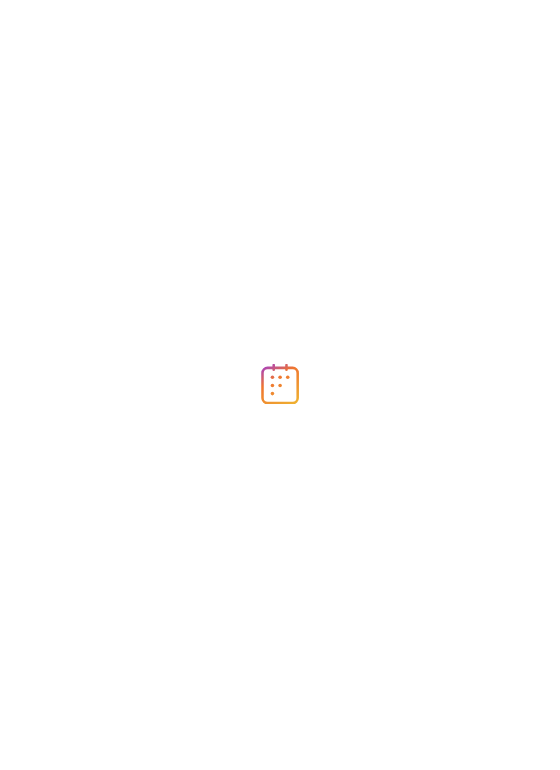 scroll, scrollTop: 0, scrollLeft: 0, axis: both 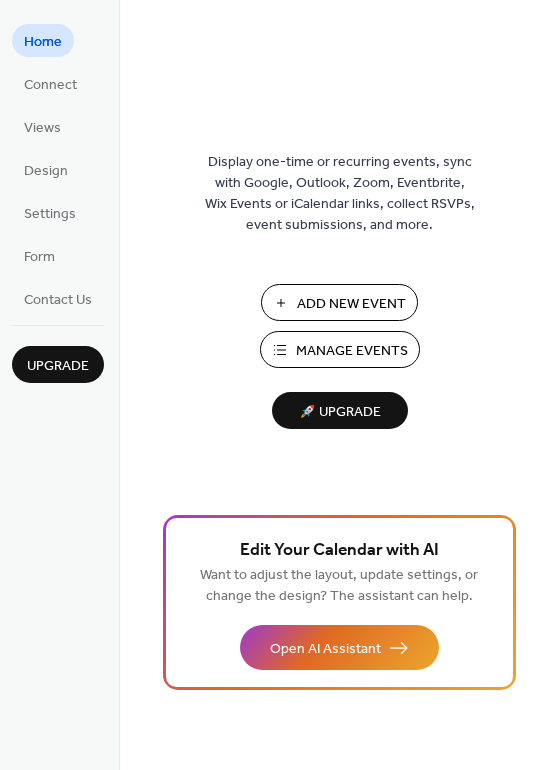click on "Manage Events" at bounding box center (352, 351) 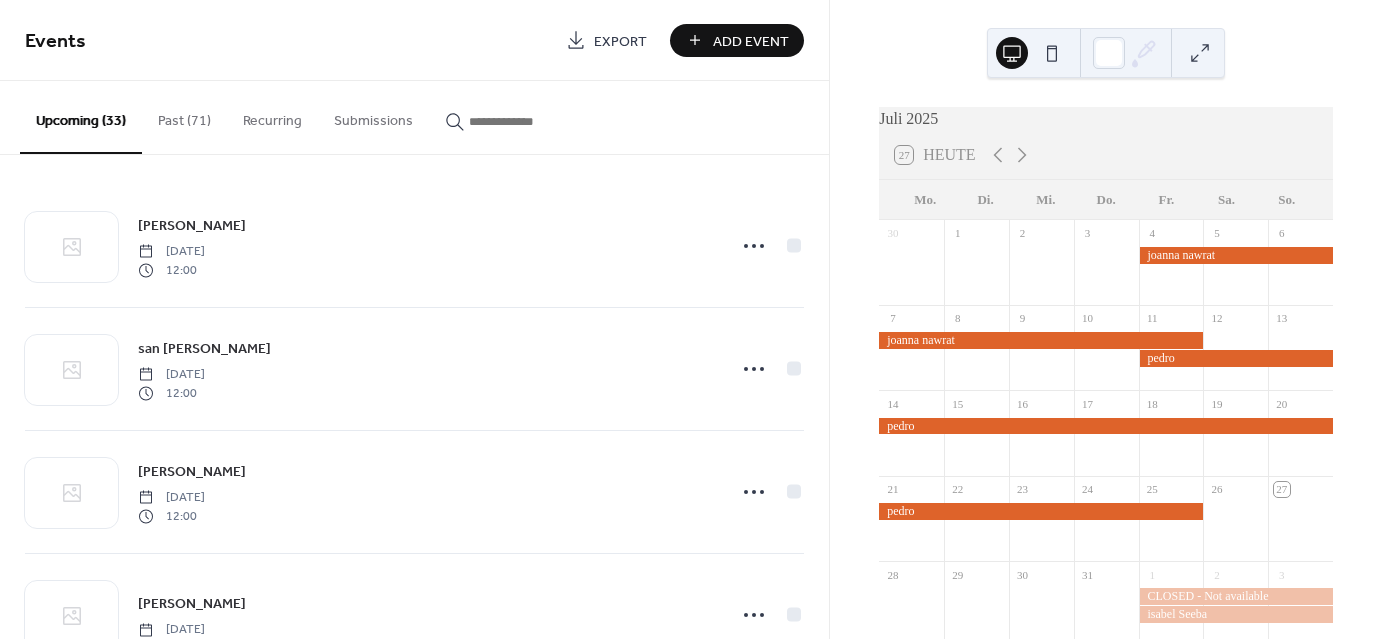 scroll, scrollTop: 0, scrollLeft: 0, axis: both 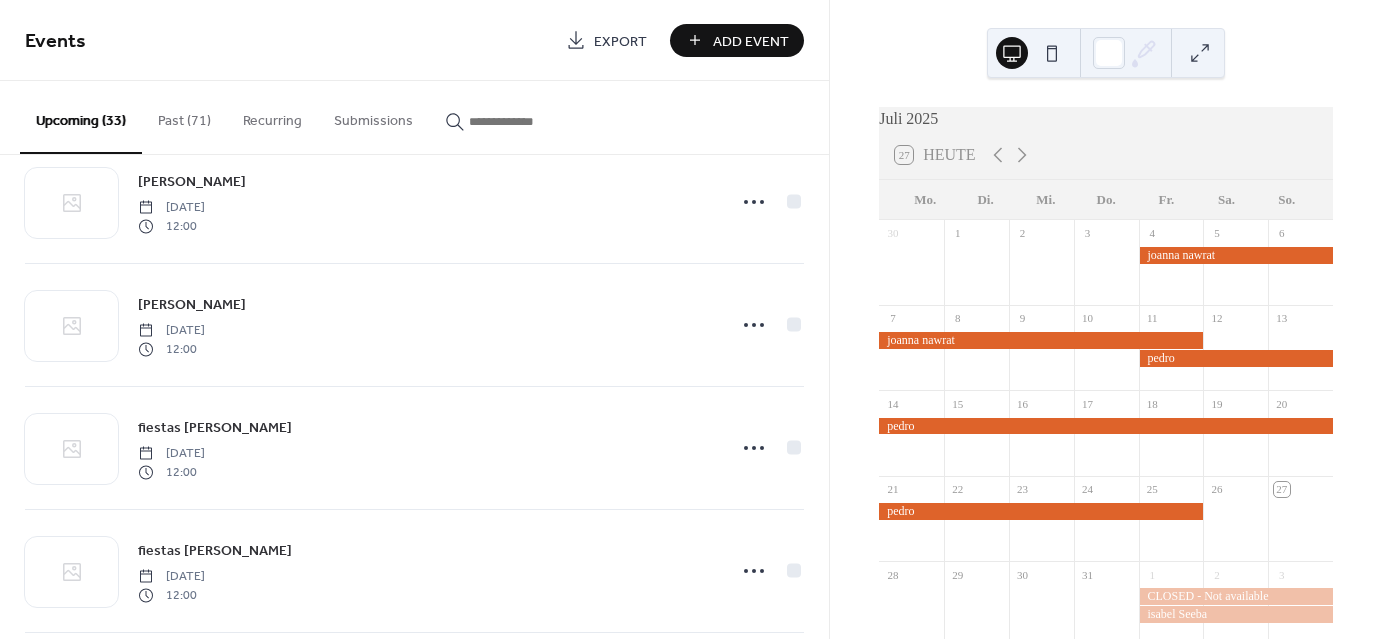click on "Add Event" at bounding box center (751, 41) 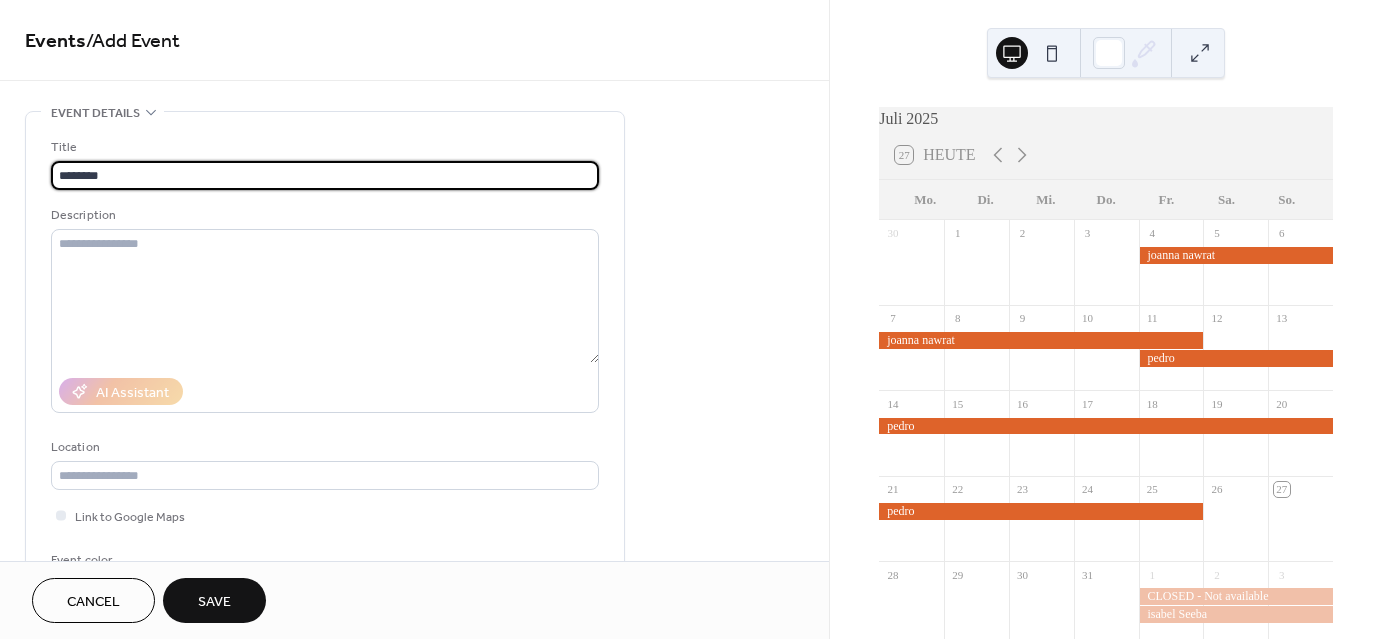 scroll, scrollTop: 296, scrollLeft: 0, axis: vertical 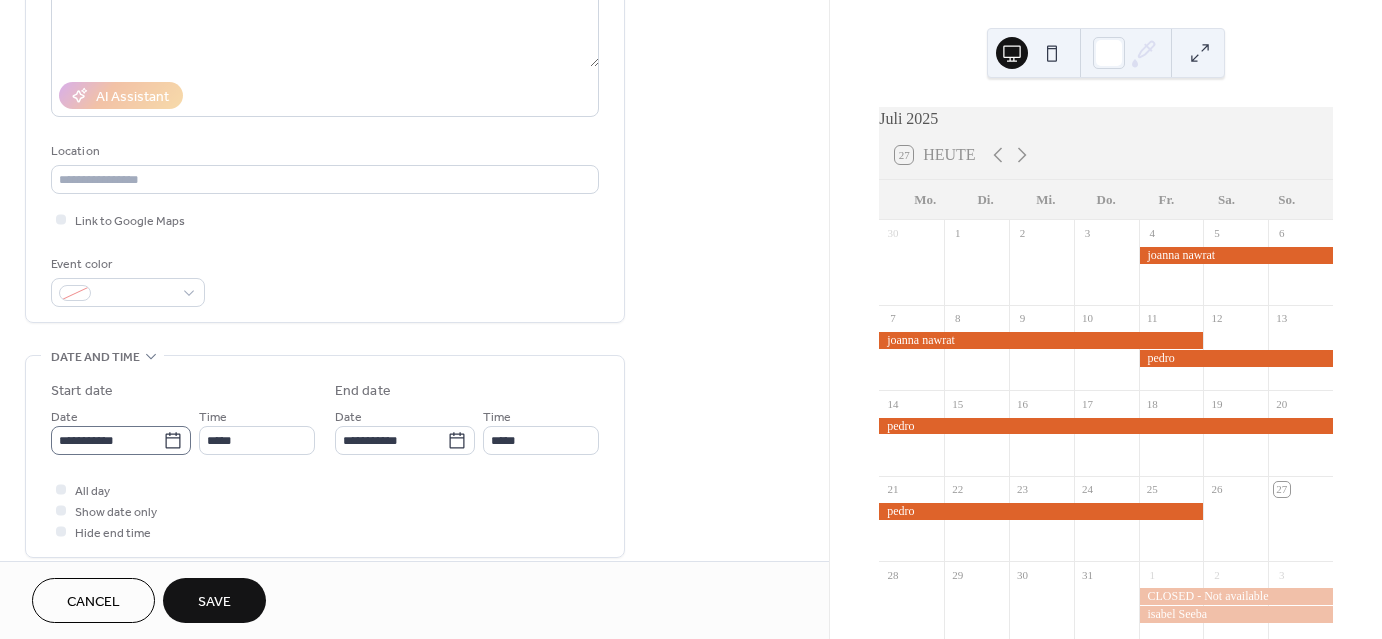 type on "*******" 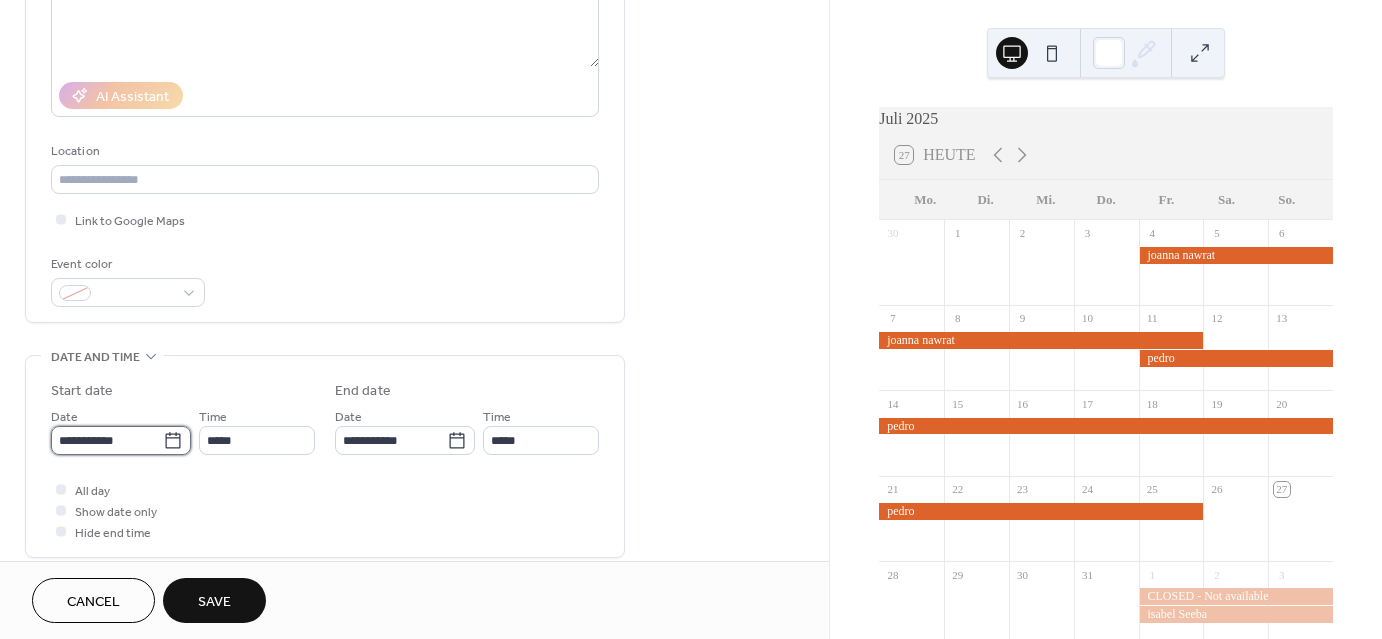 click on "**********" at bounding box center (107, 440) 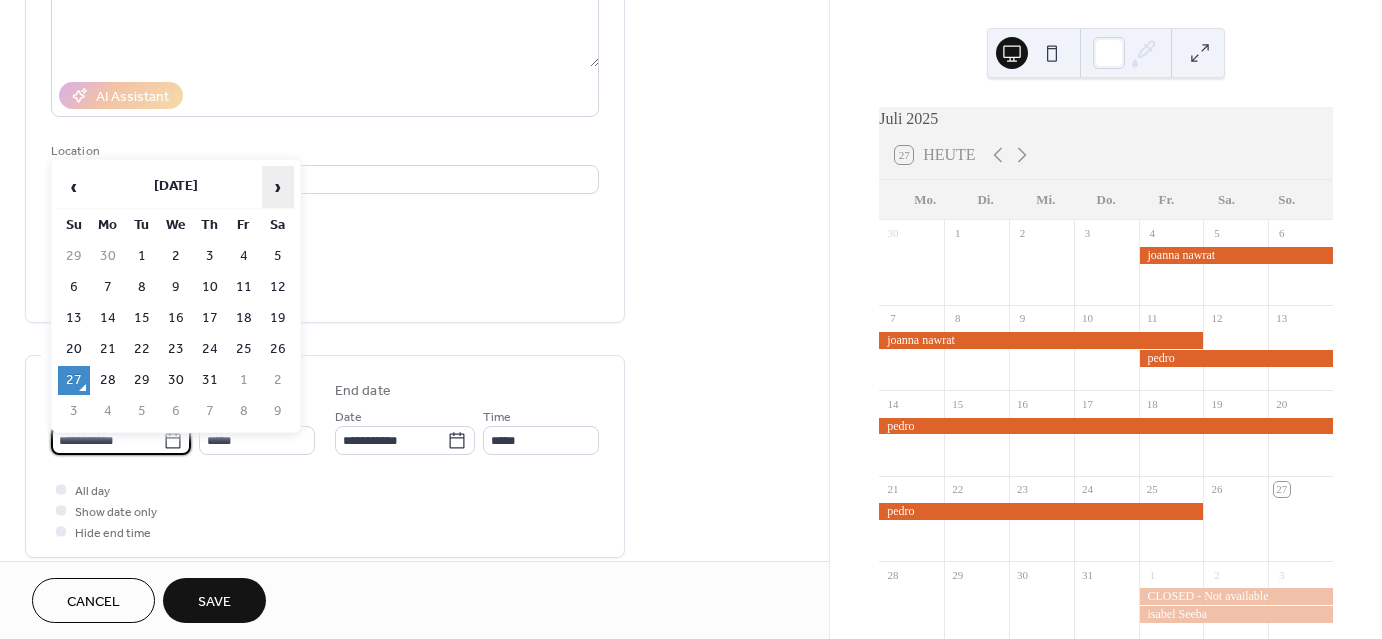click on "›" at bounding box center (278, 187) 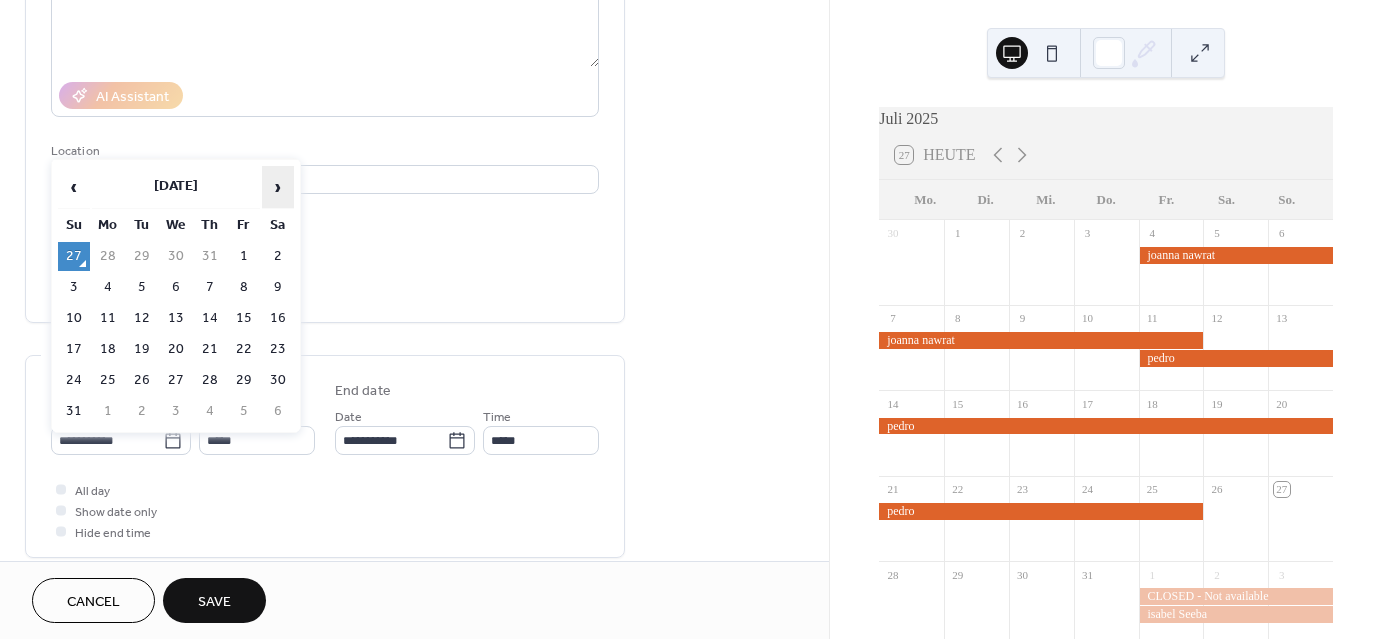 click on "›" at bounding box center (278, 187) 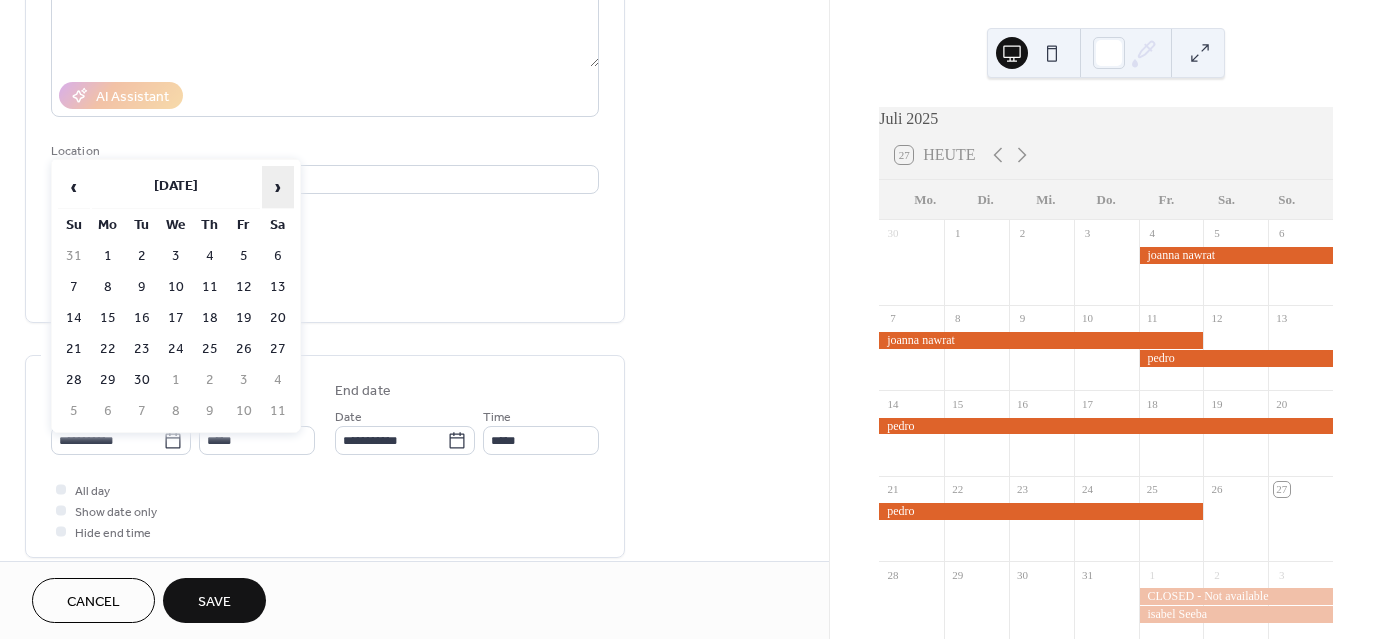 click on "›" at bounding box center [278, 187] 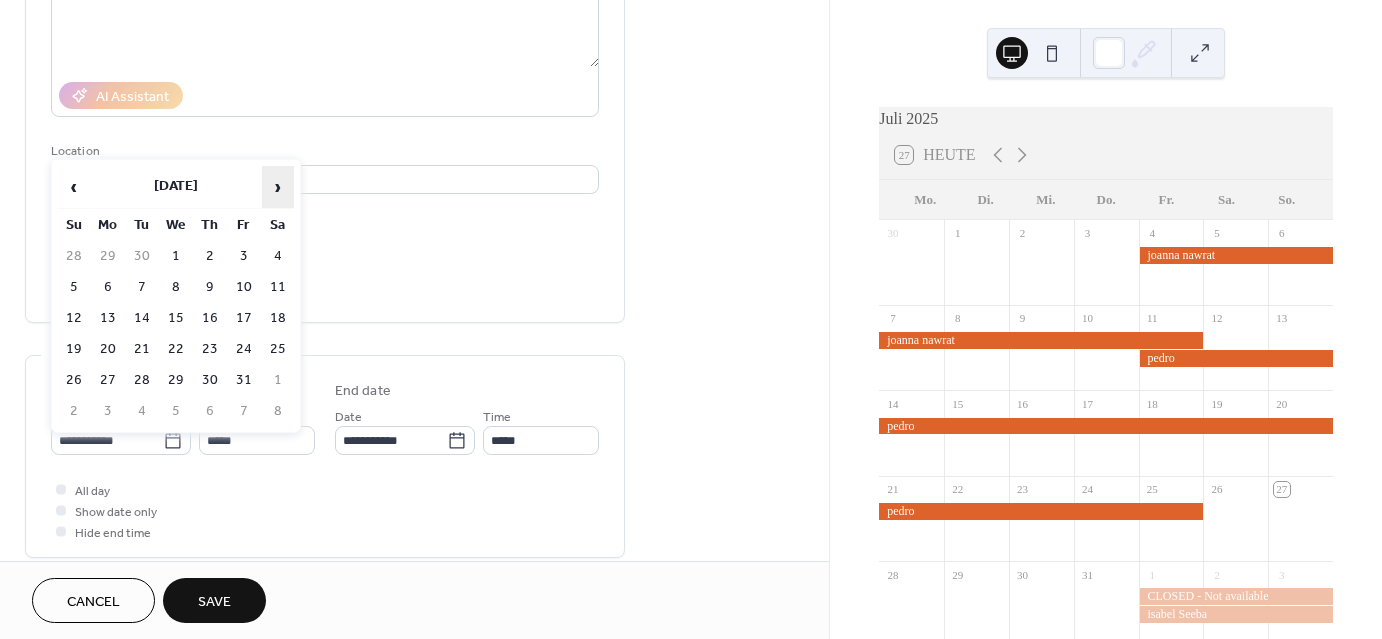 click on "›" at bounding box center [278, 187] 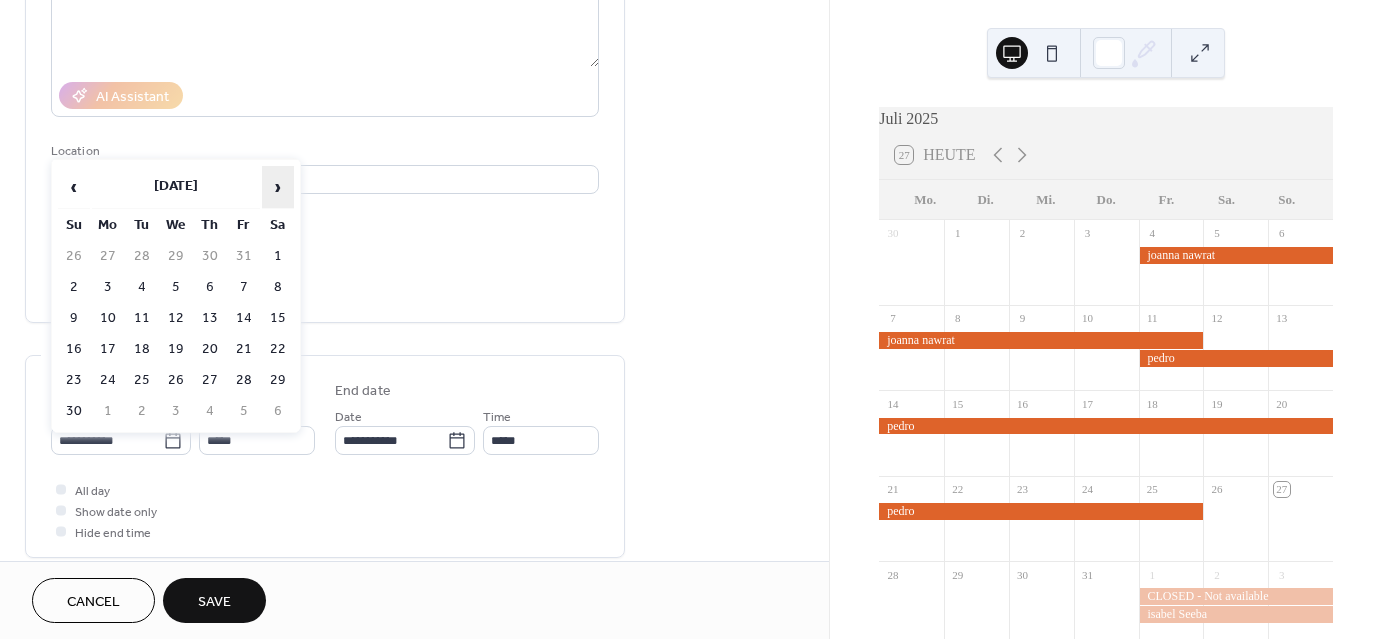 click on "›" at bounding box center [278, 187] 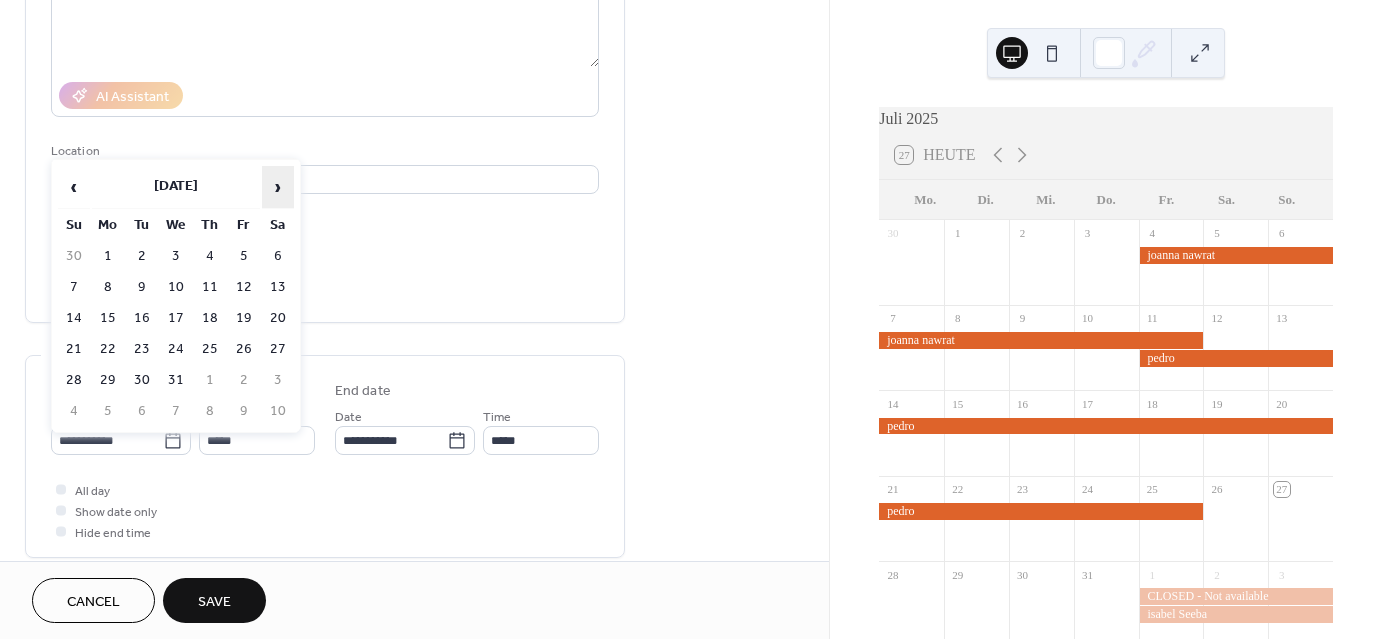 click on "›" at bounding box center (278, 187) 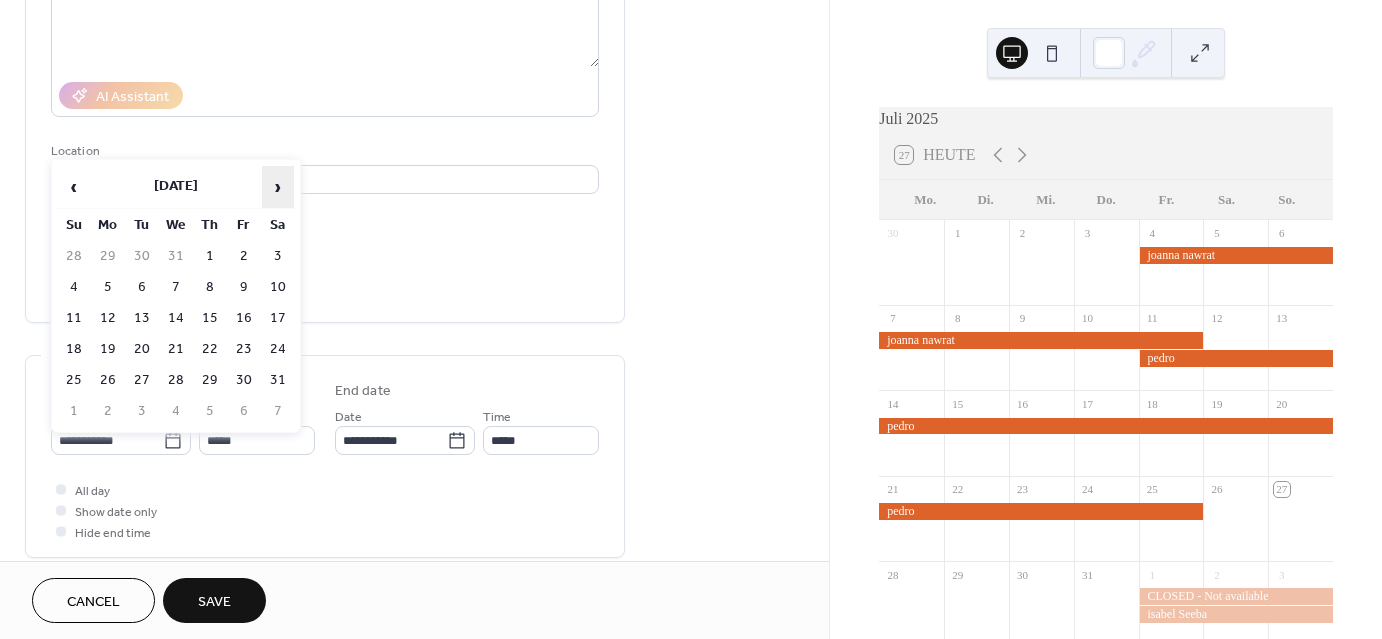 click on "›" at bounding box center [278, 187] 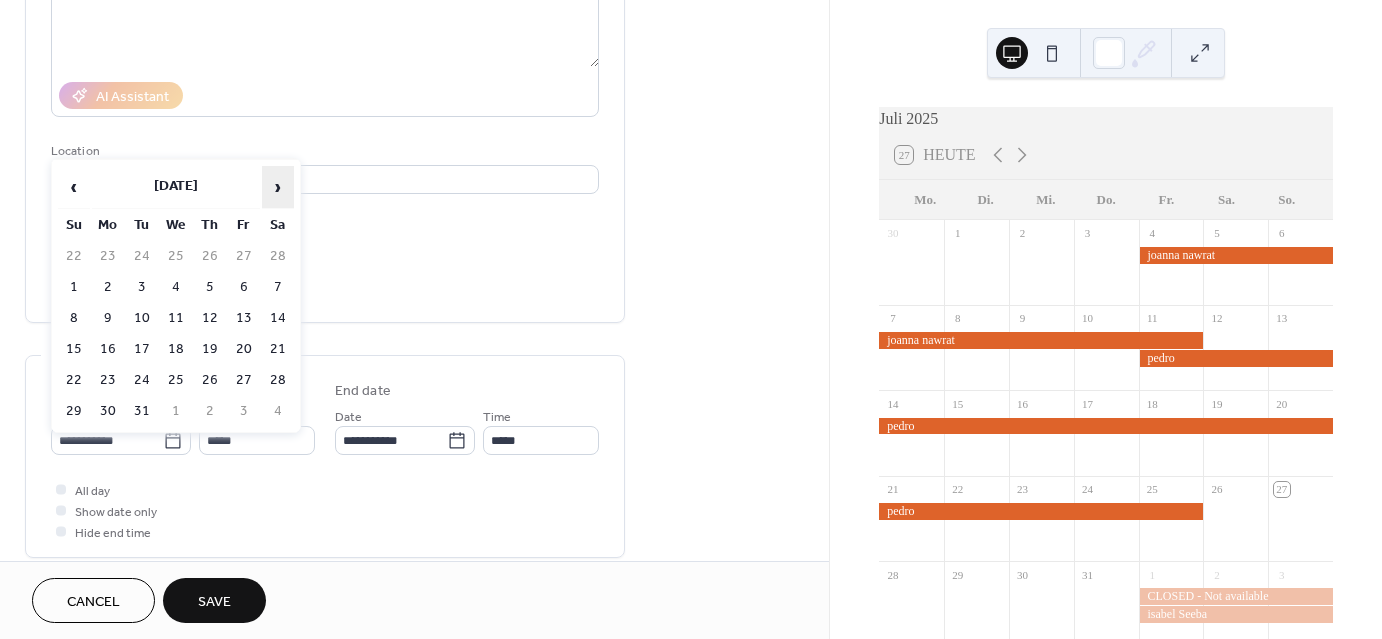 click on "›" at bounding box center [278, 187] 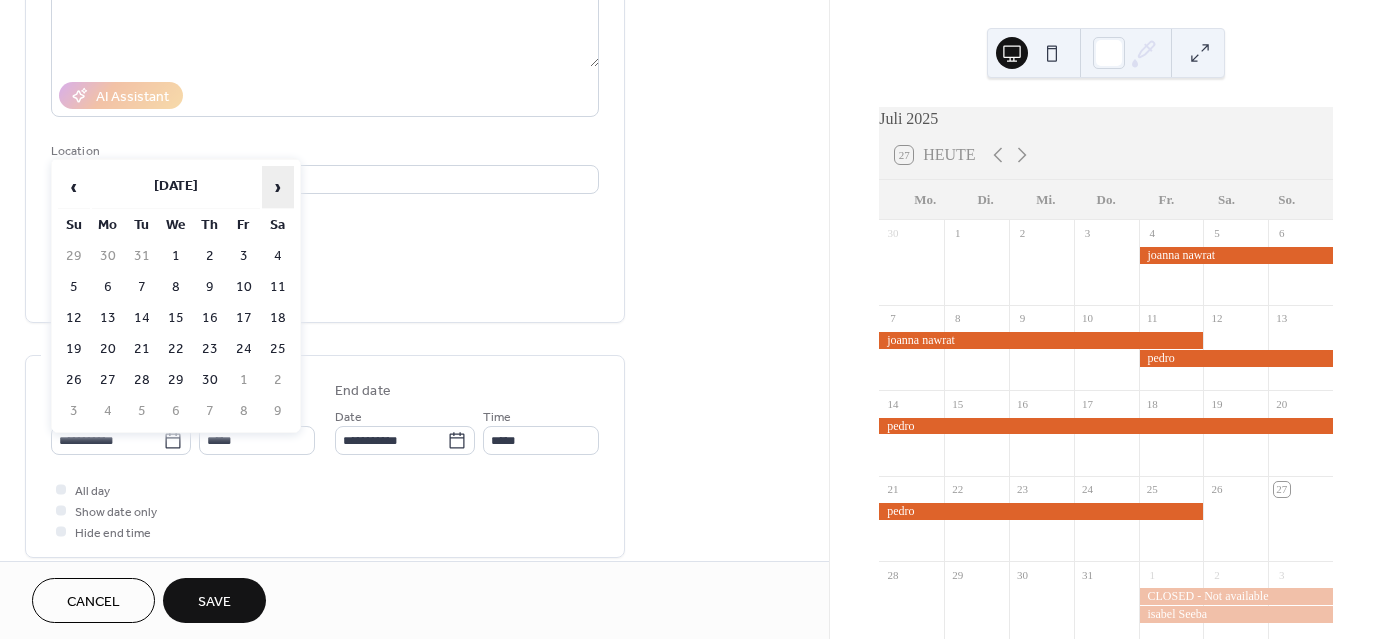 click on "›" at bounding box center (278, 187) 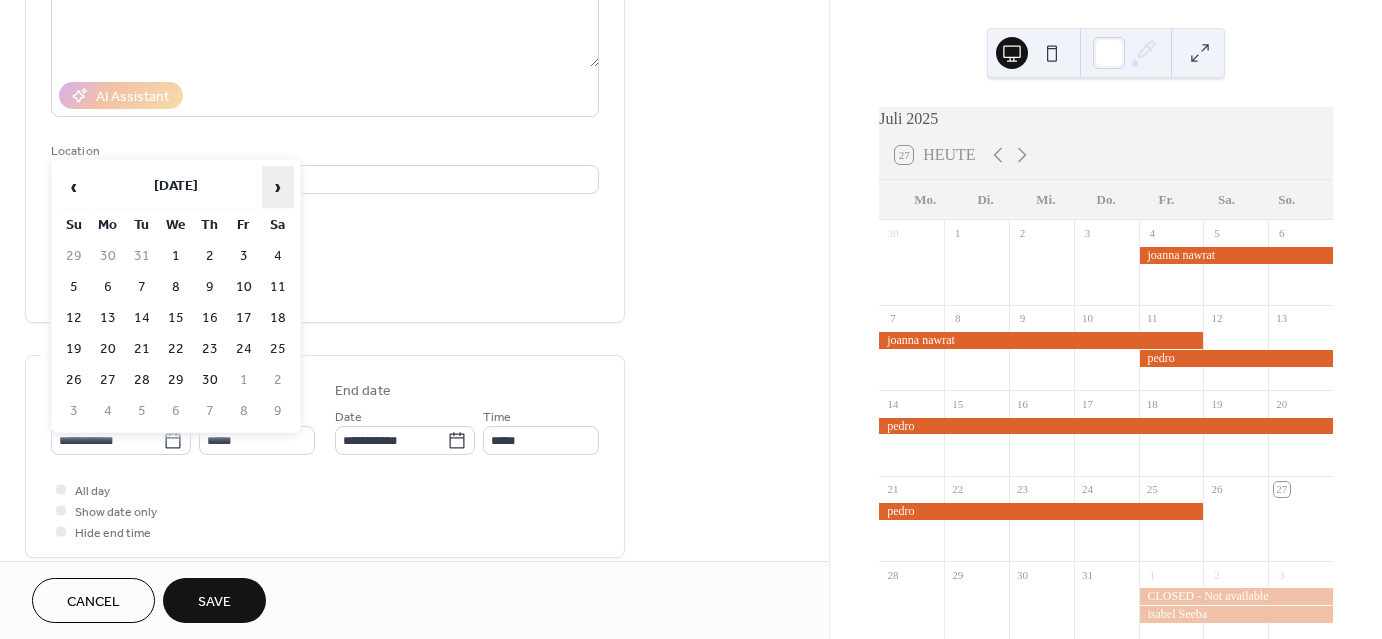 click on "›" at bounding box center (278, 187) 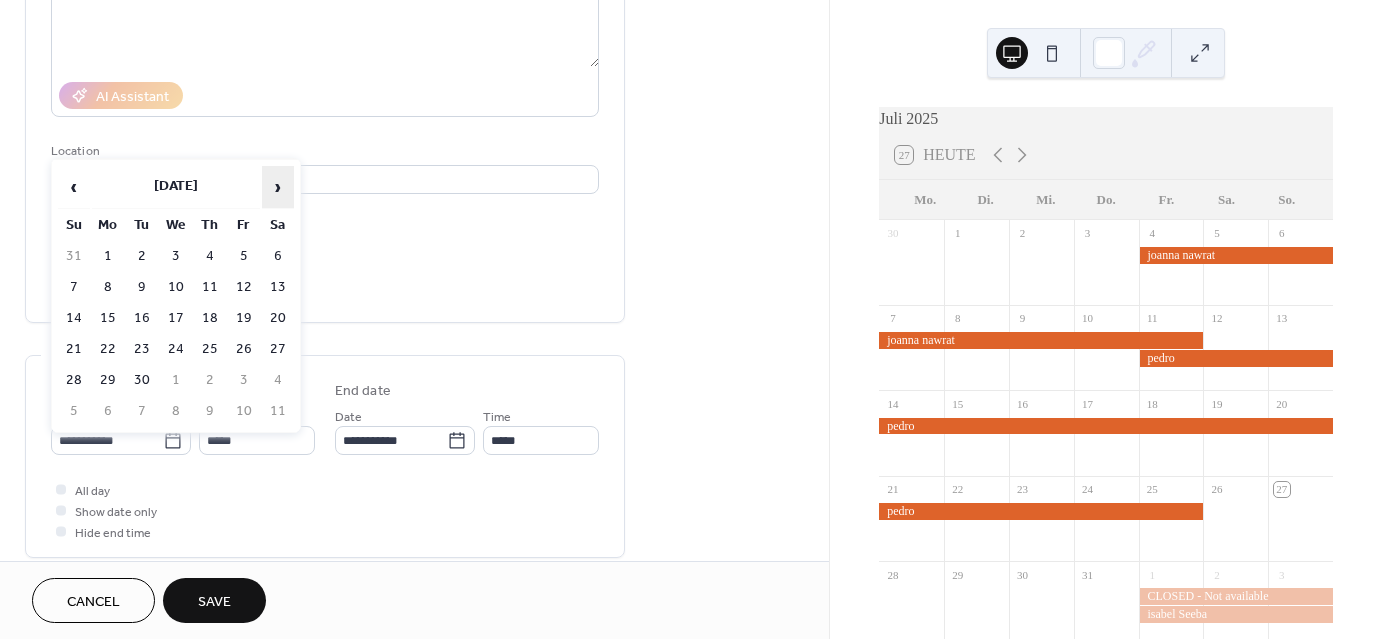 click on "›" at bounding box center (278, 187) 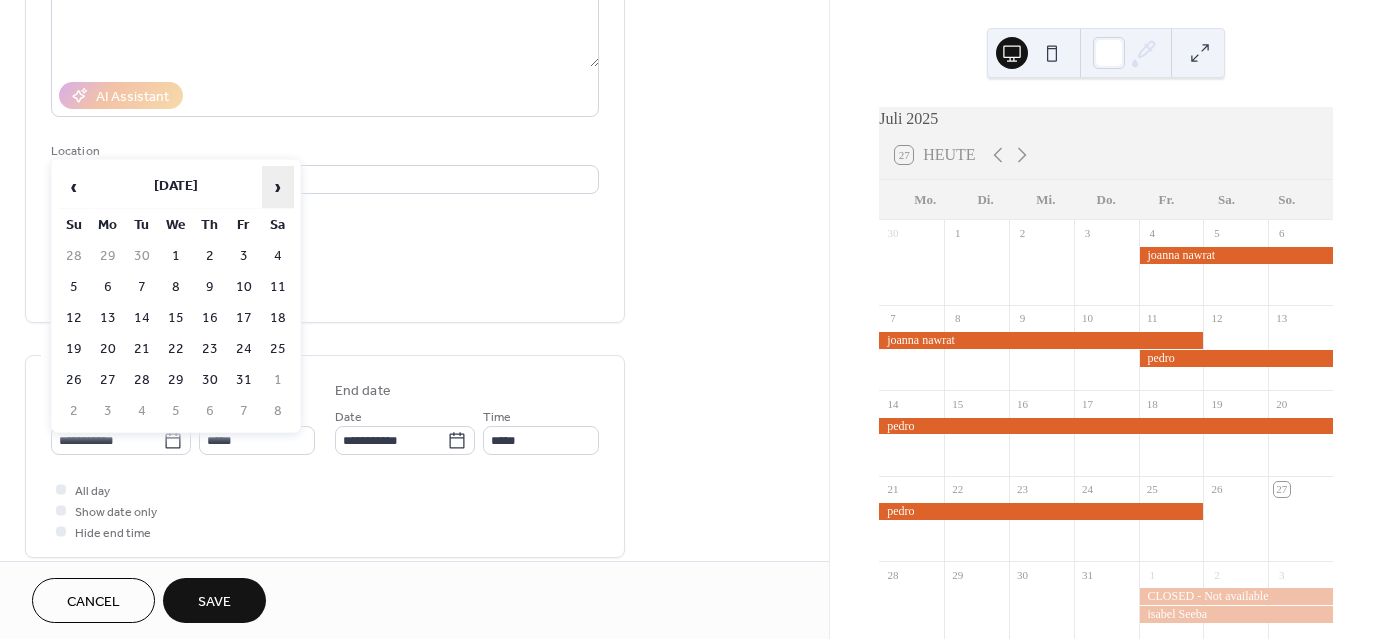 click on "›" at bounding box center [278, 187] 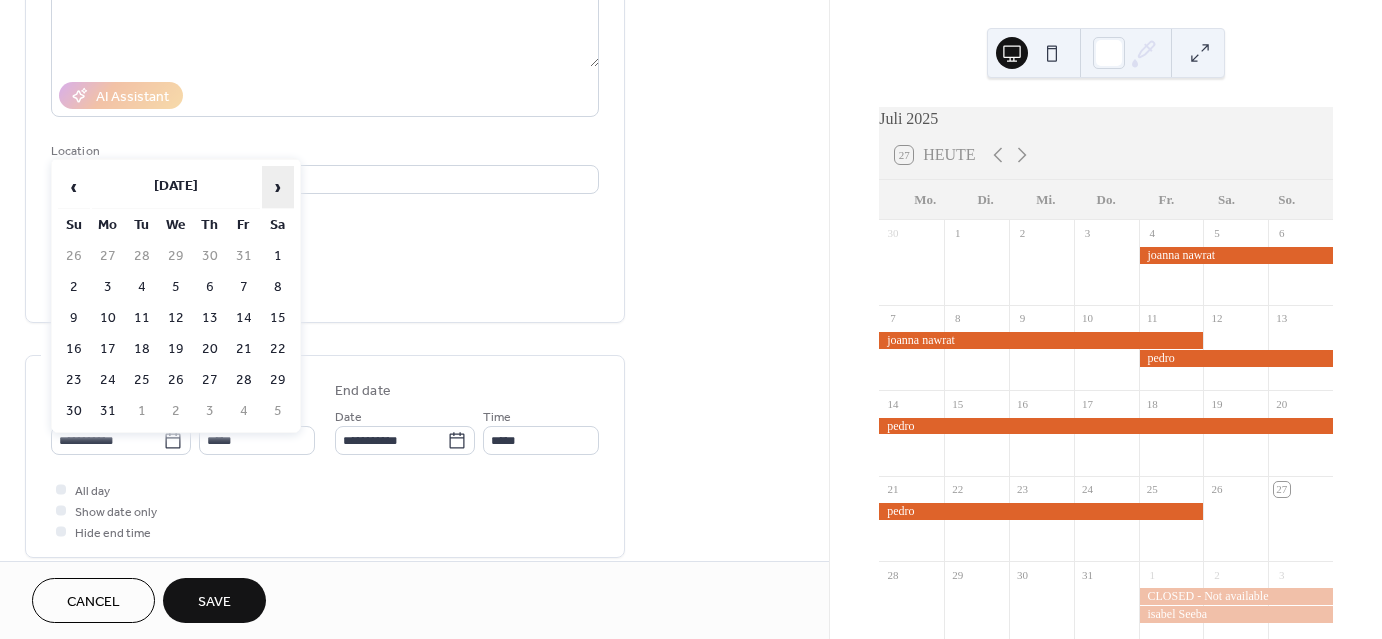 click on "›" at bounding box center (278, 187) 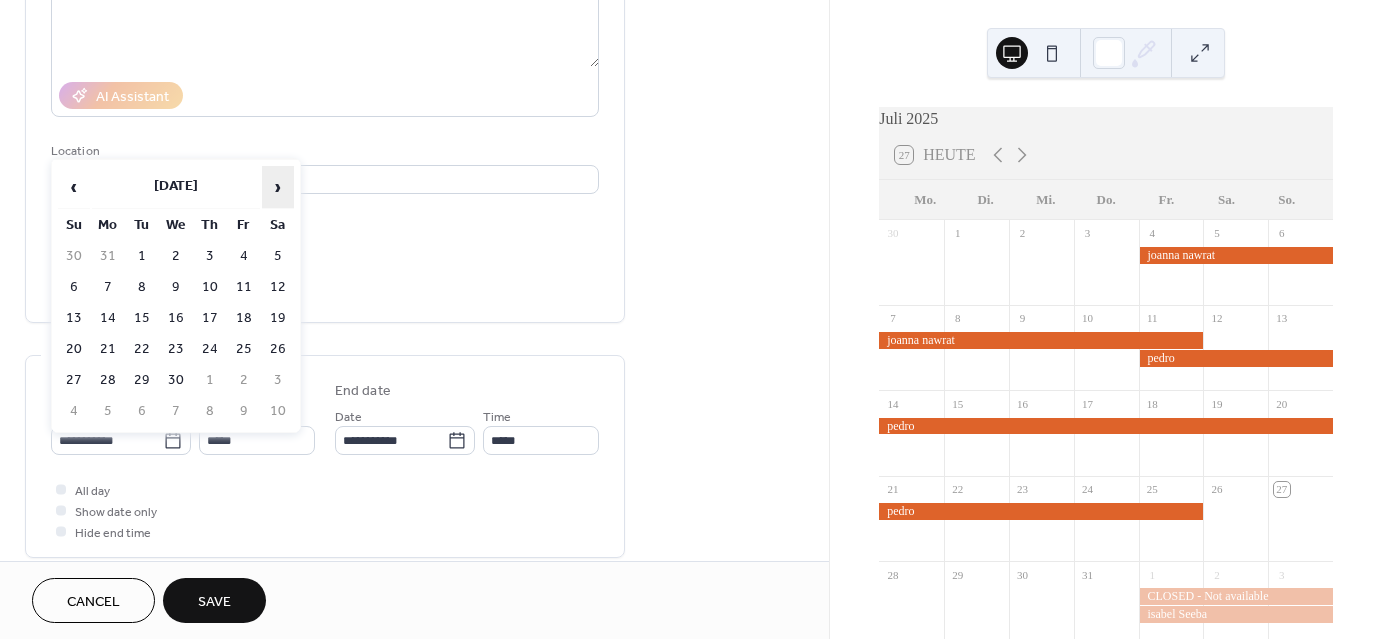 click on "›" at bounding box center [278, 187] 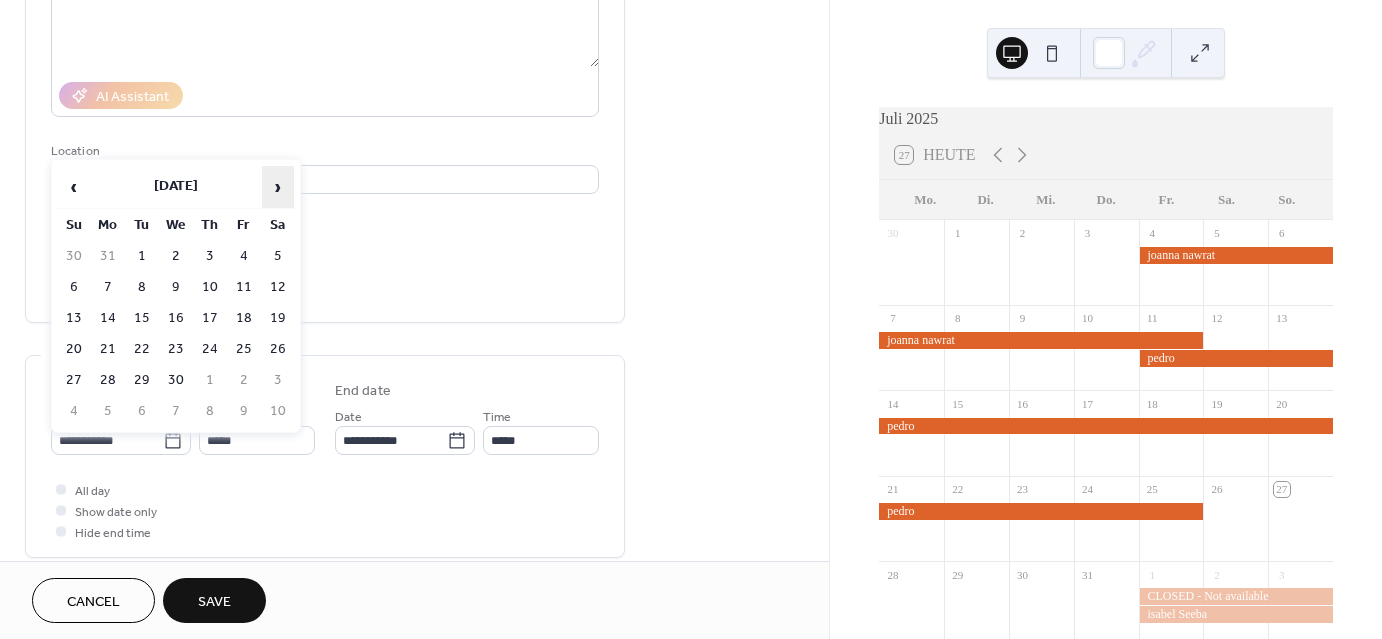 click on "›" at bounding box center [278, 187] 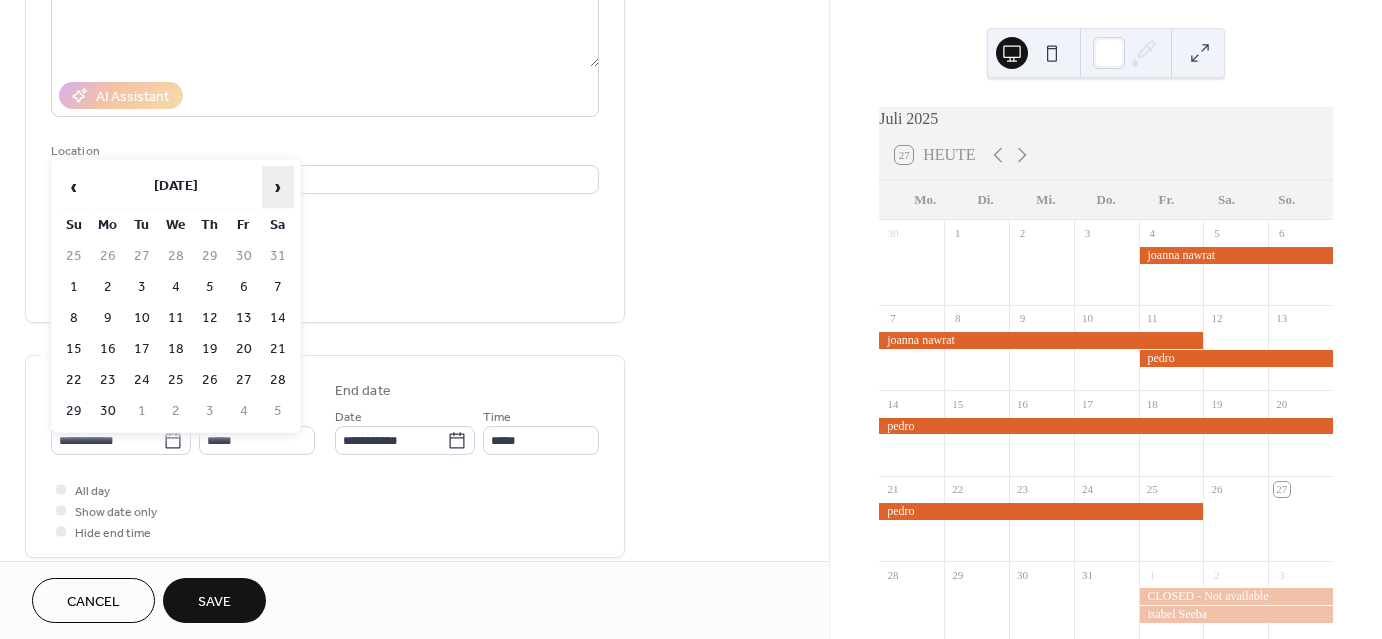 click on "›" at bounding box center (278, 187) 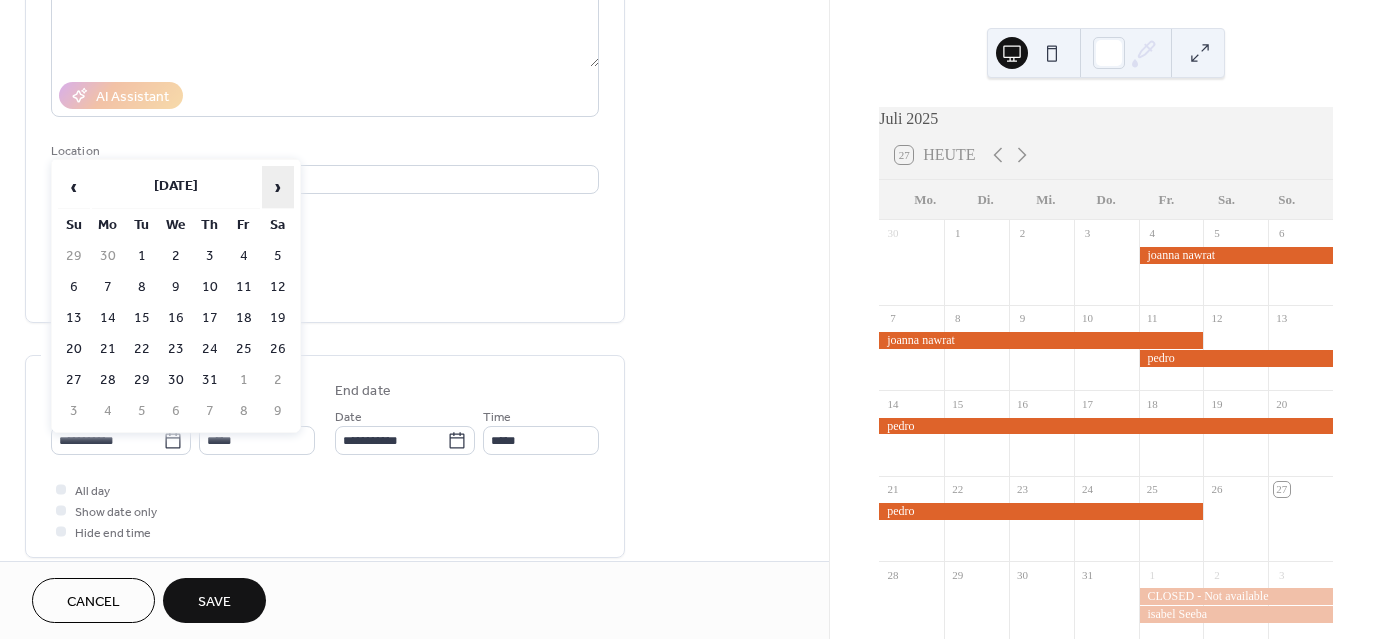 click on "›" at bounding box center [278, 187] 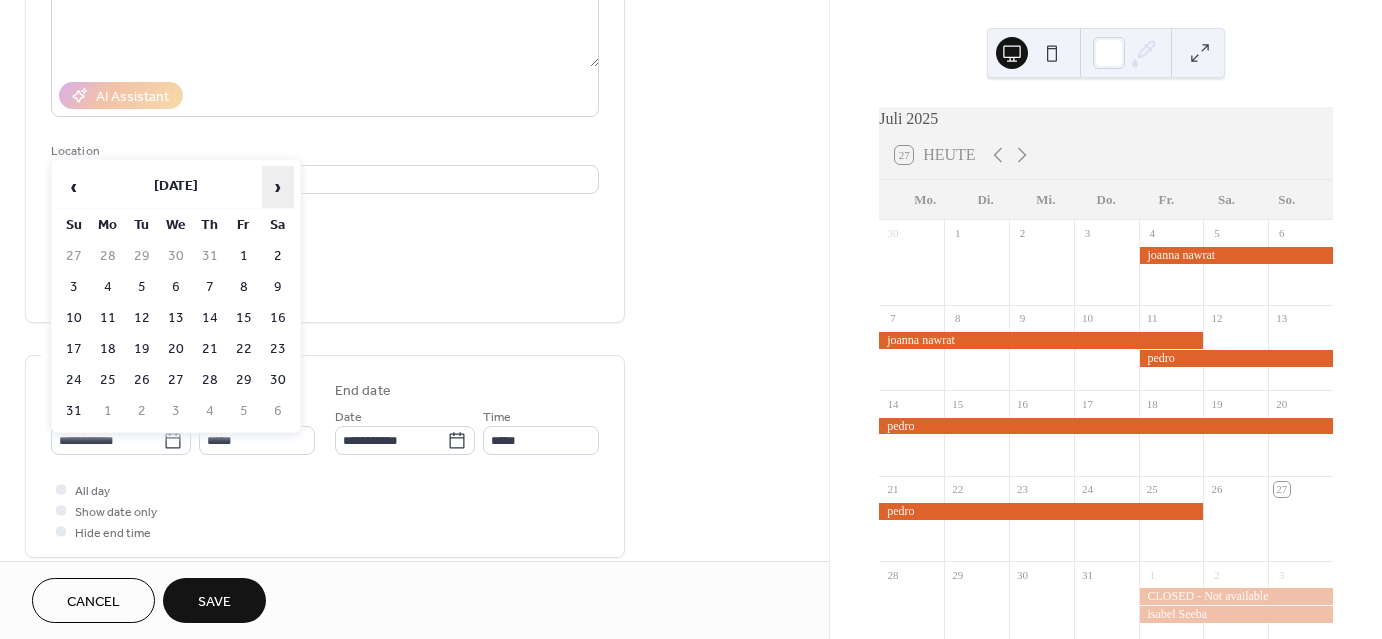 click on "›" at bounding box center [278, 187] 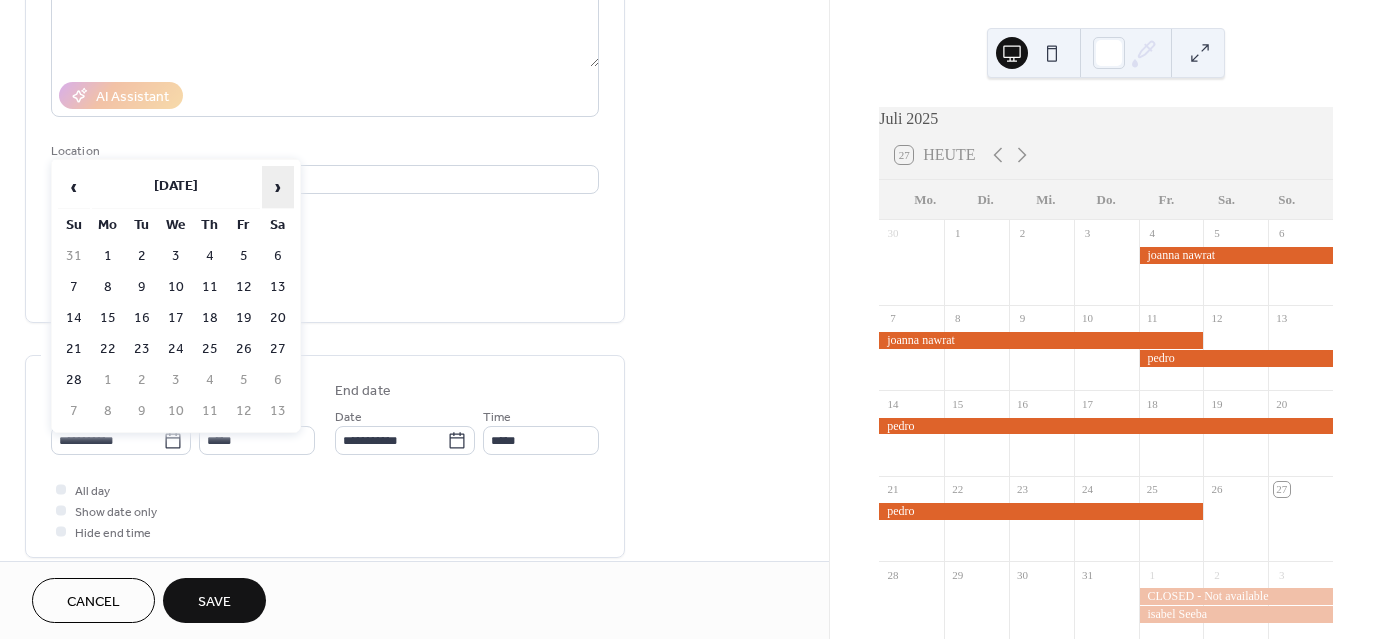 click on "›" at bounding box center (278, 187) 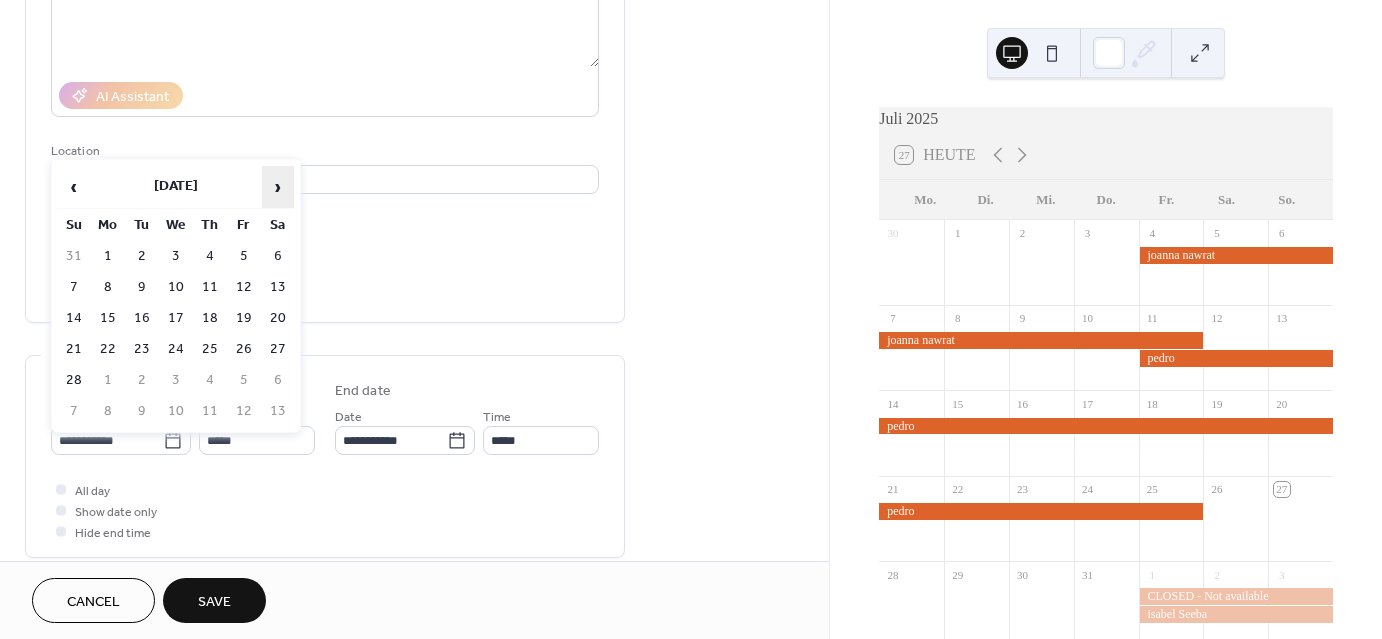 click on "›" at bounding box center [278, 187] 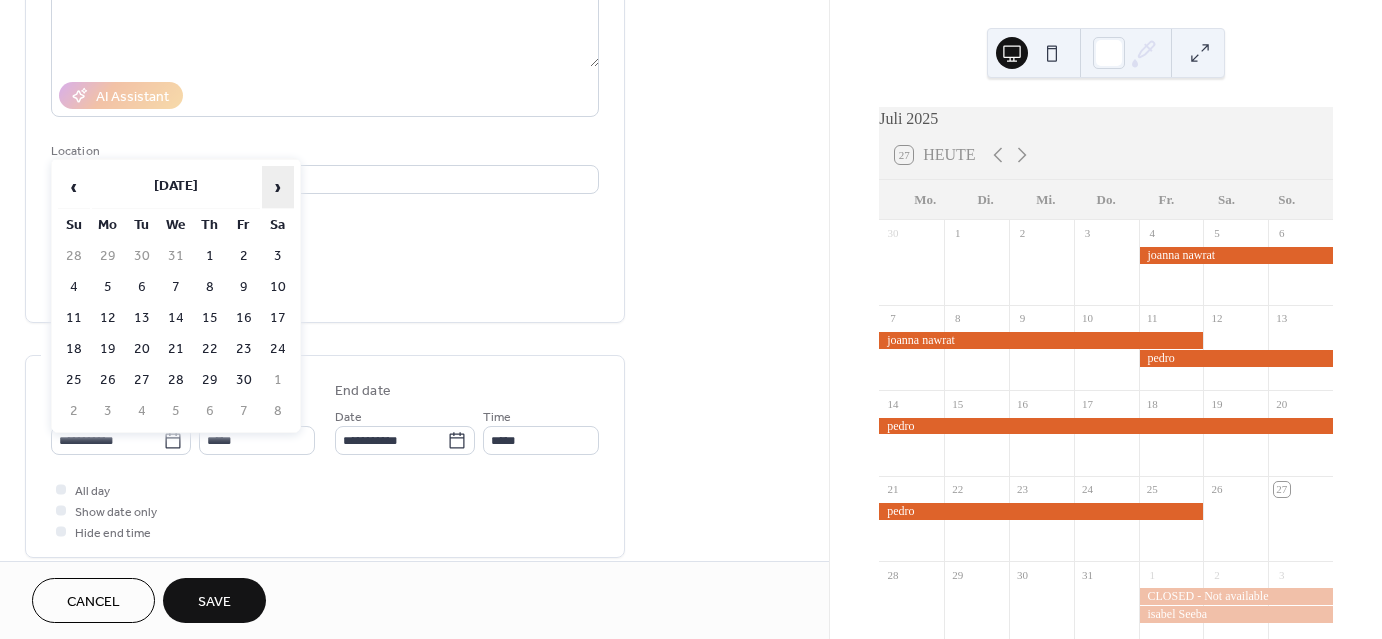 click on "›" at bounding box center [278, 187] 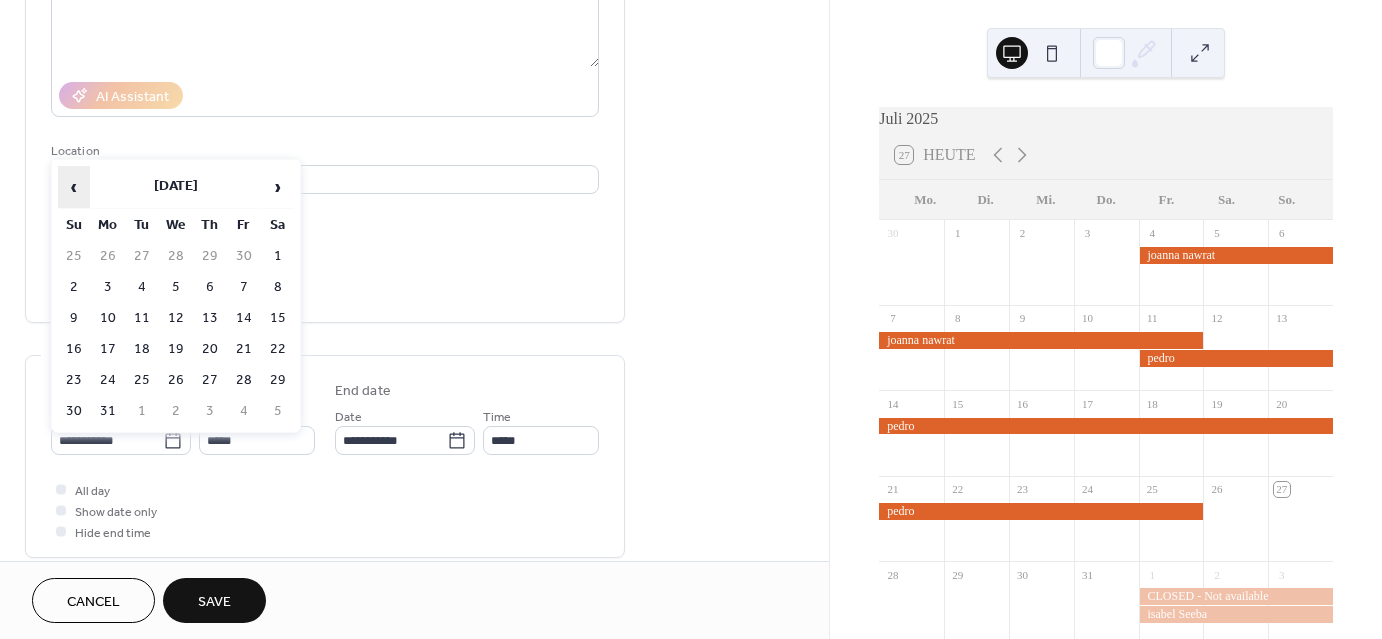 click on "‹" at bounding box center [74, 187] 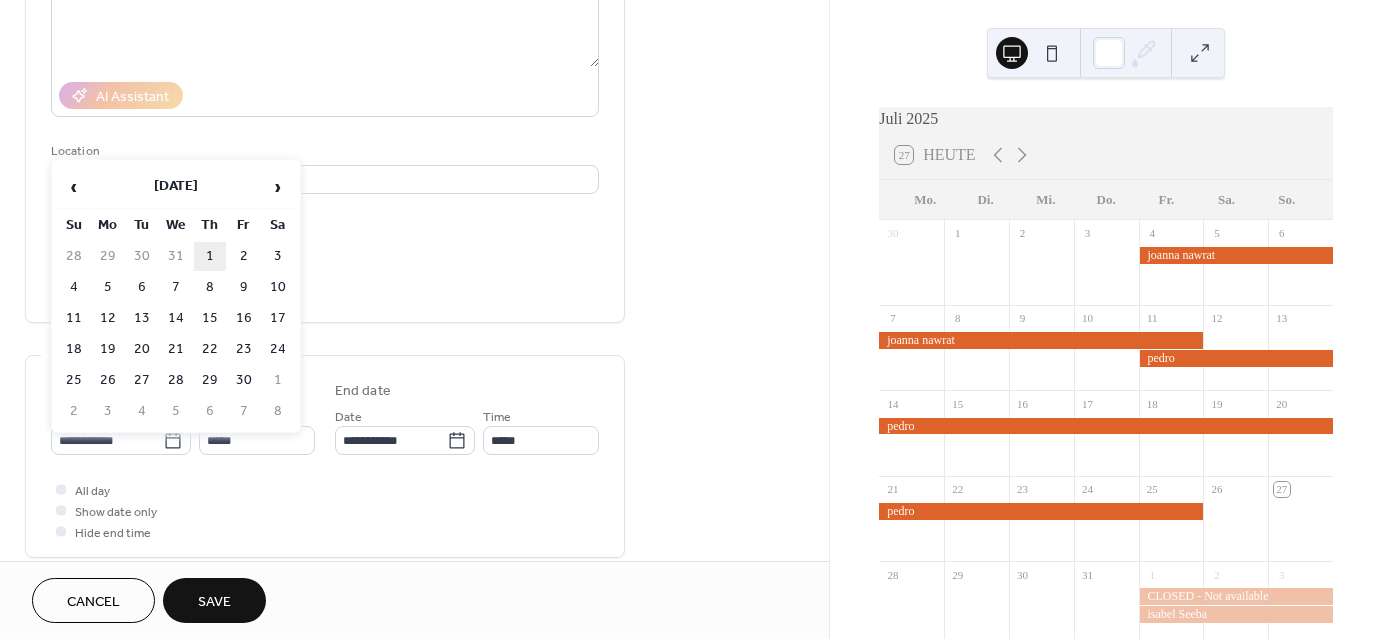click on "1" at bounding box center [210, 256] 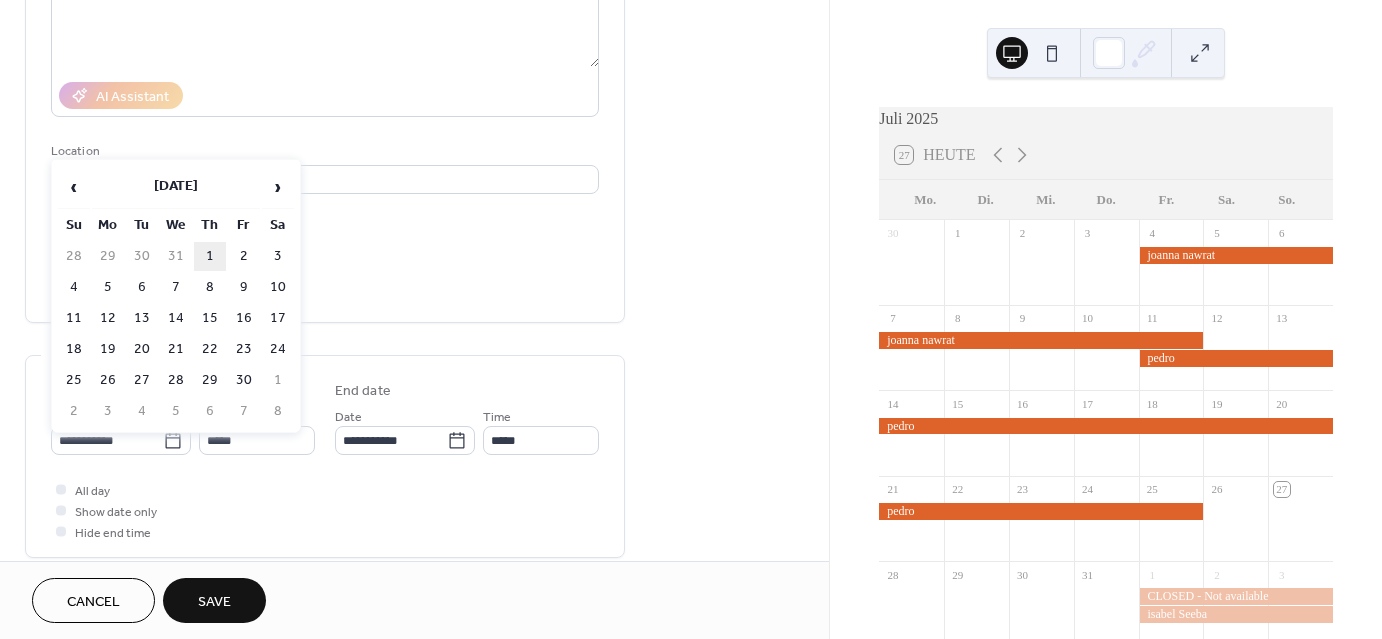 type on "**********" 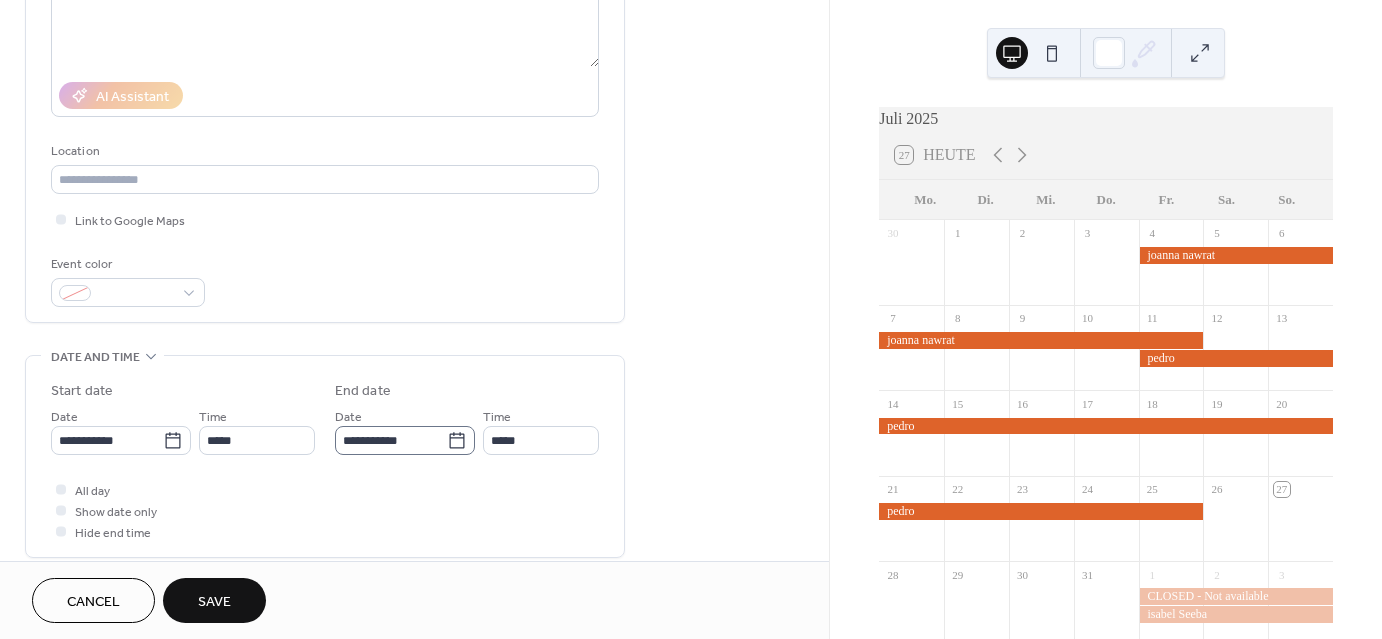 click 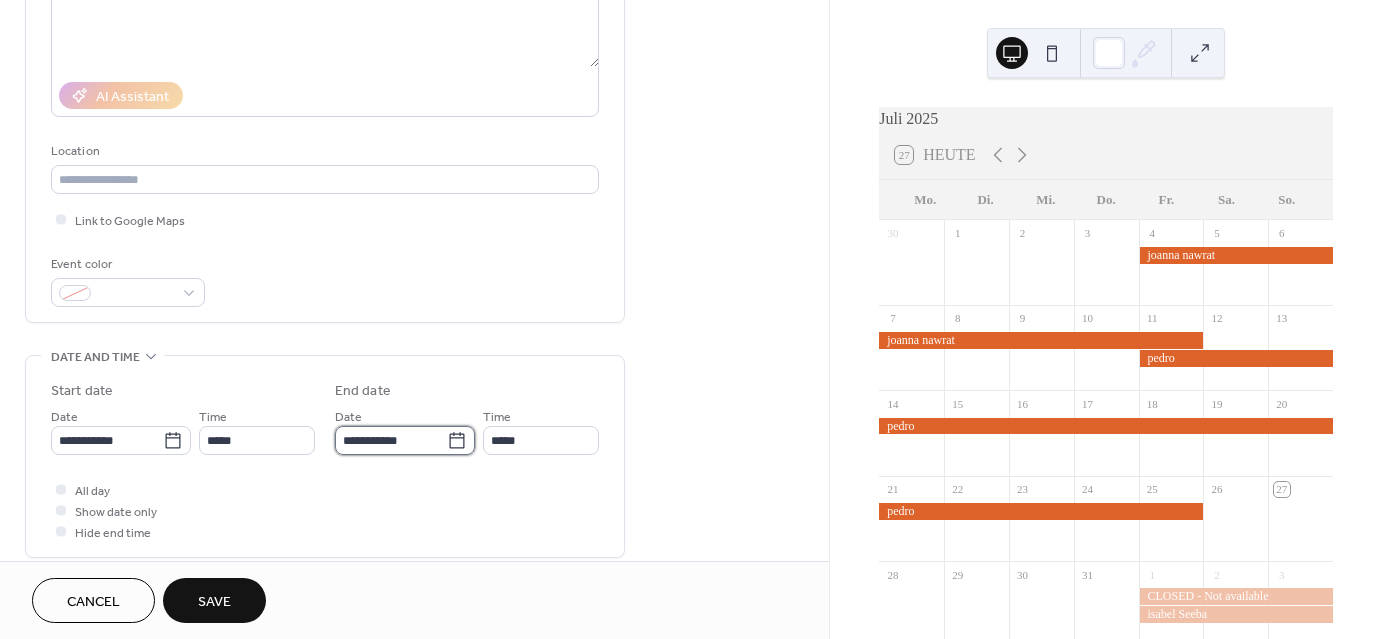 click on "**********" at bounding box center [391, 440] 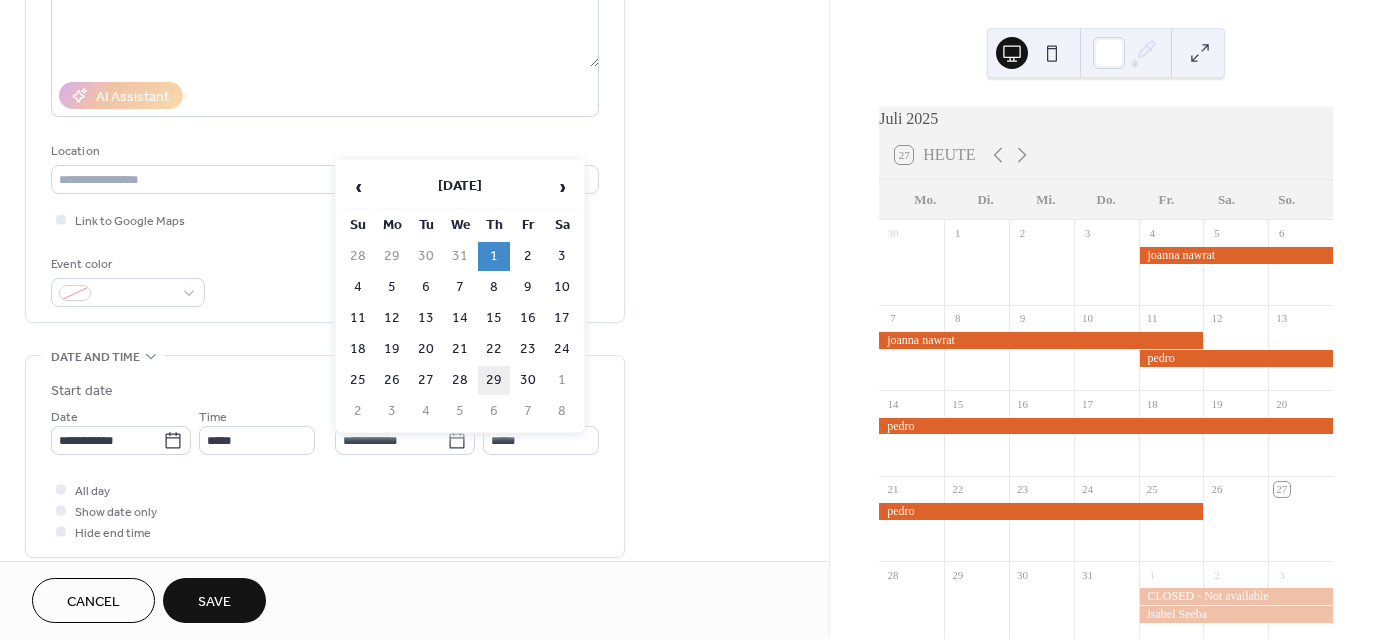 click on "29" at bounding box center (494, 380) 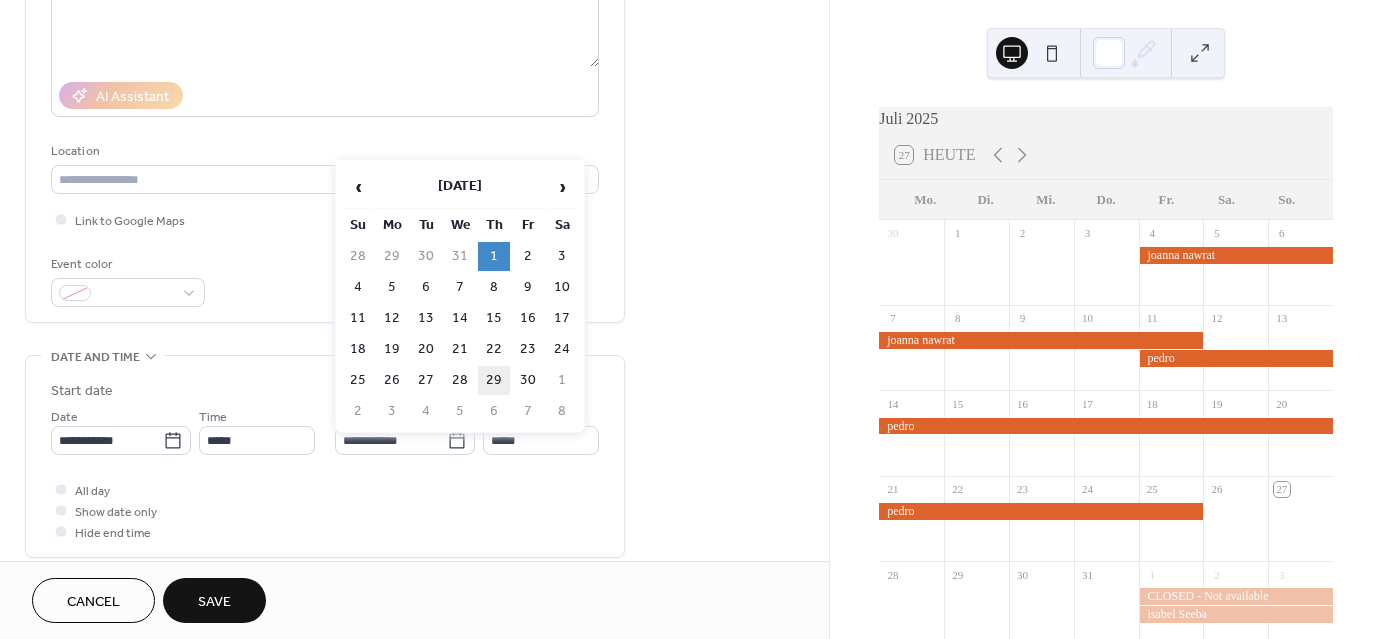 type on "**********" 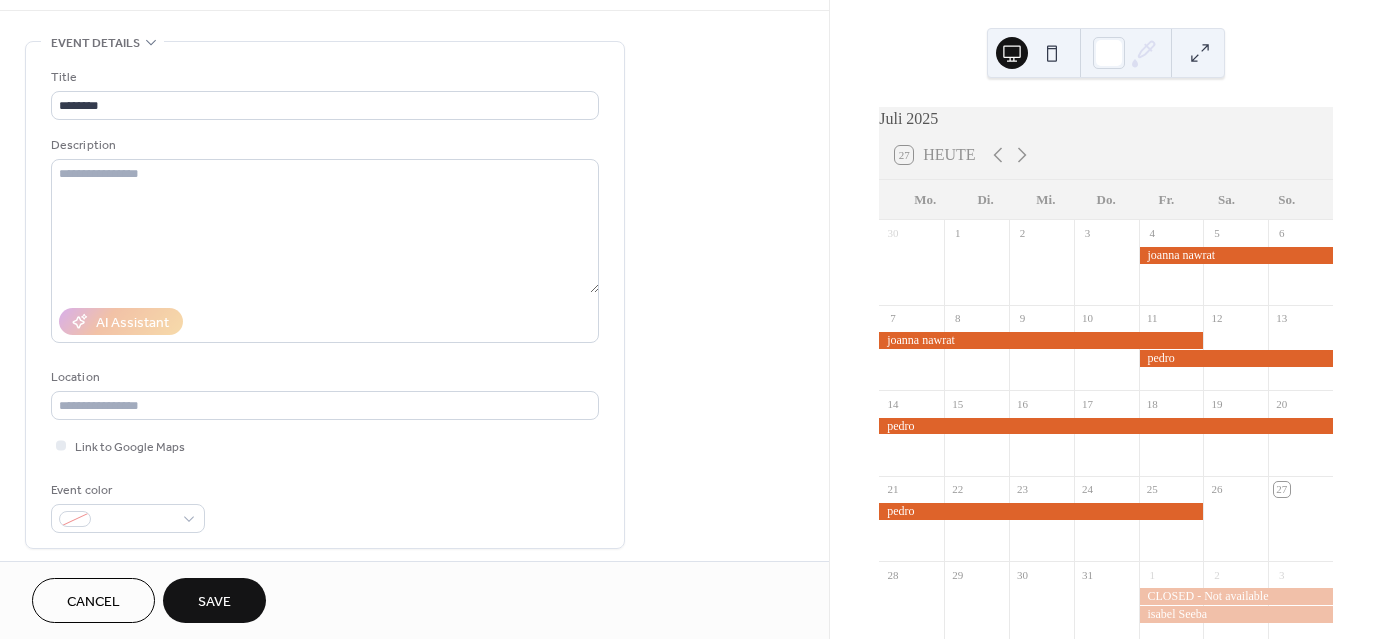 scroll, scrollTop: 68, scrollLeft: 0, axis: vertical 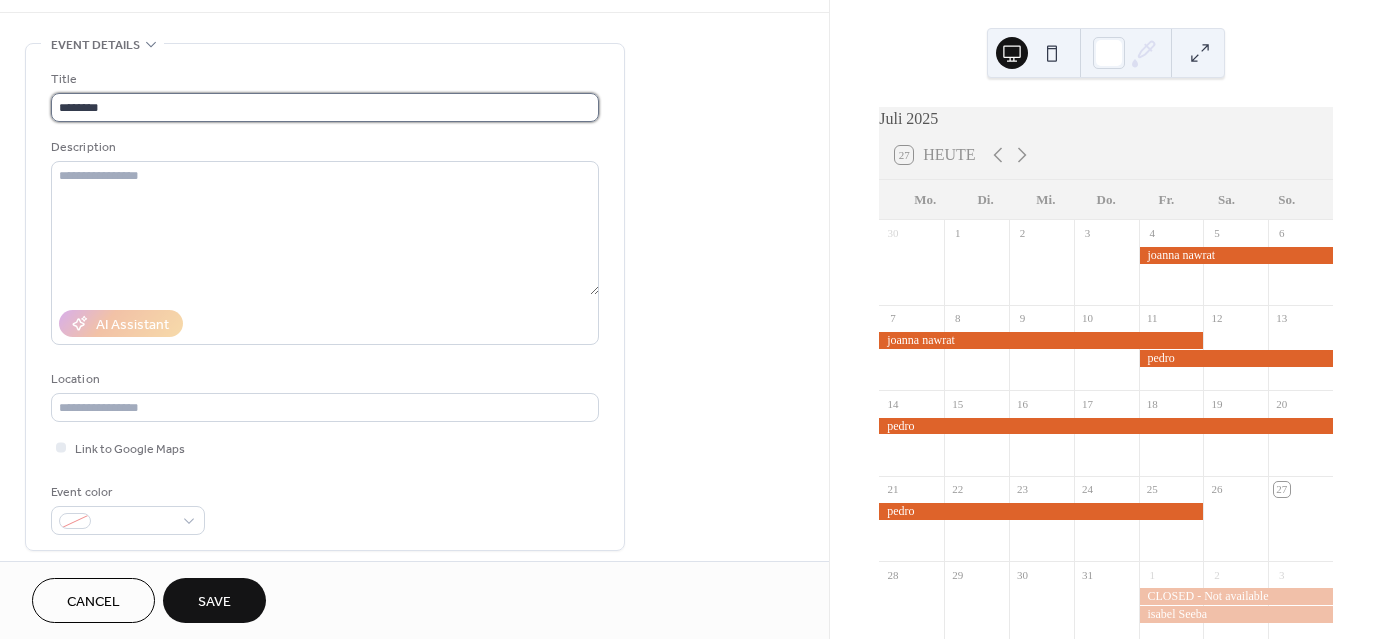 click on "*******" at bounding box center [325, 107] 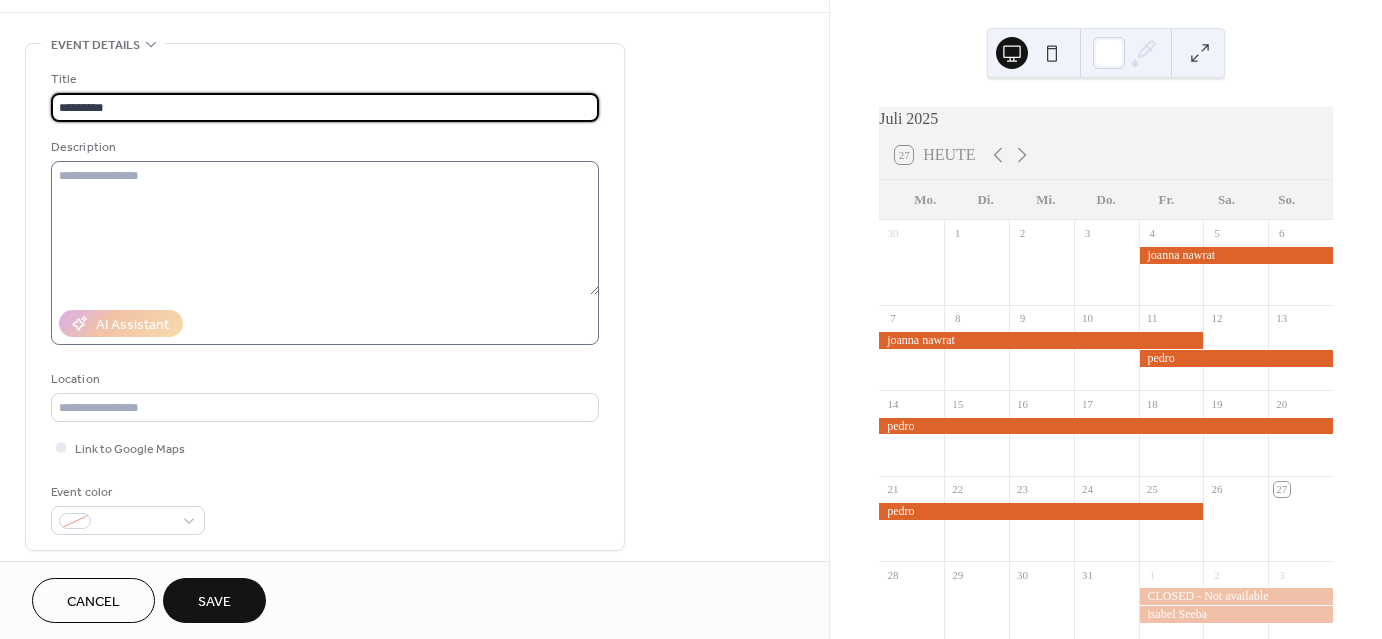 type on "*******" 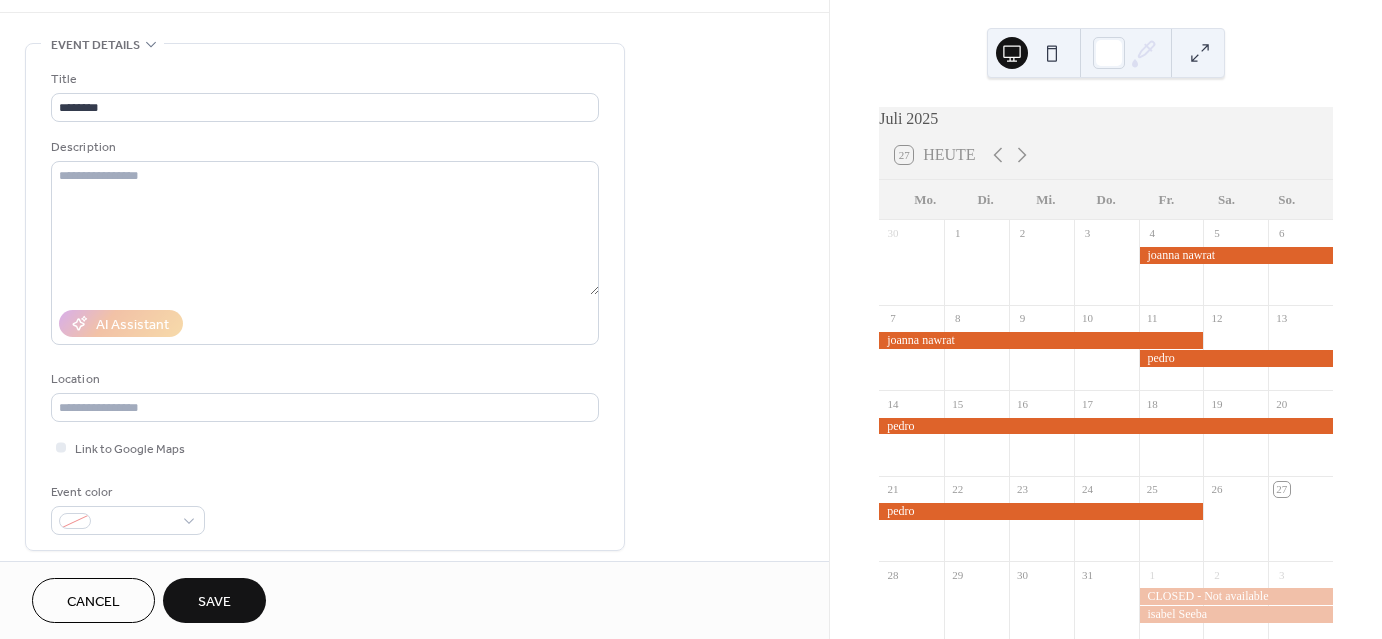 click on "Save" at bounding box center [214, 602] 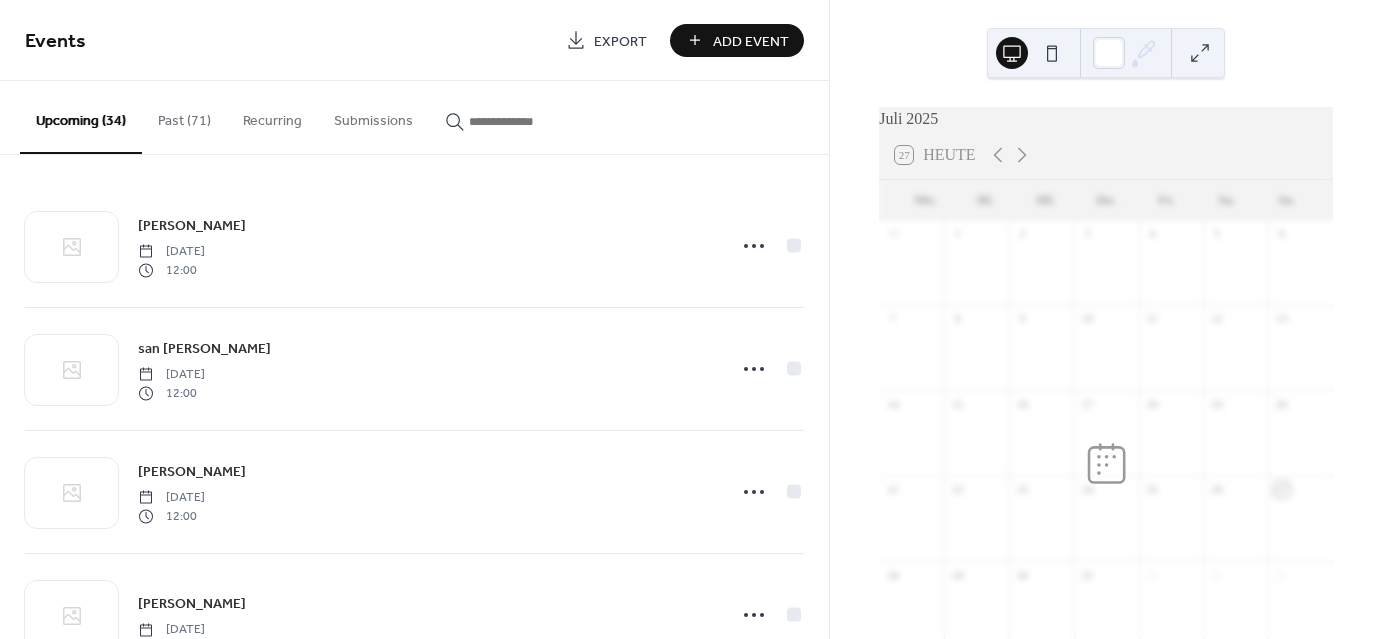 click on "Add Event" at bounding box center [751, 41] 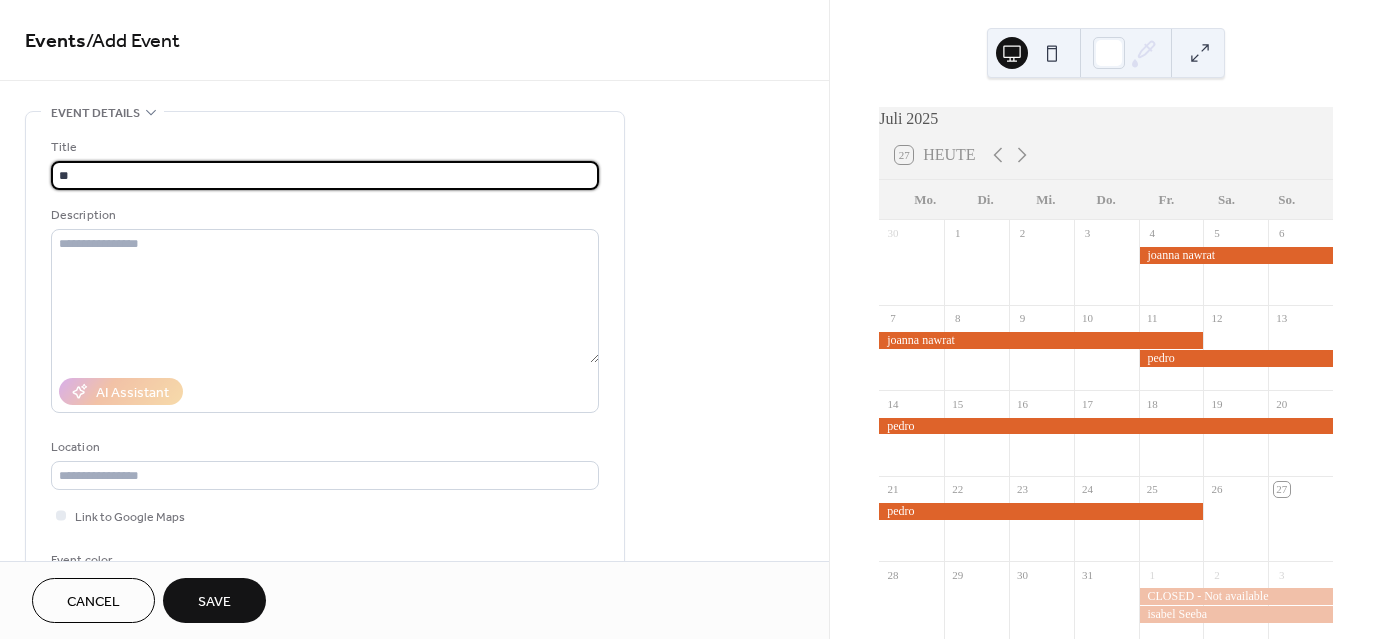 type on "*" 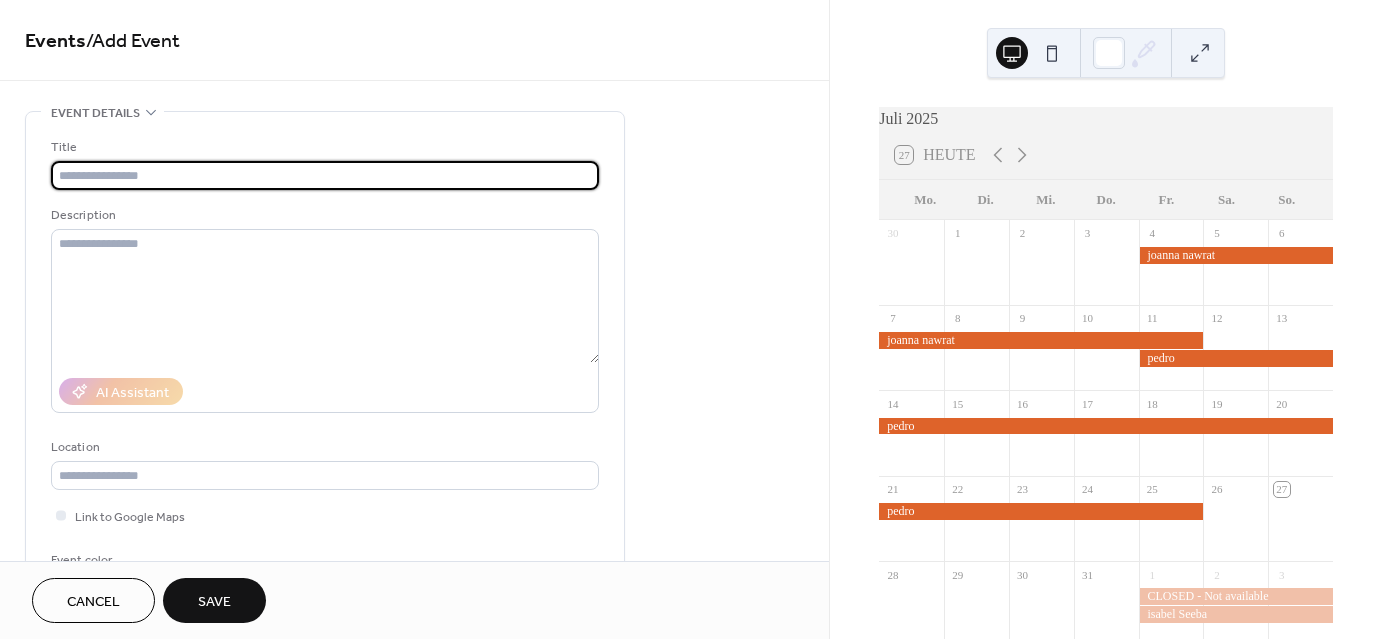 type on "*" 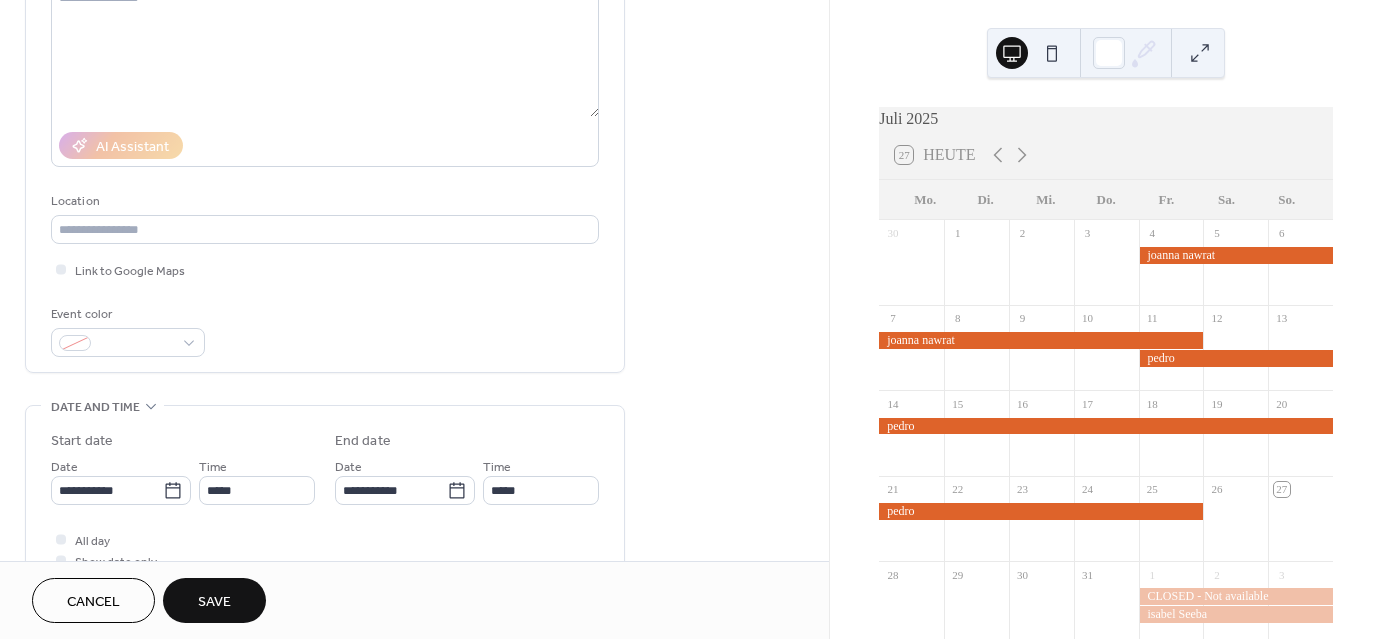 scroll, scrollTop: 247, scrollLeft: 0, axis: vertical 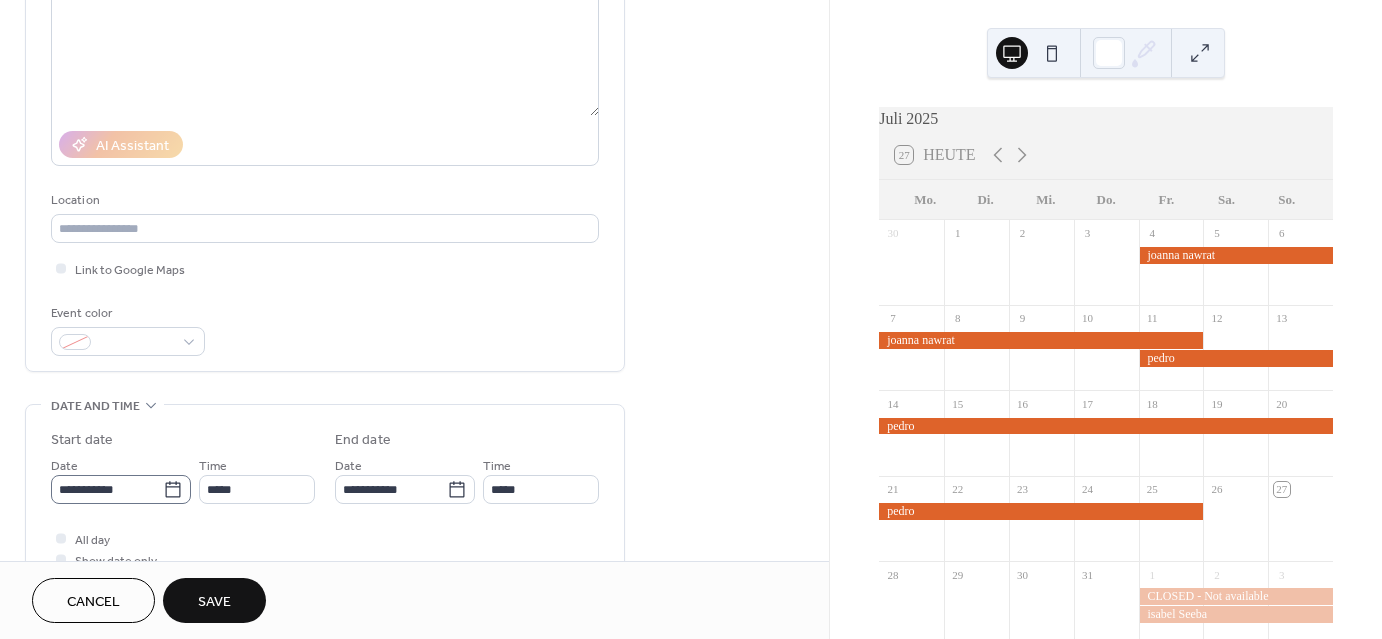 type on "*******" 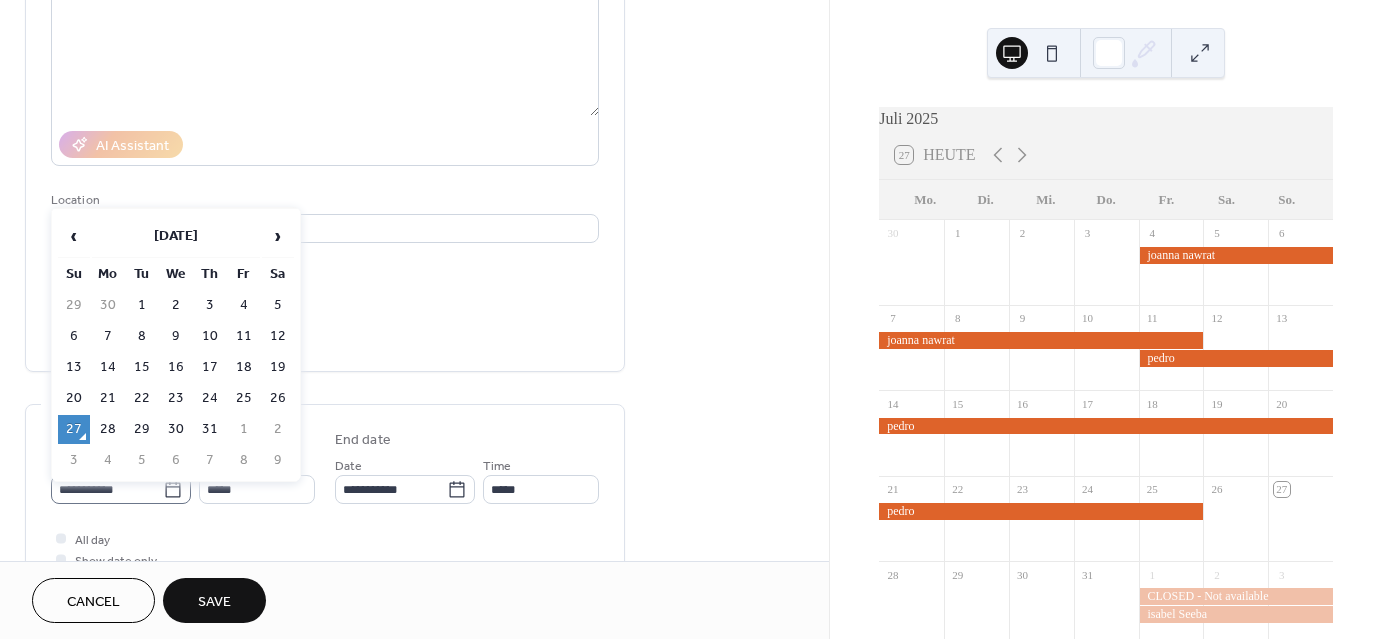 click 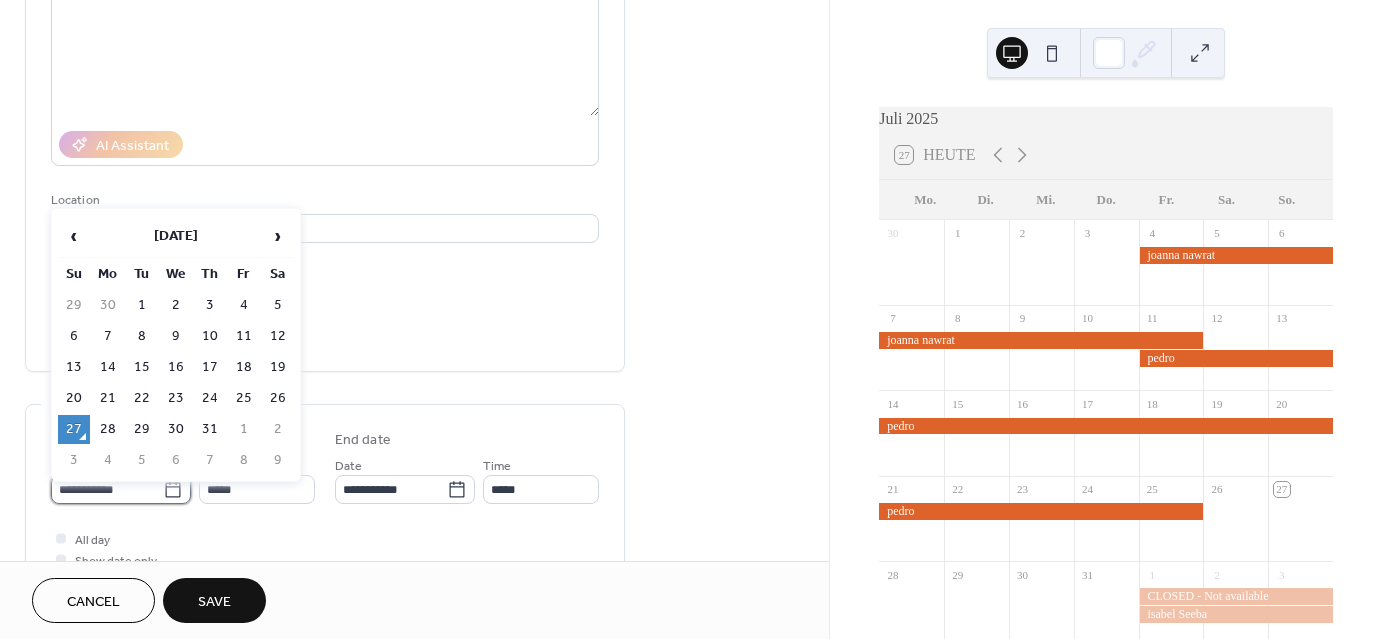 click on "**********" at bounding box center (107, 489) 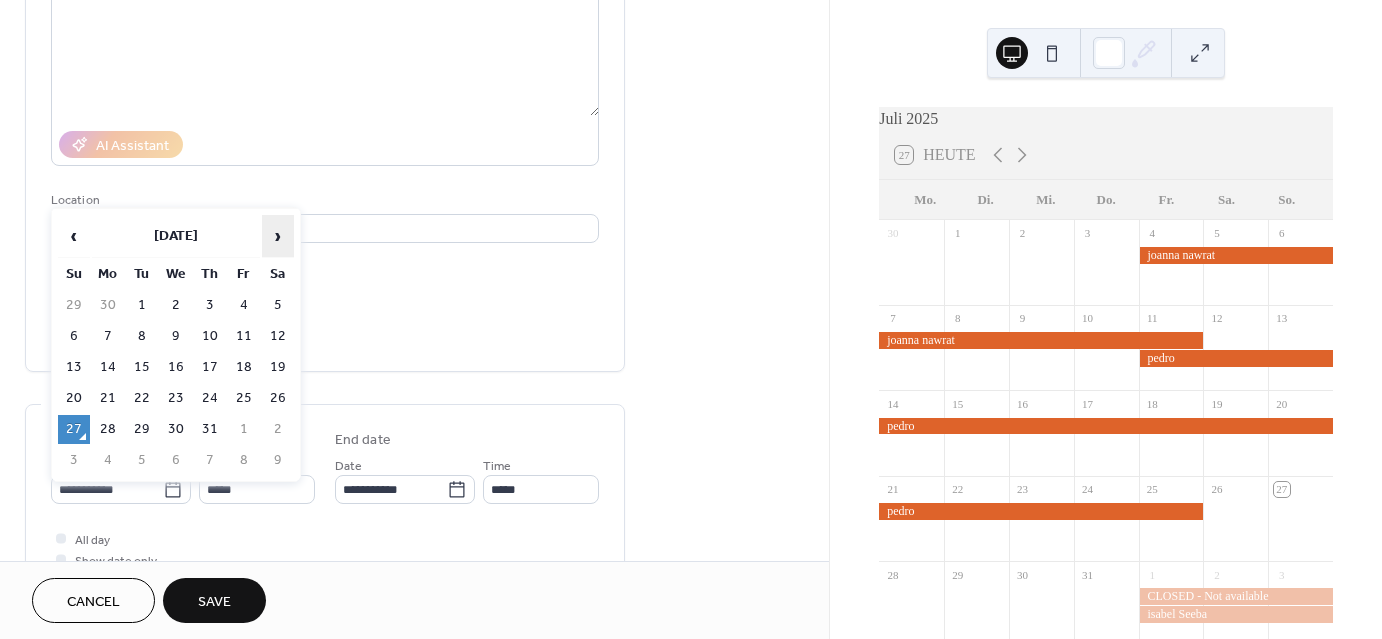 click on "›" at bounding box center [278, 236] 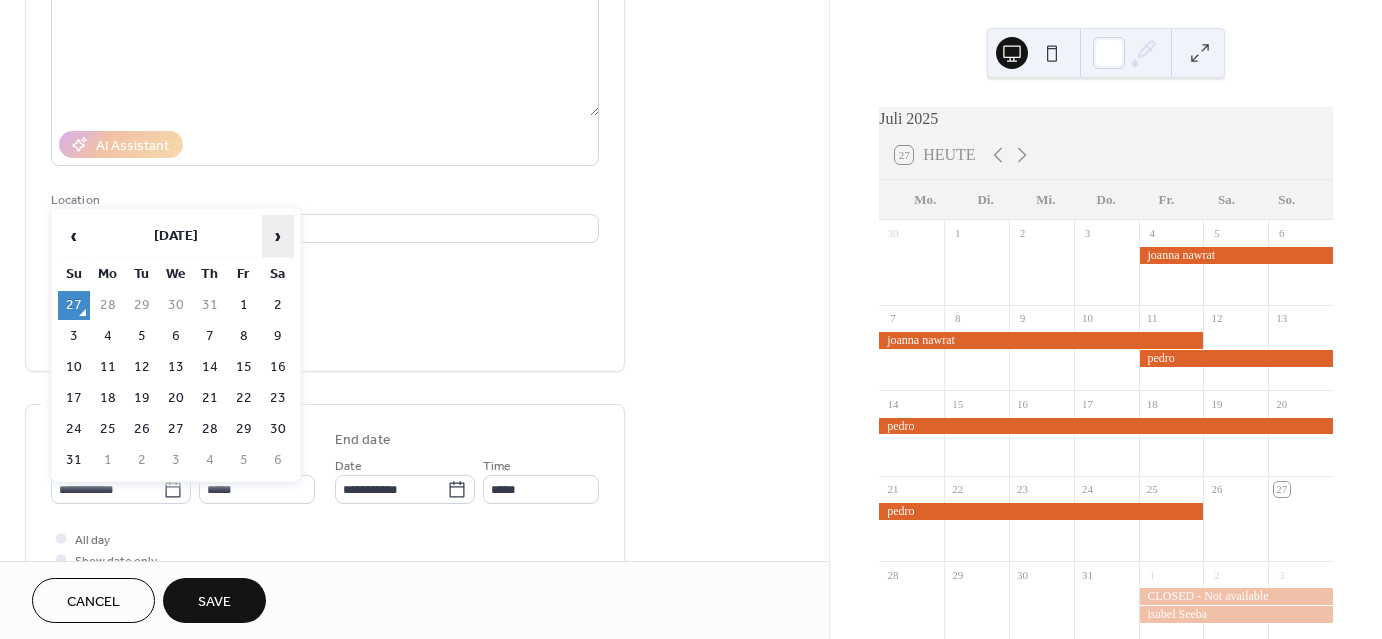 click on "›" at bounding box center [278, 236] 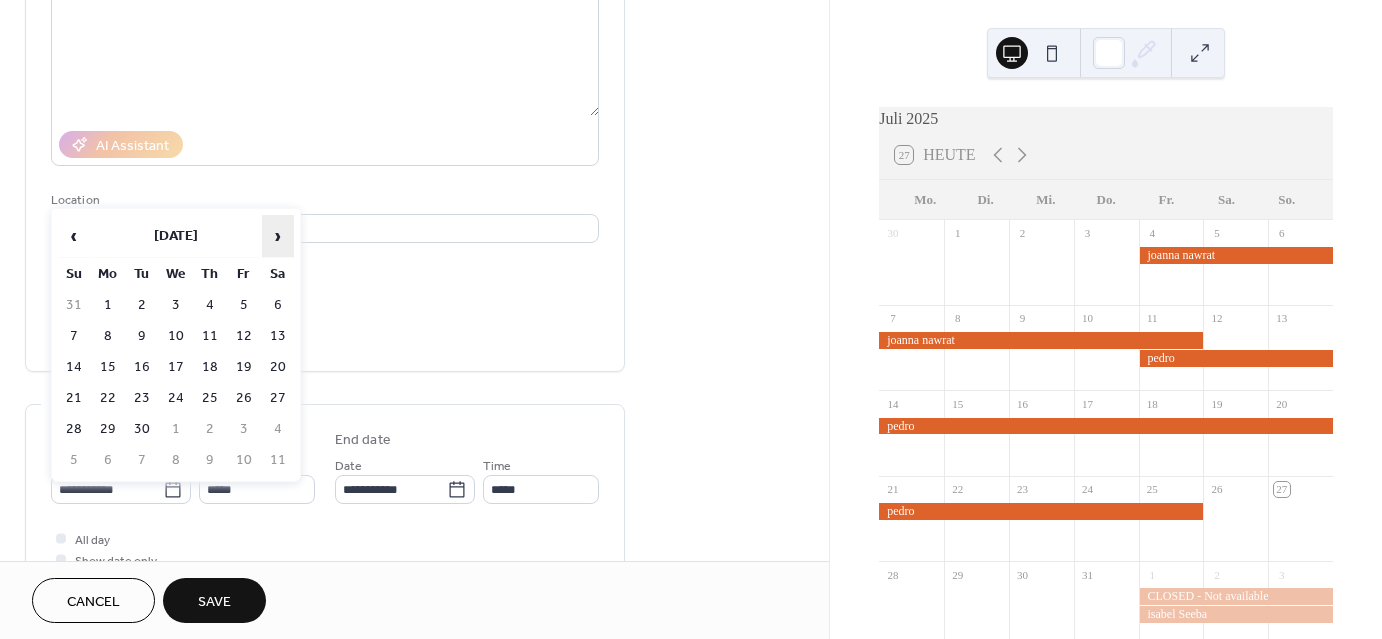 click on "›" at bounding box center (278, 236) 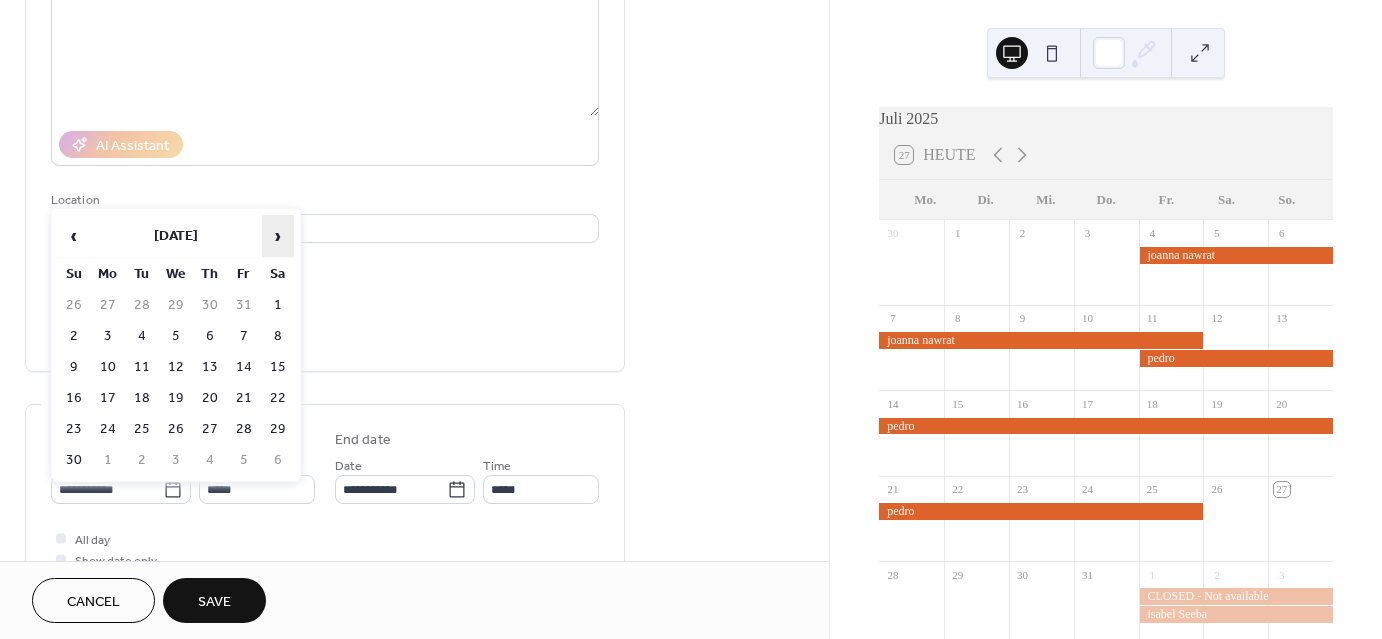 click on "›" at bounding box center [278, 236] 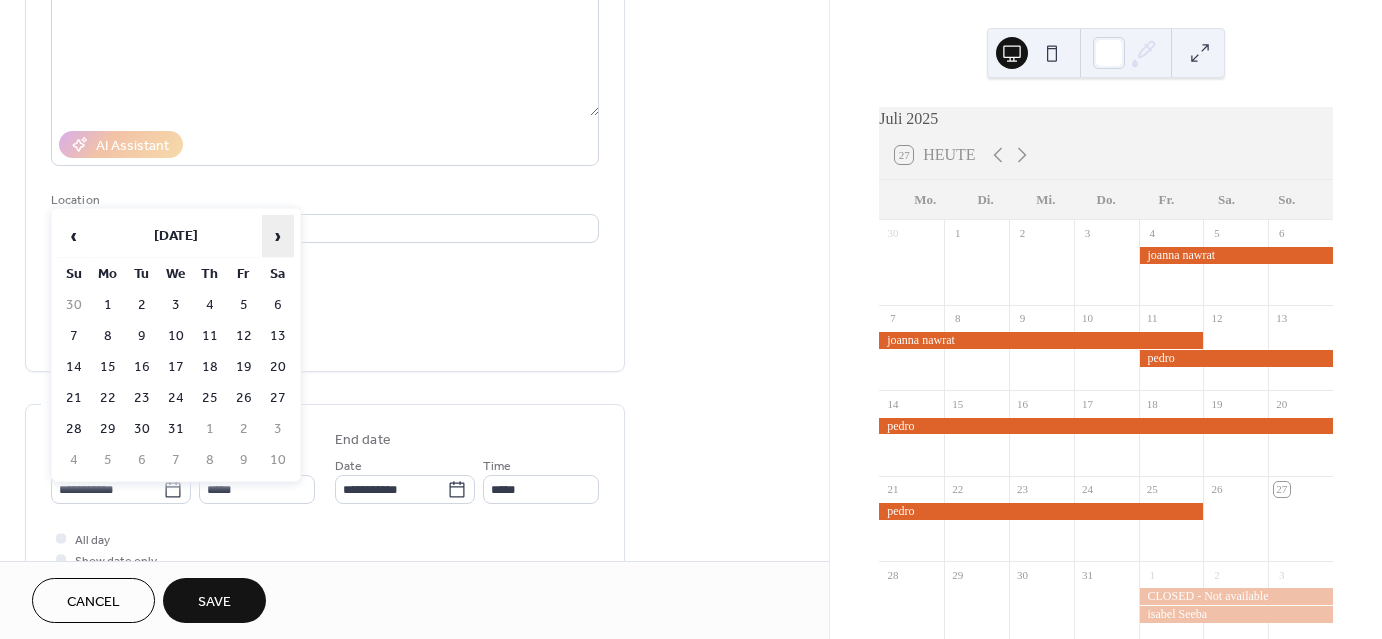 click on "›" at bounding box center (278, 236) 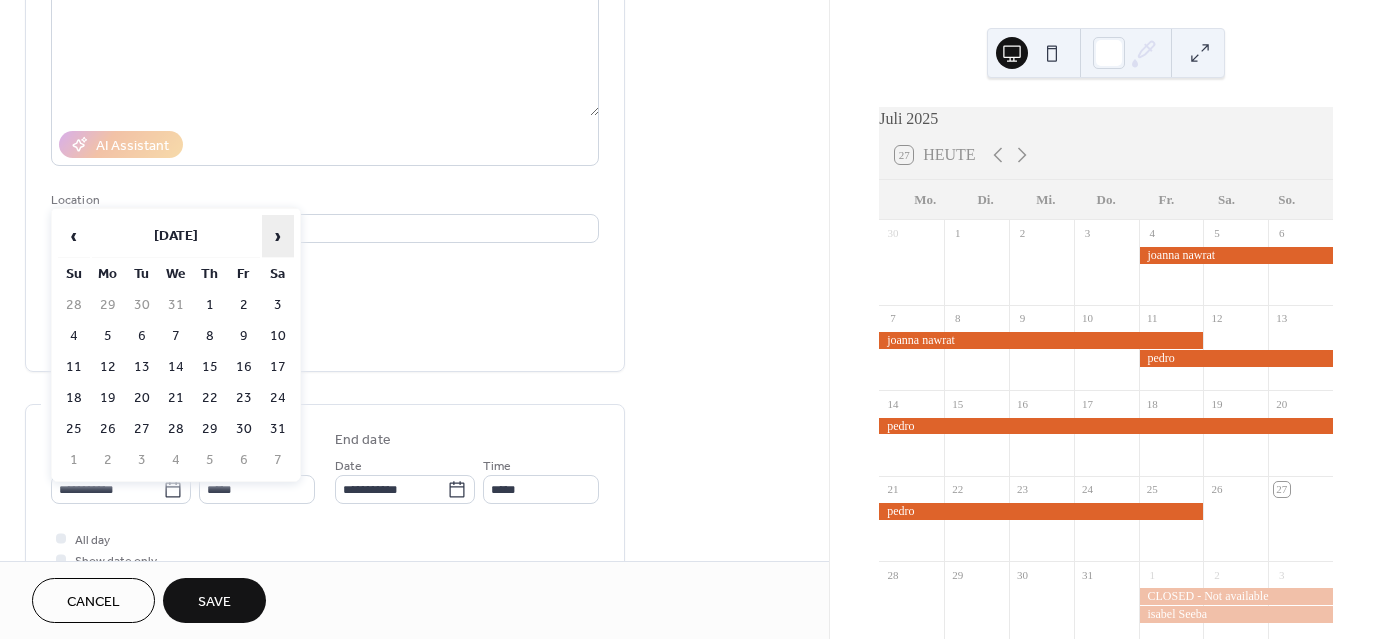 click on "›" at bounding box center [278, 236] 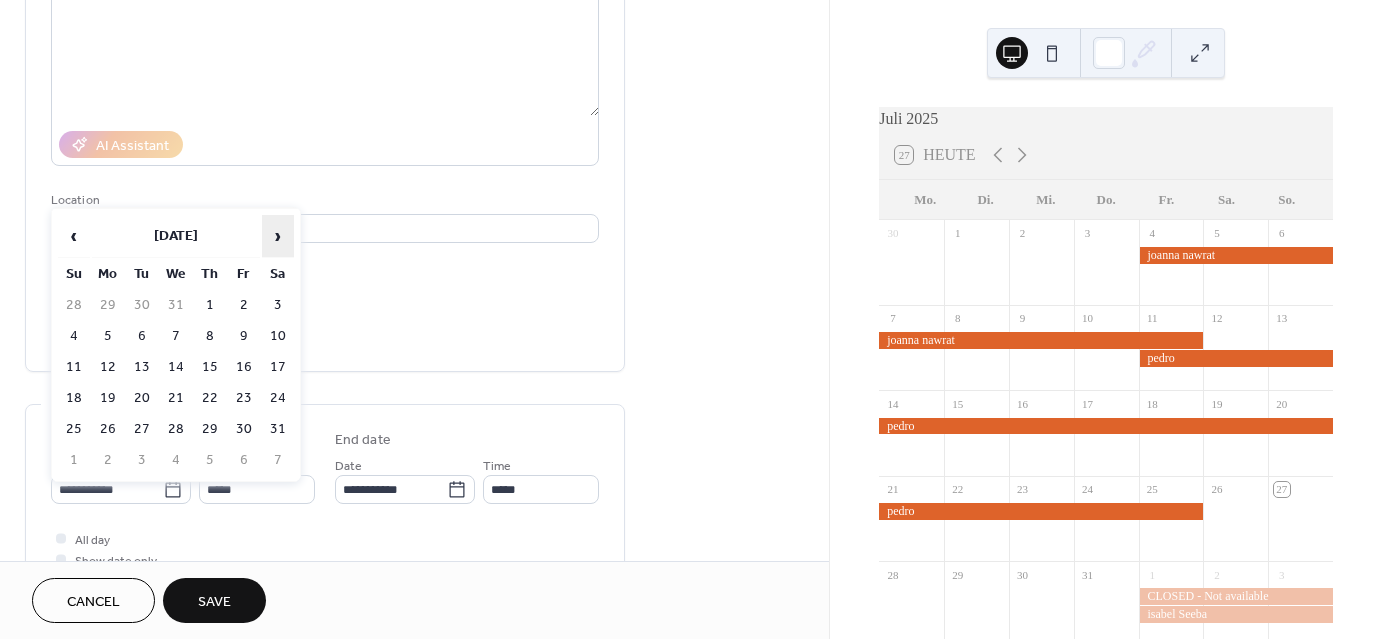 click on "›" at bounding box center (278, 236) 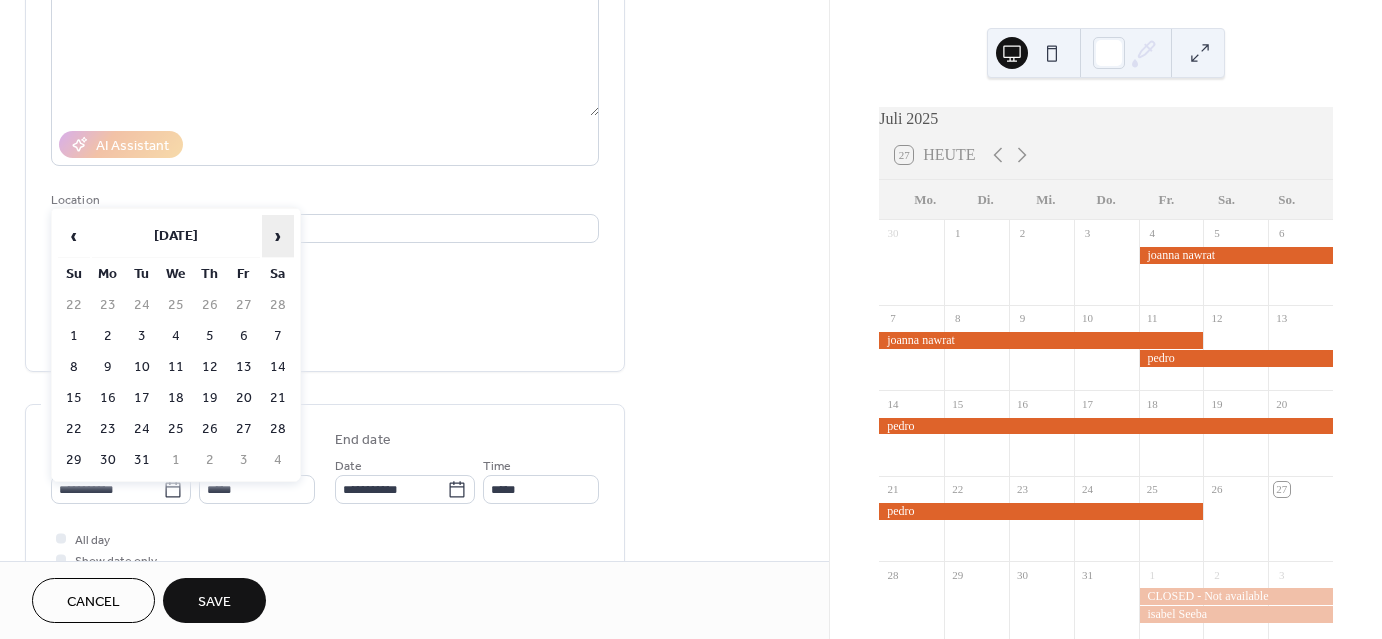 click on "›" at bounding box center (278, 236) 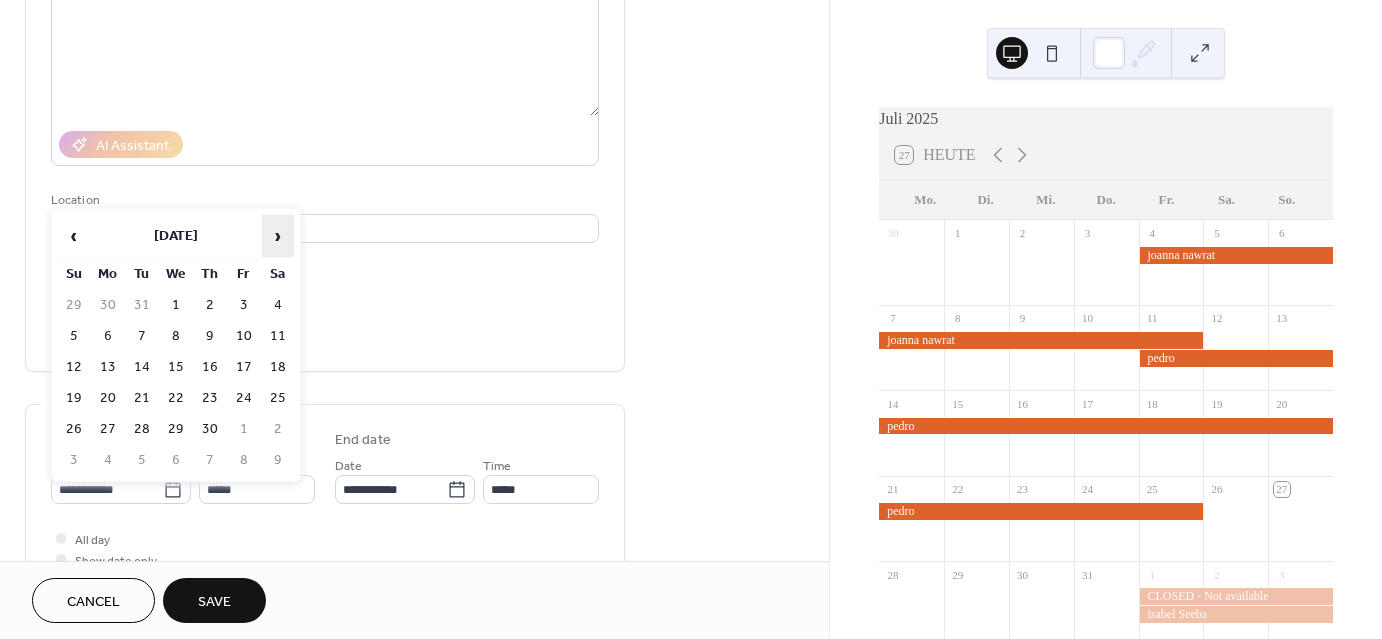 click on "›" at bounding box center [278, 236] 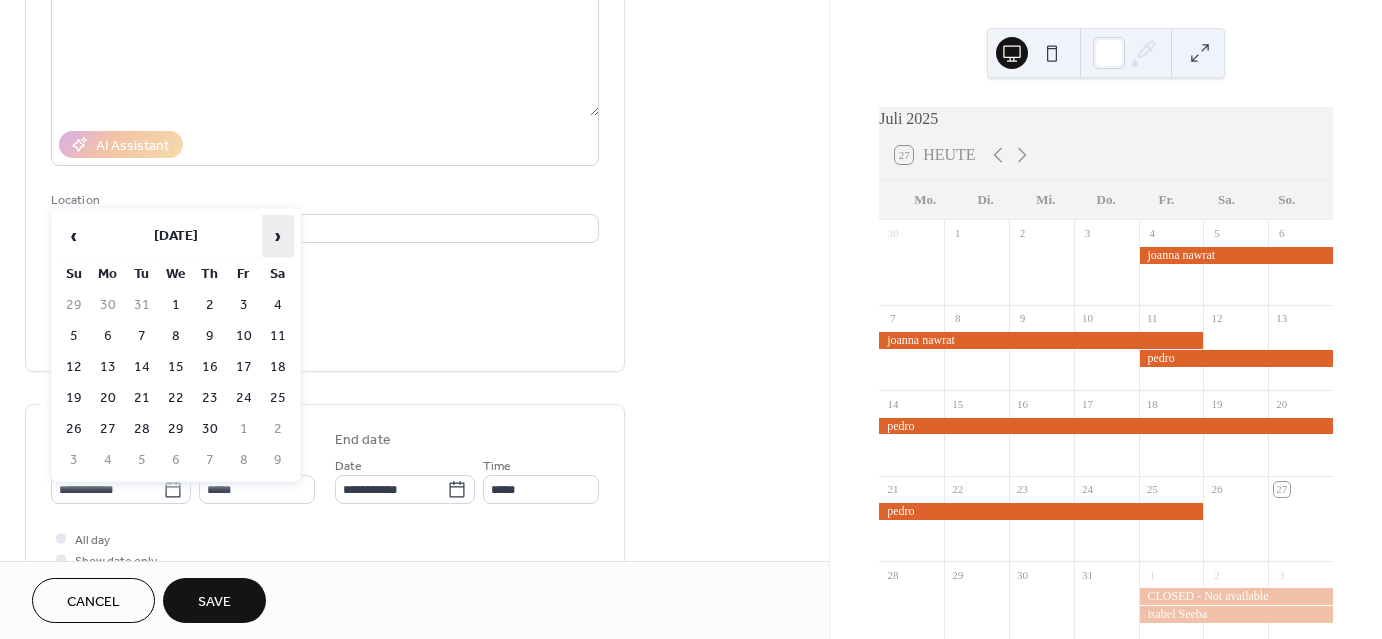 click on "›" at bounding box center [278, 236] 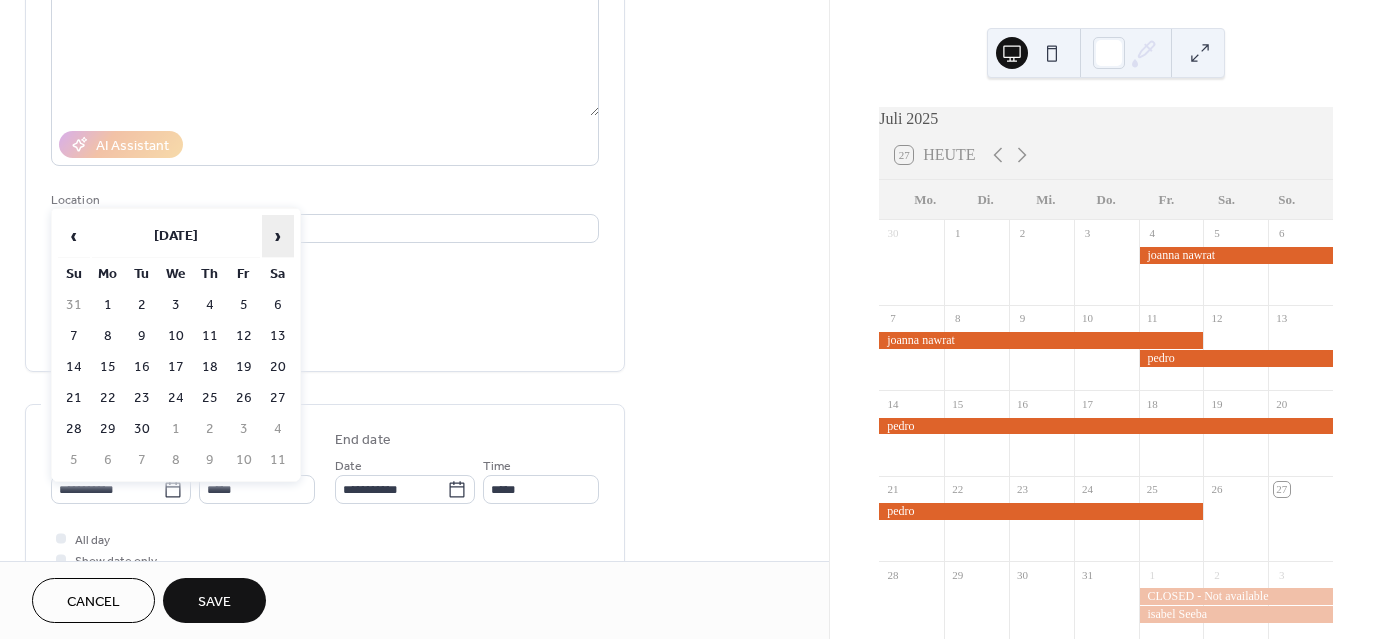 click on "›" at bounding box center [278, 236] 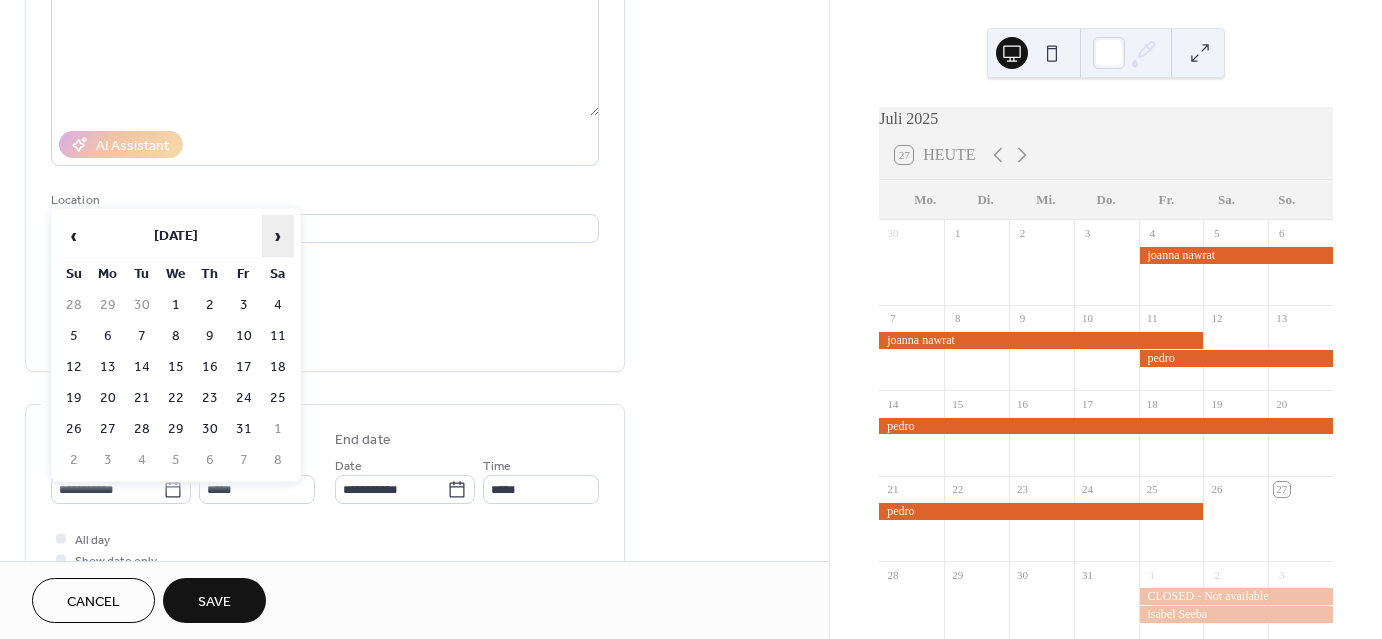 click on "›" at bounding box center [278, 236] 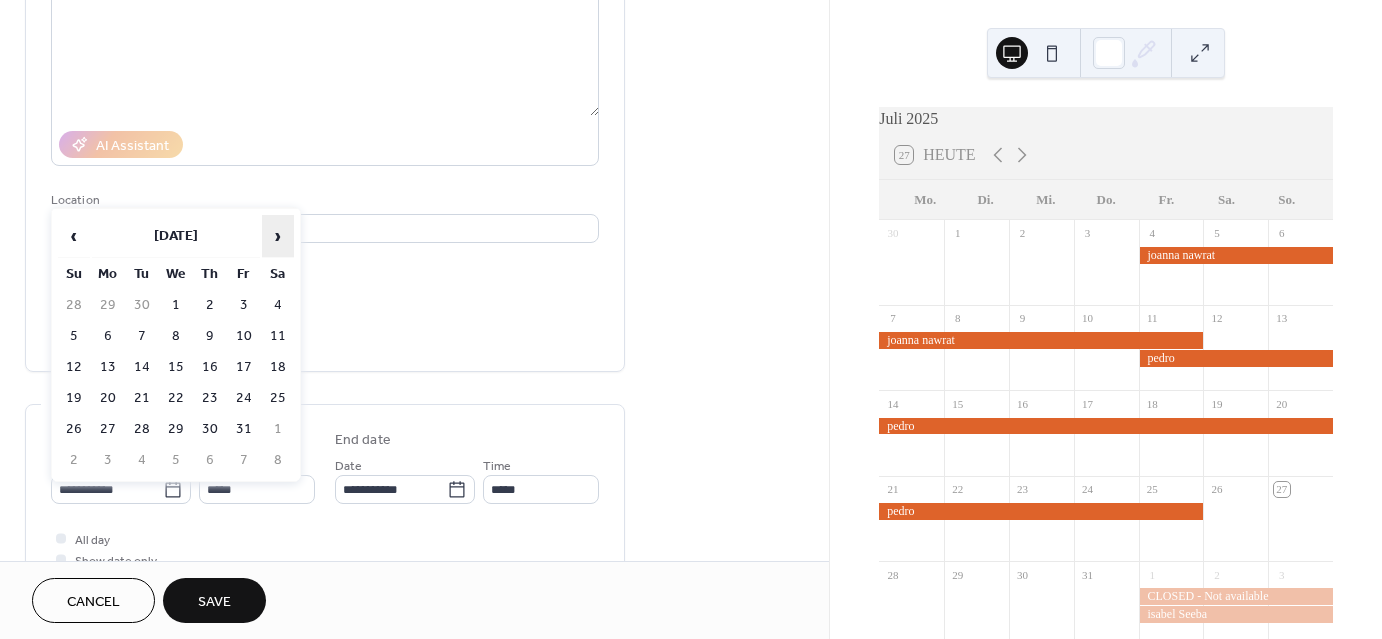 click on "›" at bounding box center [278, 236] 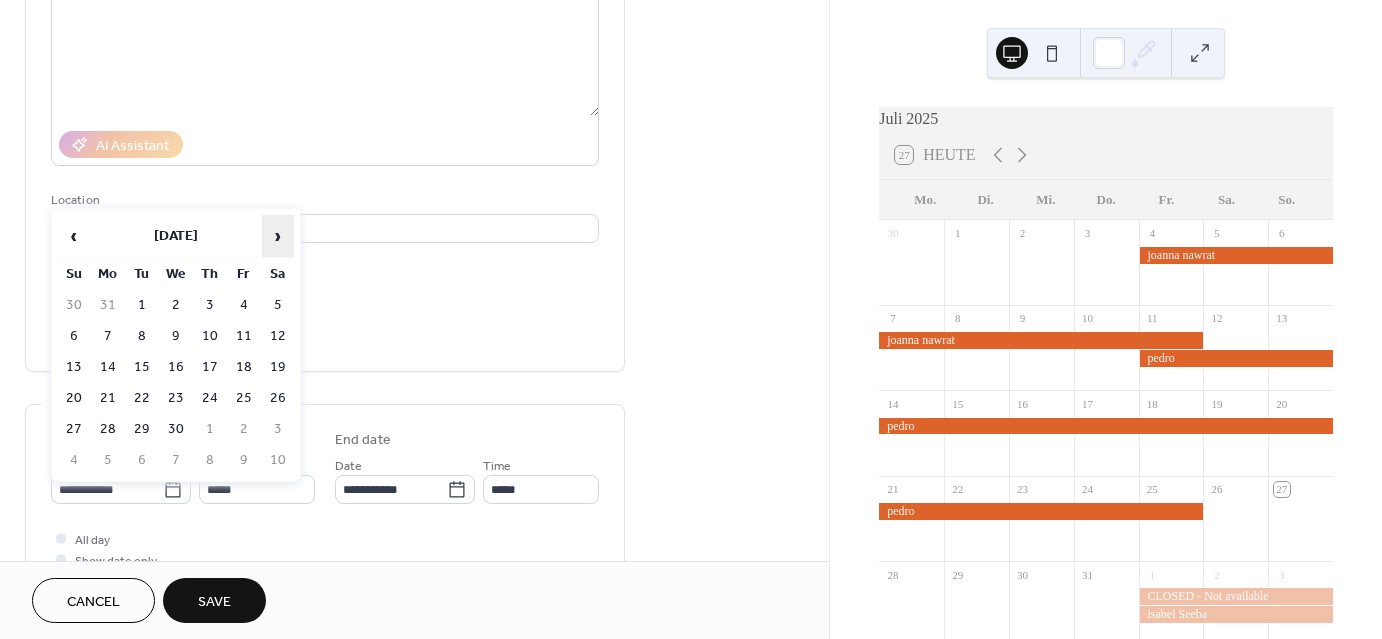 click on "›" at bounding box center (278, 236) 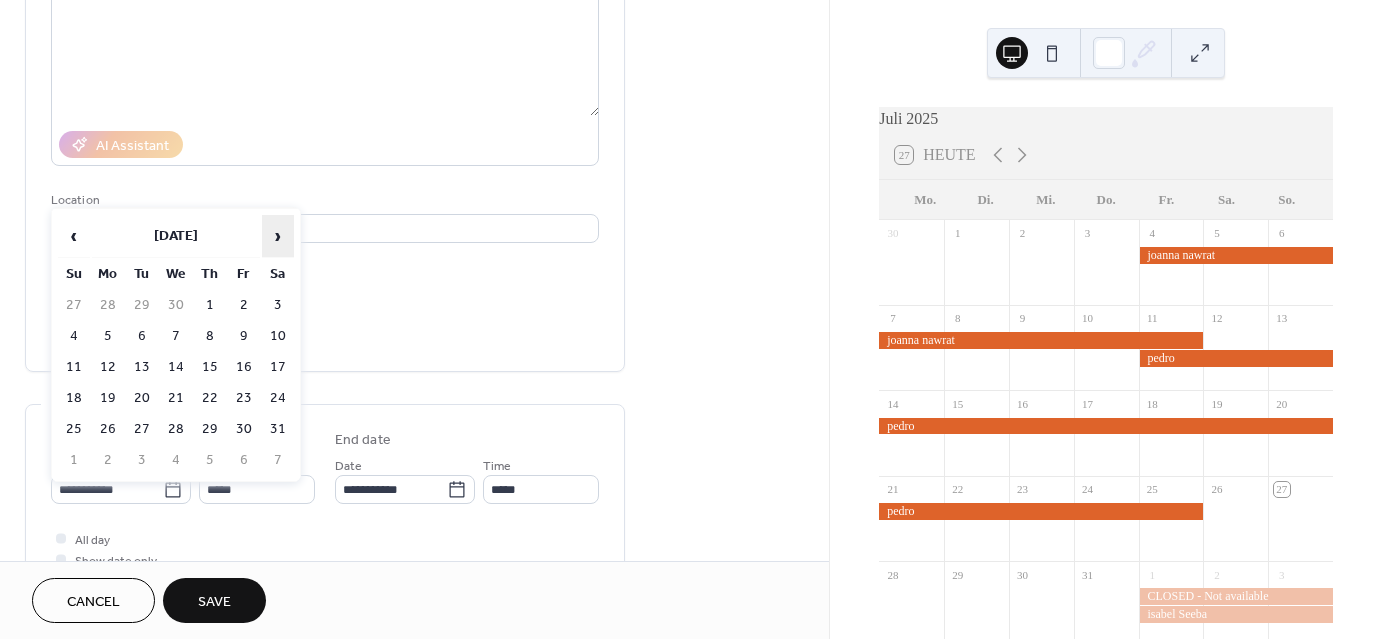 click on "›" at bounding box center (278, 236) 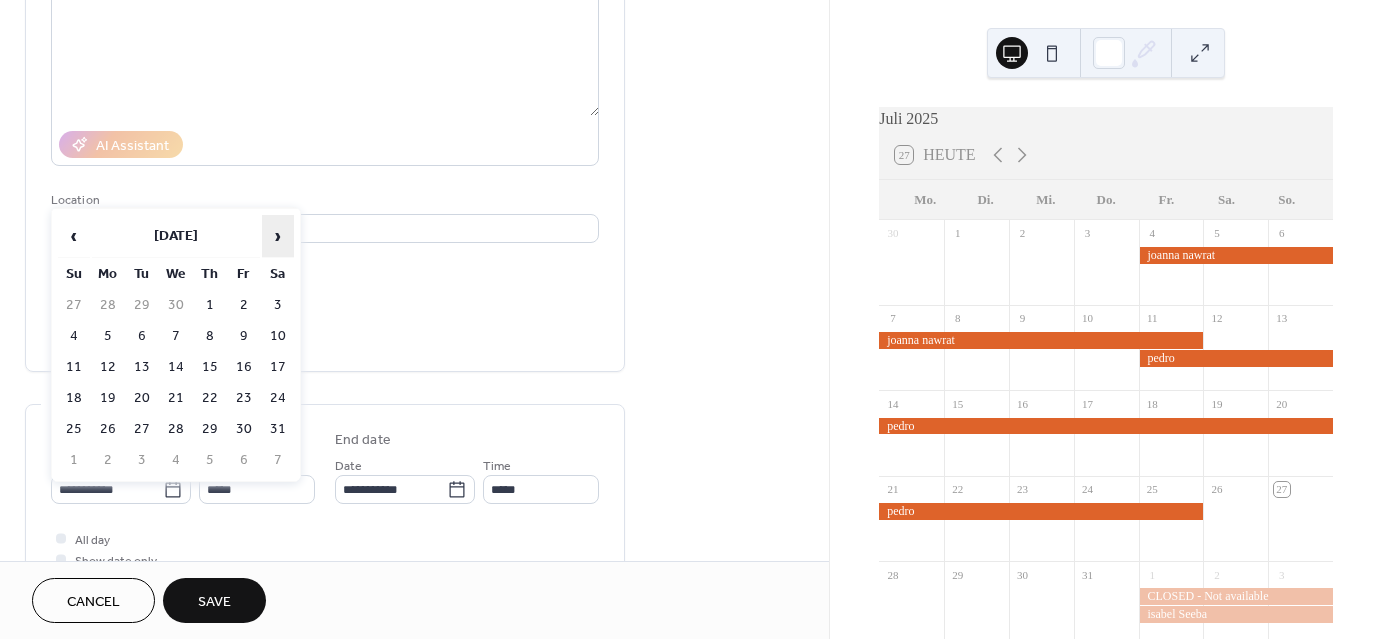 click on "›" at bounding box center (278, 236) 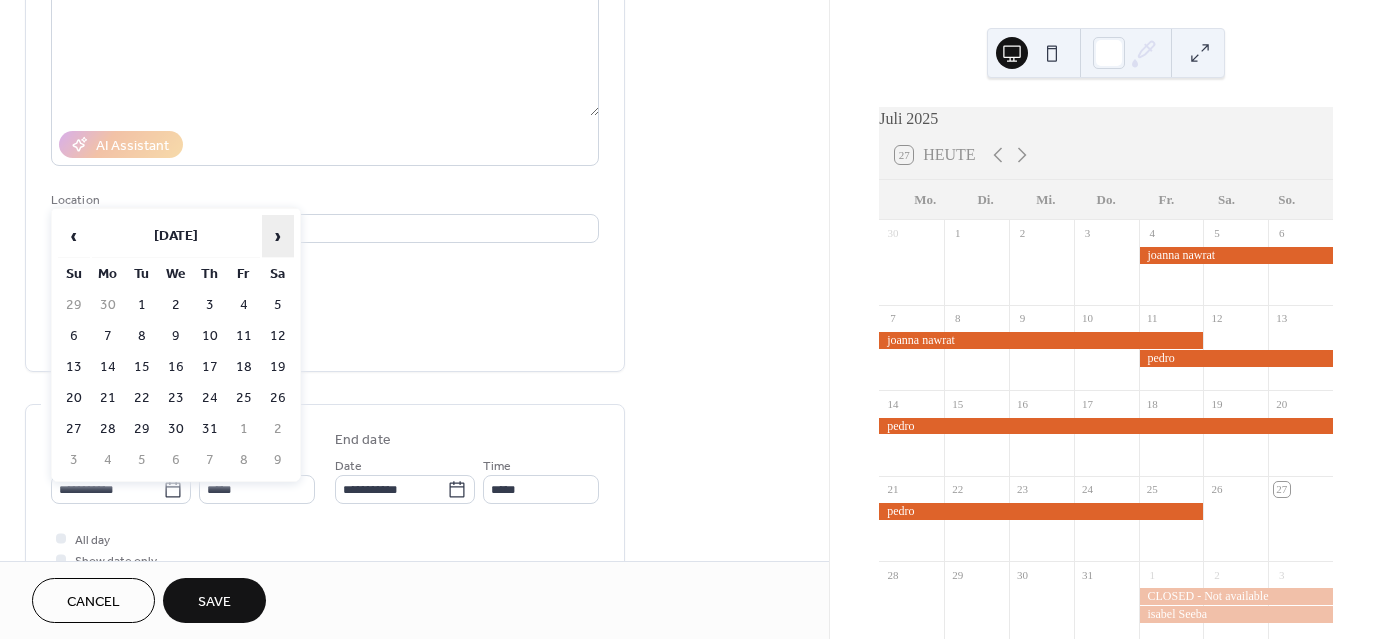 click on "›" at bounding box center [278, 236] 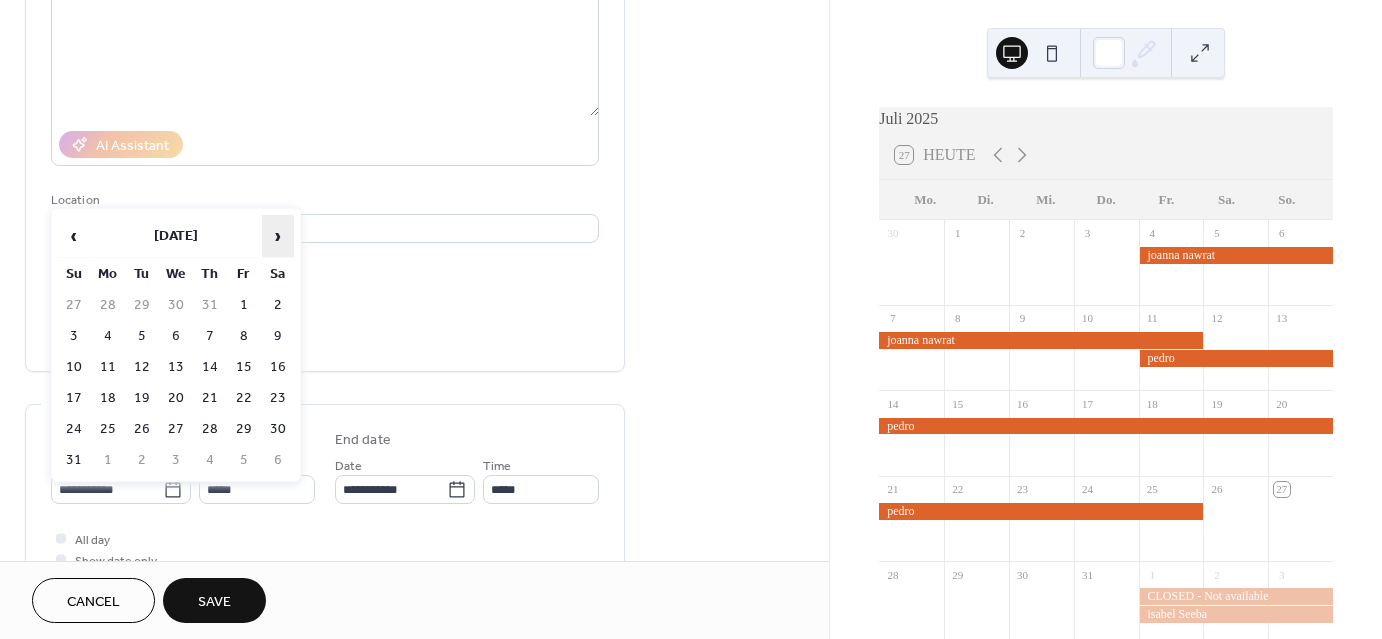 click on "›" at bounding box center (278, 236) 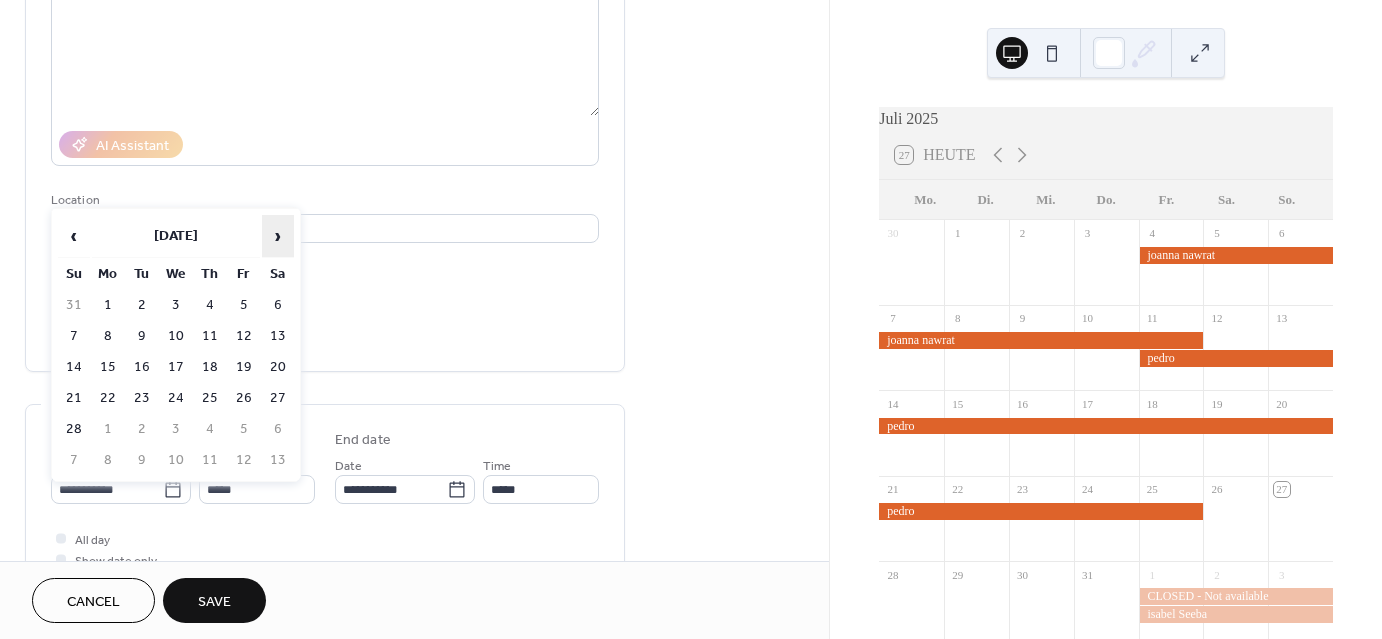 click on "›" at bounding box center [278, 236] 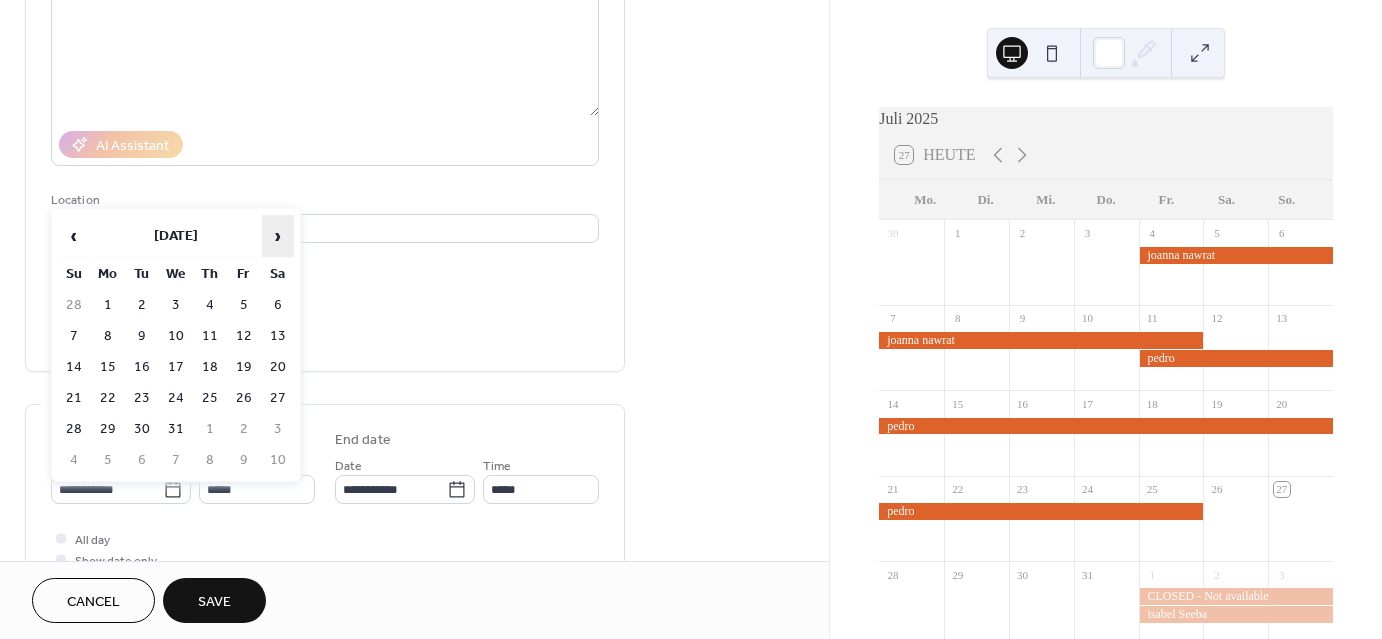 click on "›" at bounding box center [278, 236] 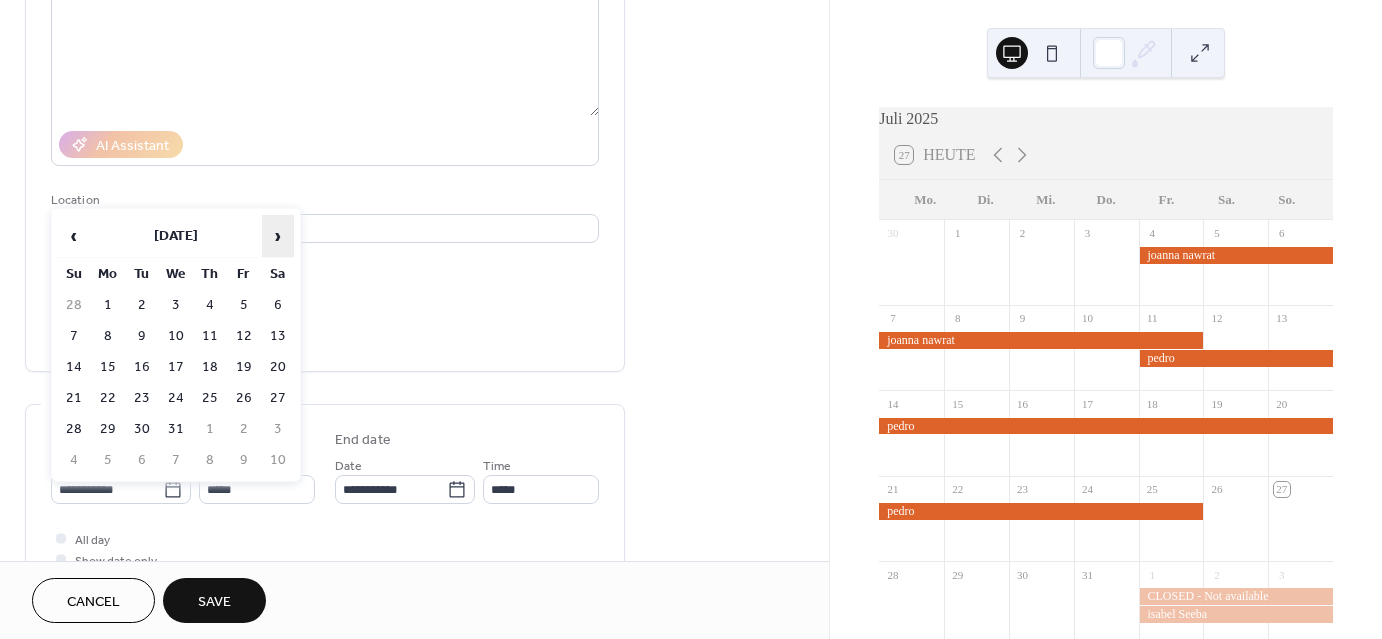 click on "›" at bounding box center (278, 236) 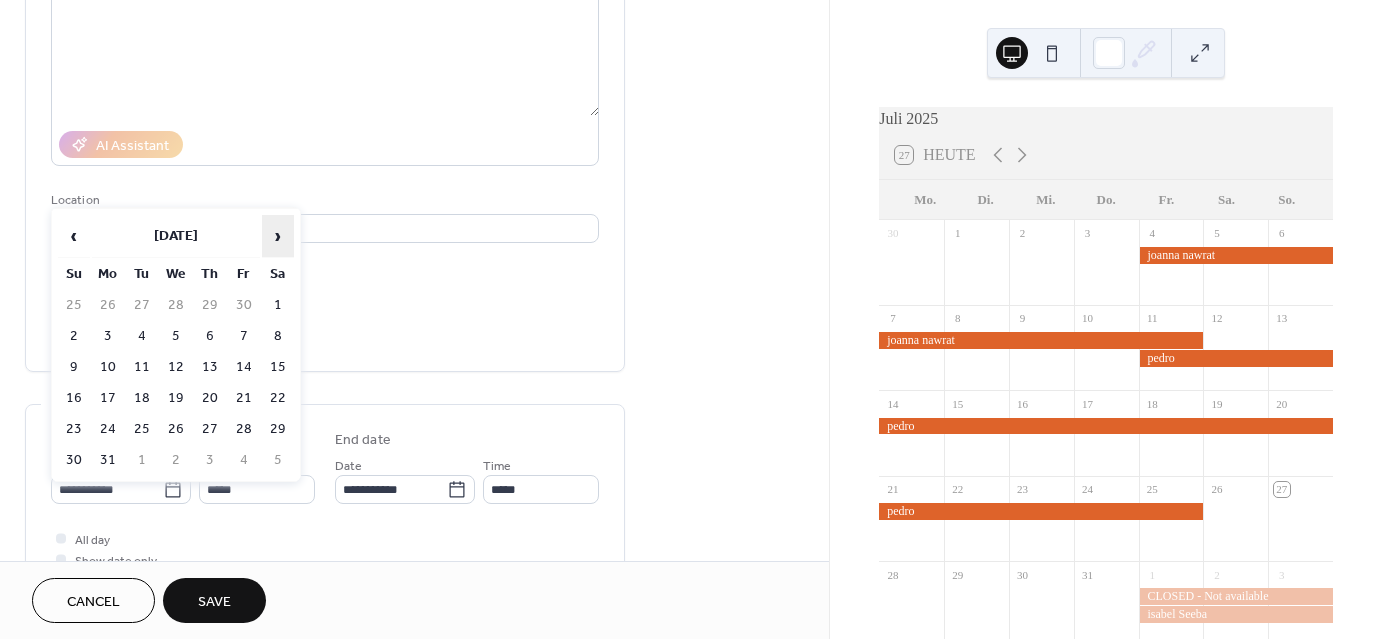 click on "›" at bounding box center [278, 236] 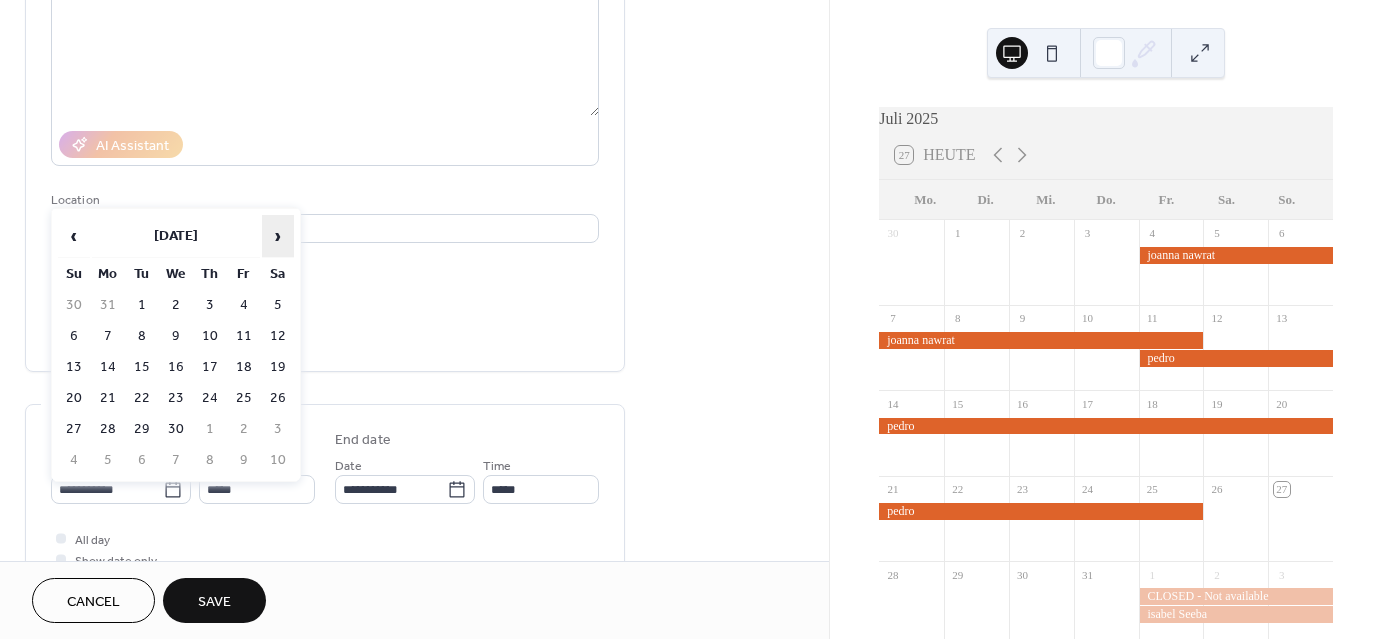 click on "›" at bounding box center [278, 236] 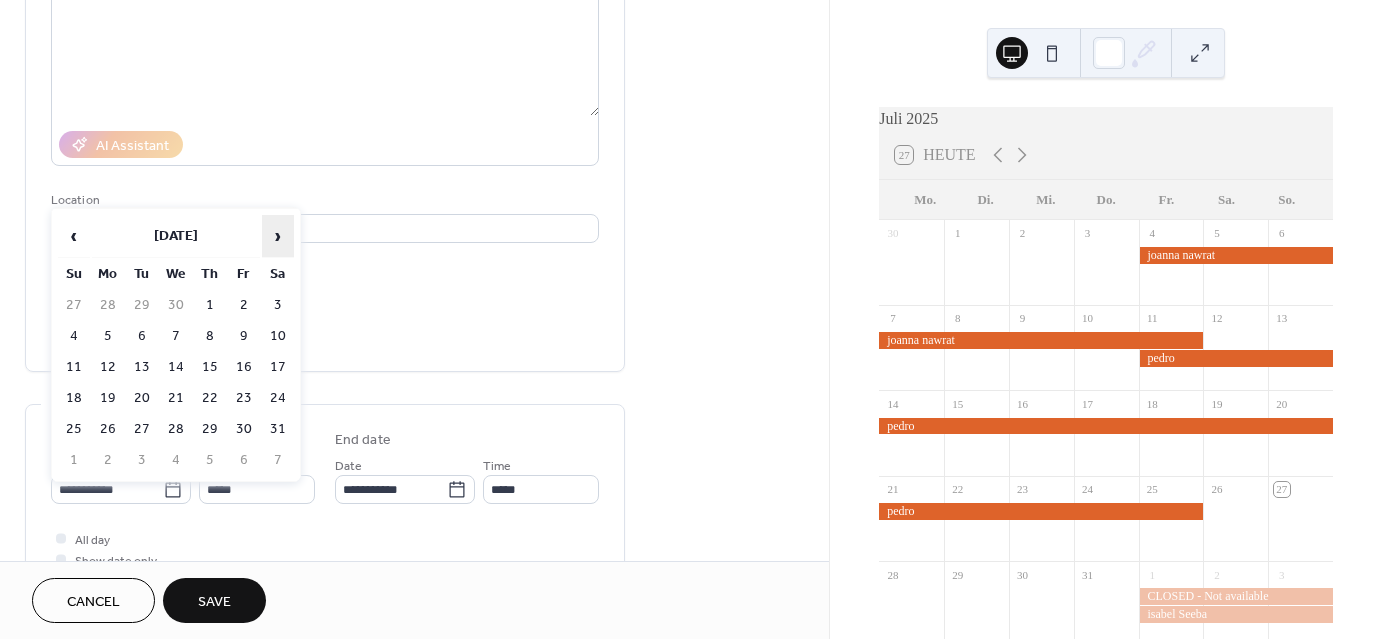click on "›" at bounding box center (278, 236) 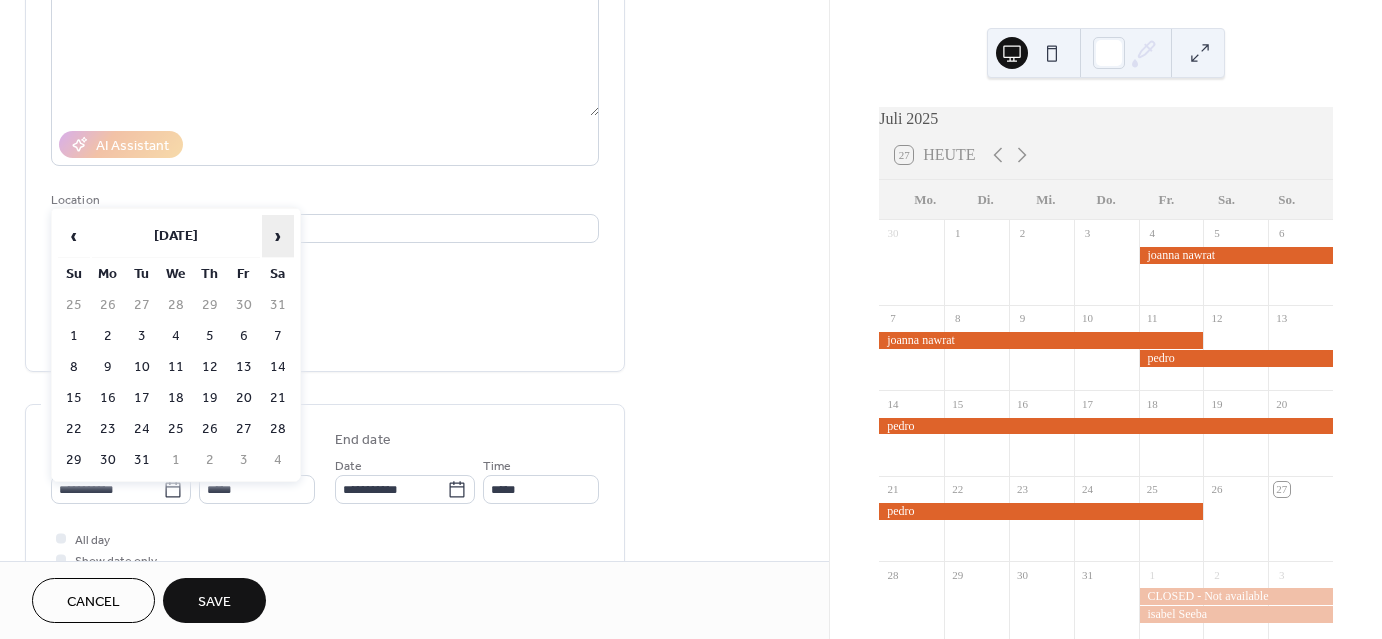 click on "›" at bounding box center [278, 236] 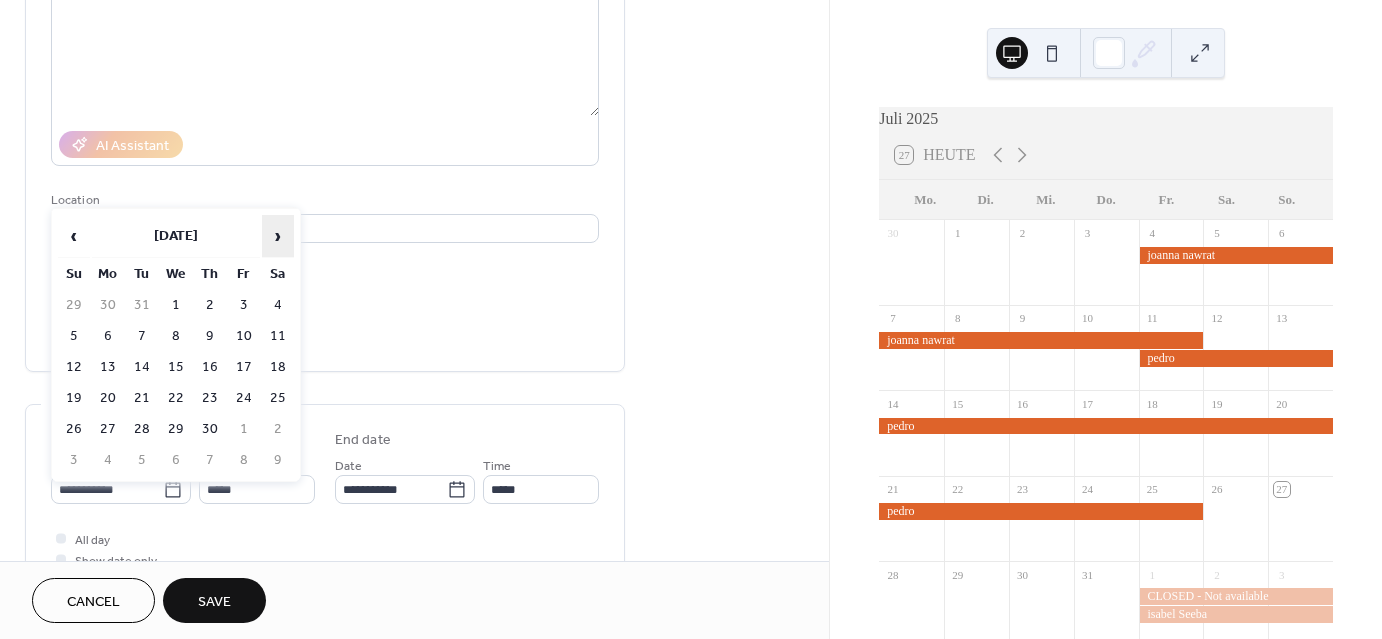 click on "›" at bounding box center (278, 236) 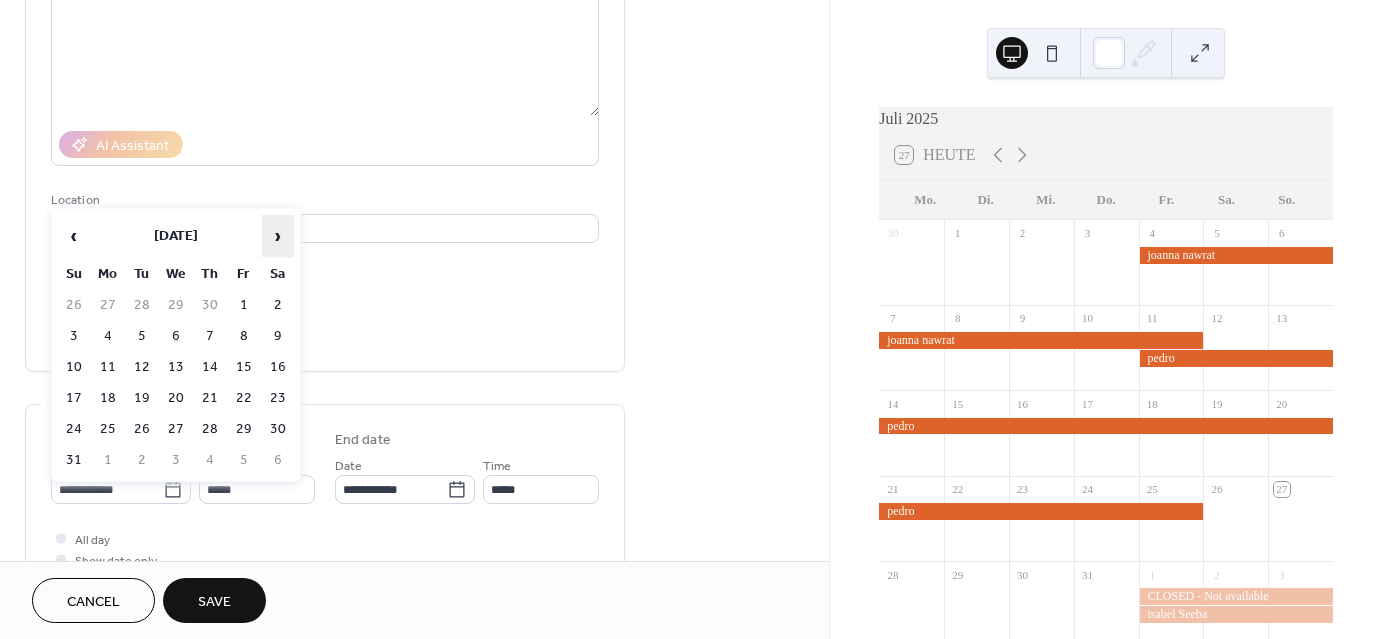 click on "›" at bounding box center [278, 236] 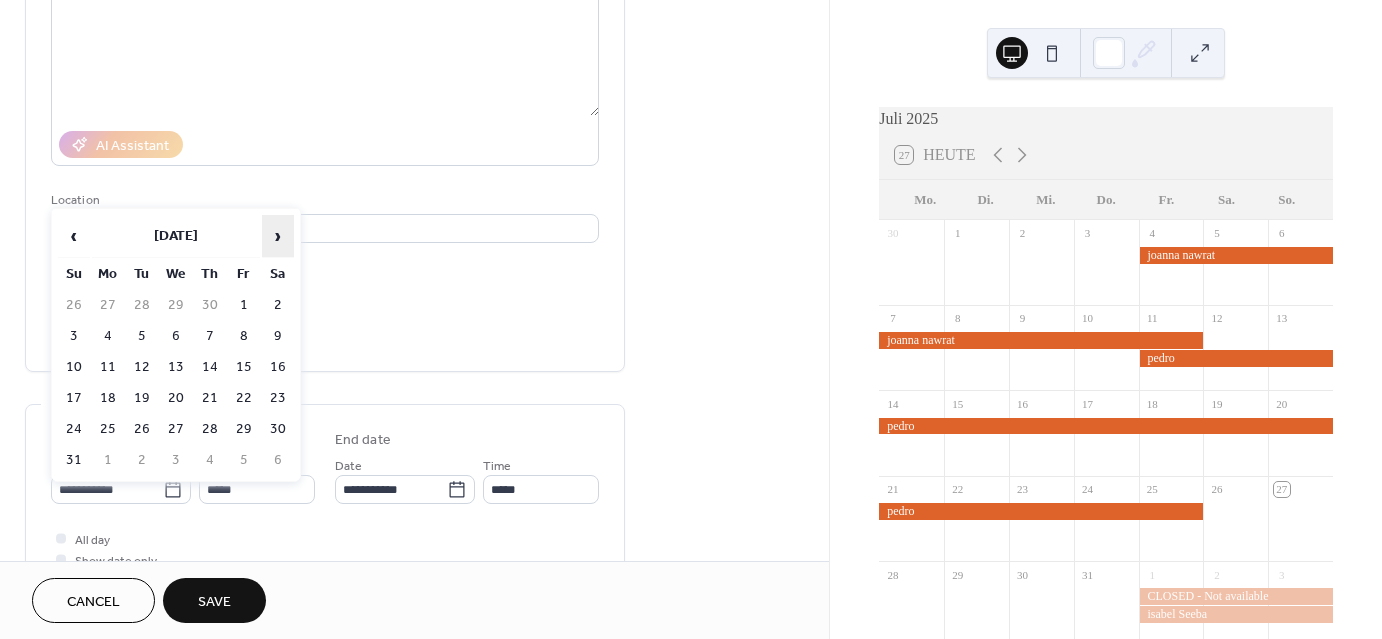 click on "›" at bounding box center [278, 236] 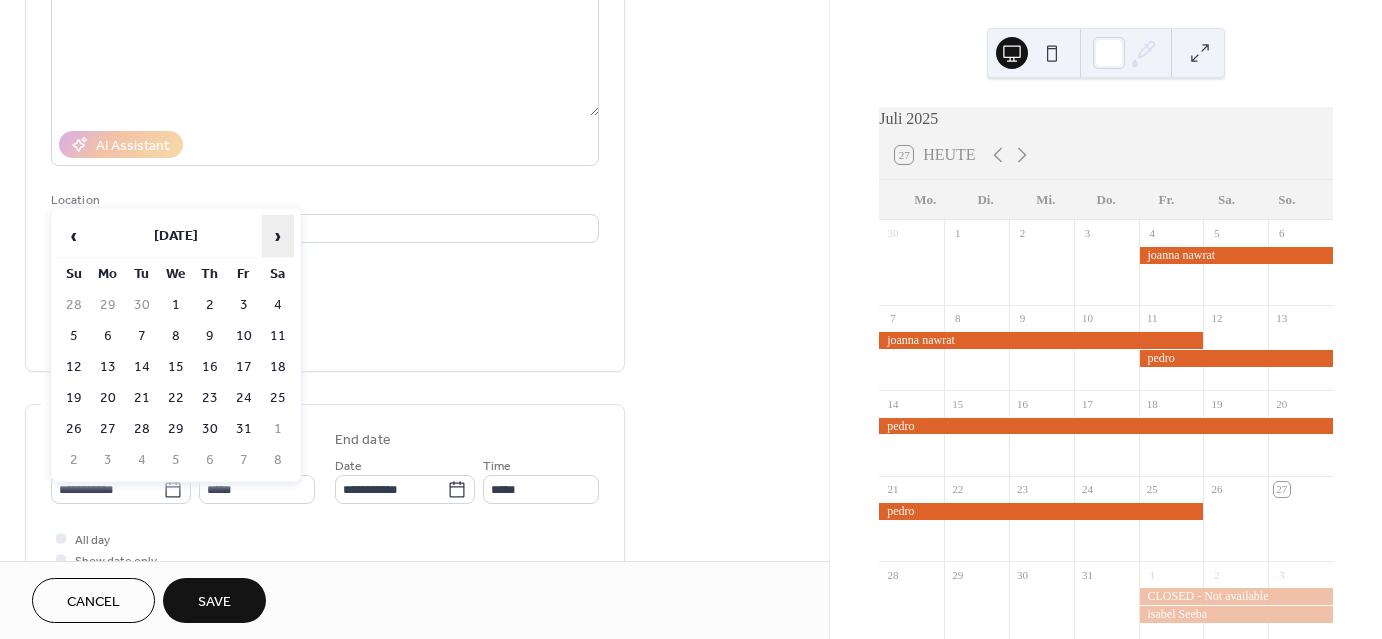 click on "›" at bounding box center [278, 236] 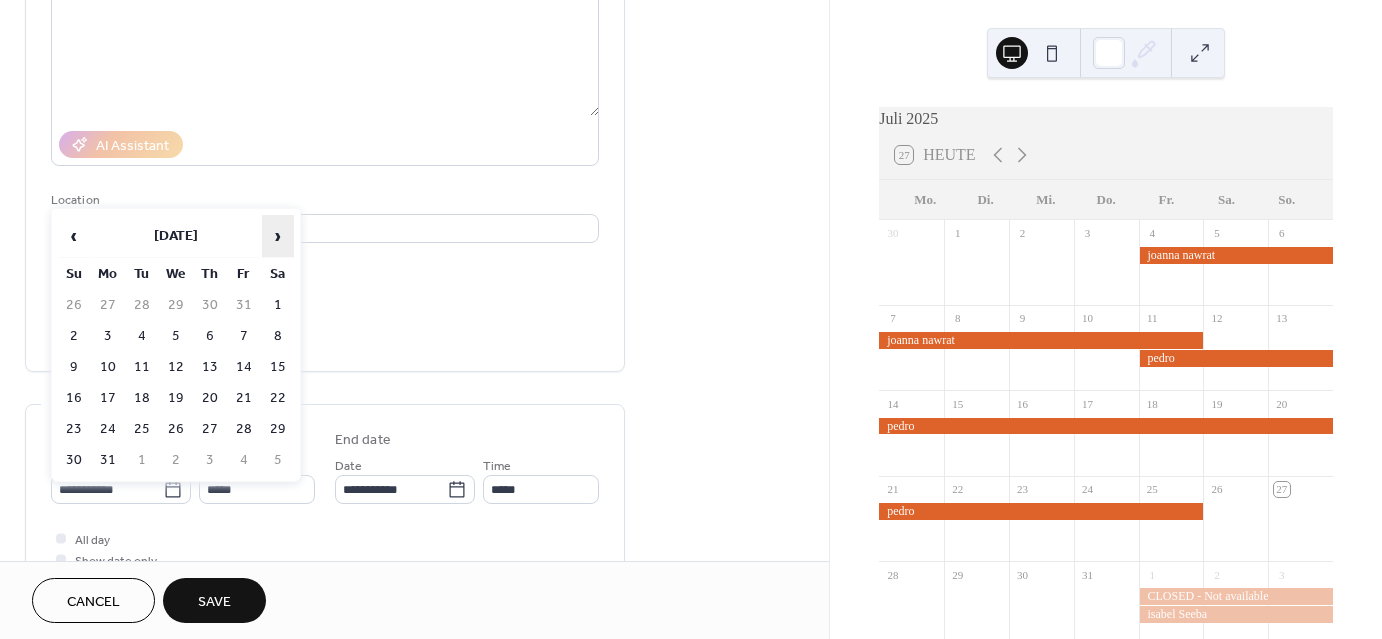 click on "›" at bounding box center (278, 236) 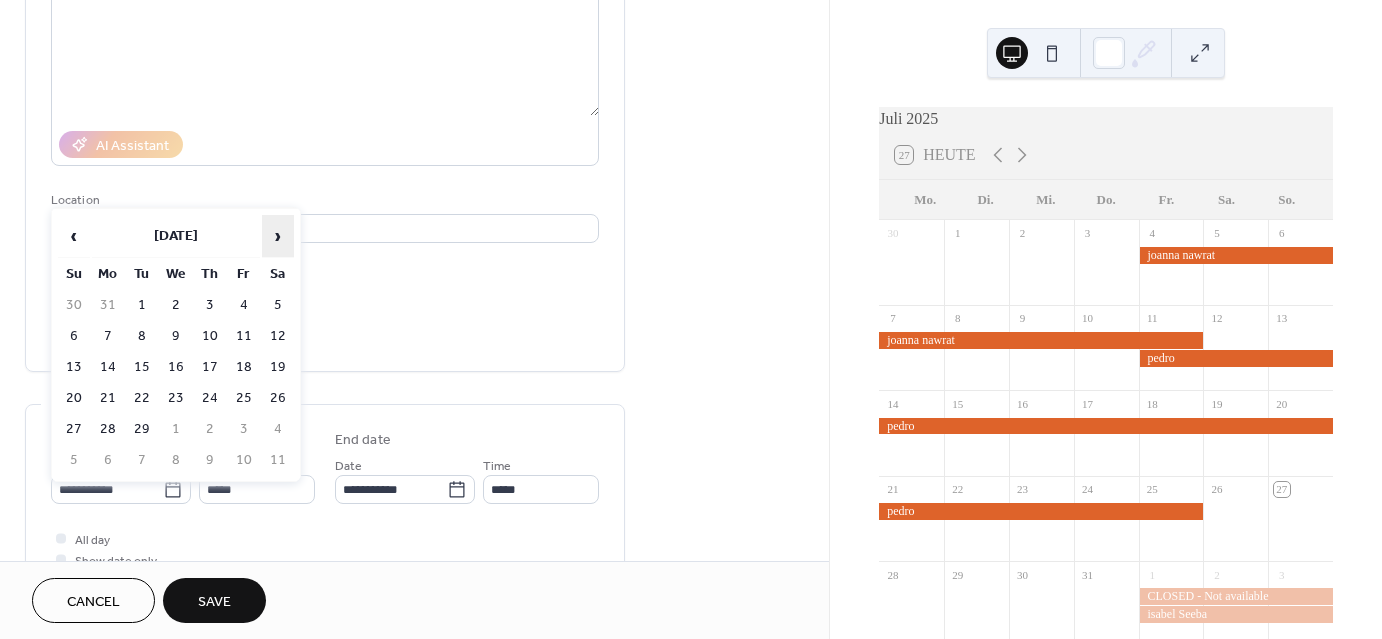 click on "›" at bounding box center (278, 236) 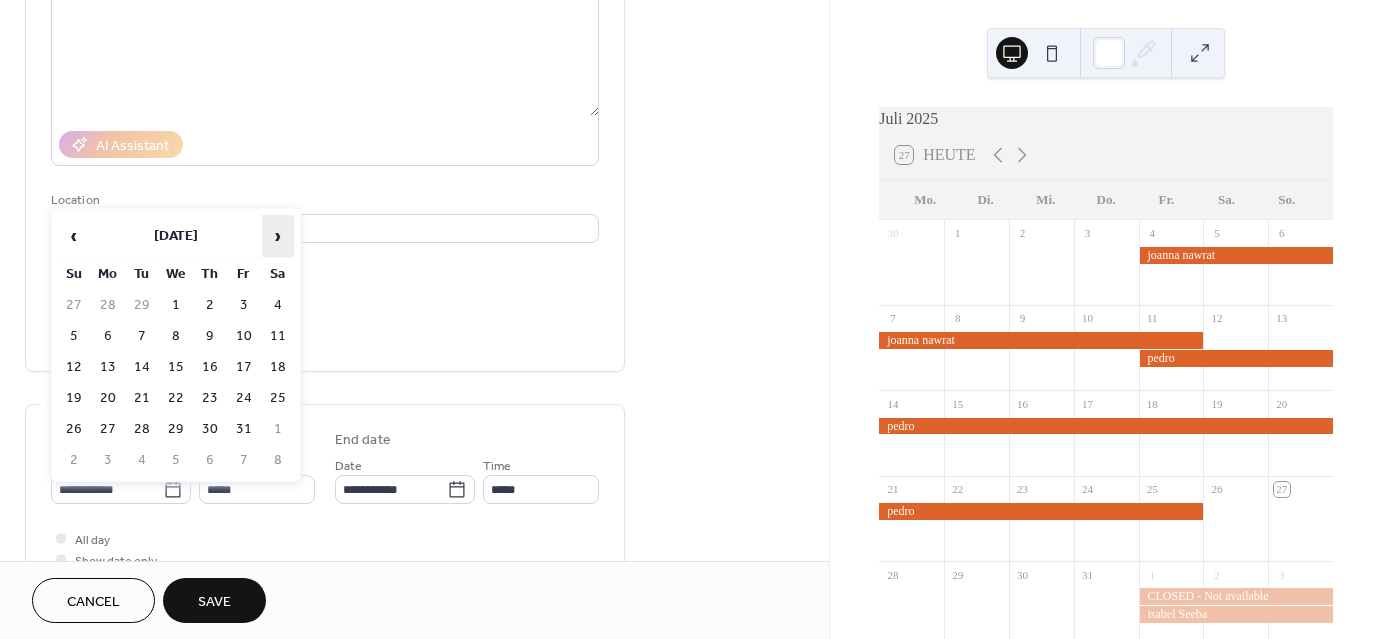 click on "›" at bounding box center (278, 236) 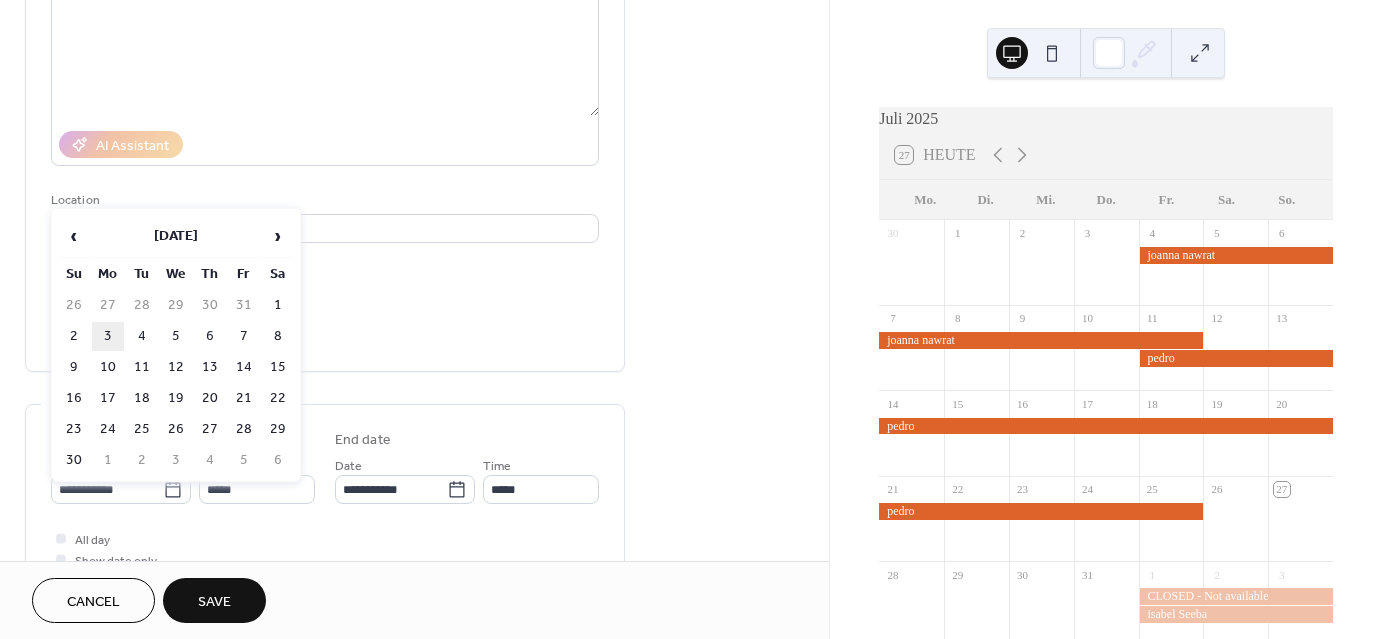 click on "3" at bounding box center (108, 336) 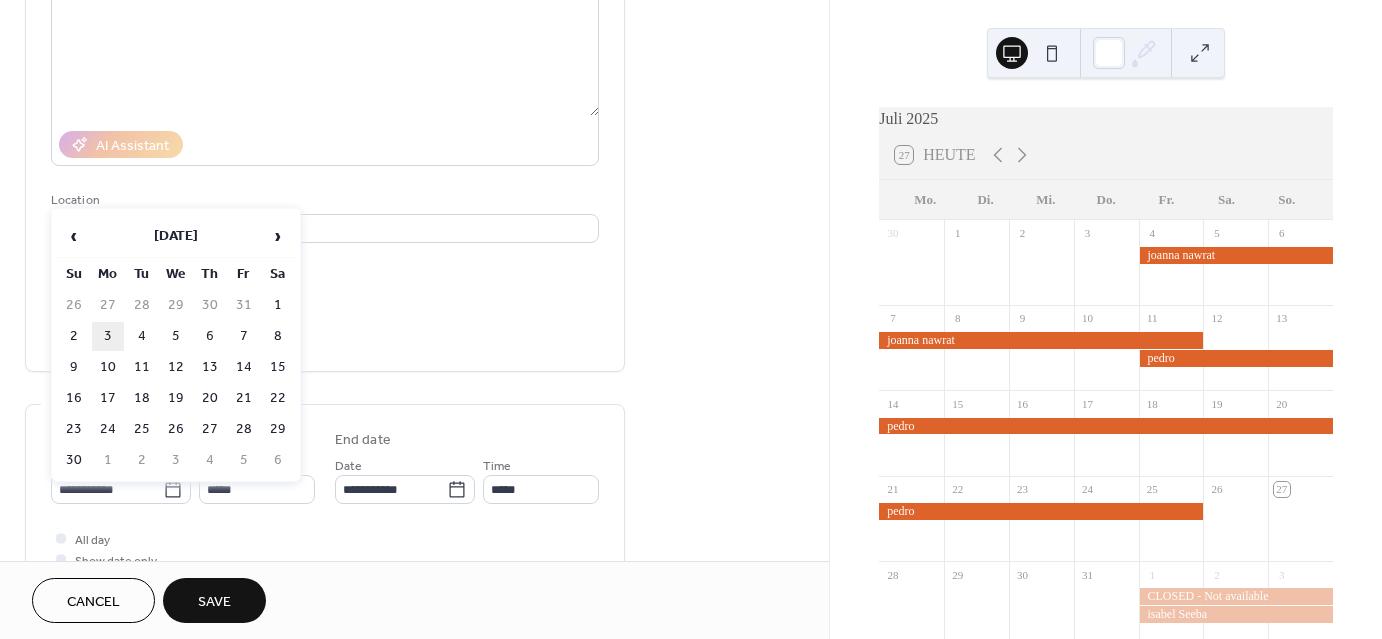 type on "**********" 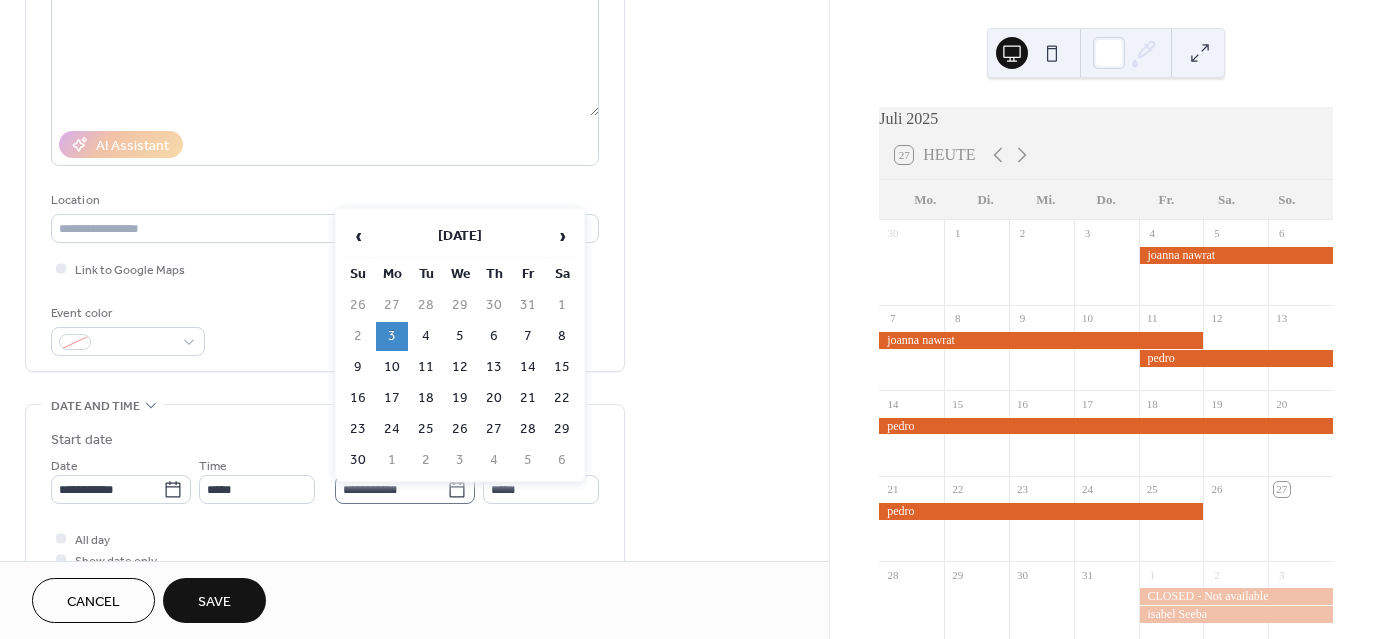 click 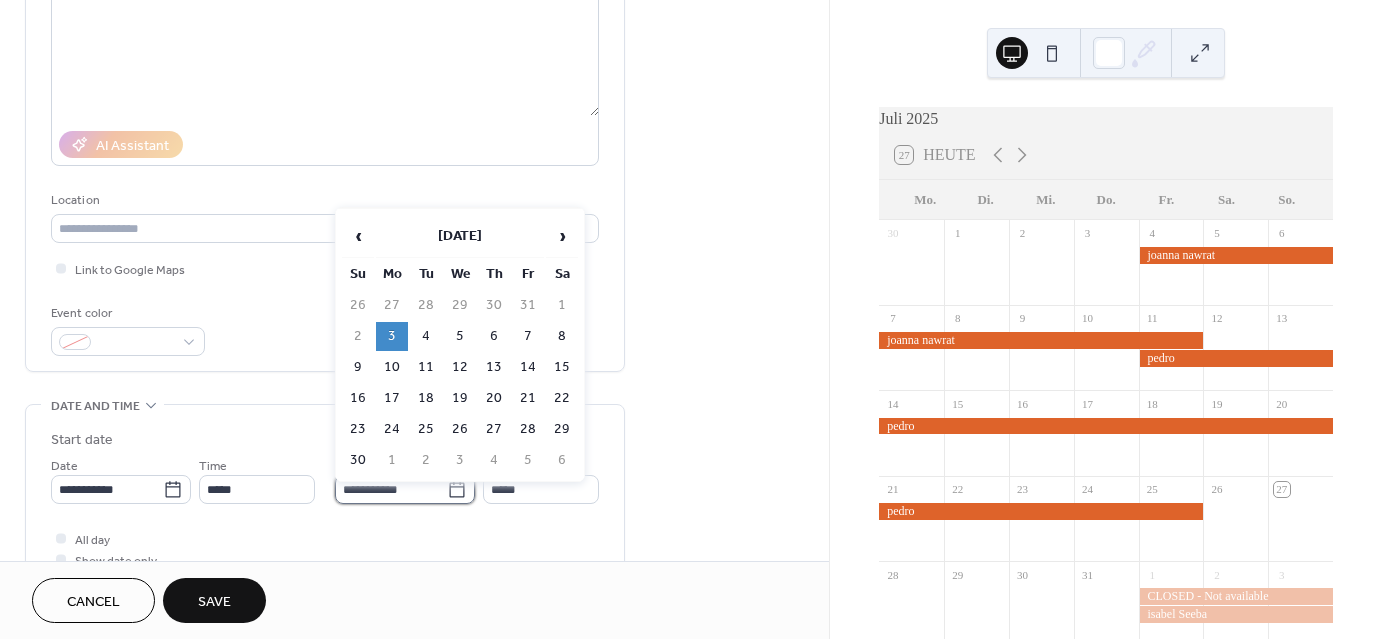 click on "**********" at bounding box center [391, 489] 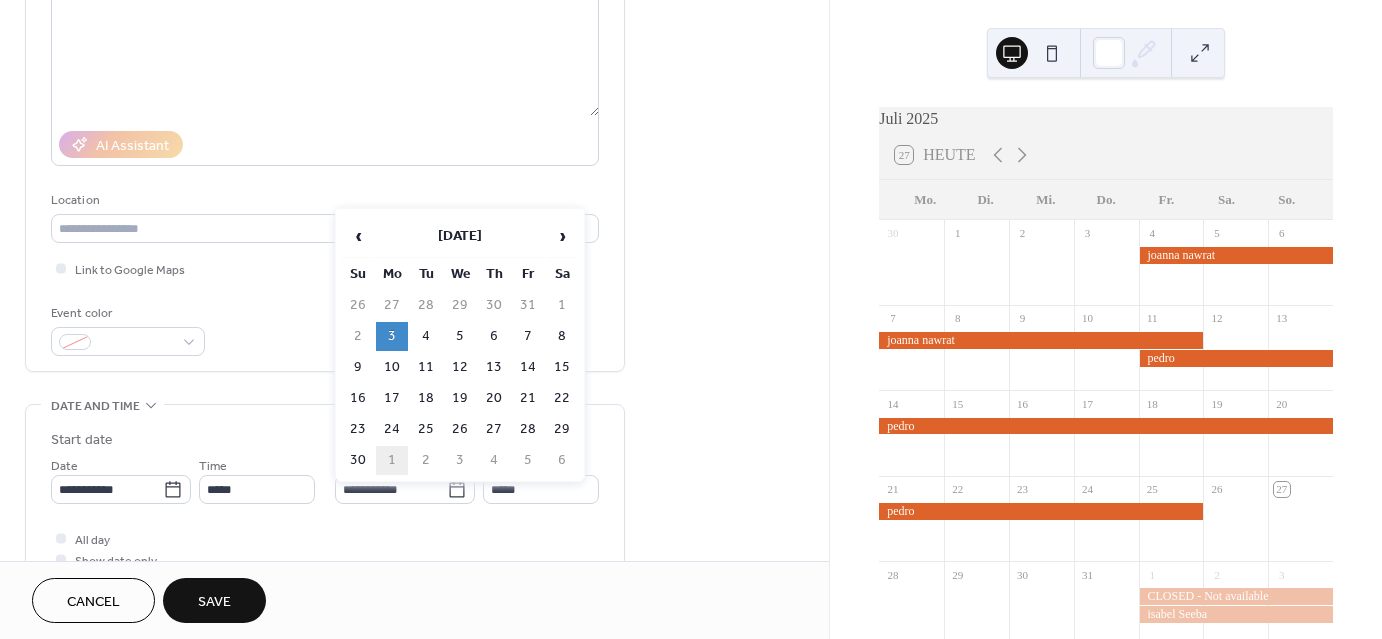 click on "1" at bounding box center [392, 460] 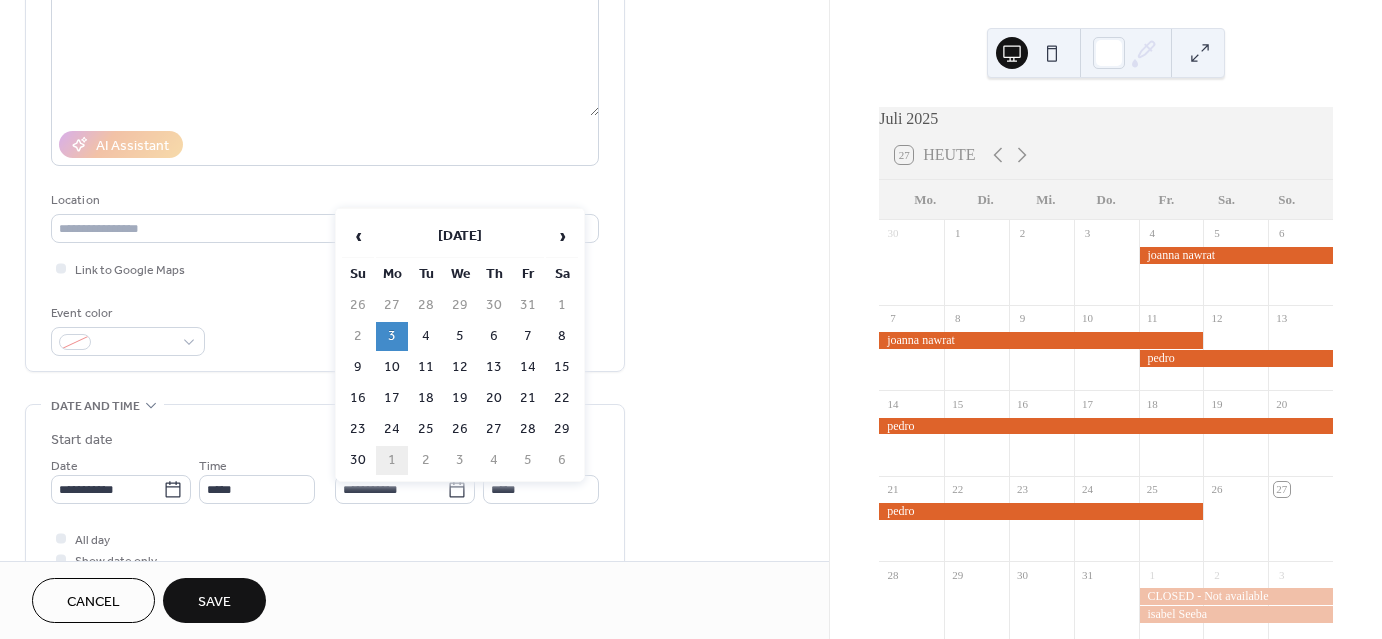 type on "**********" 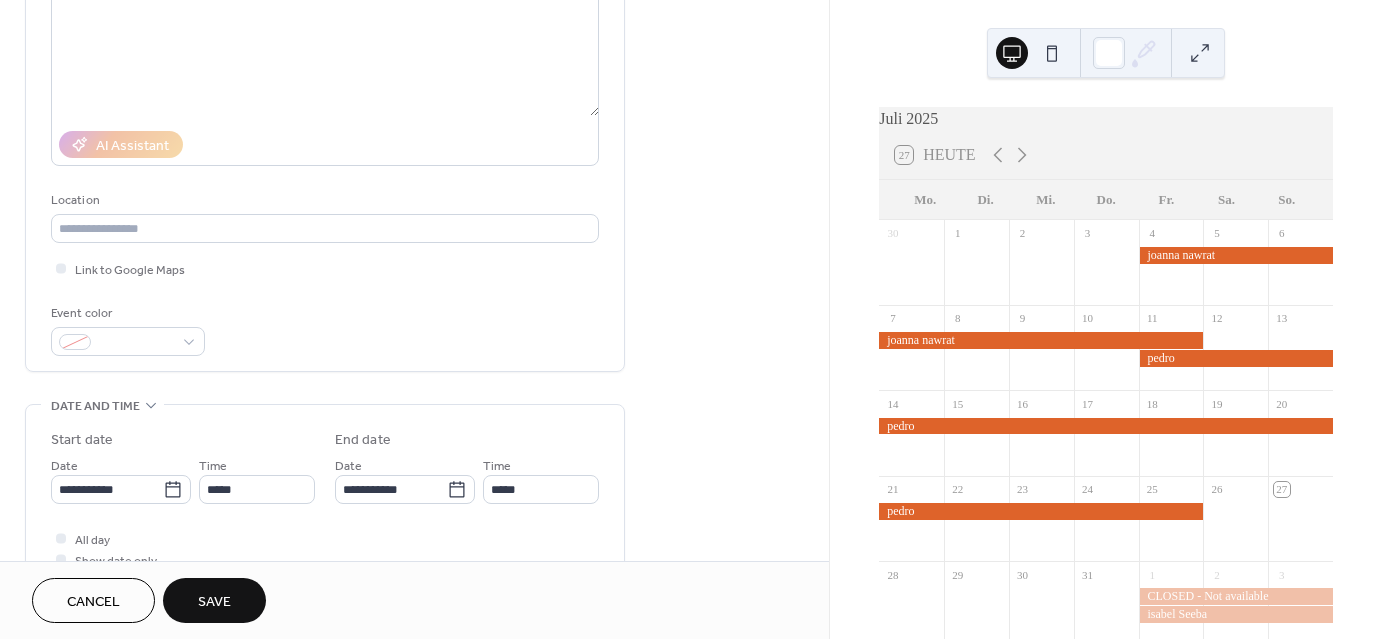 click on "Save" at bounding box center (214, 602) 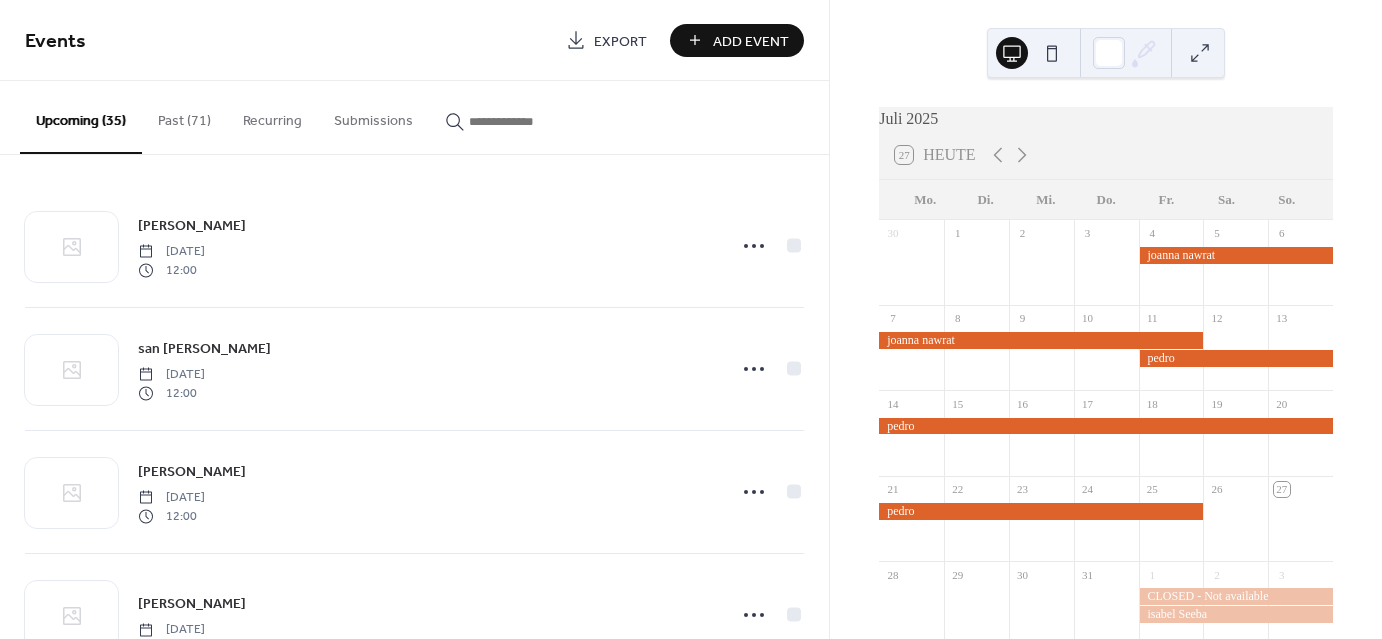 click on "Add Event" at bounding box center [737, 40] 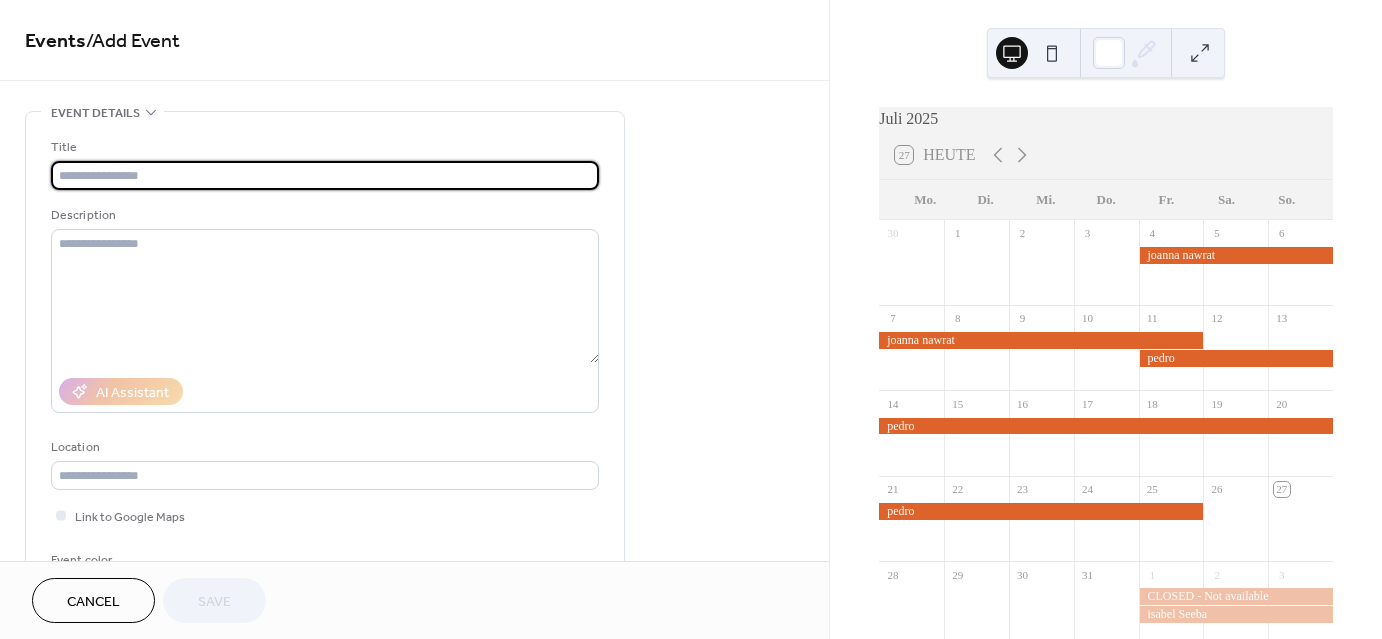 click at bounding box center (325, 175) 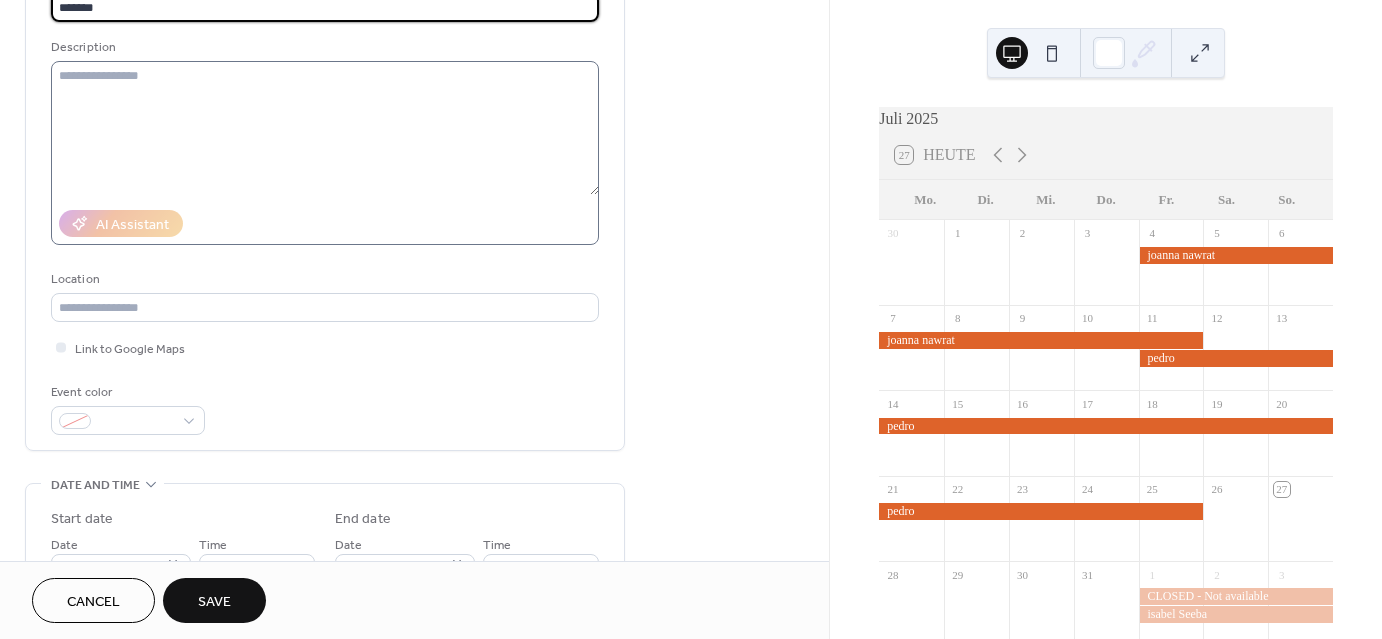 scroll, scrollTop: 280, scrollLeft: 0, axis: vertical 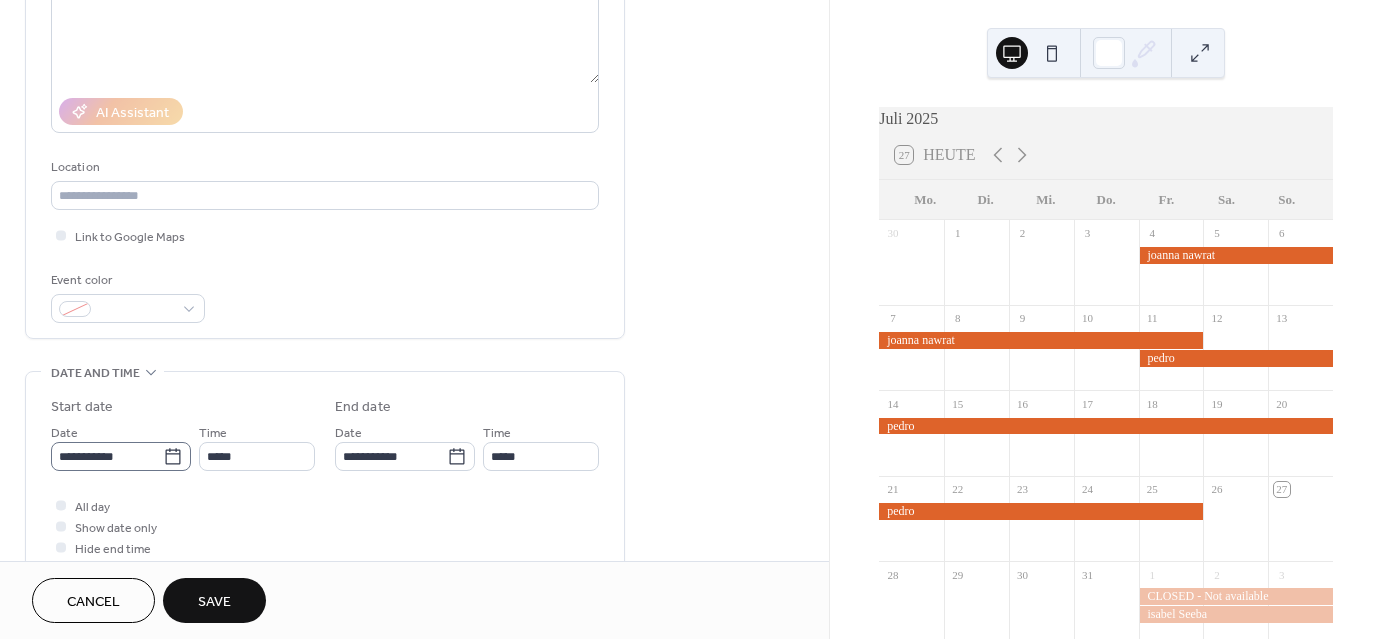 type on "*******" 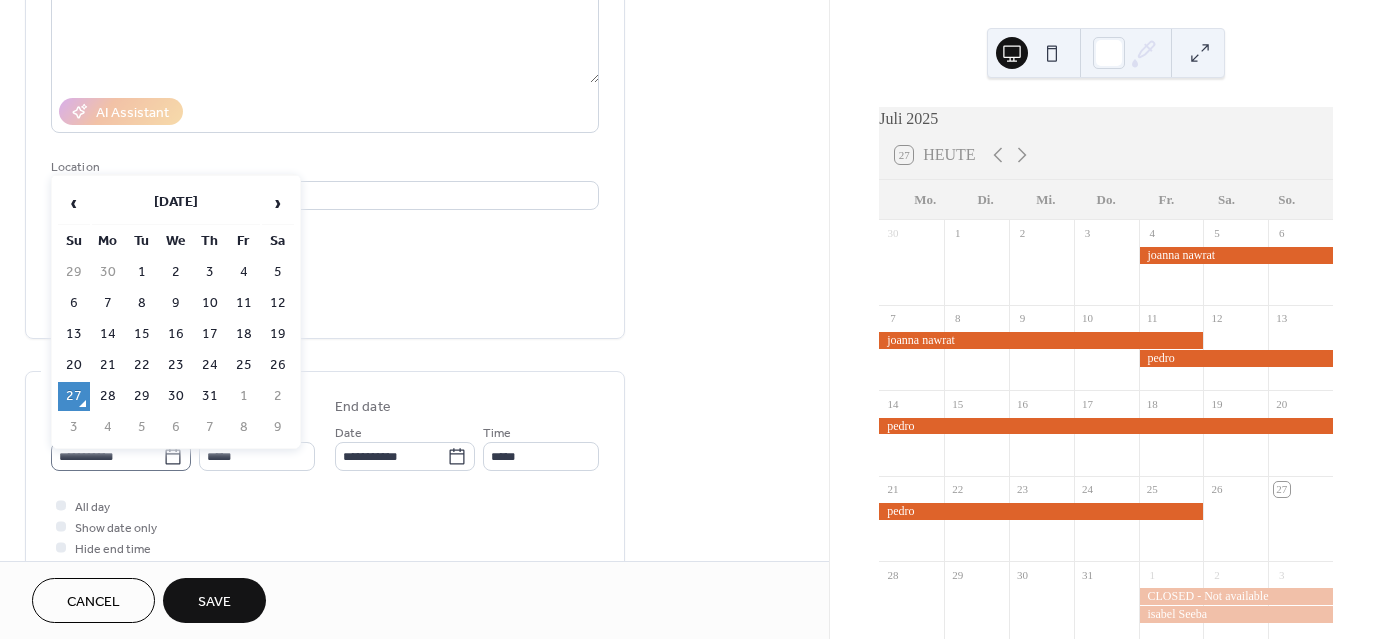 click 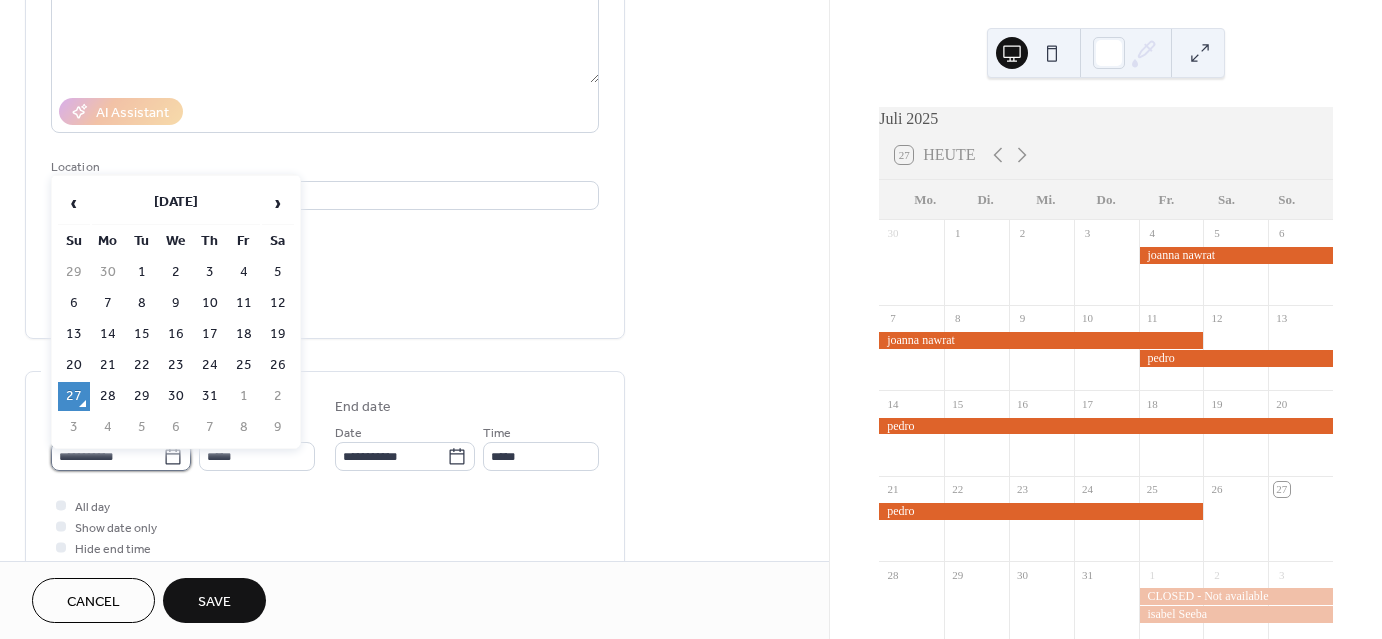 click on "**********" at bounding box center [107, 456] 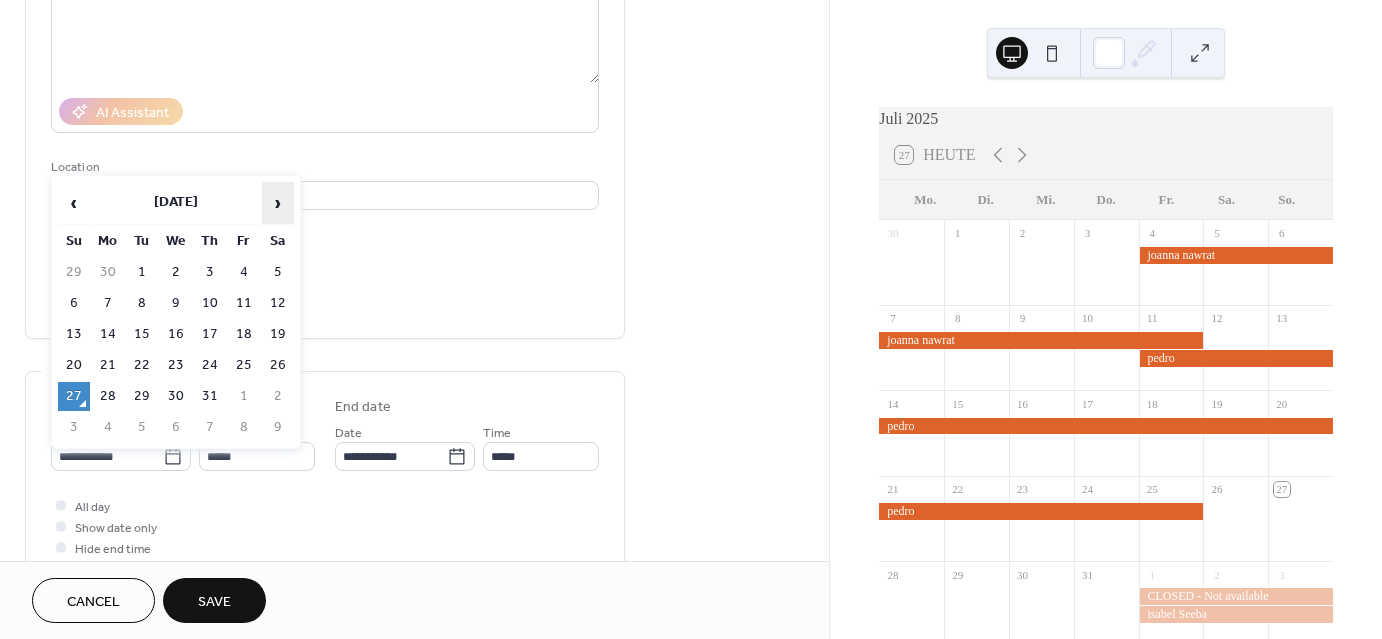 click on "›" at bounding box center [278, 203] 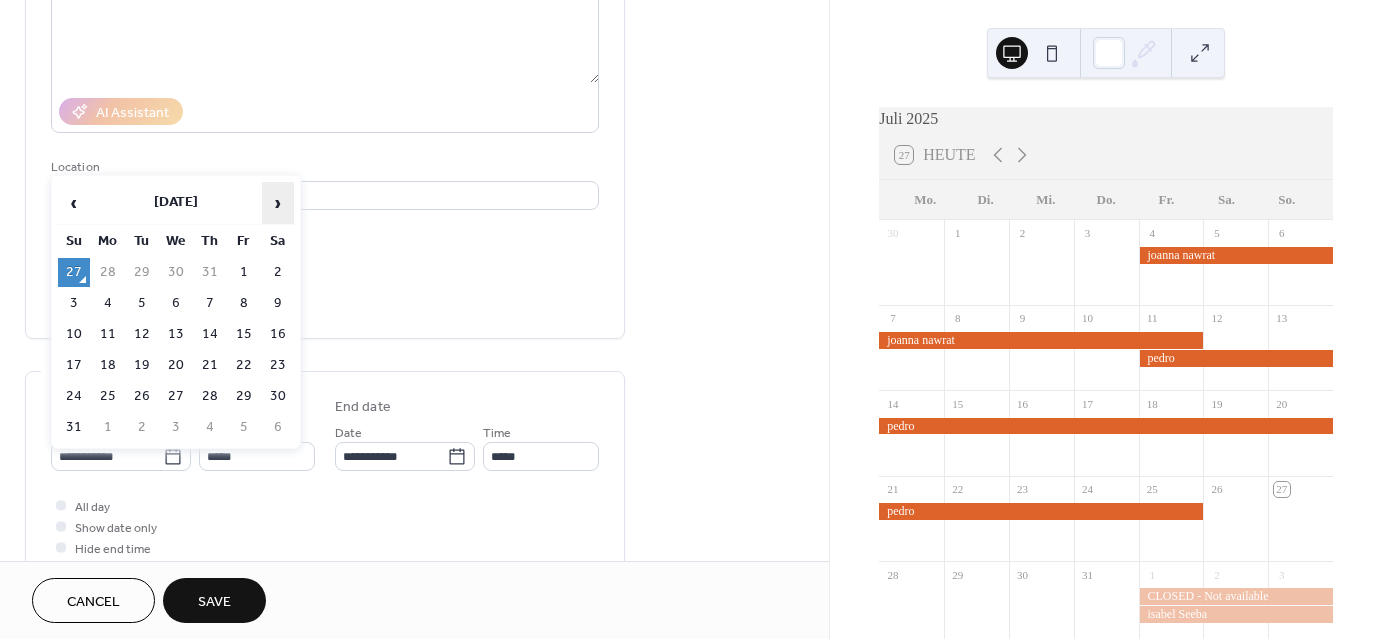 click on "›" at bounding box center [278, 203] 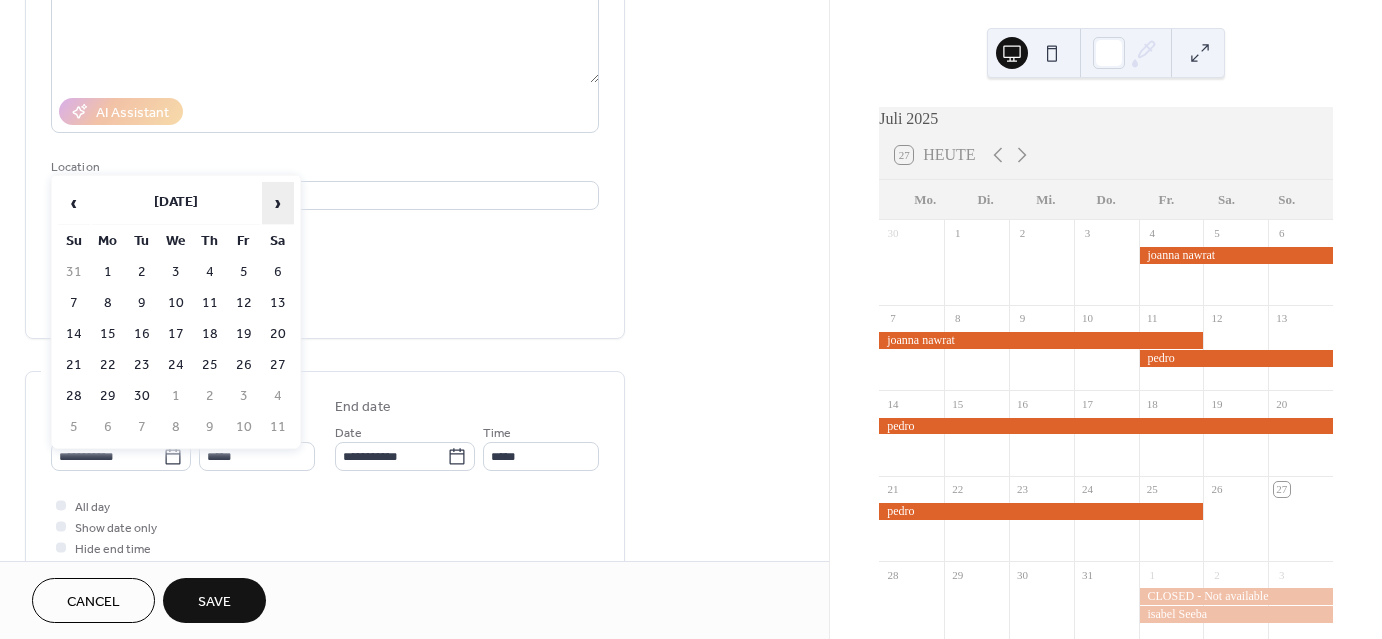 click on "›" at bounding box center (278, 203) 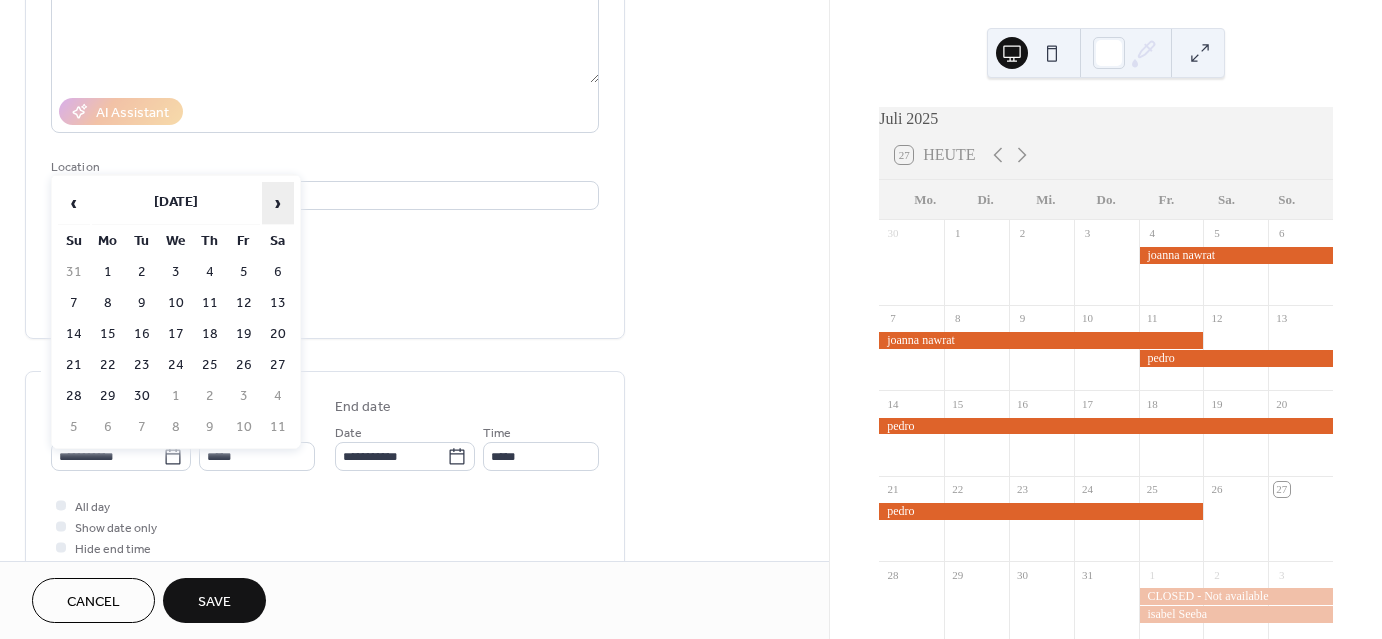 click on "›" at bounding box center (278, 203) 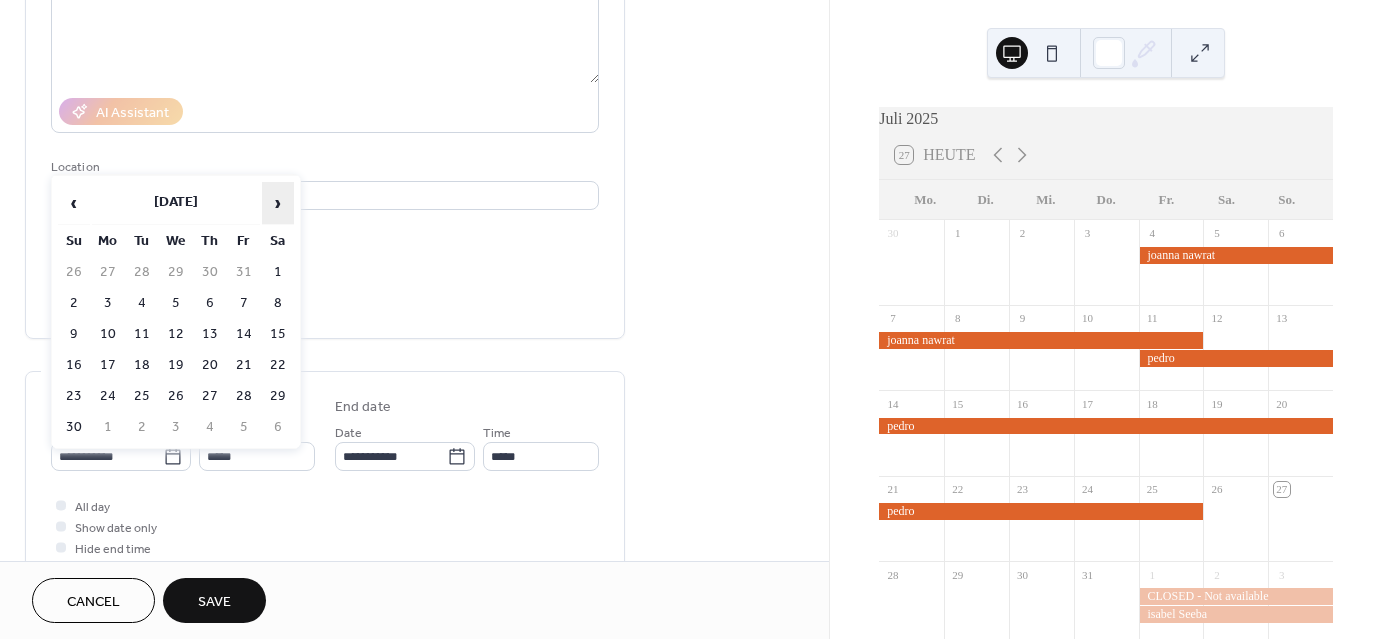 click on "›" at bounding box center (278, 203) 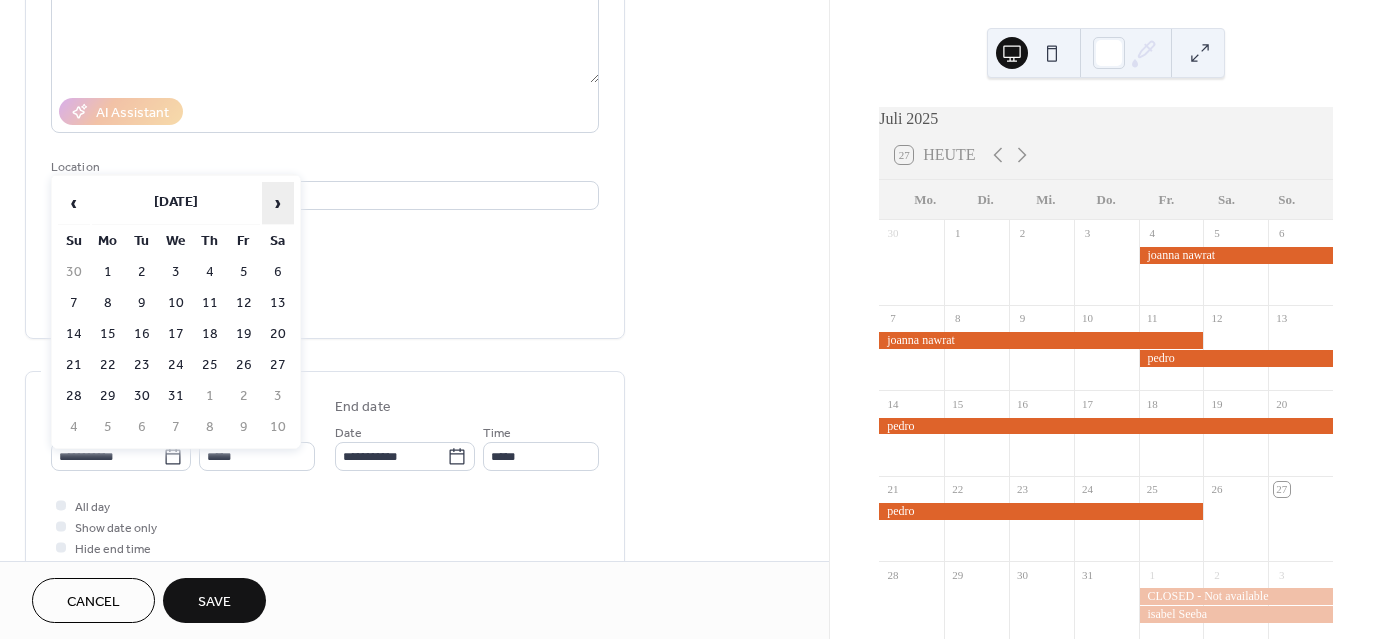 click on "›" at bounding box center (278, 203) 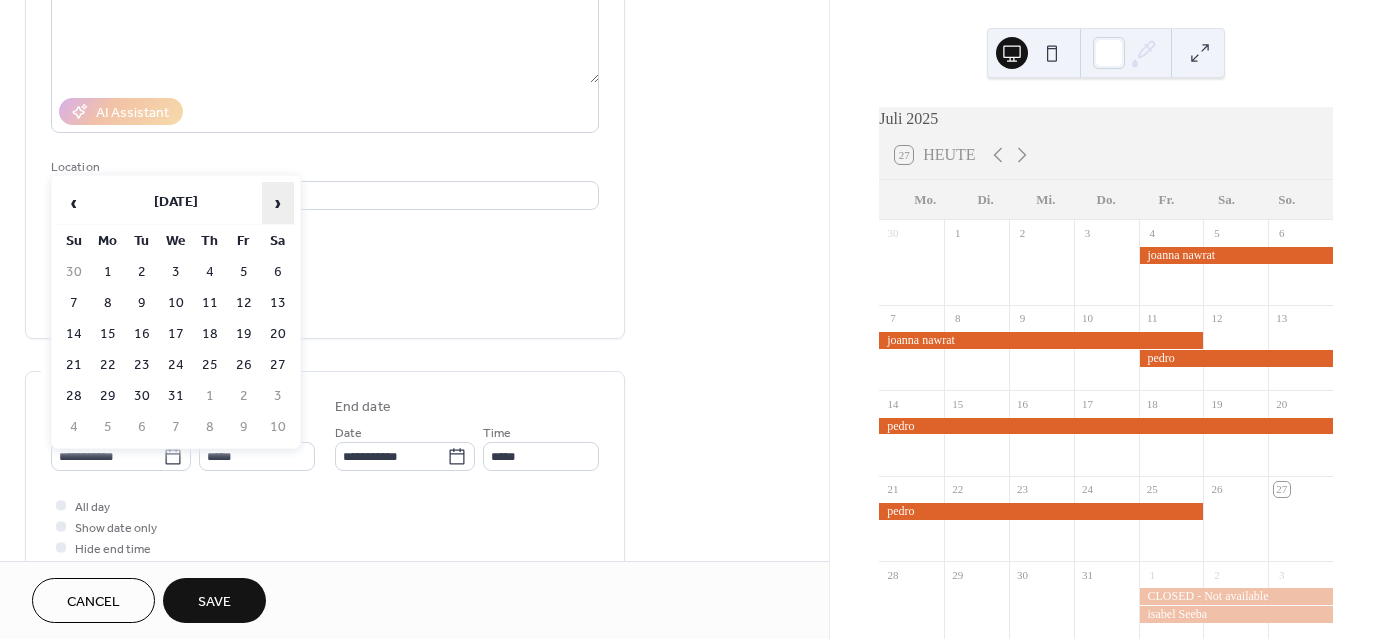 click on "›" at bounding box center [278, 203] 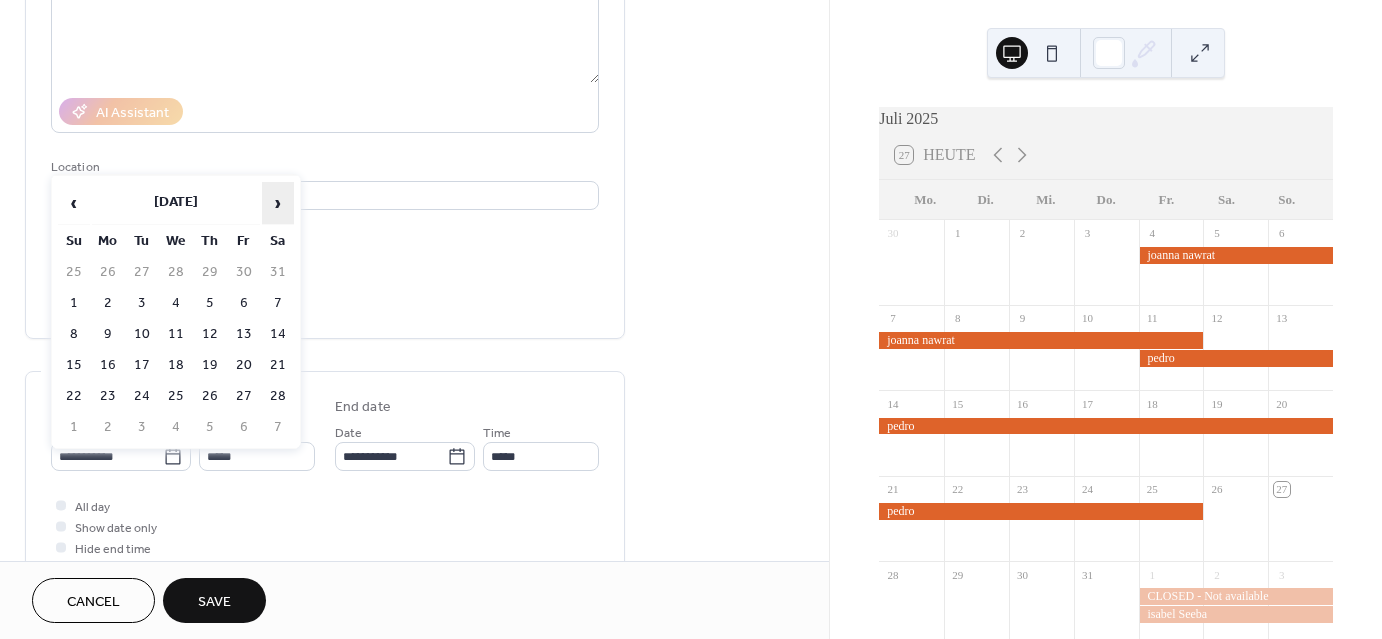 click on "›" at bounding box center (278, 203) 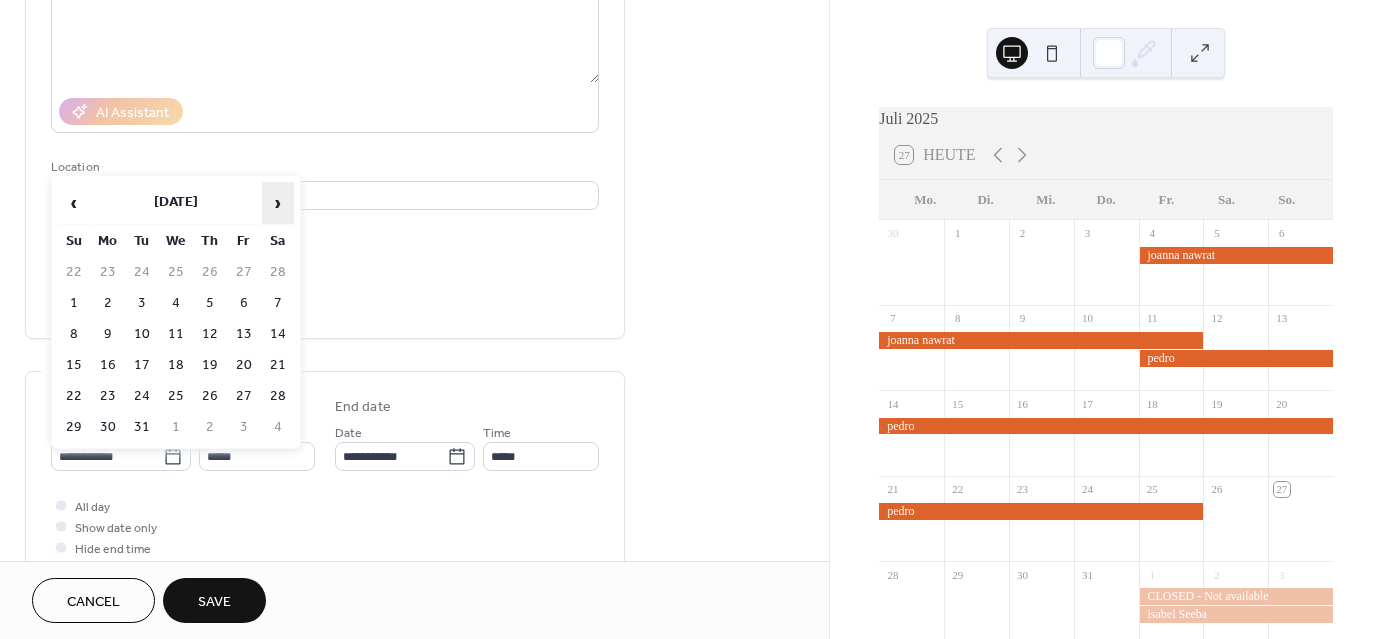 click on "›" at bounding box center (278, 203) 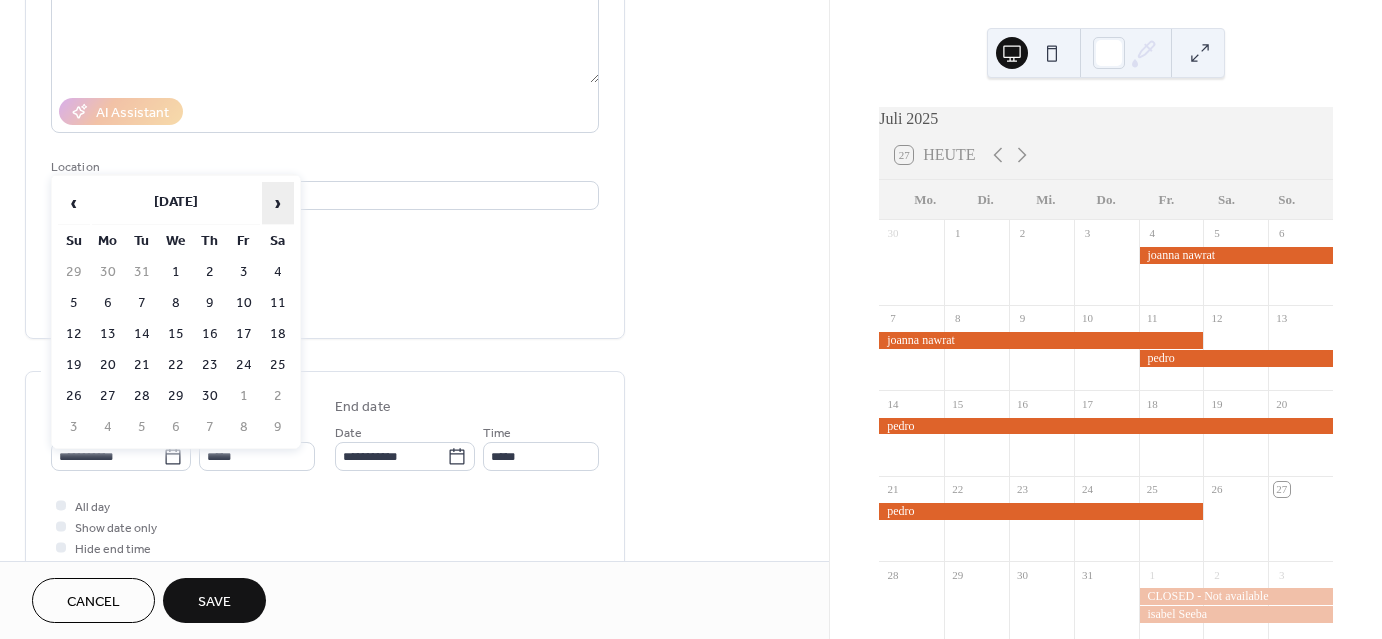 click on "›" at bounding box center (278, 203) 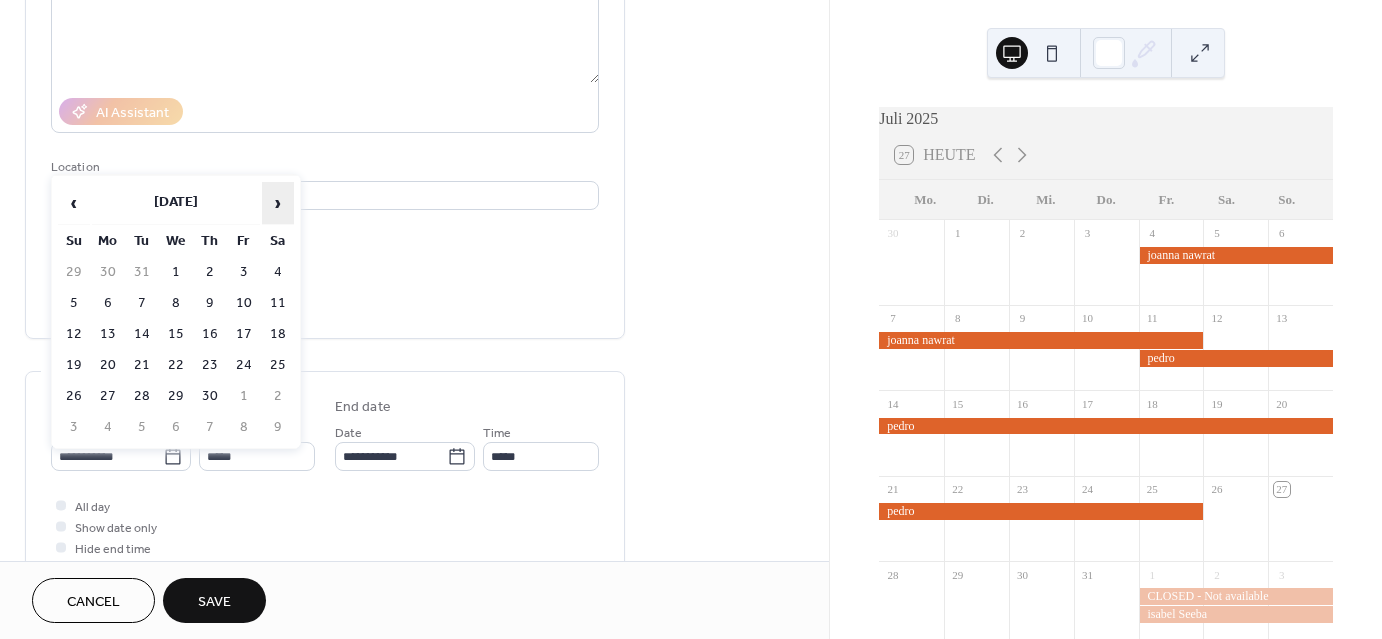 click on "›" at bounding box center [278, 203] 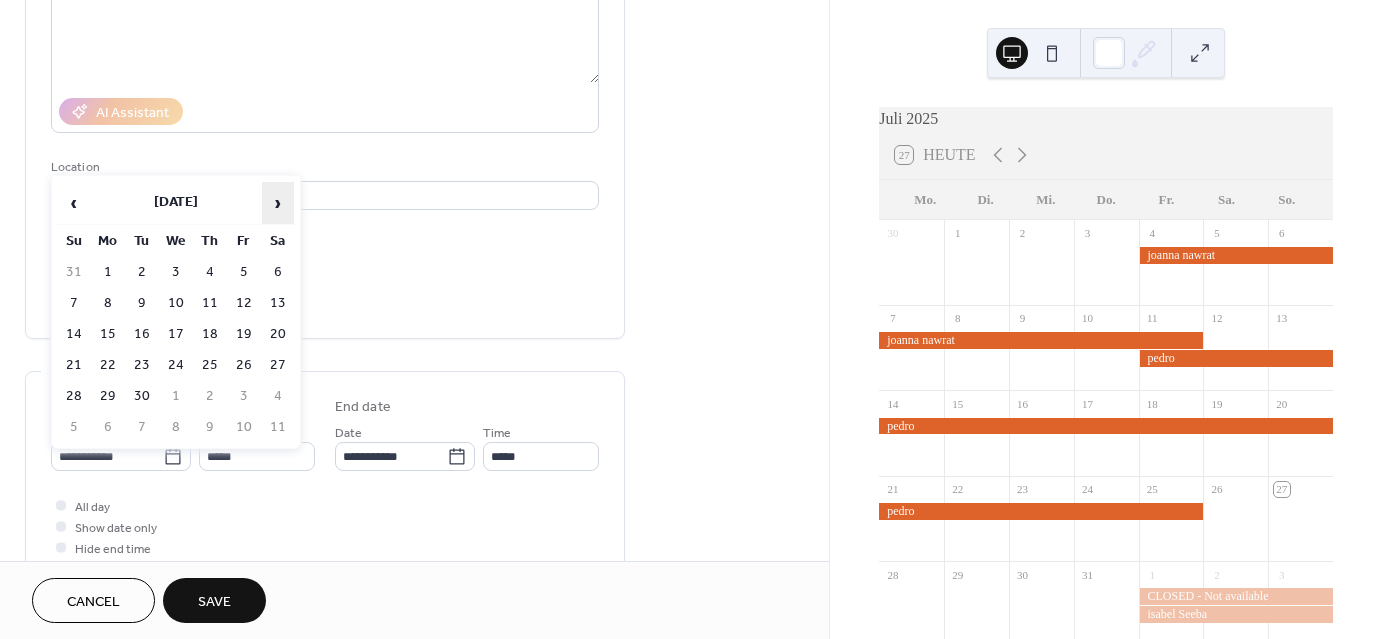 click on "›" at bounding box center [278, 203] 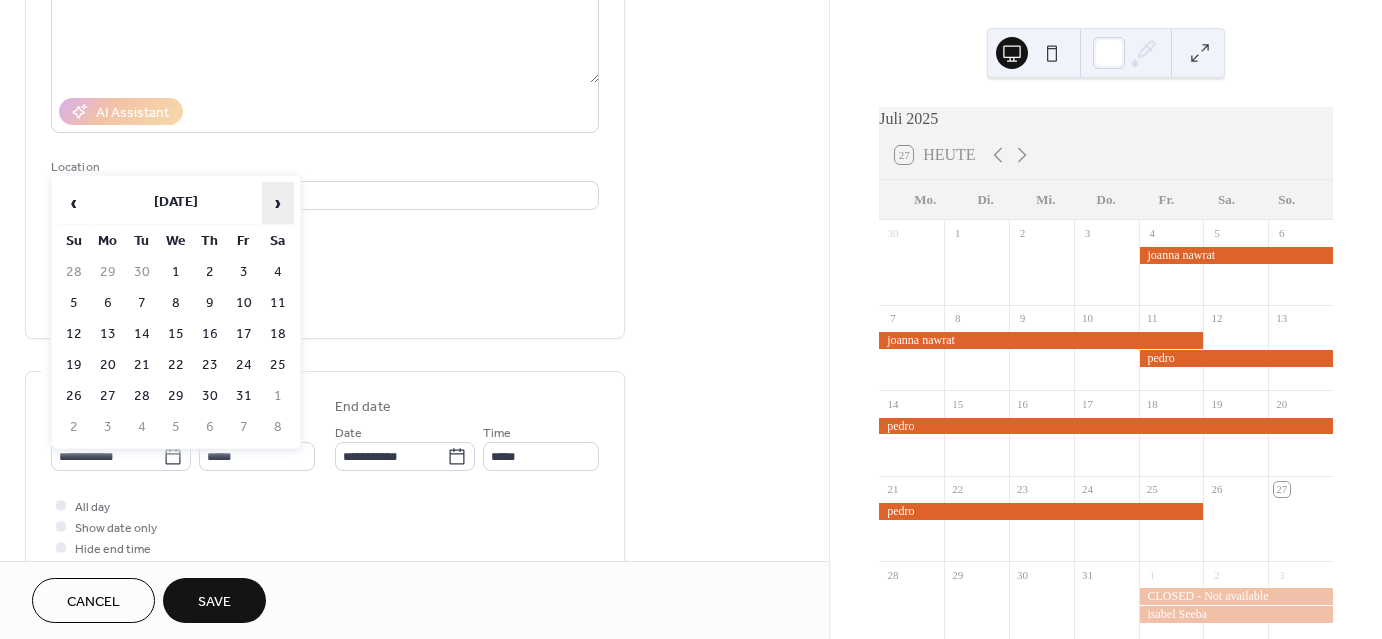 click on "›" at bounding box center (278, 203) 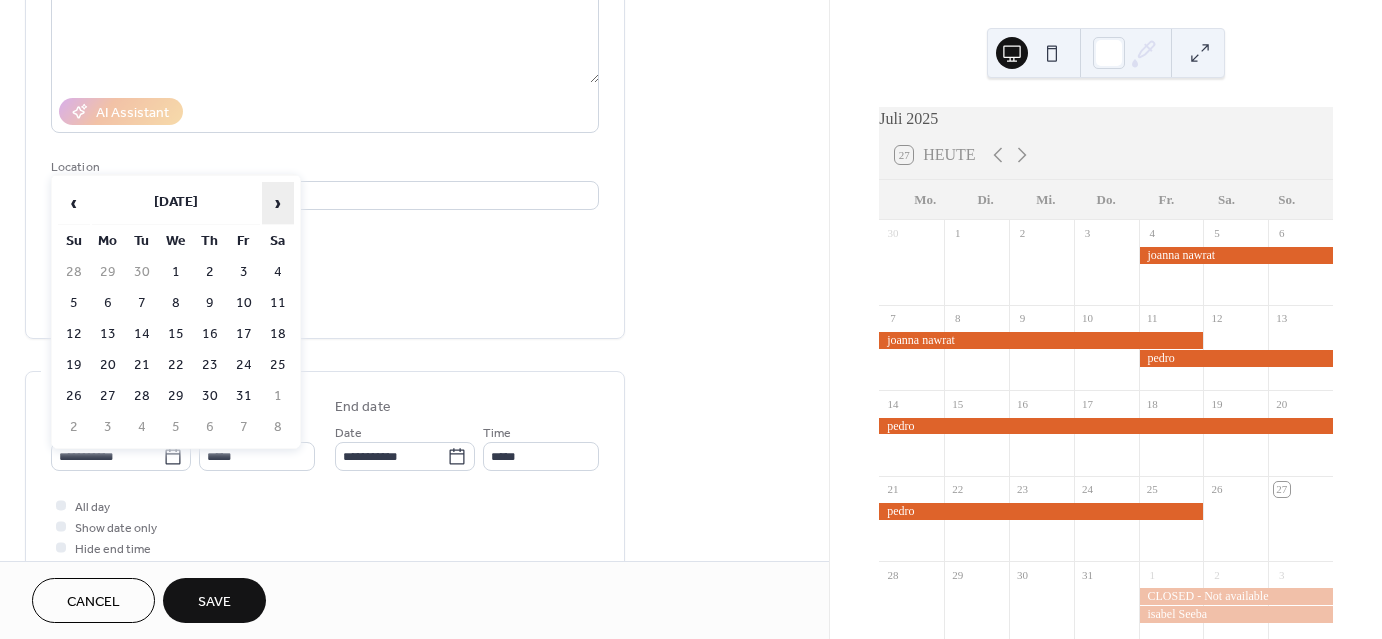 click on "›" at bounding box center (278, 203) 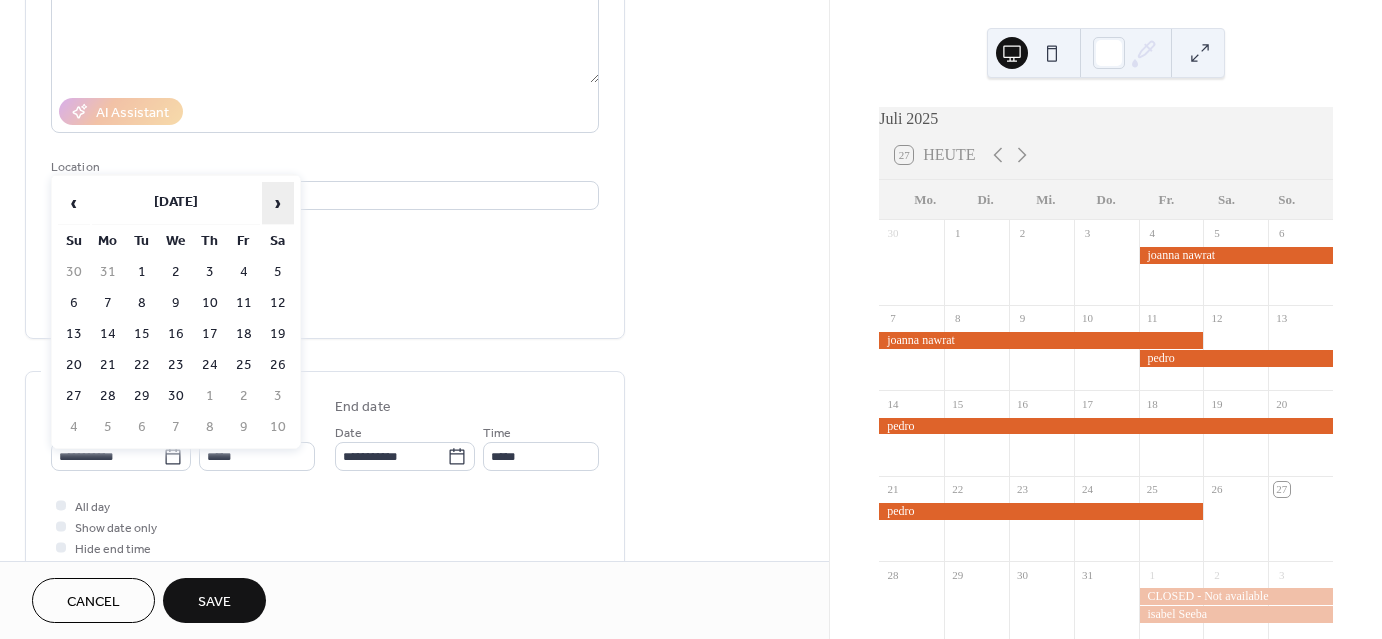 click on "›" at bounding box center (278, 203) 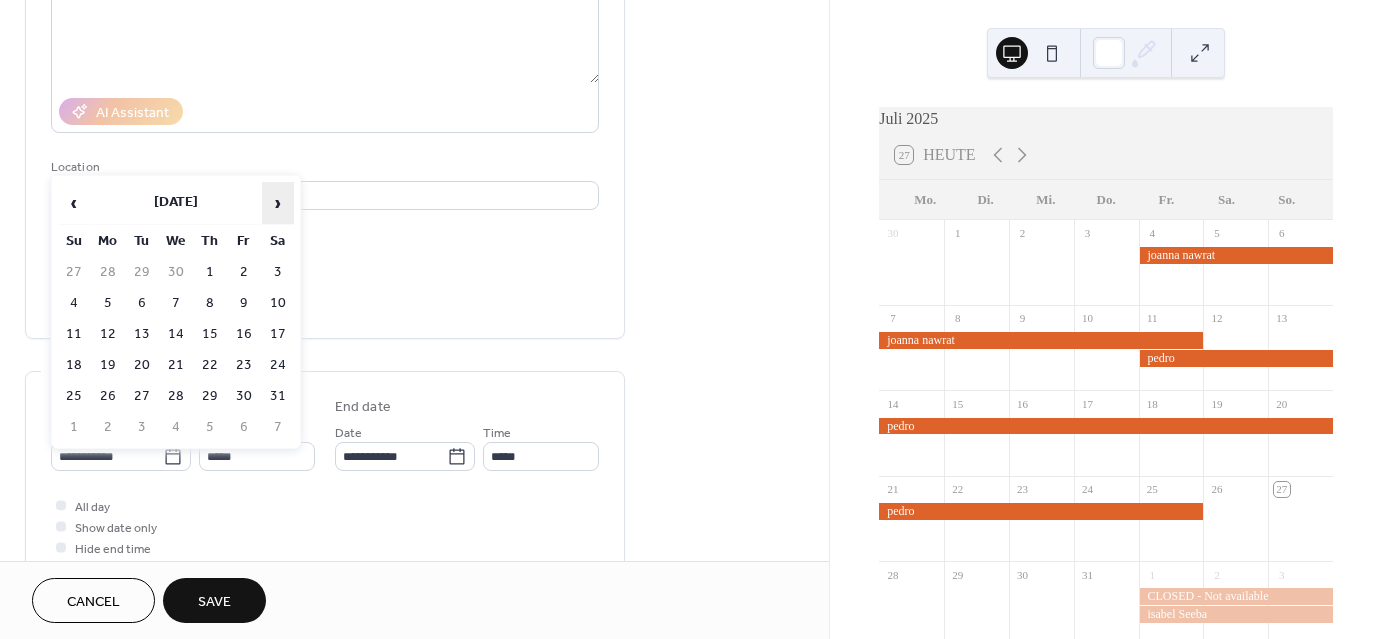 click on "›" at bounding box center [278, 203] 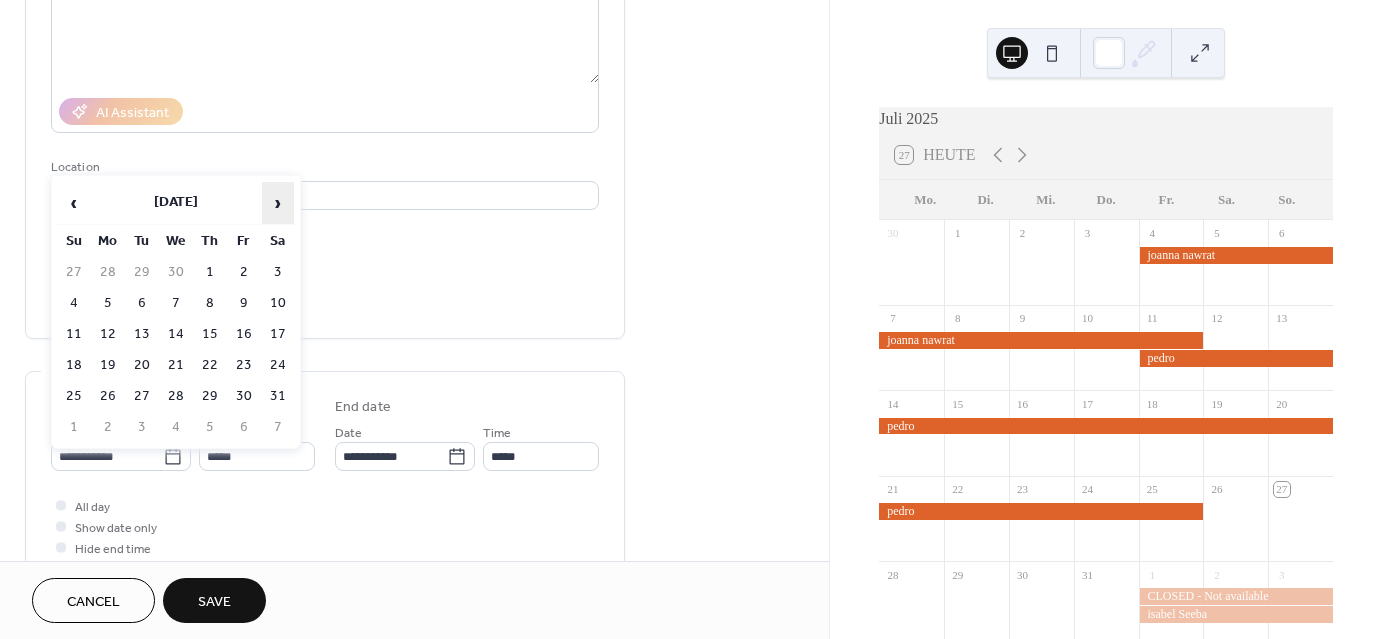 click on "›" at bounding box center [278, 203] 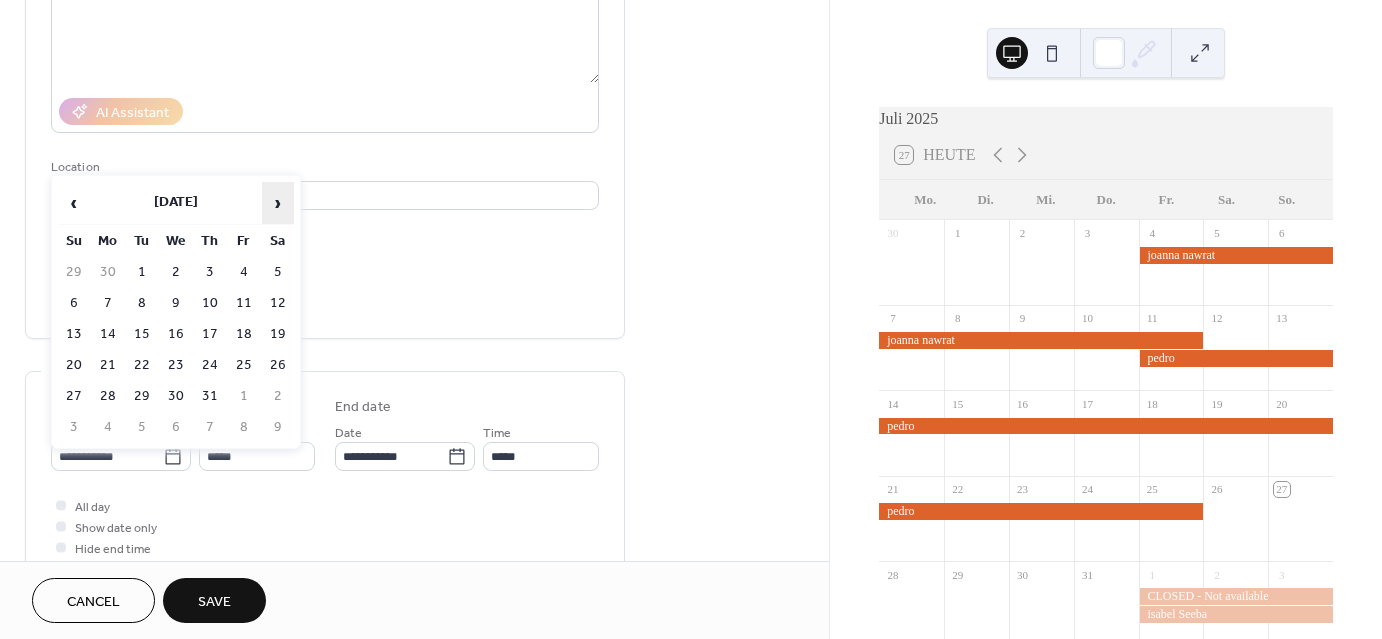 click on "›" at bounding box center (278, 203) 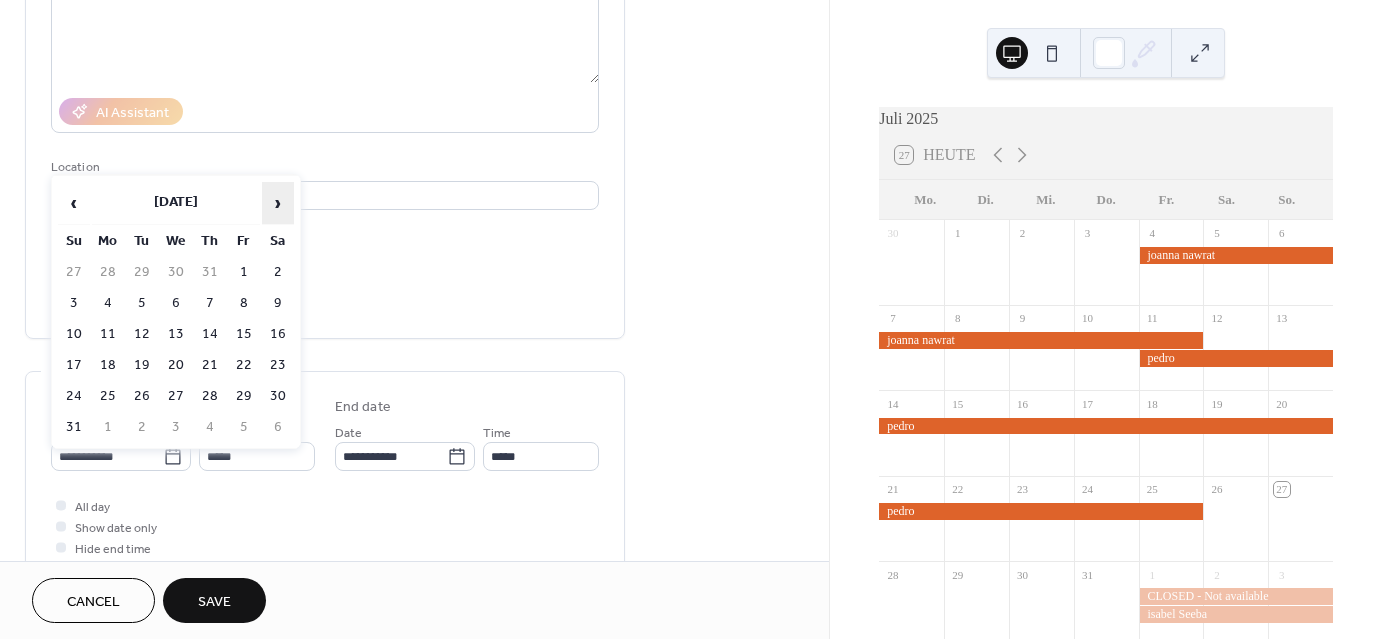 click on "›" at bounding box center [278, 203] 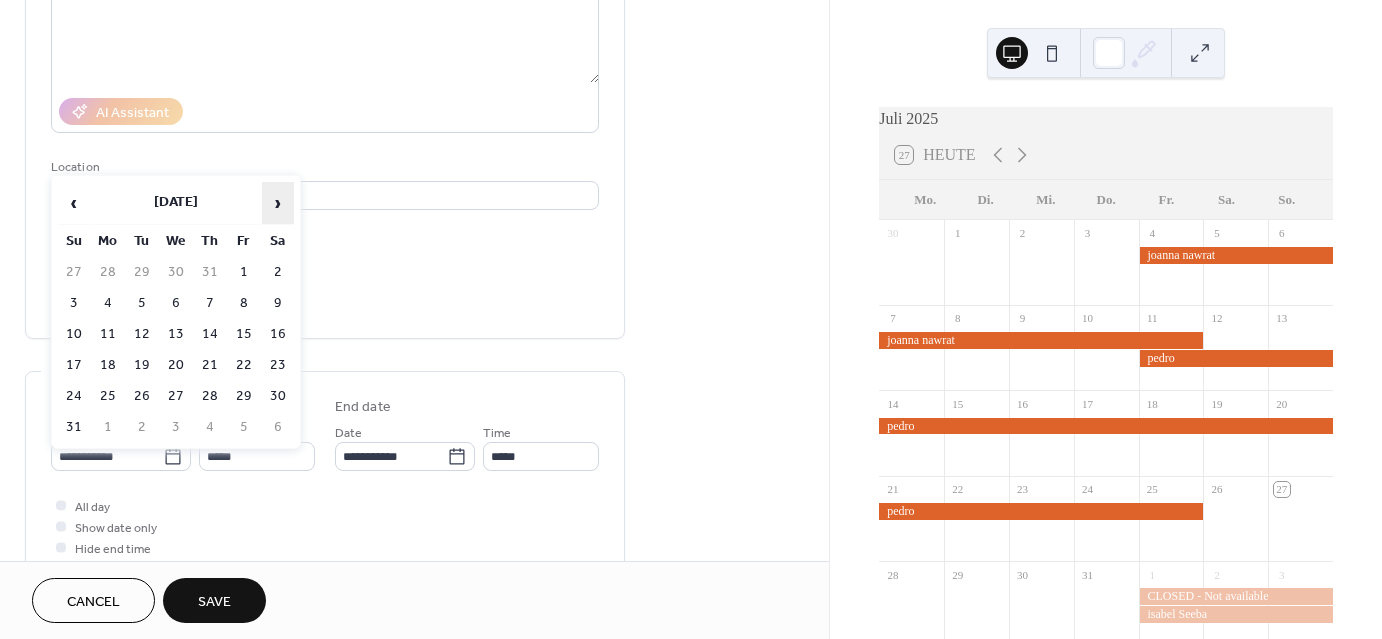 click on "›" at bounding box center (278, 203) 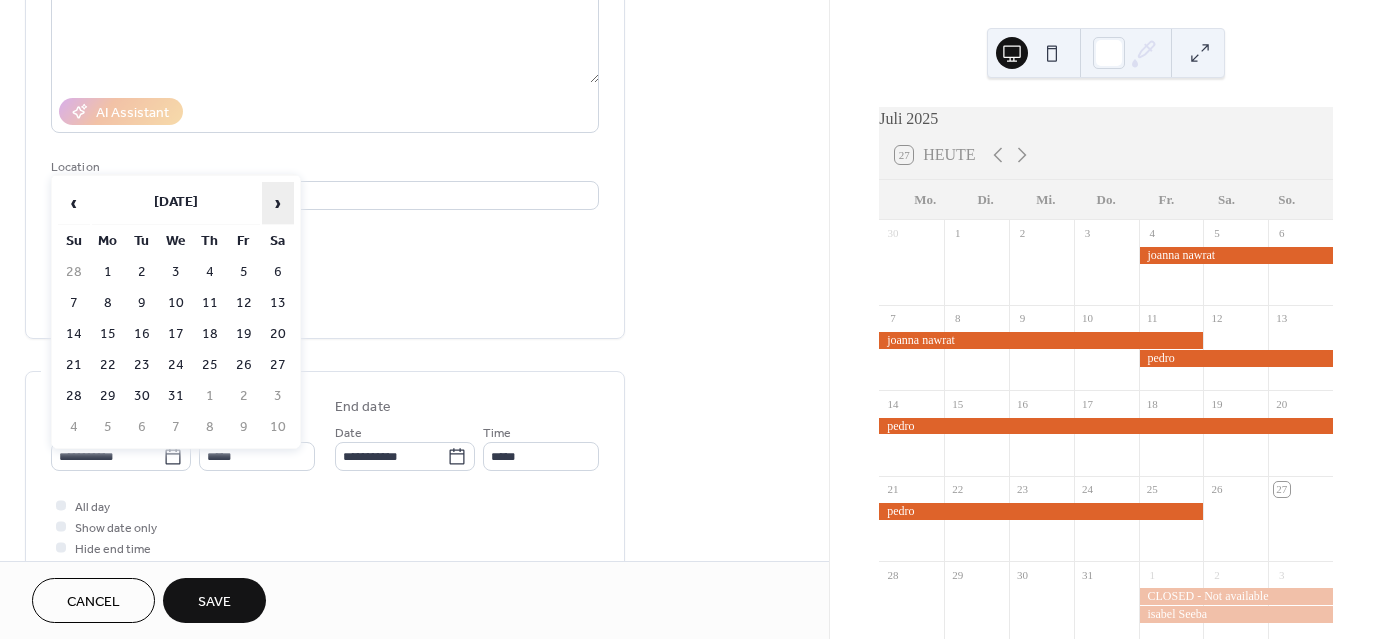 click on "›" at bounding box center [278, 203] 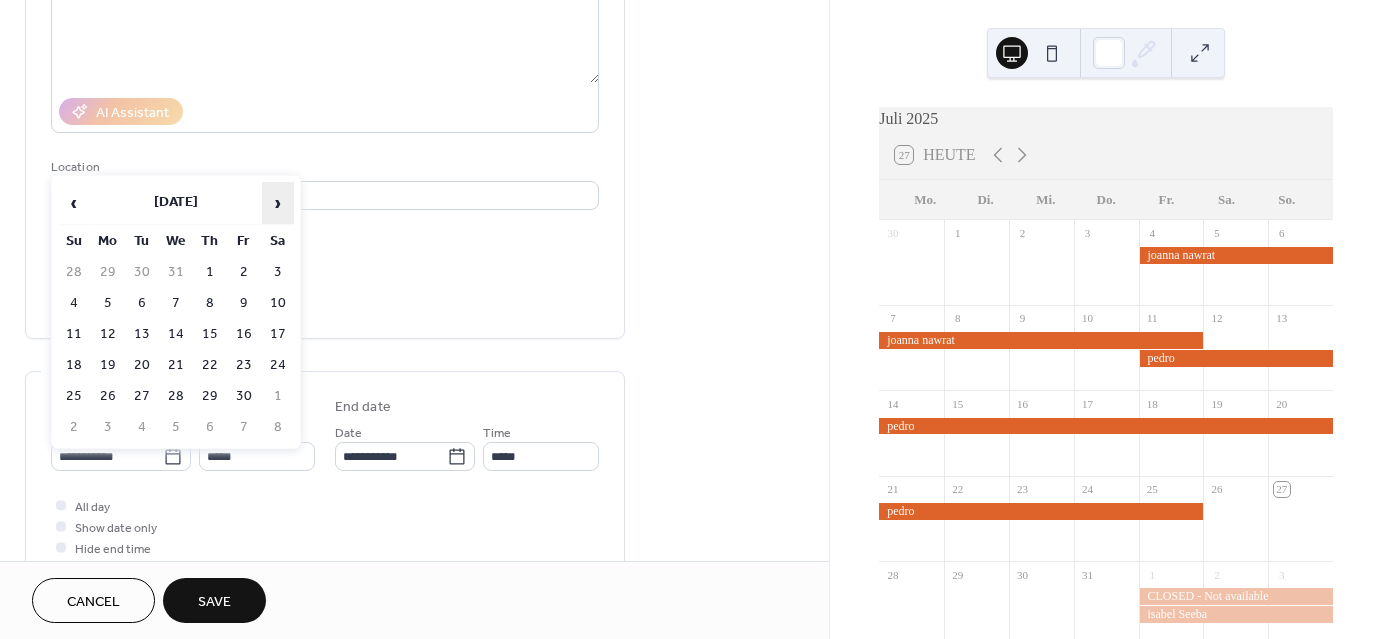 click on "›" at bounding box center [278, 203] 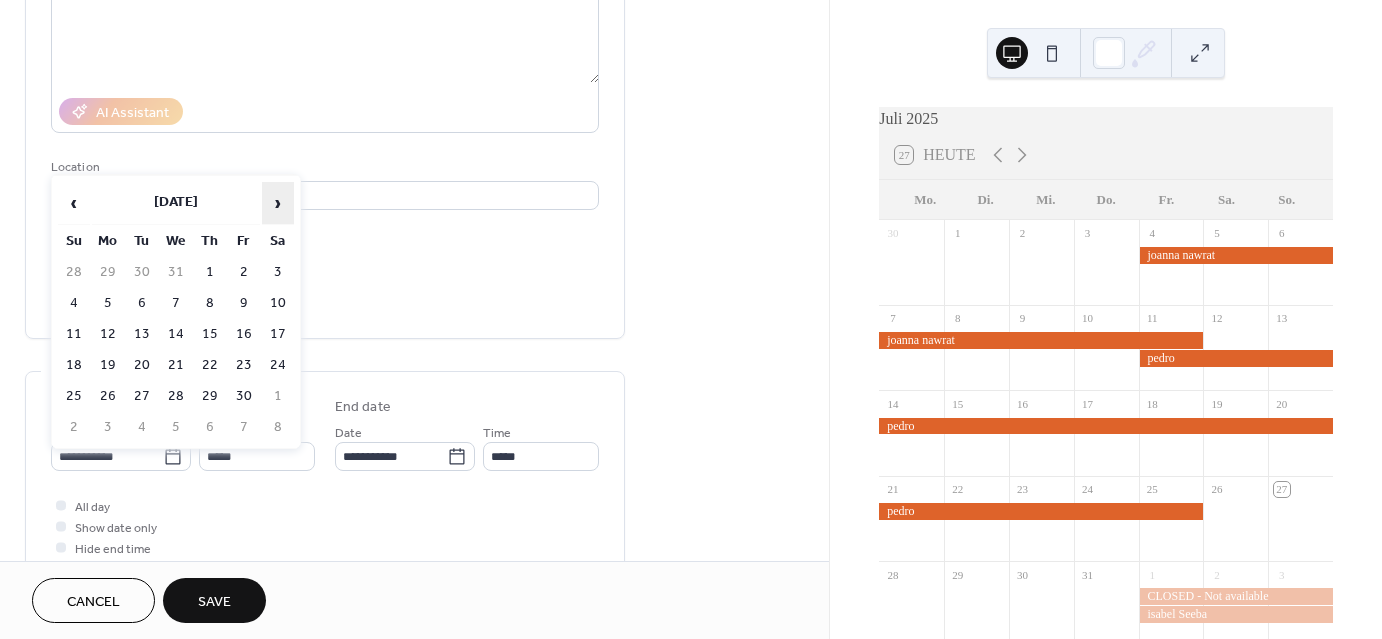 click on "›" at bounding box center (278, 203) 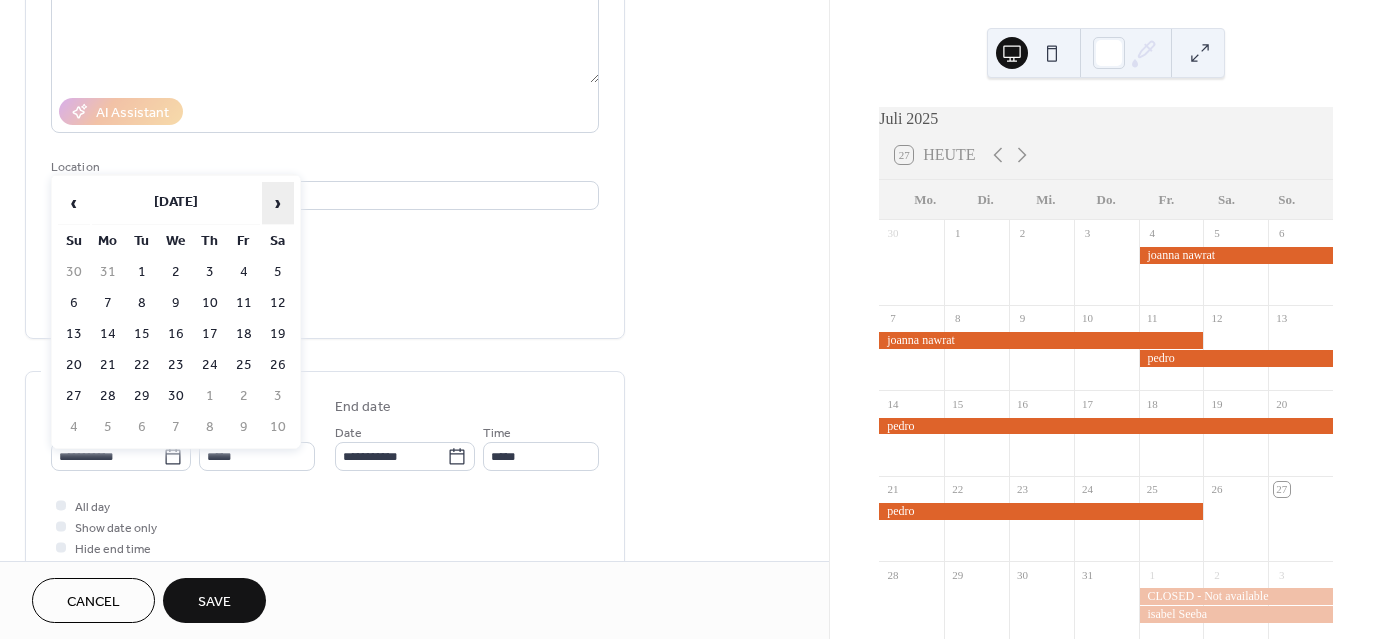click on "›" at bounding box center (278, 203) 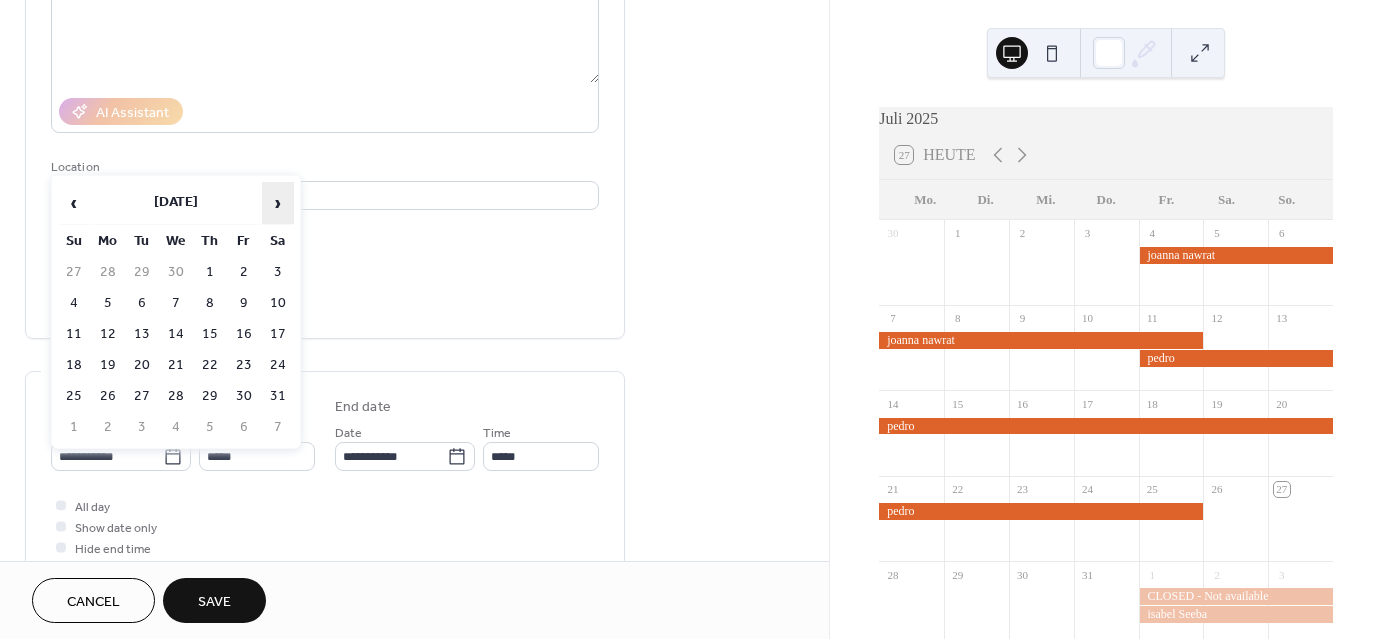 click on "›" at bounding box center [278, 203] 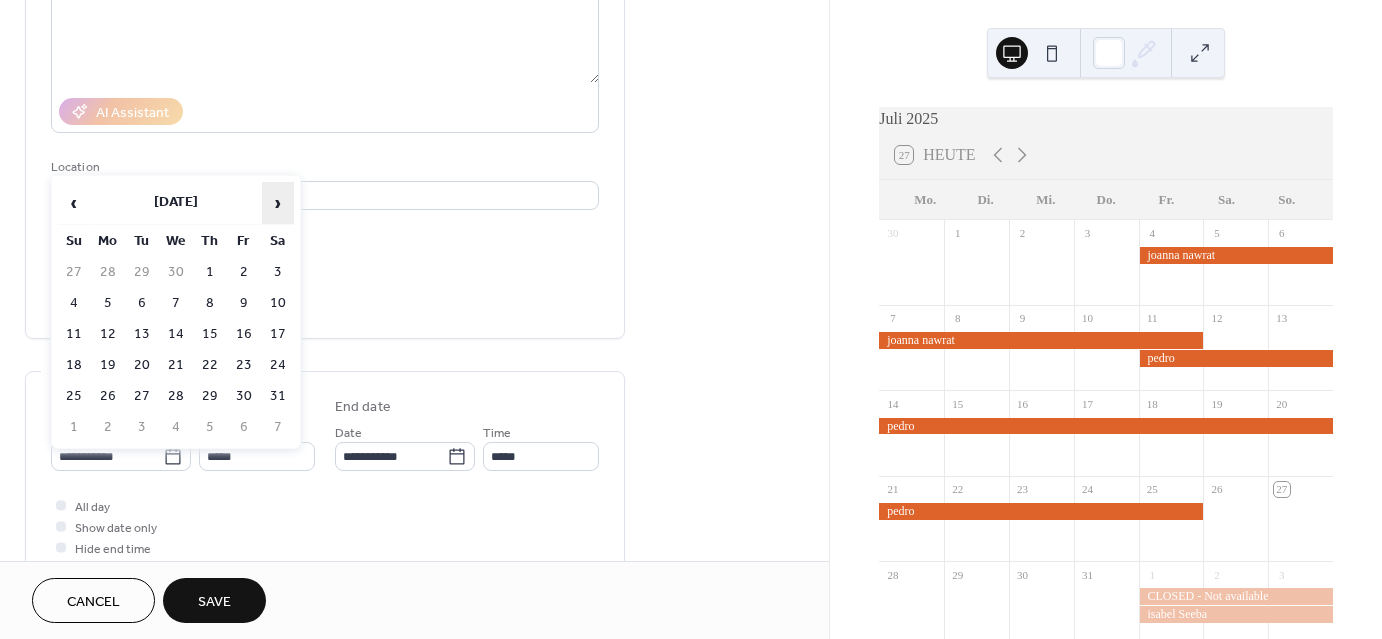 click on "›" at bounding box center (278, 203) 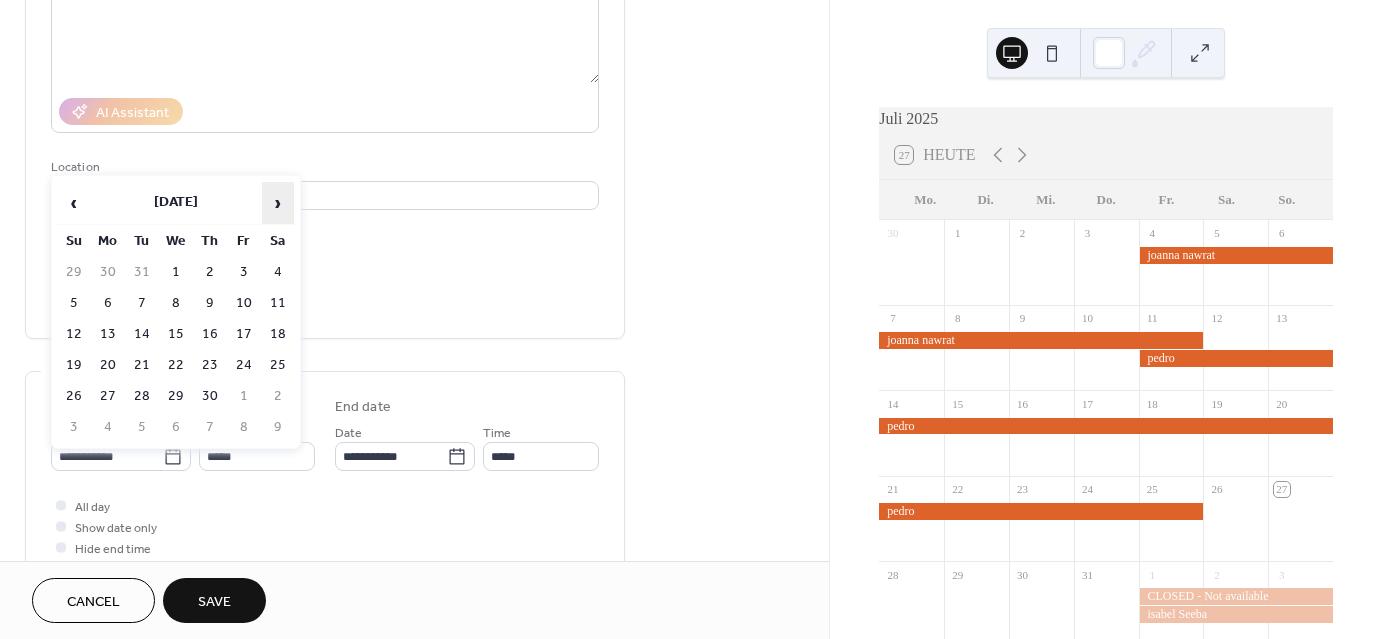 click on "›" at bounding box center [278, 203] 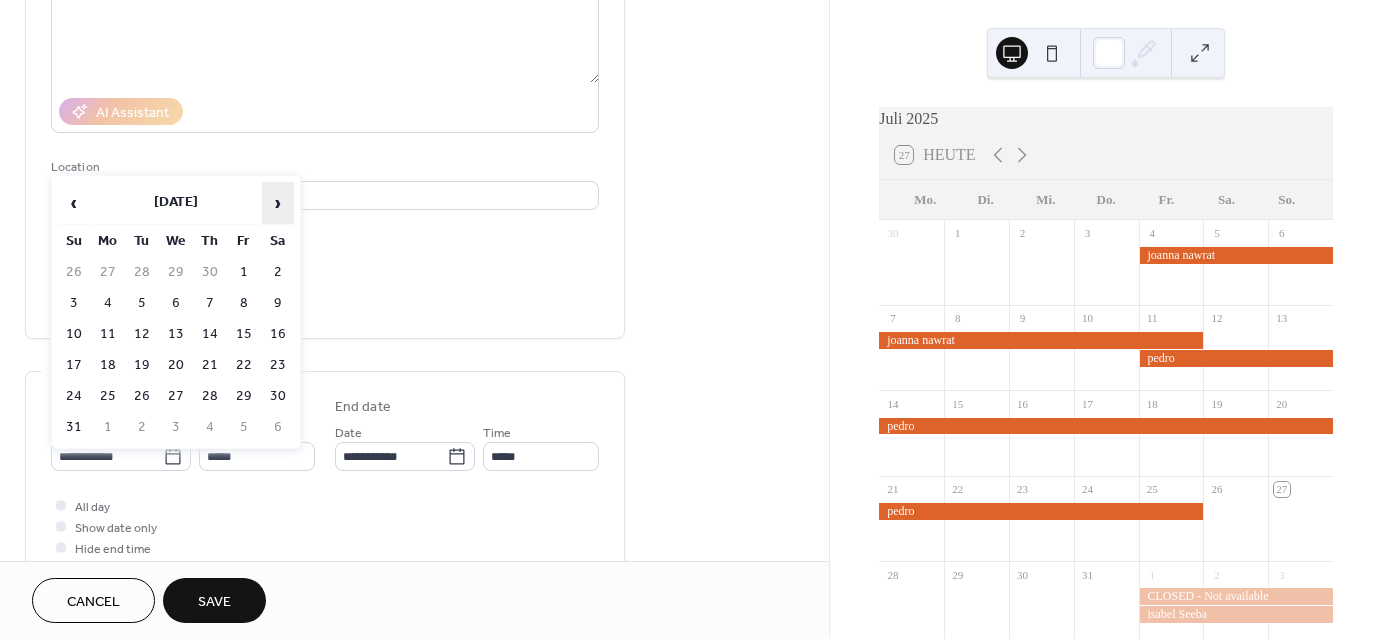 click on "›" at bounding box center [278, 203] 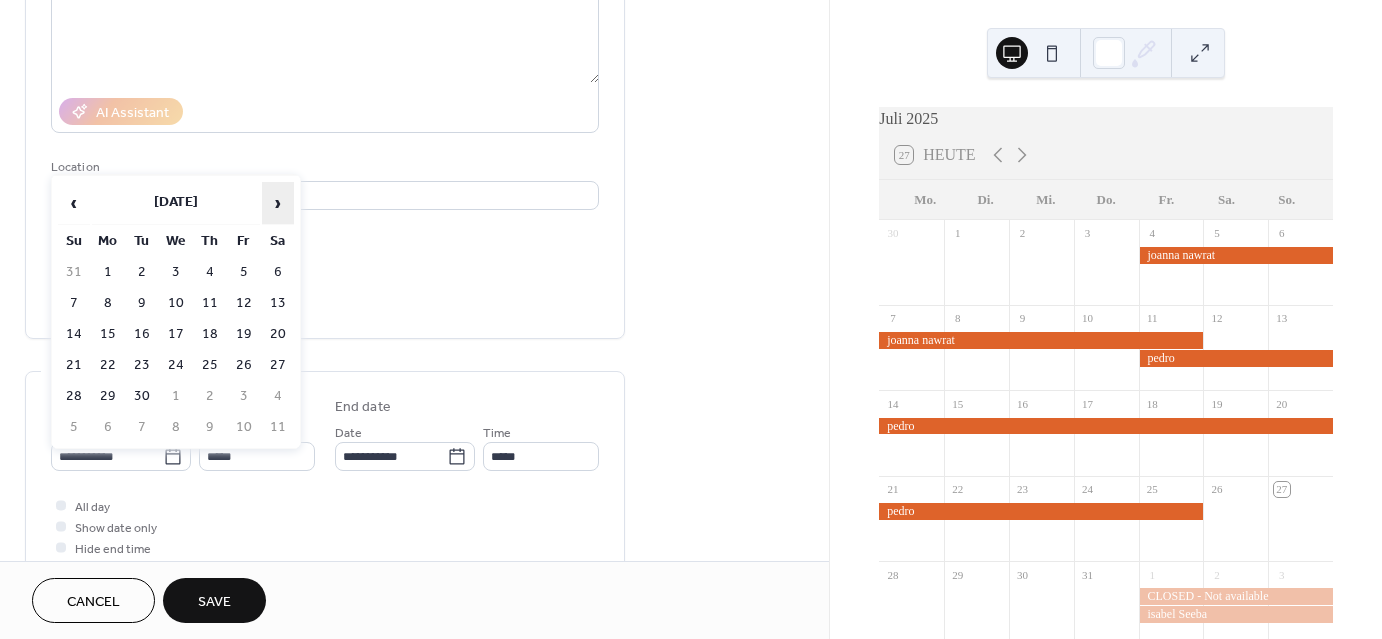 click on "›" at bounding box center (278, 203) 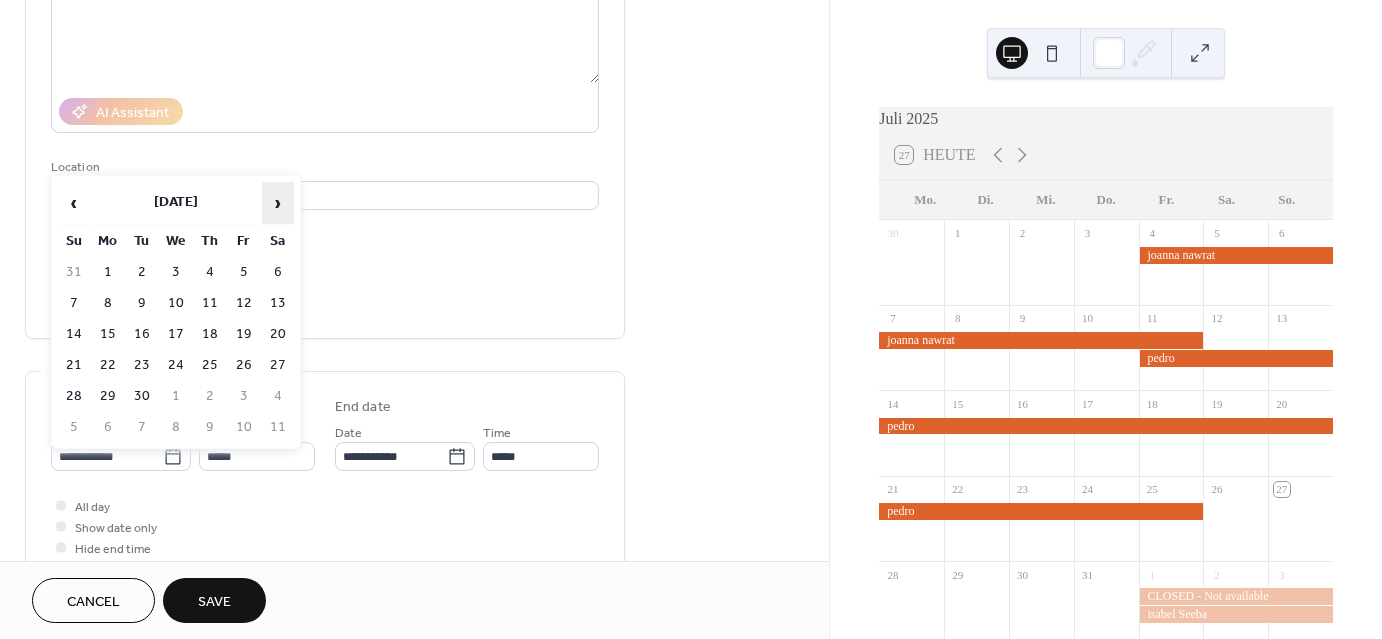 click on "›" at bounding box center [278, 203] 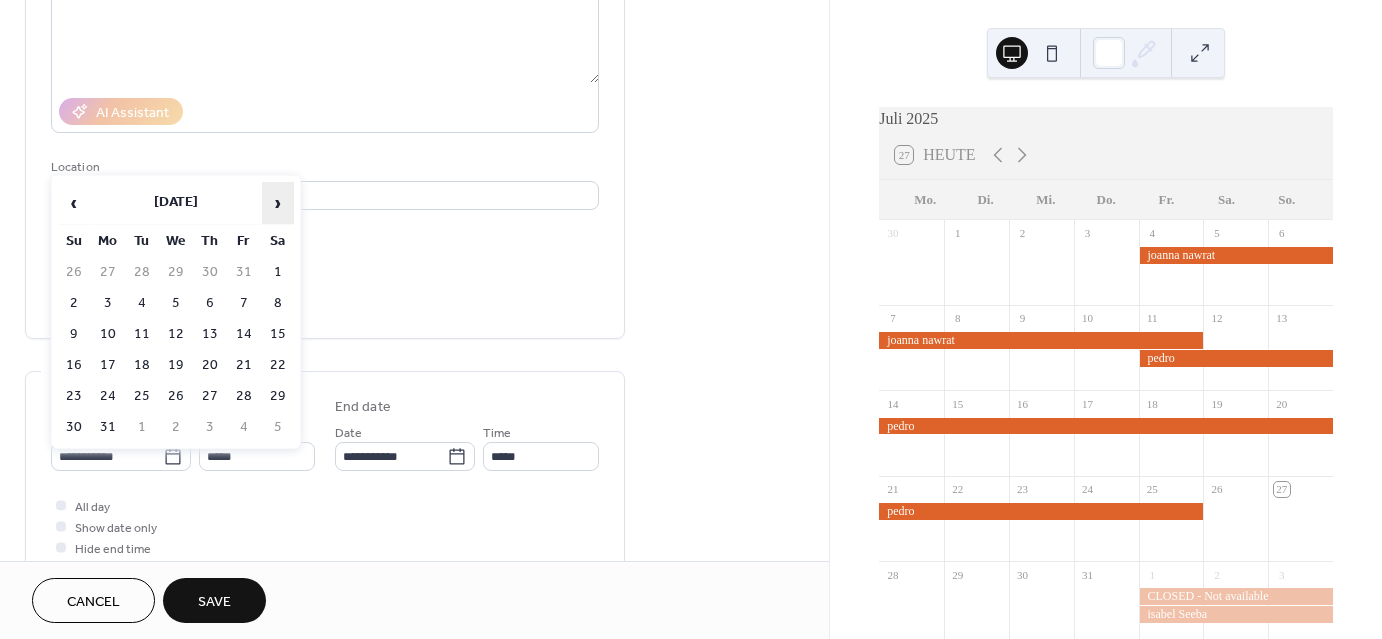 click on "›" at bounding box center (278, 203) 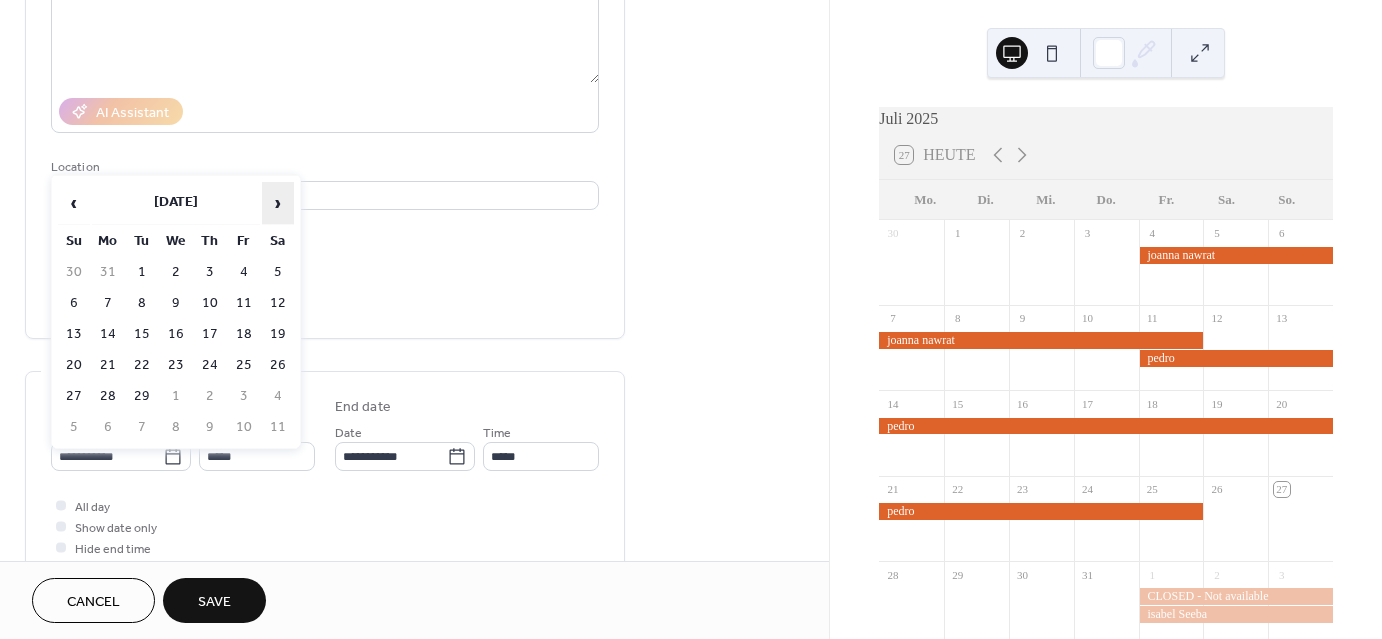 click on "›" at bounding box center (278, 203) 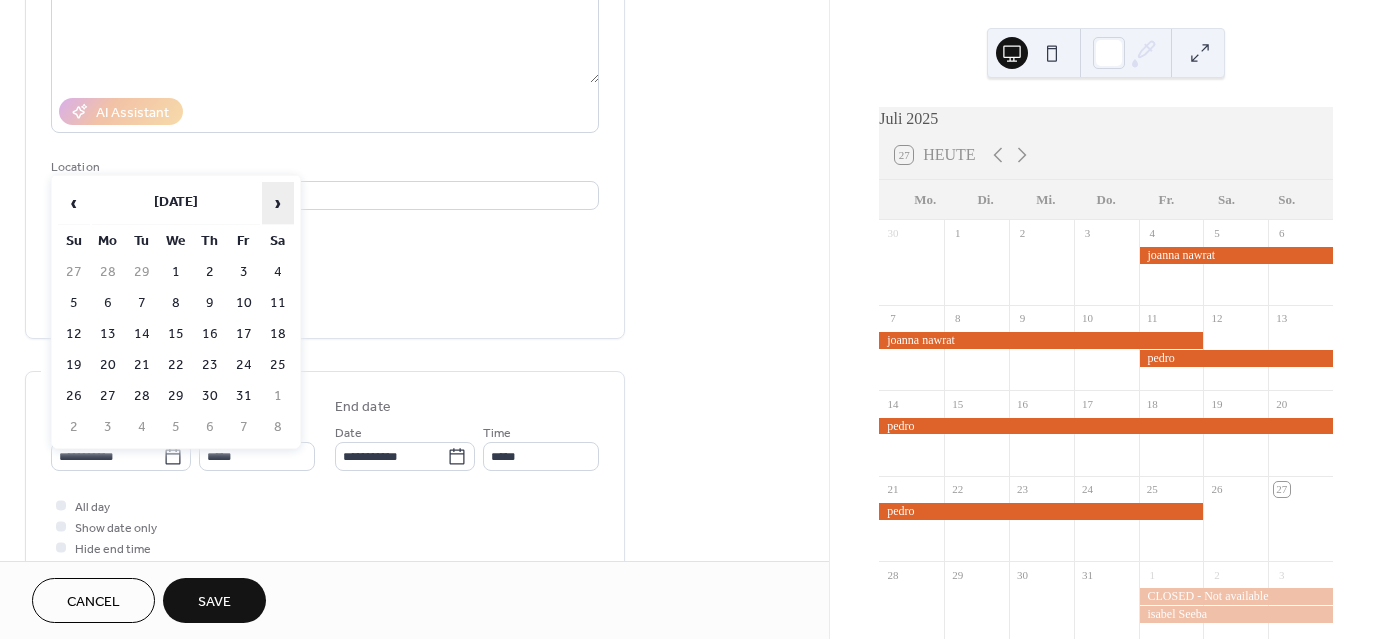 click on "›" at bounding box center [278, 203] 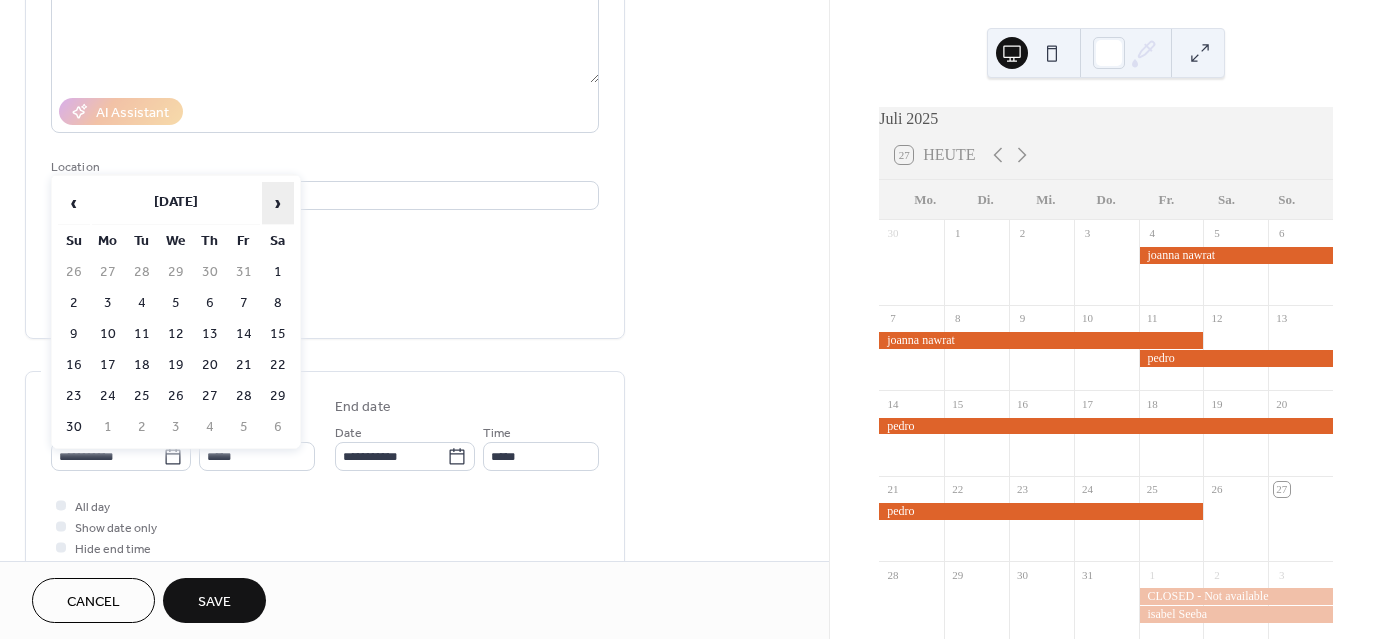 click on "›" at bounding box center (278, 203) 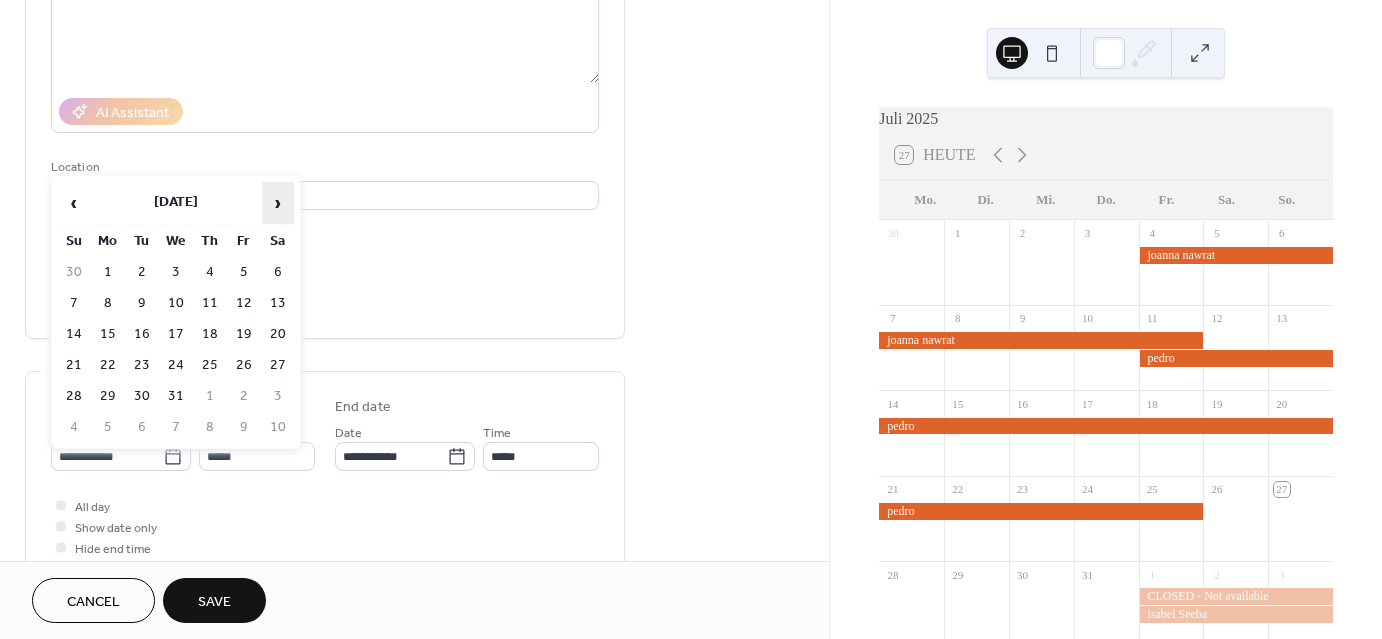 click on "›" at bounding box center [278, 203] 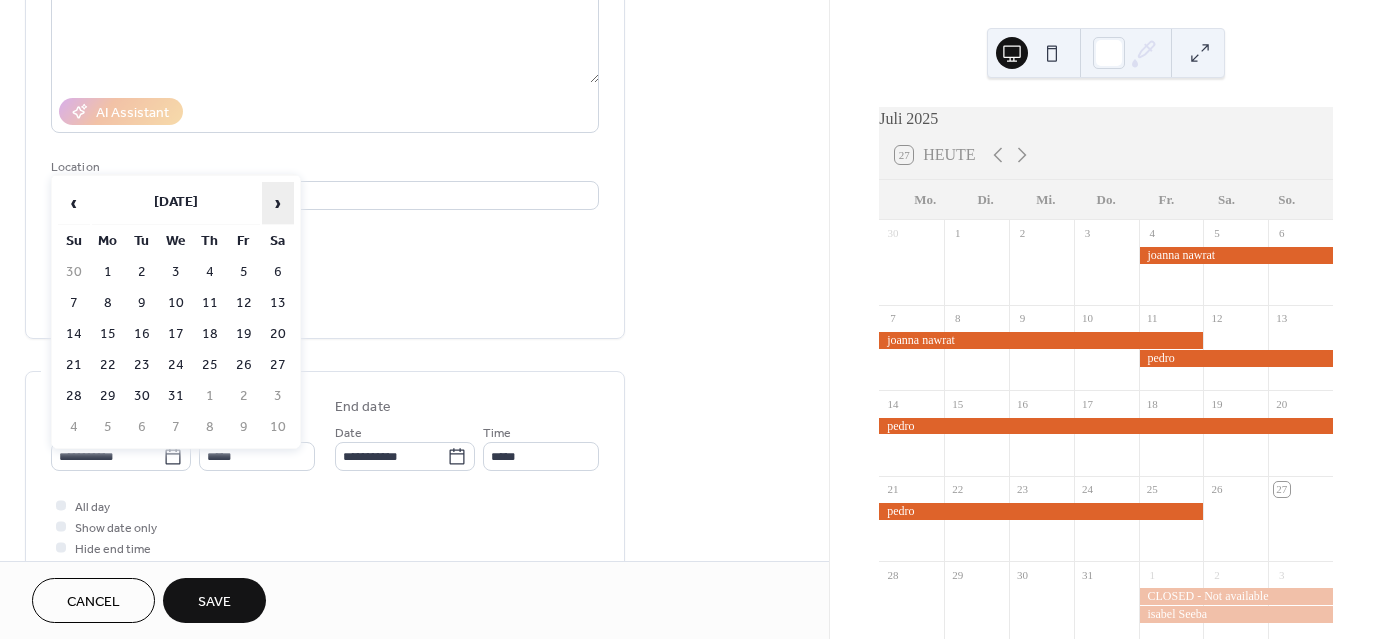 click on "›" at bounding box center [278, 203] 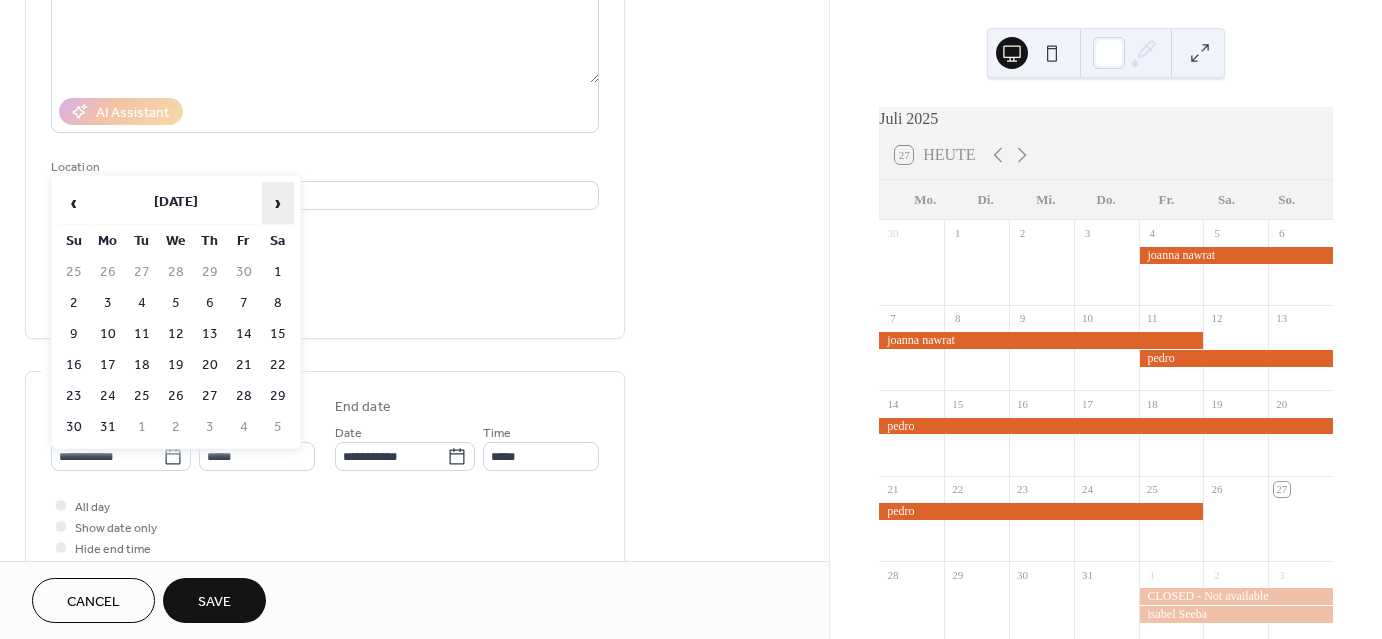 click on "›" at bounding box center [278, 203] 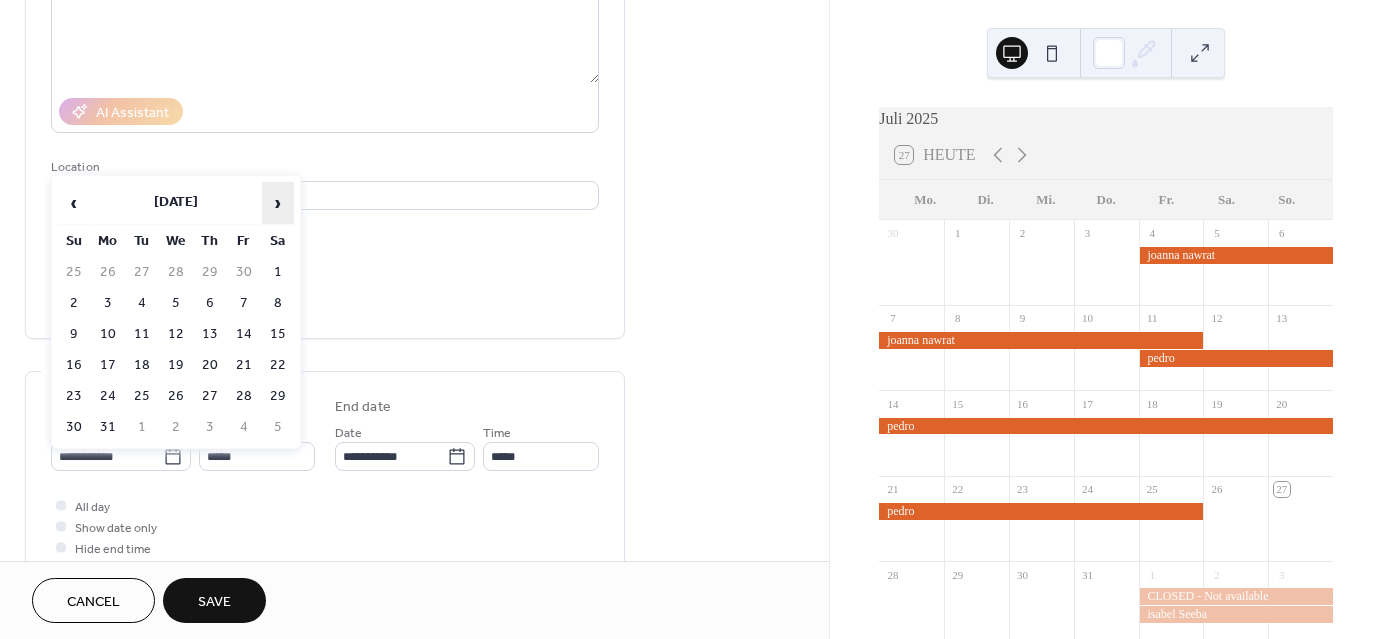 click on "›" at bounding box center (278, 203) 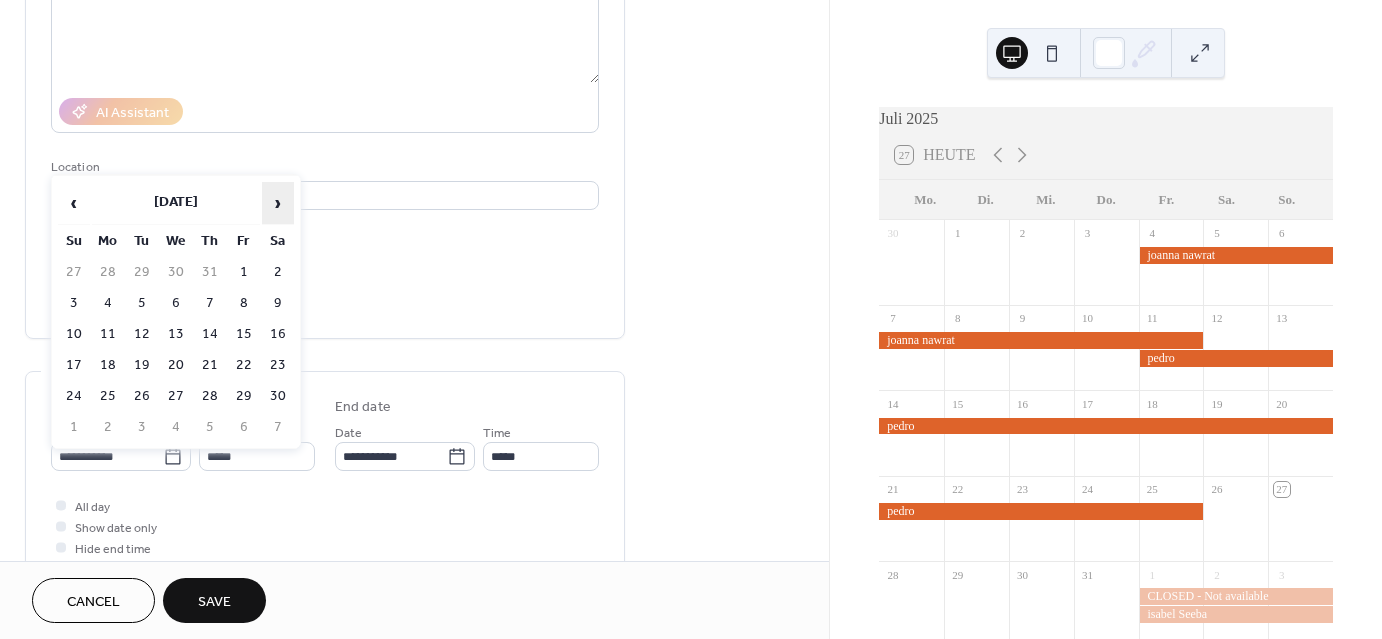 click on "›" at bounding box center (278, 203) 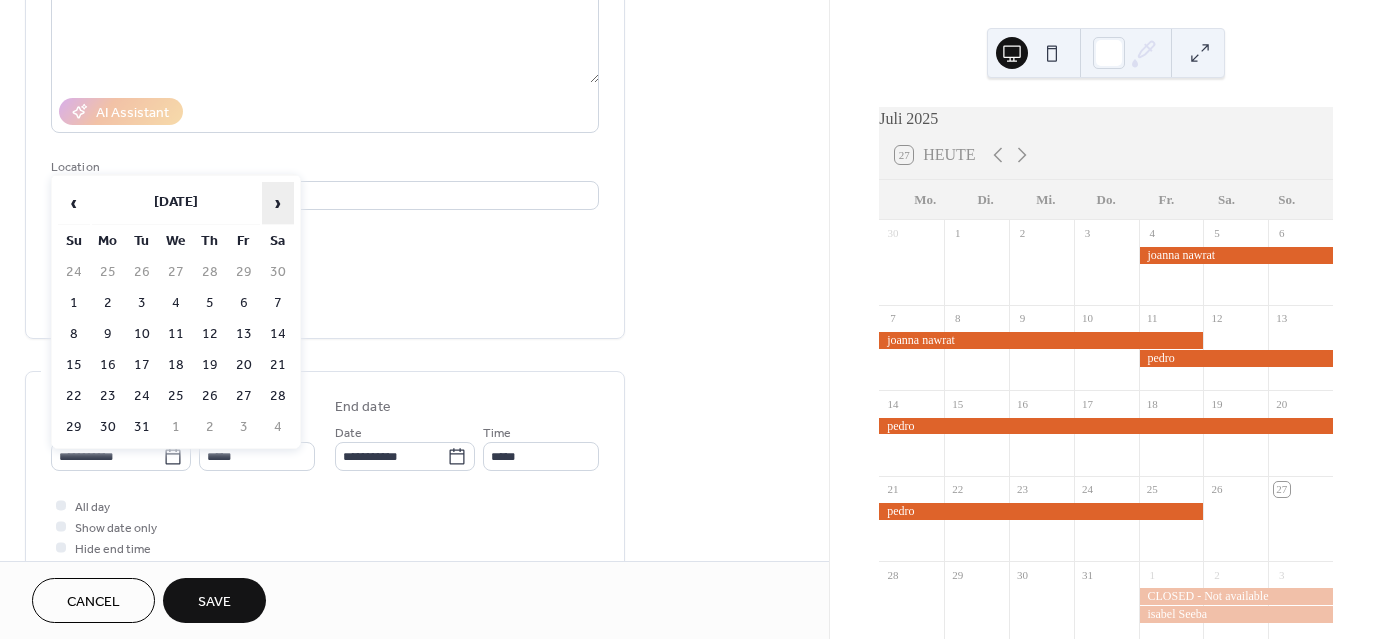 click on "›" at bounding box center [278, 203] 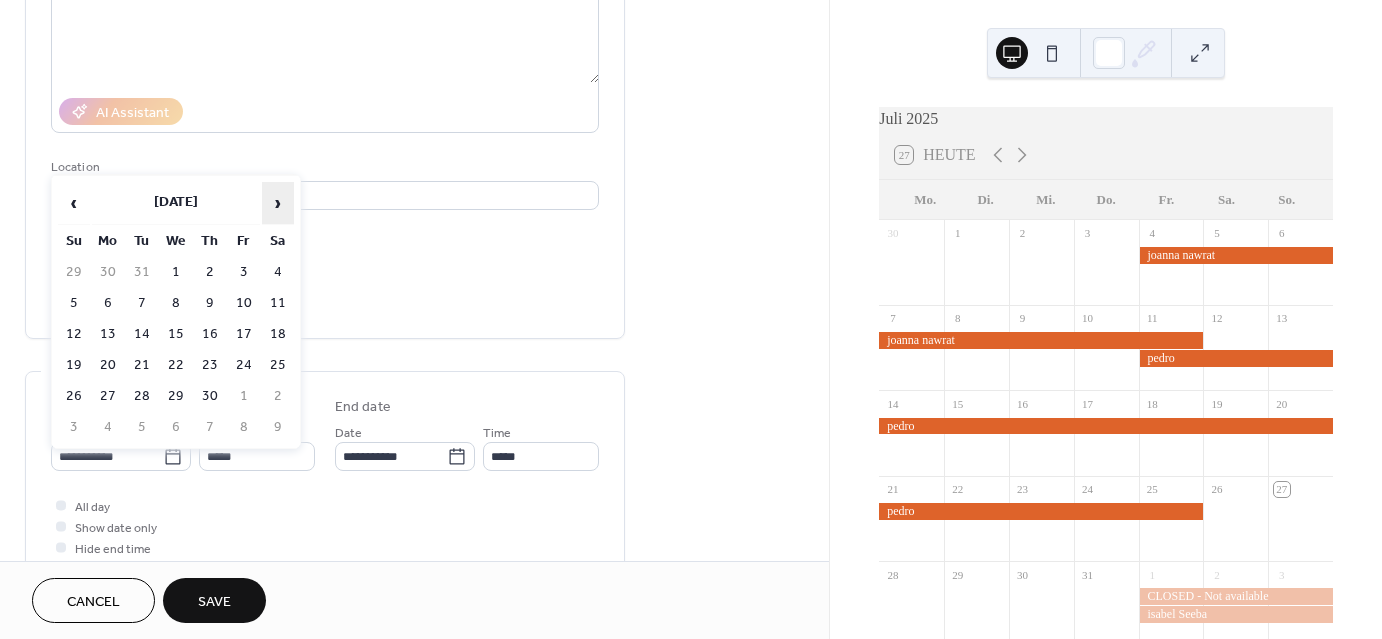 click on "›" at bounding box center (278, 203) 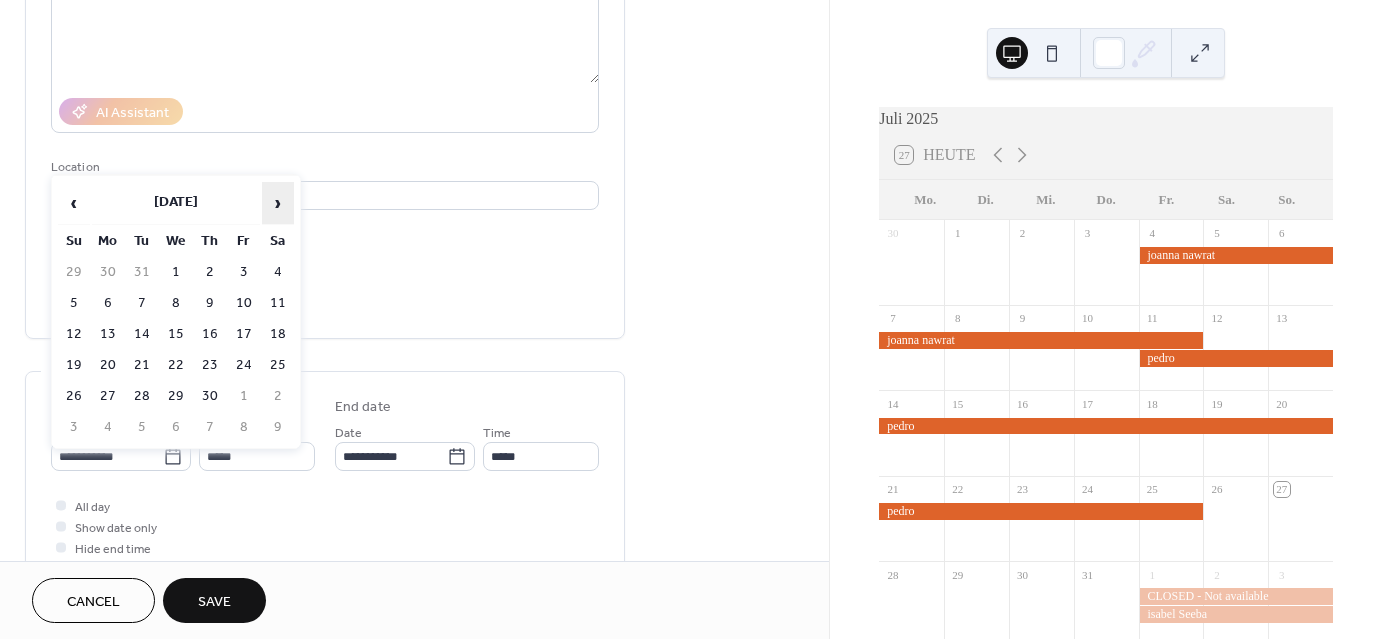 click on "›" at bounding box center (278, 203) 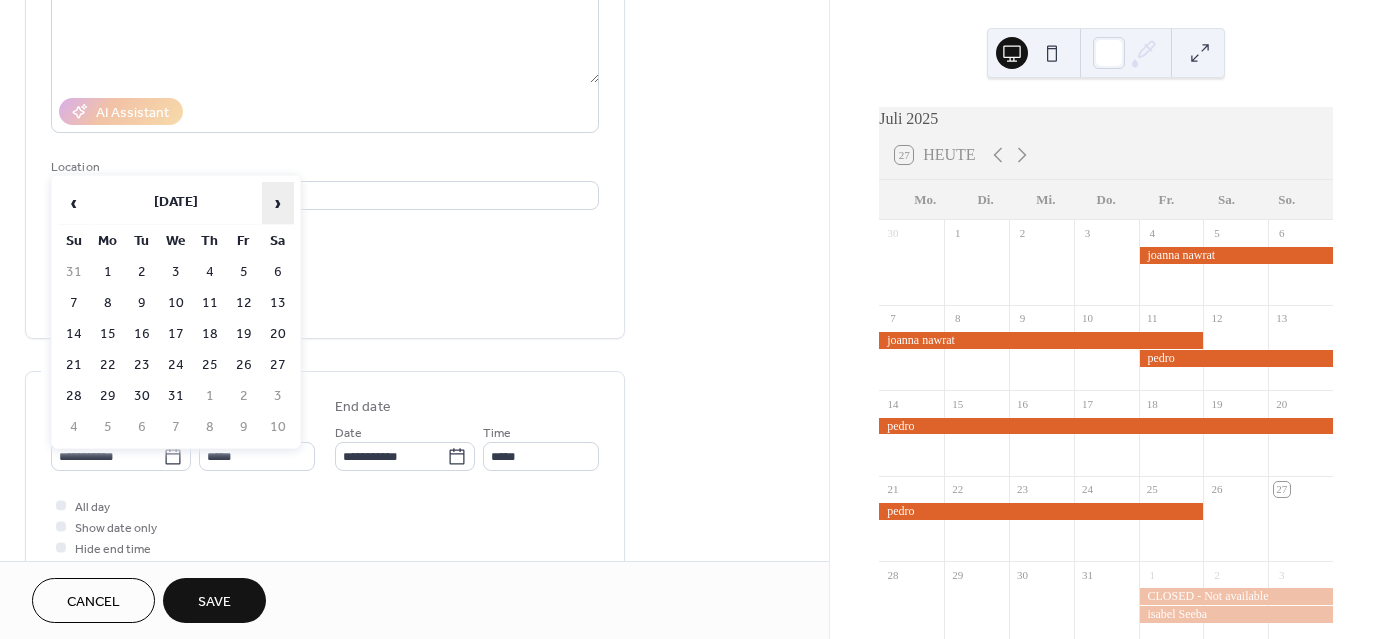 click on "›" at bounding box center [278, 203] 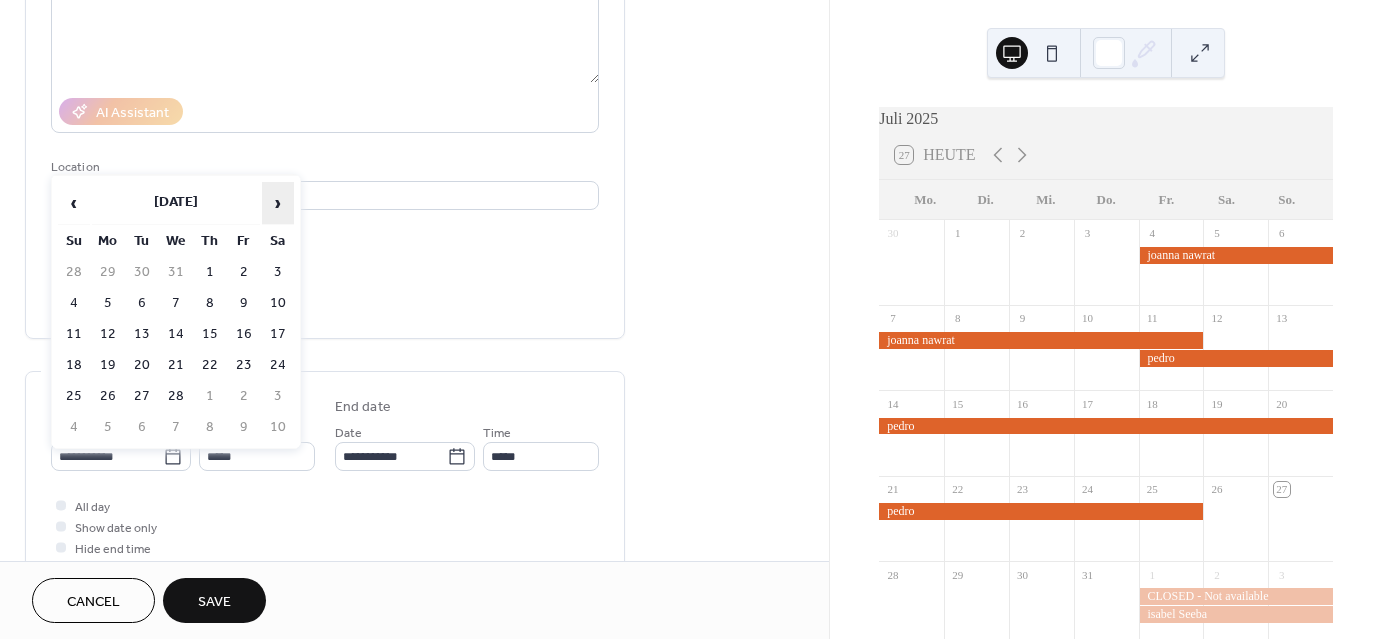 click on "›" at bounding box center (278, 203) 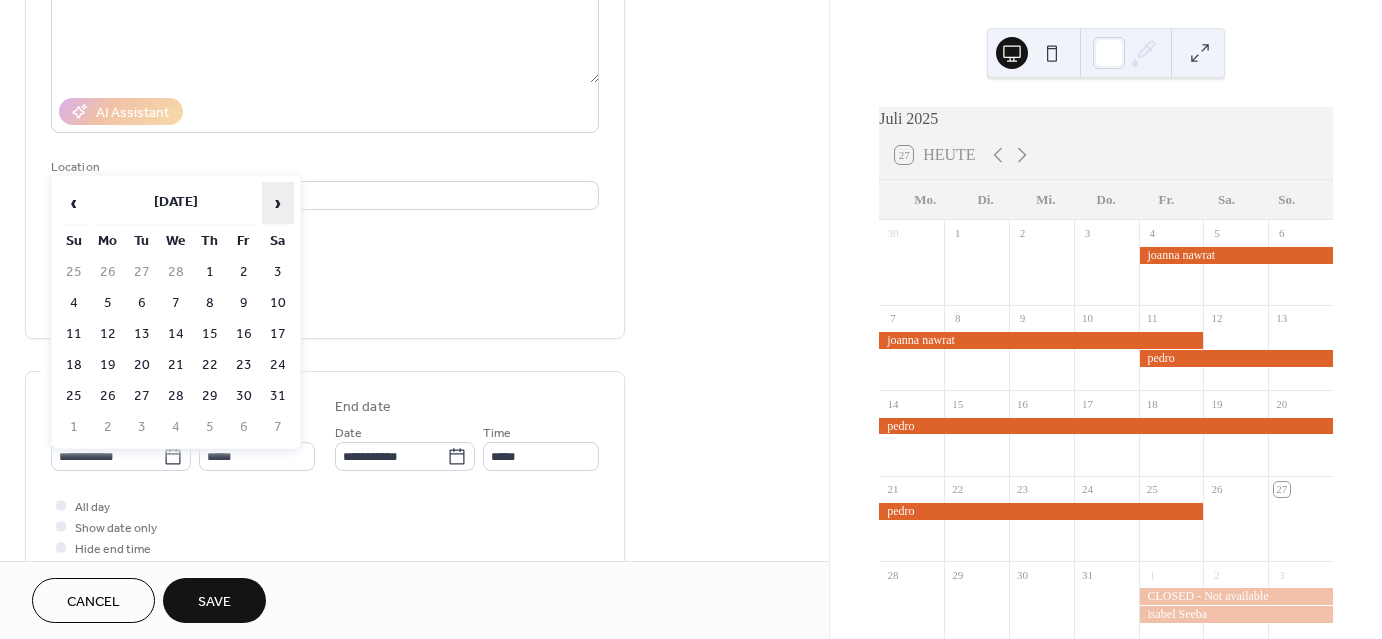 click on "›" at bounding box center [278, 203] 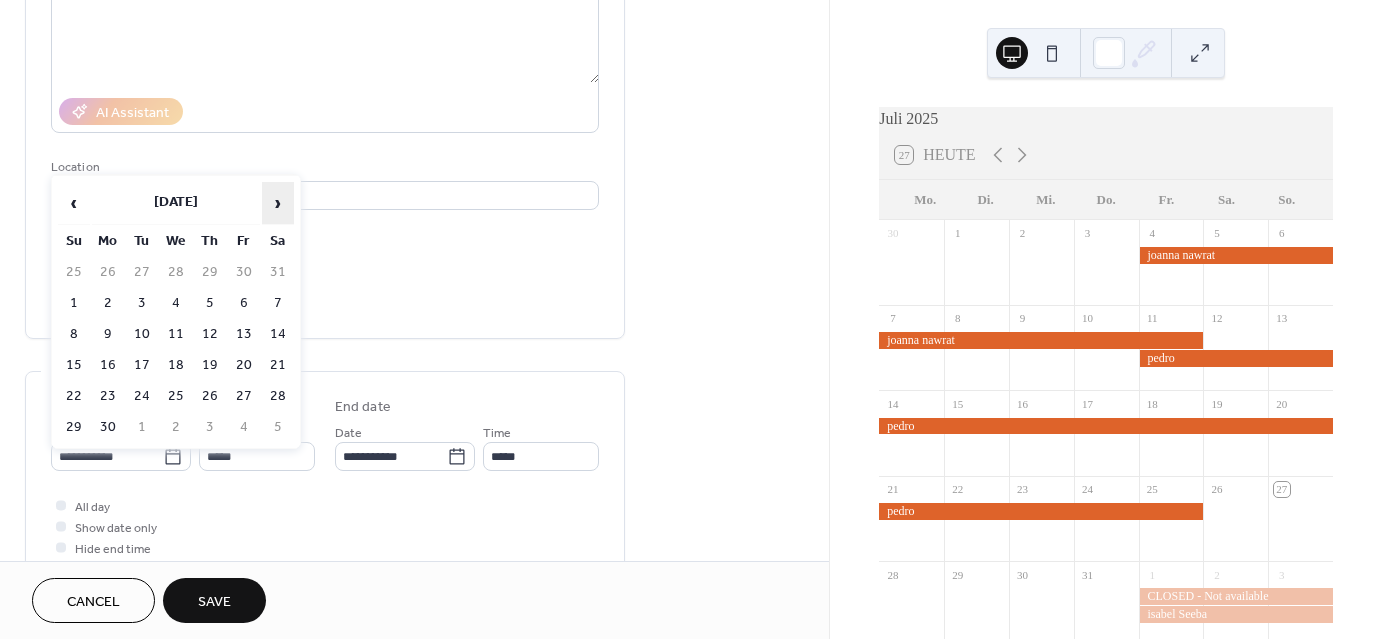 click on "›" at bounding box center (278, 203) 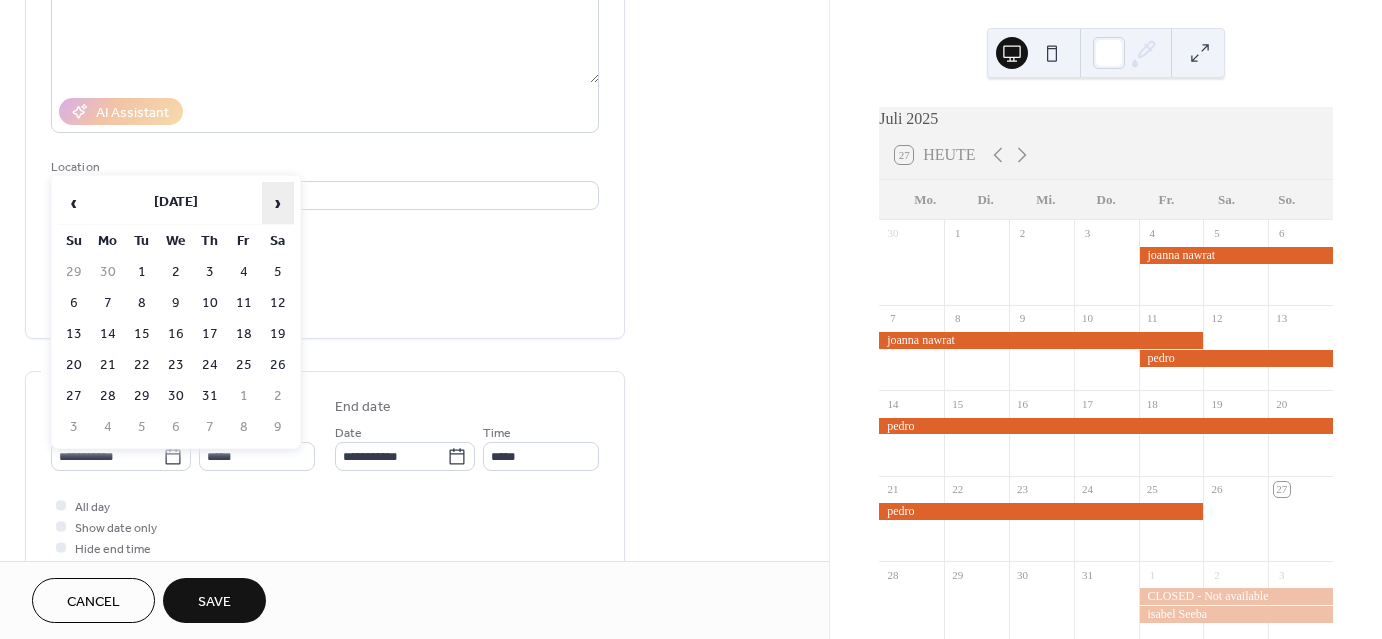 click on "›" at bounding box center [278, 203] 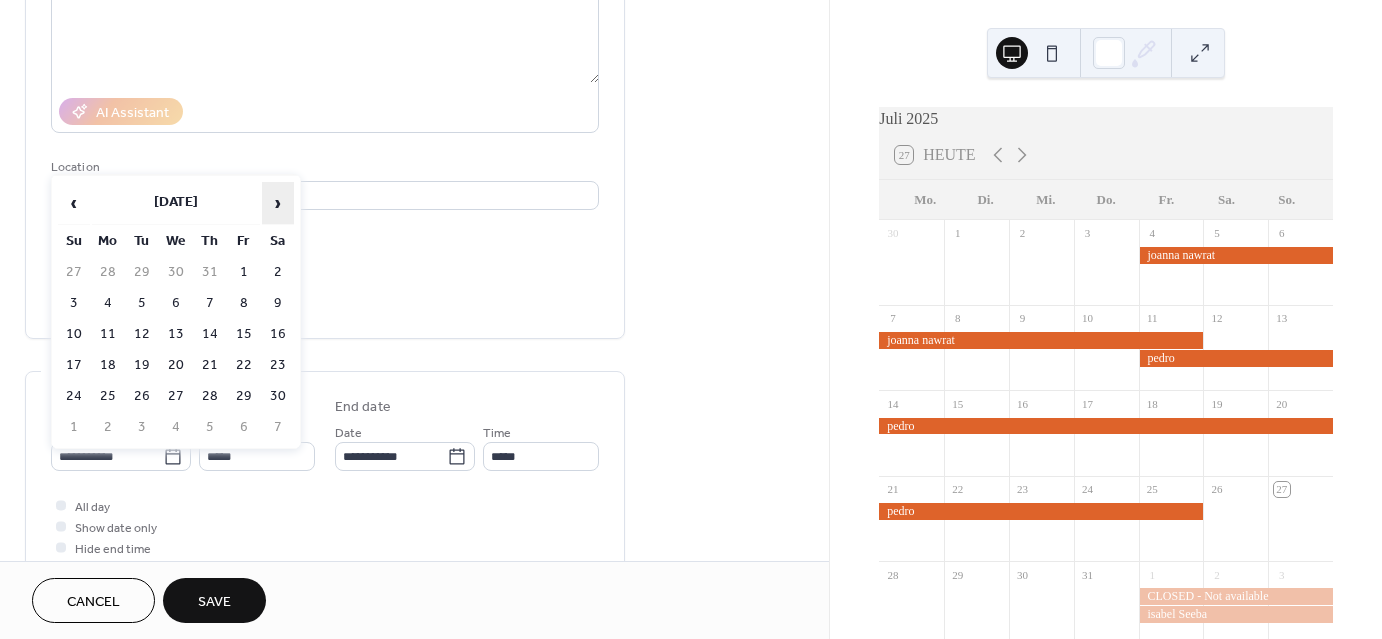 click on "›" at bounding box center [278, 203] 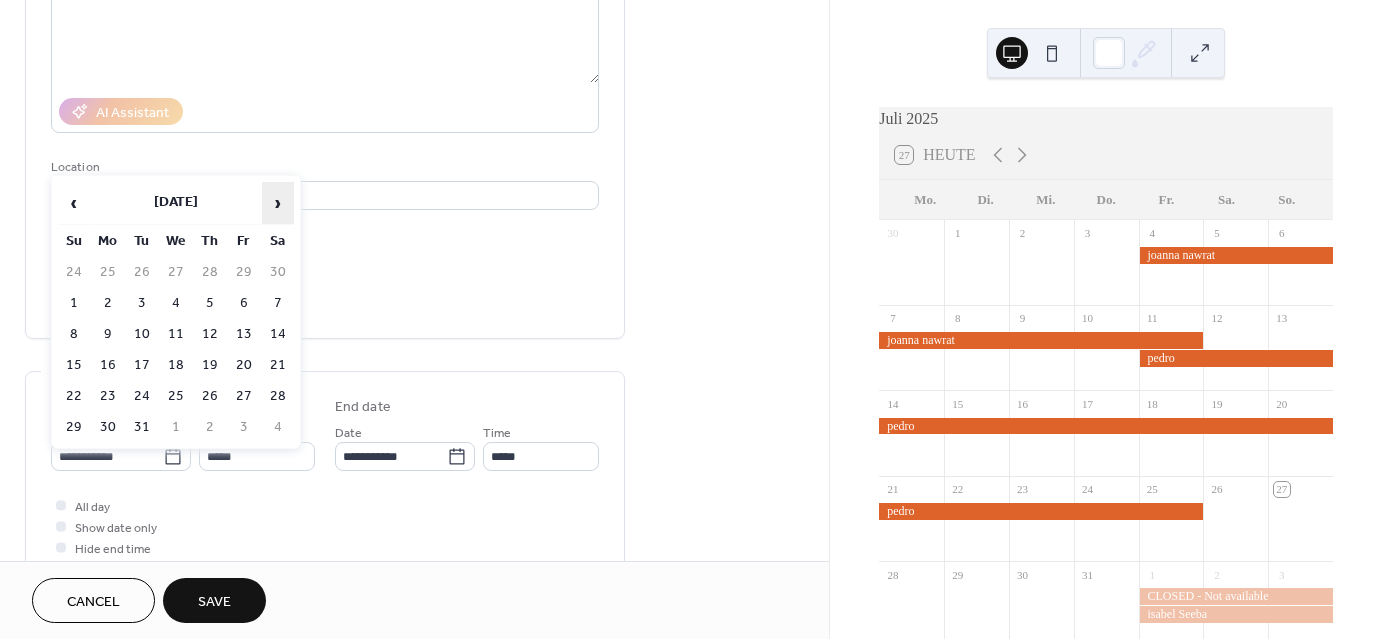 click on "›" at bounding box center (278, 203) 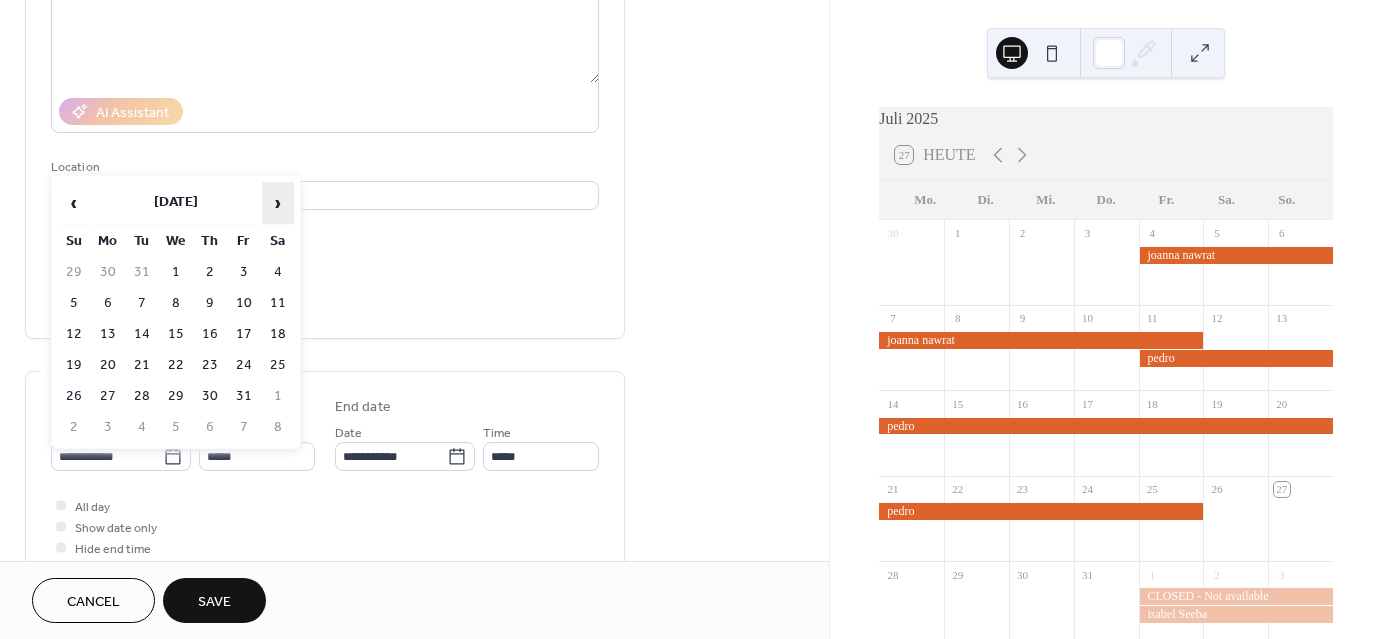 click on "›" at bounding box center [278, 203] 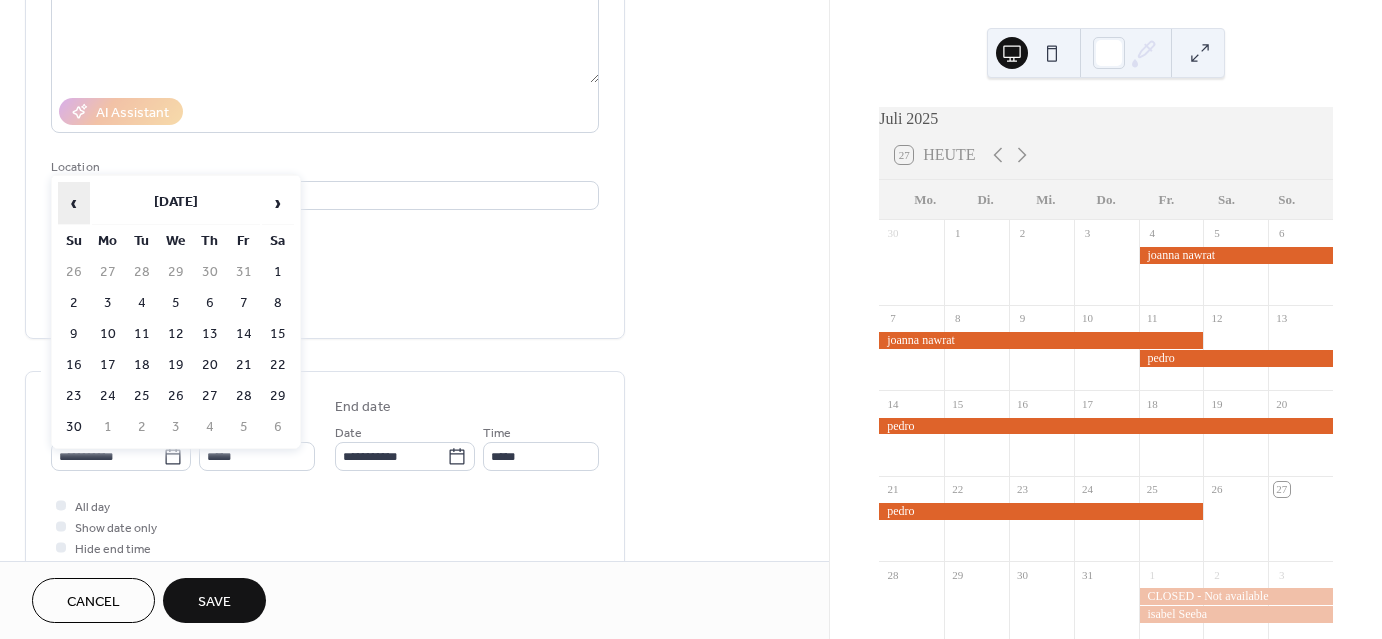click on "‹" at bounding box center (74, 203) 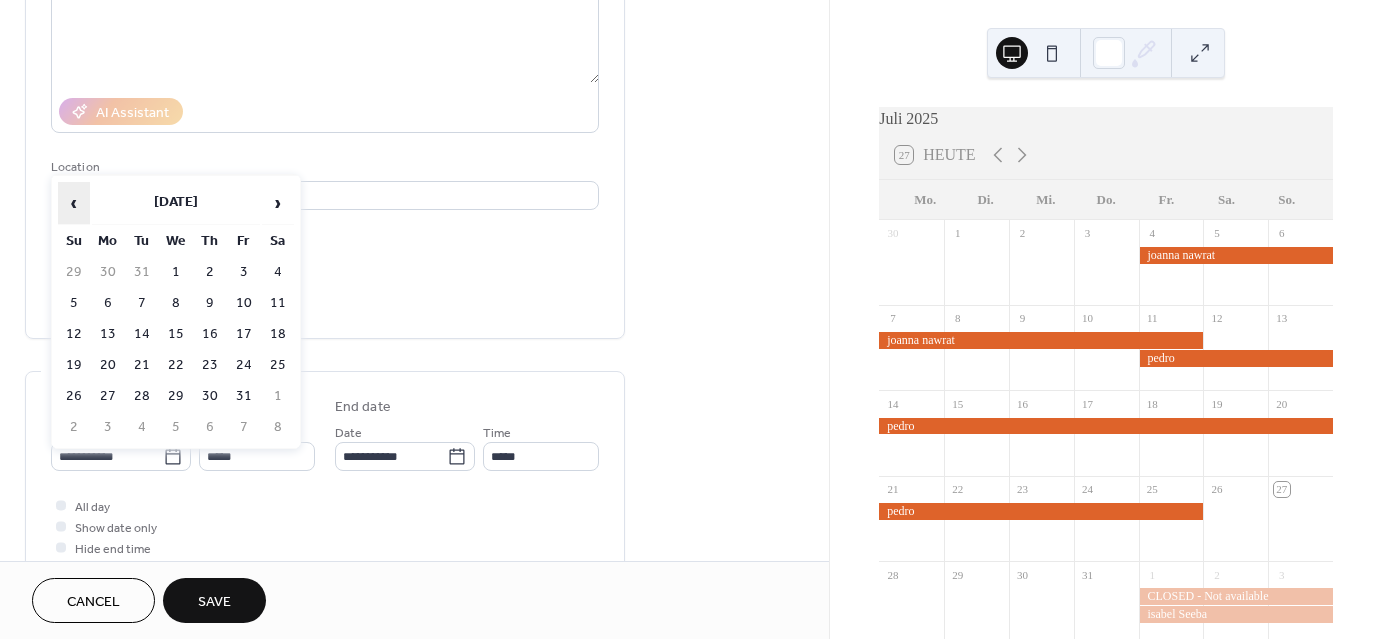 click on "‹" at bounding box center (74, 203) 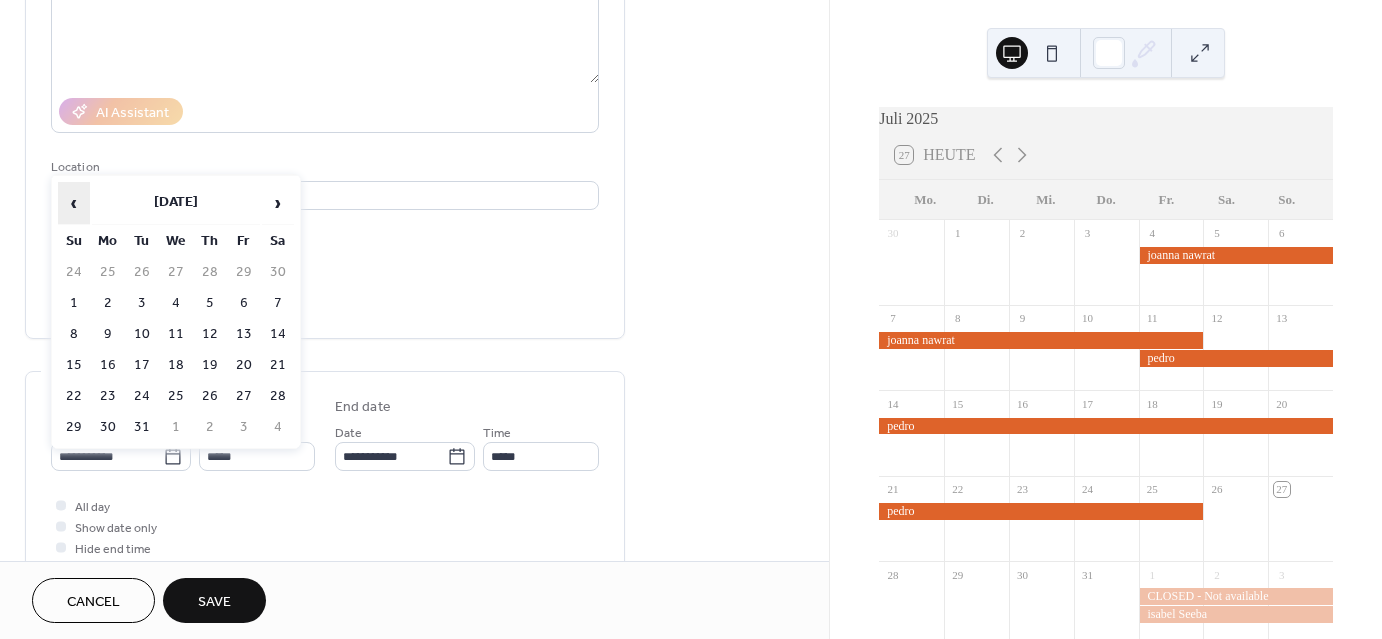 click on "‹" at bounding box center (74, 203) 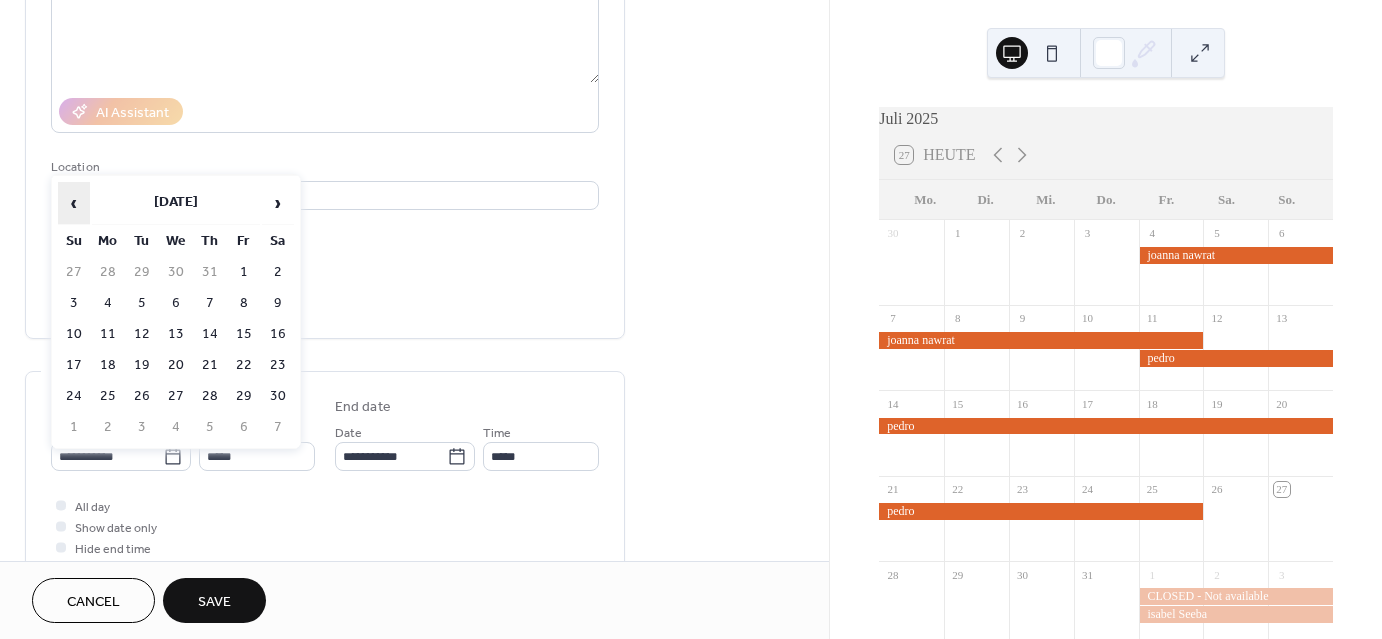 click on "‹" at bounding box center (74, 203) 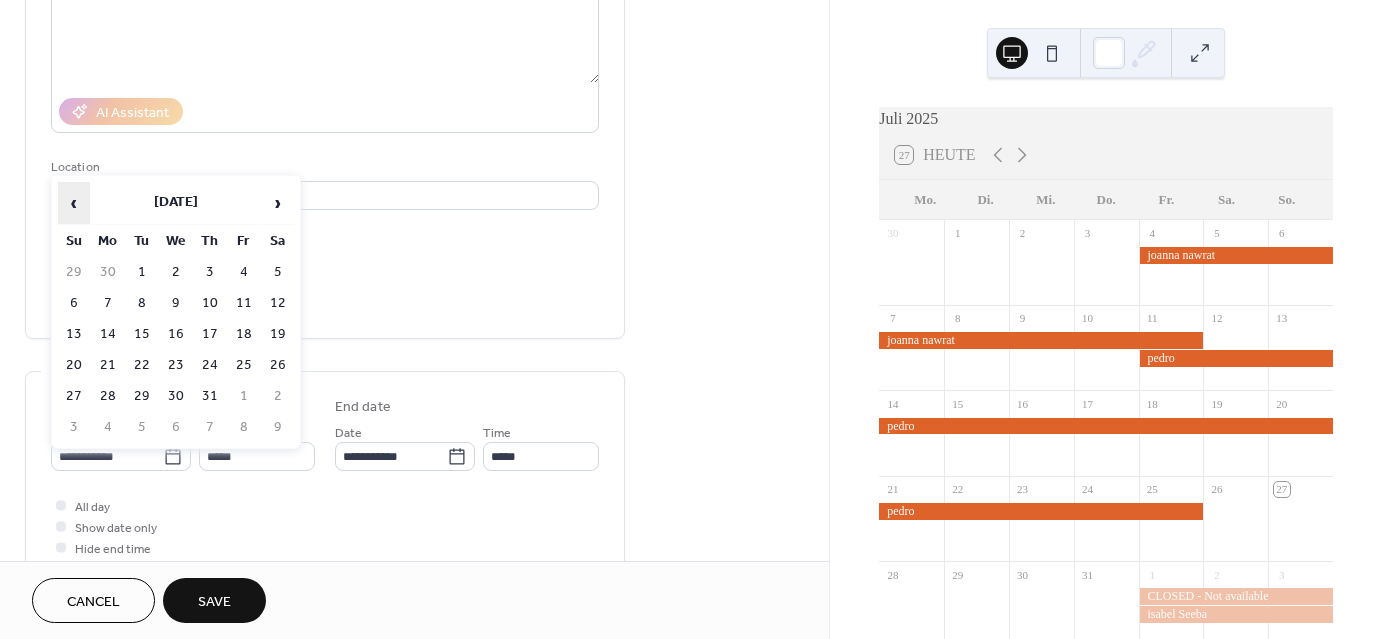 click on "‹" at bounding box center [74, 203] 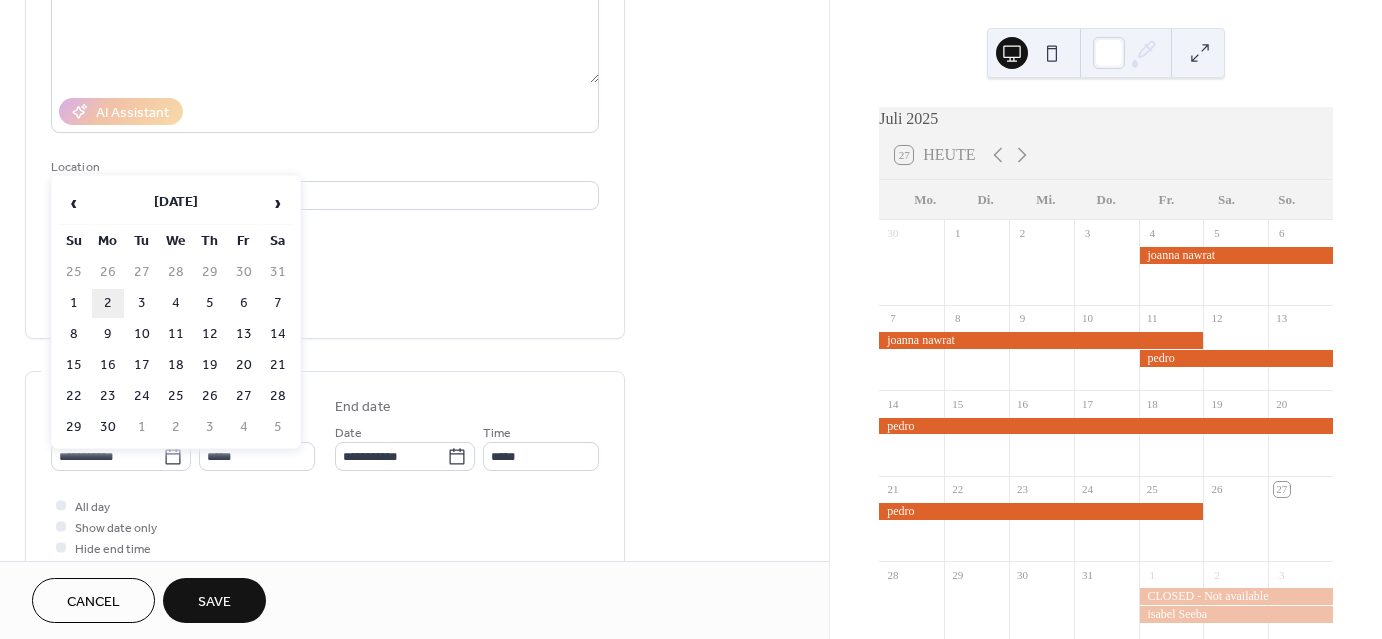 click on "2" at bounding box center (108, 303) 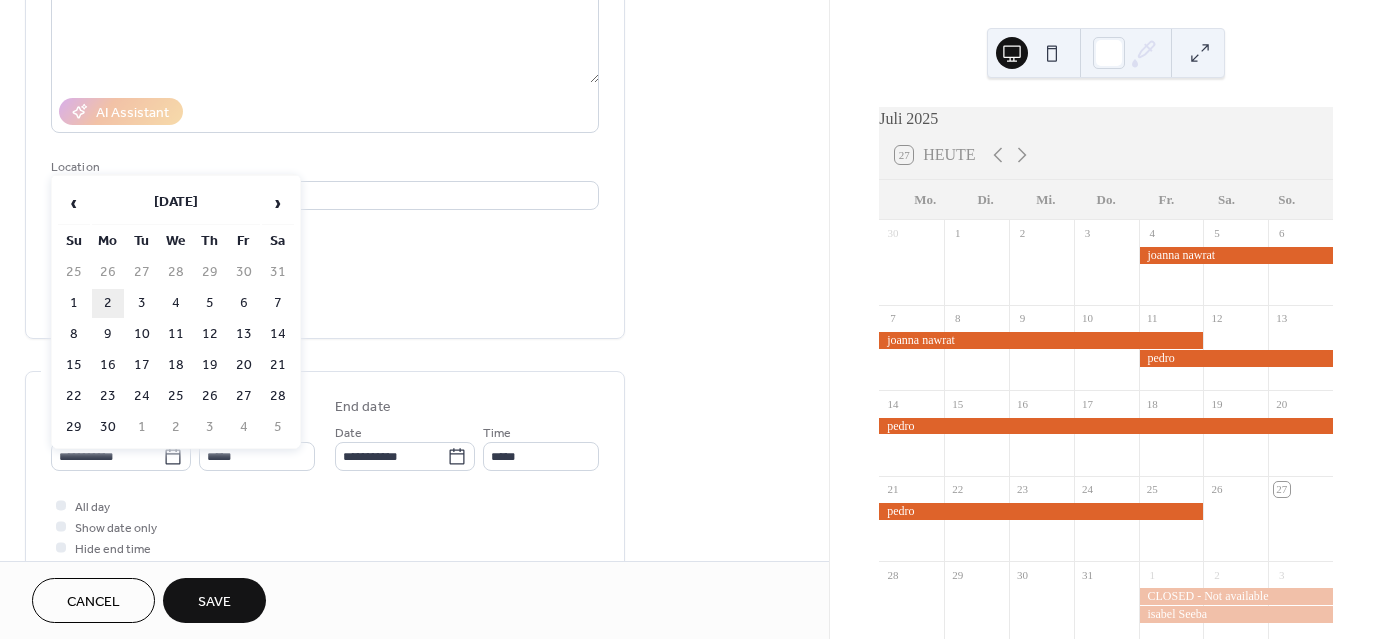 type on "**********" 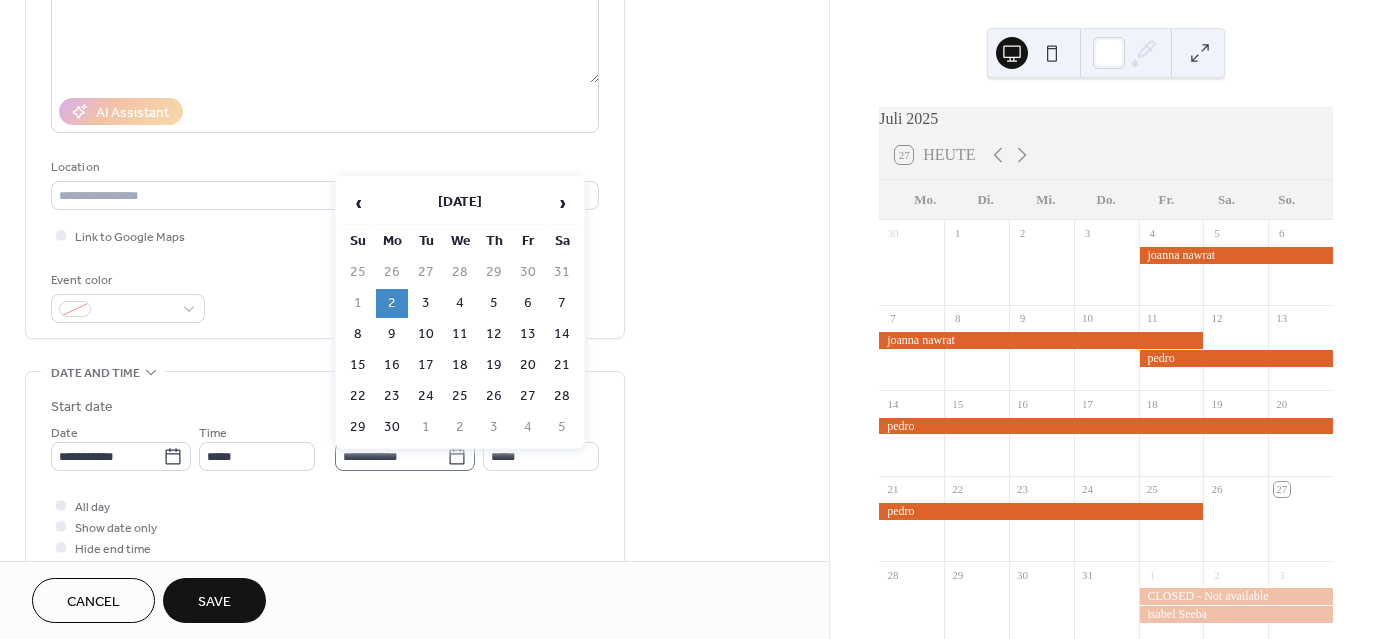 click 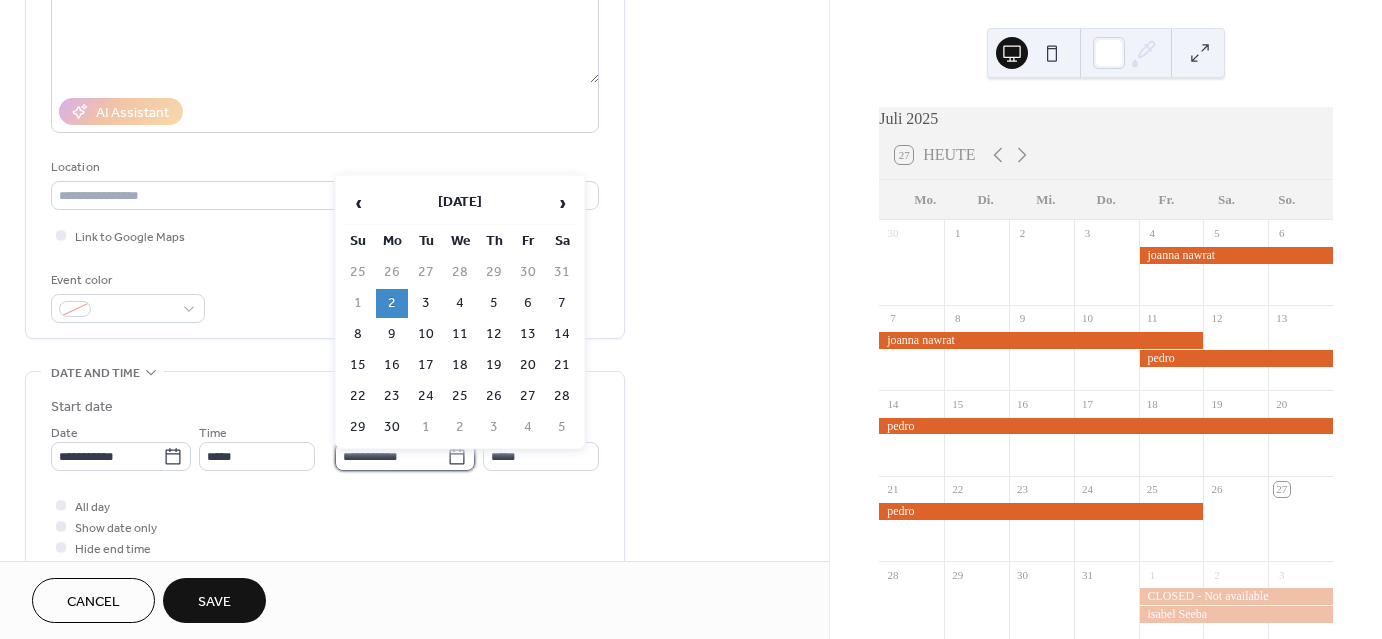 click on "**********" at bounding box center (391, 456) 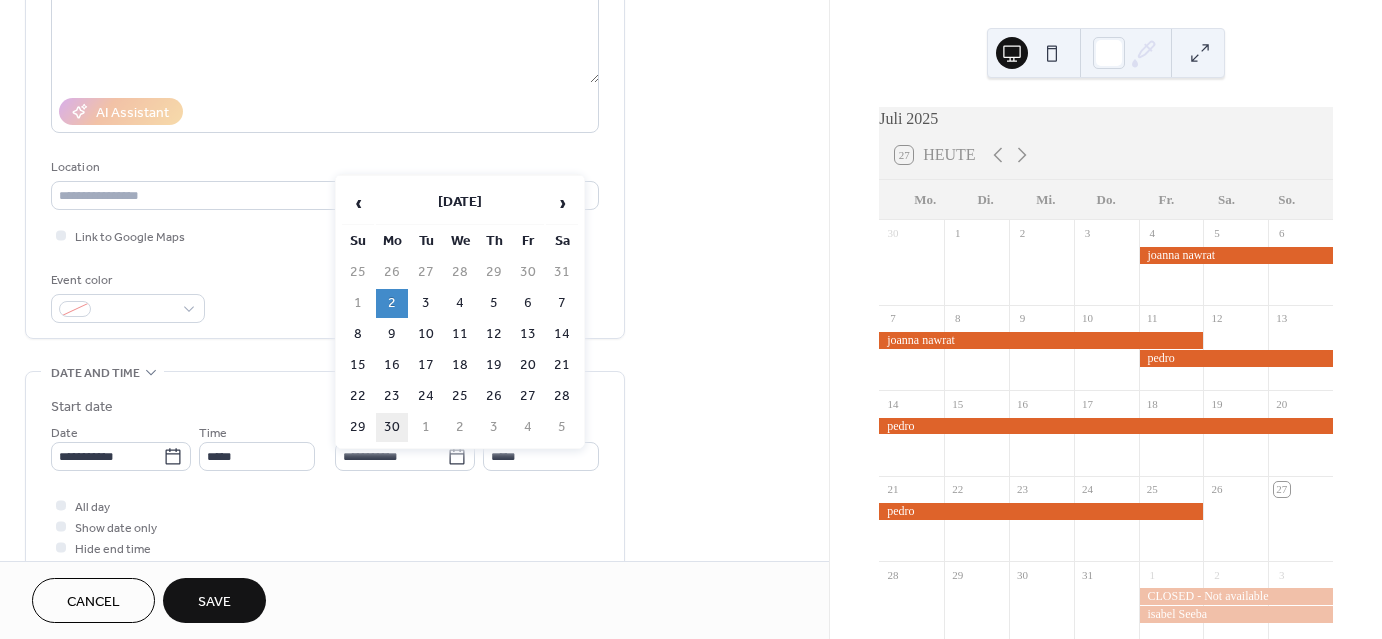 click on "30" at bounding box center [392, 427] 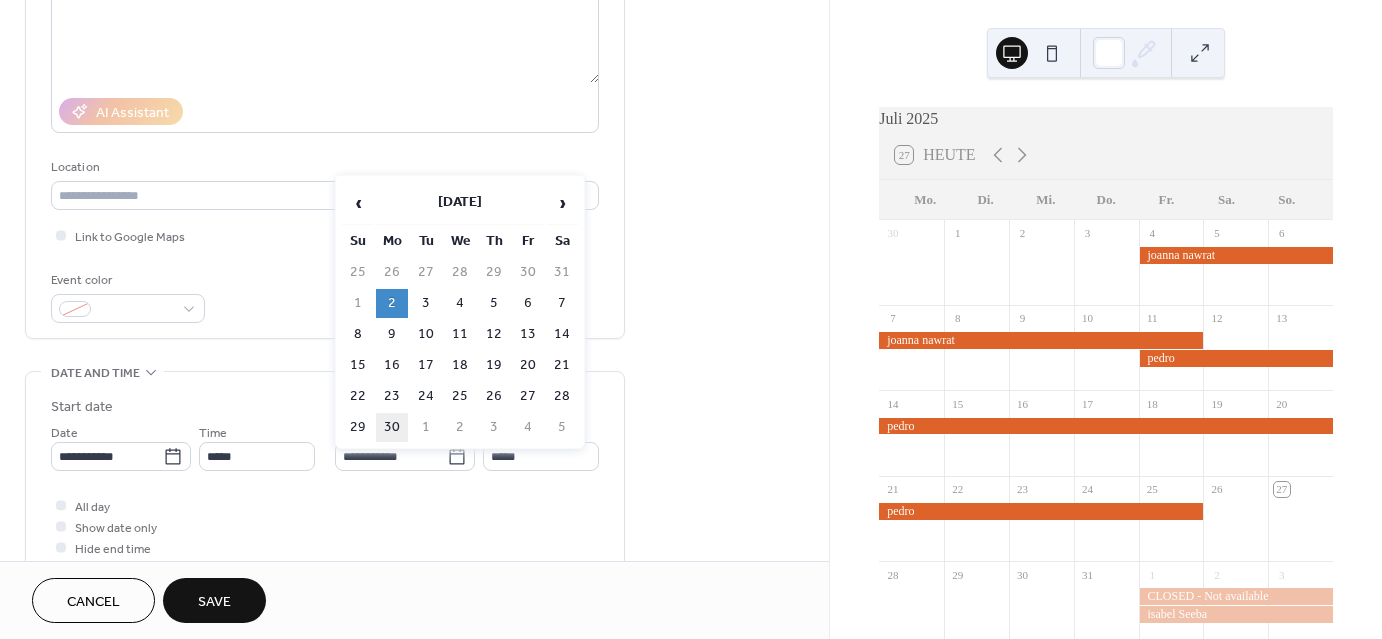 type on "**********" 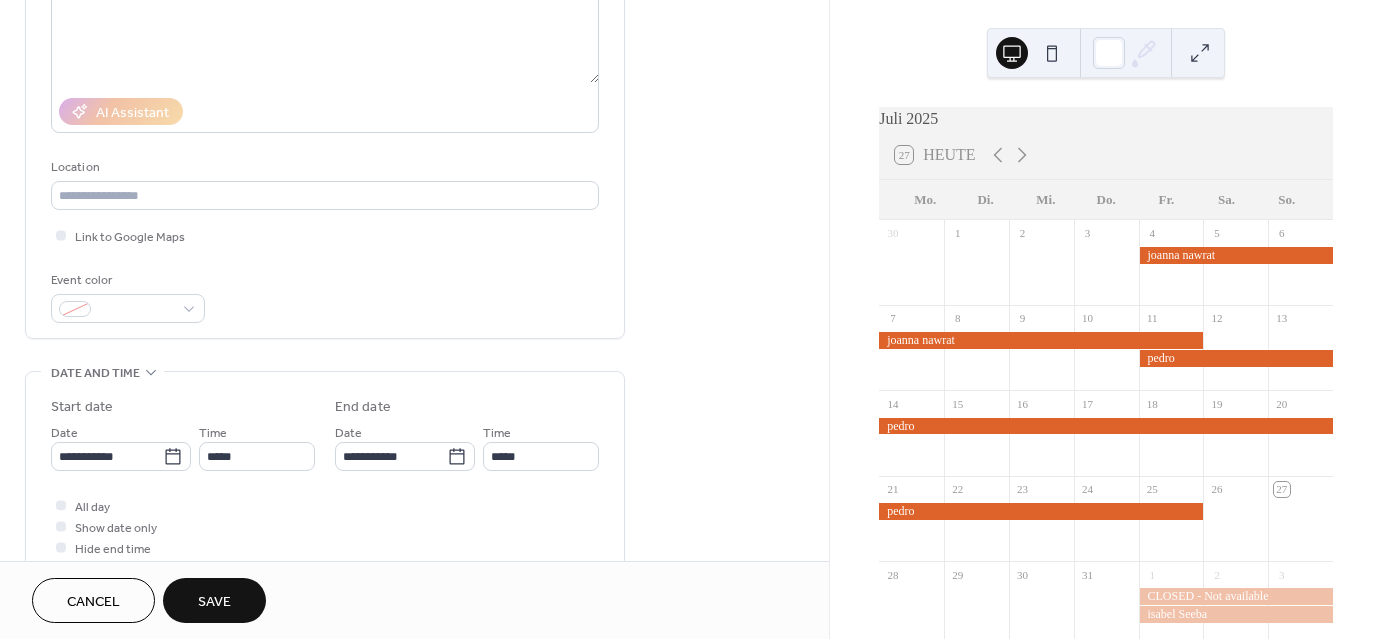 click on "Save" at bounding box center [214, 602] 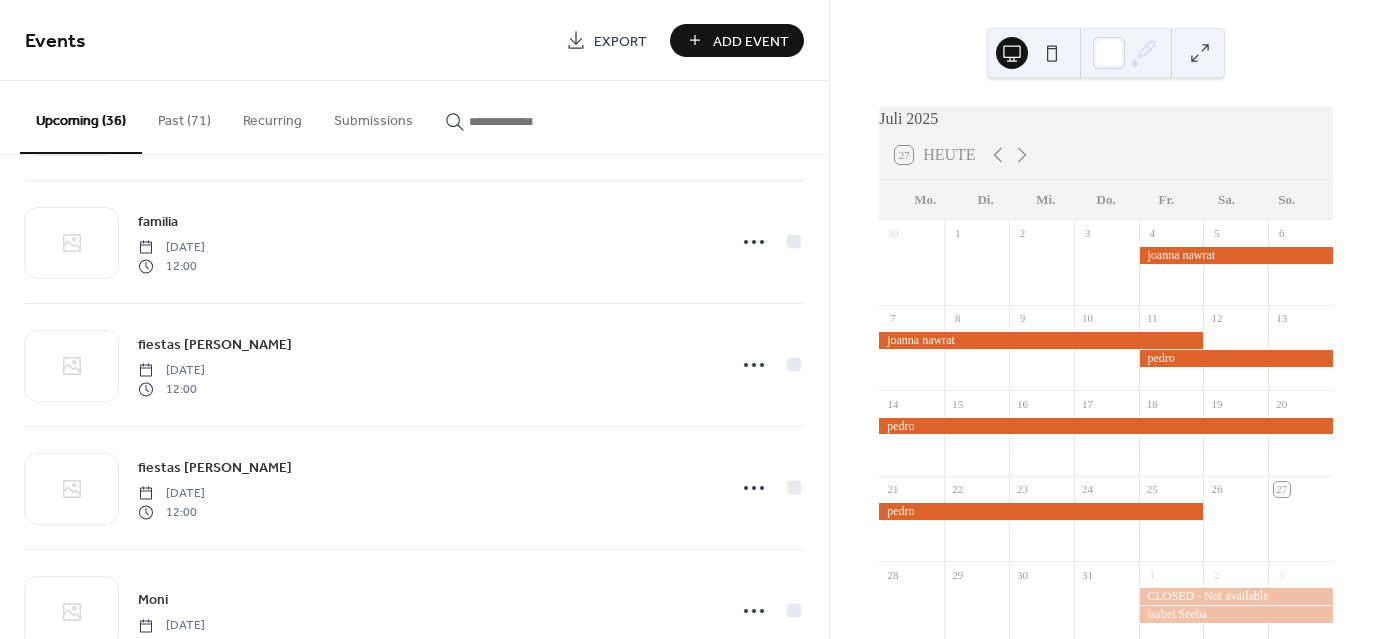 scroll, scrollTop: 3444, scrollLeft: 0, axis: vertical 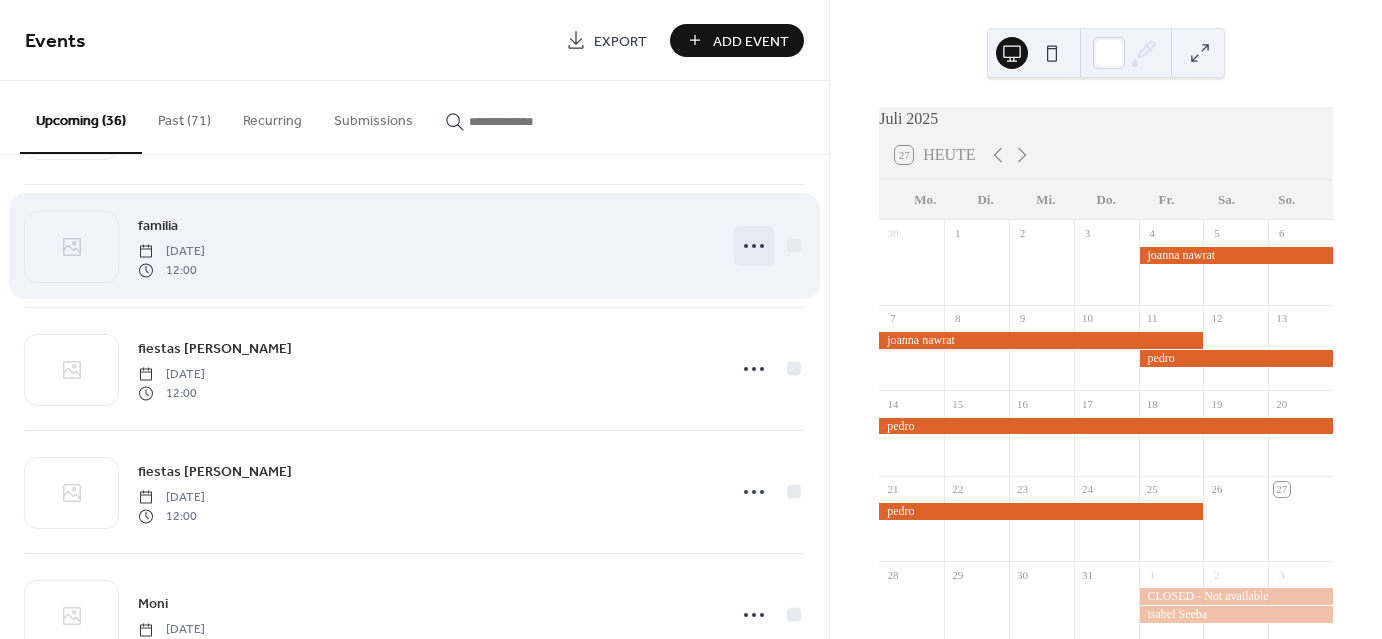 click 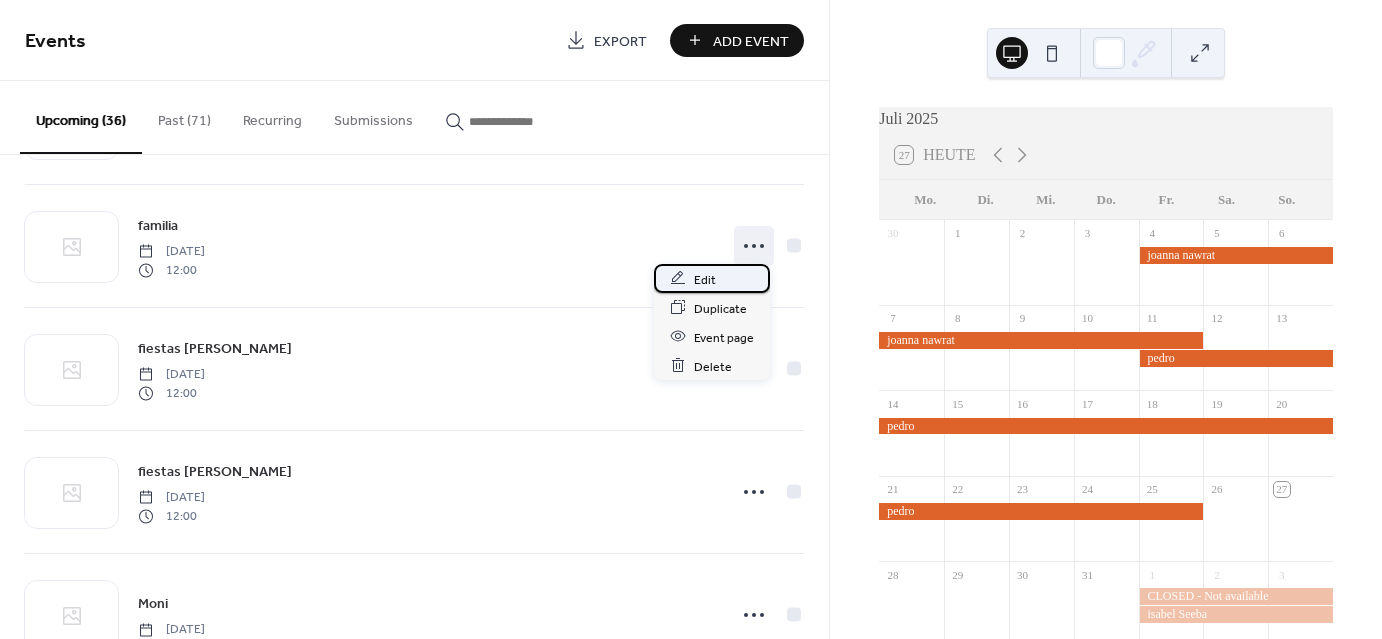 click on "Edit" at bounding box center [705, 279] 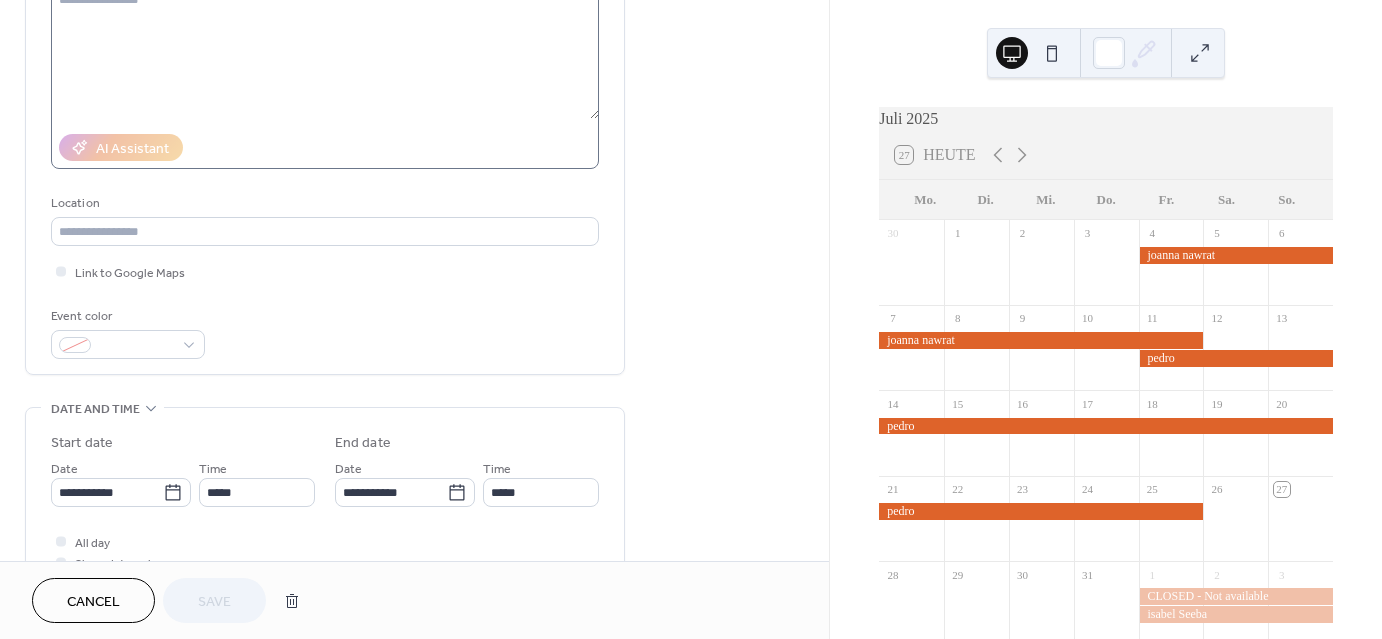 scroll, scrollTop: 0, scrollLeft: 0, axis: both 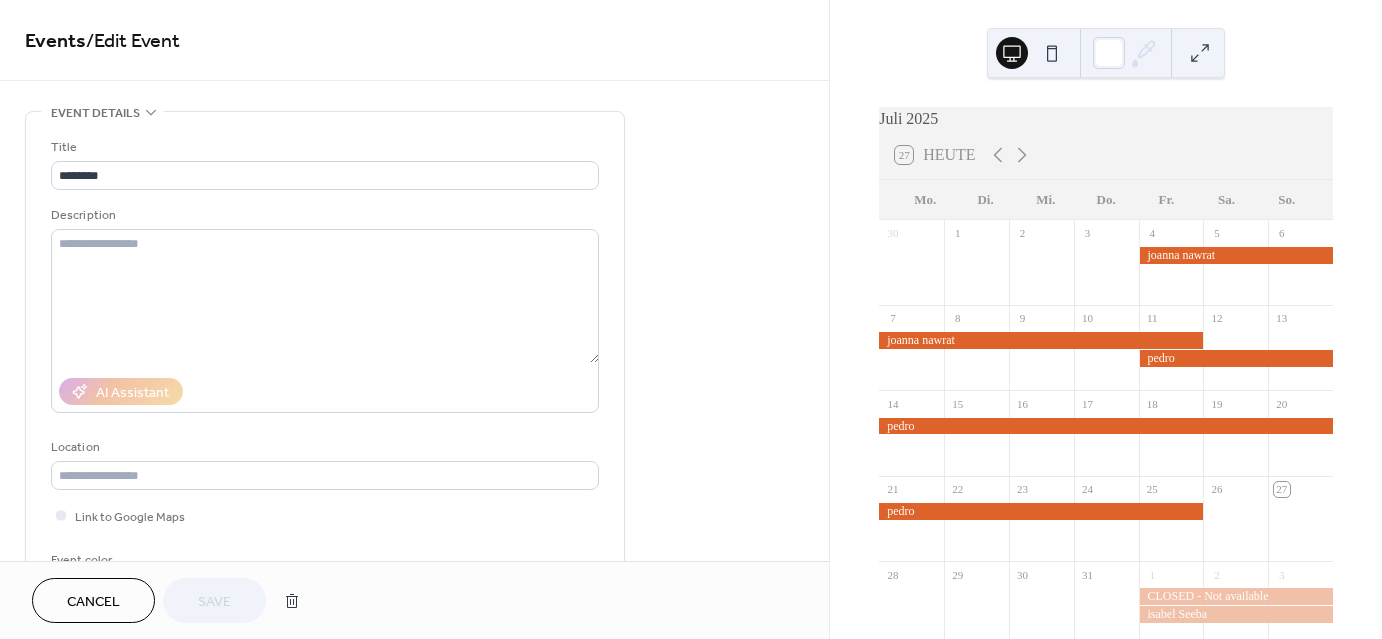 click on "Cancel" at bounding box center (93, 602) 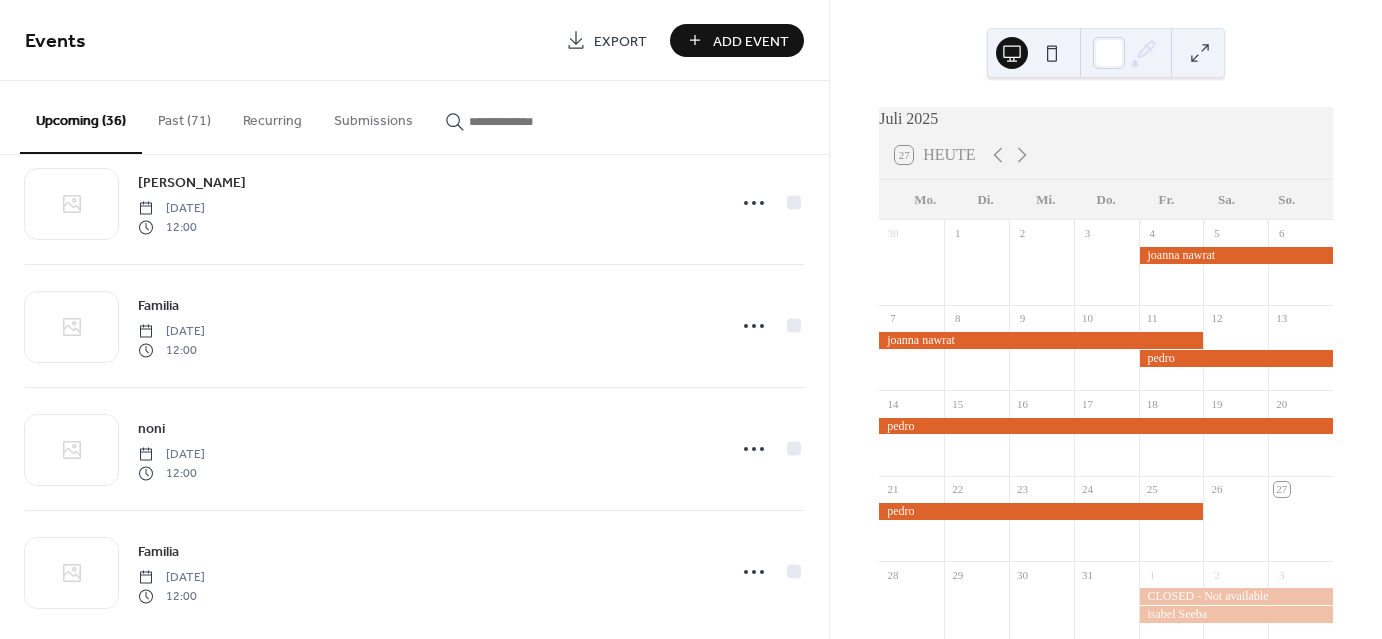 scroll, scrollTop: 3995, scrollLeft: 0, axis: vertical 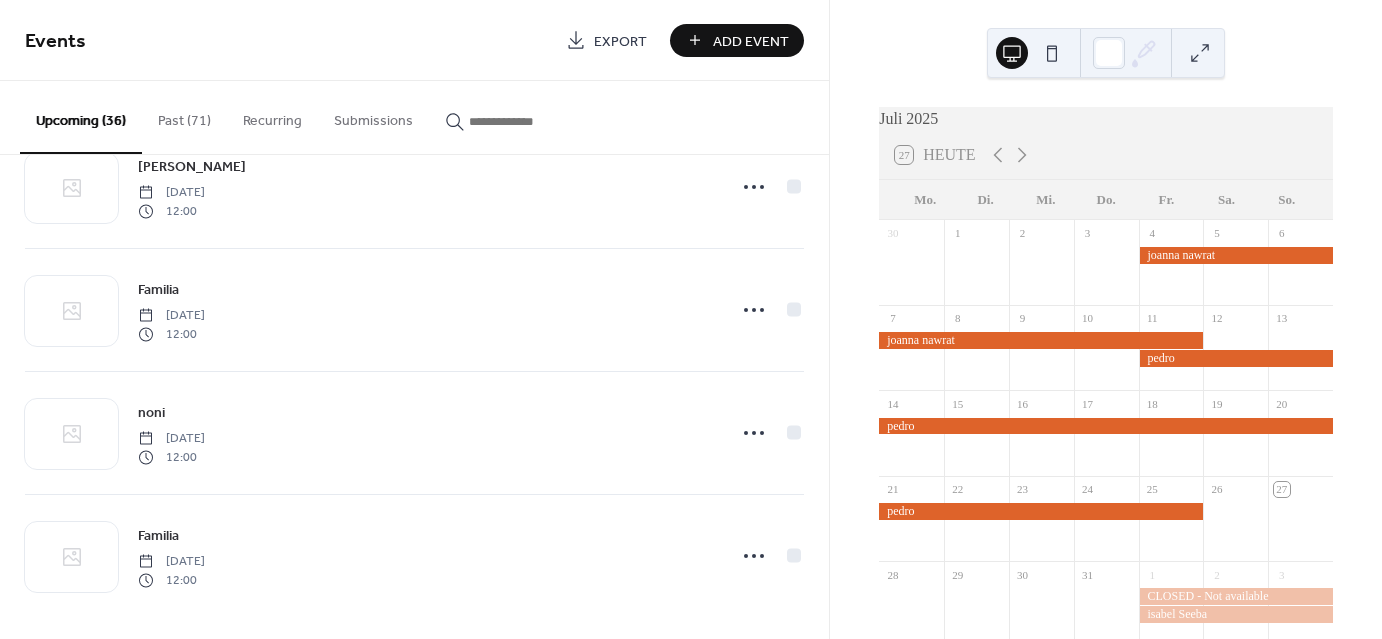 click on "Add Event" at bounding box center [751, 41] 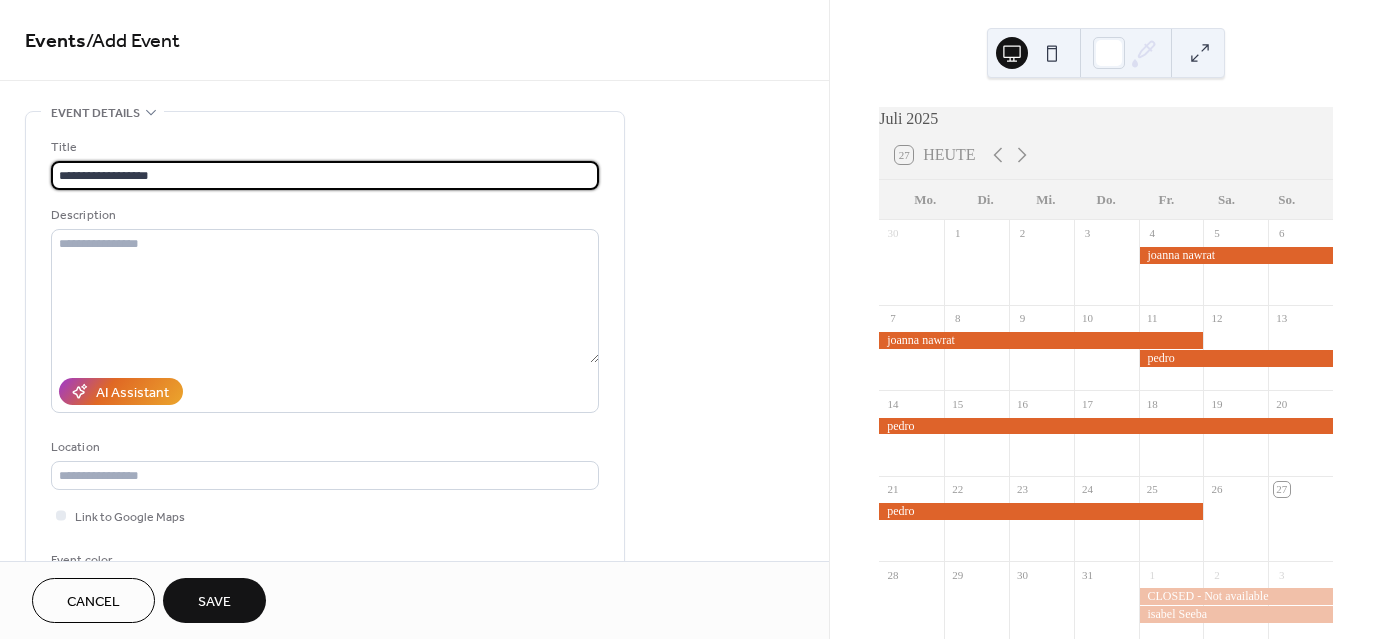 type on "**********" 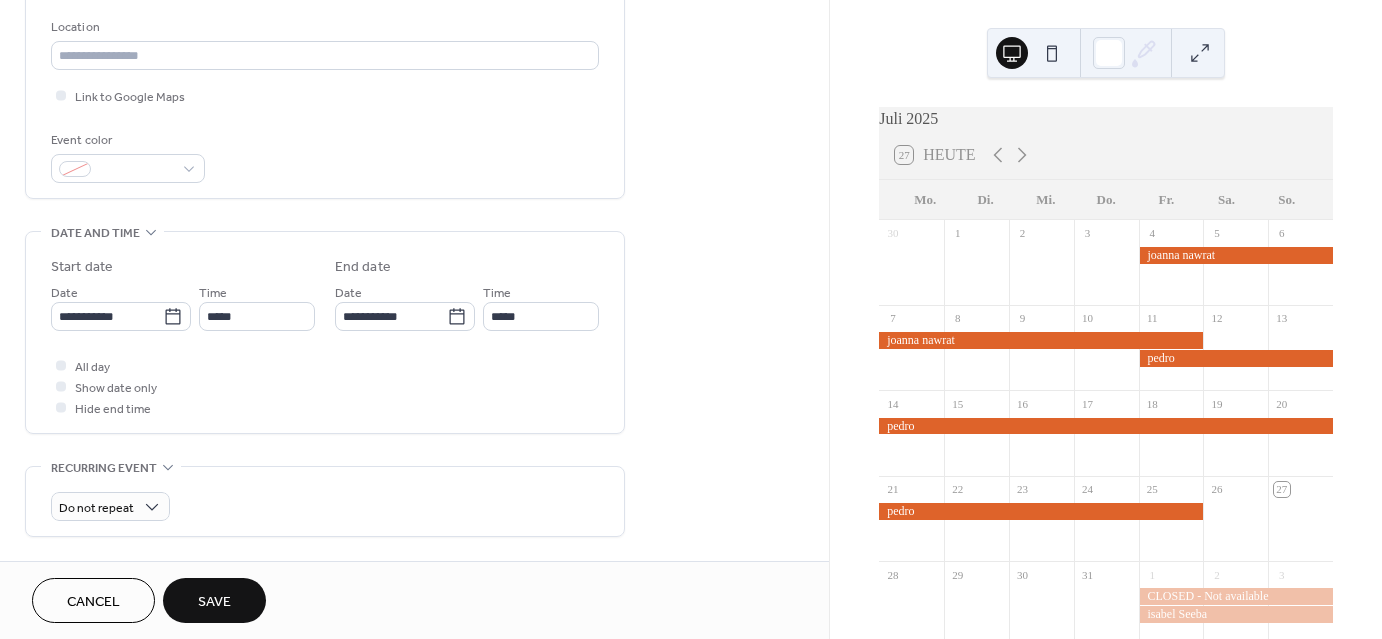 scroll, scrollTop: 424, scrollLeft: 0, axis: vertical 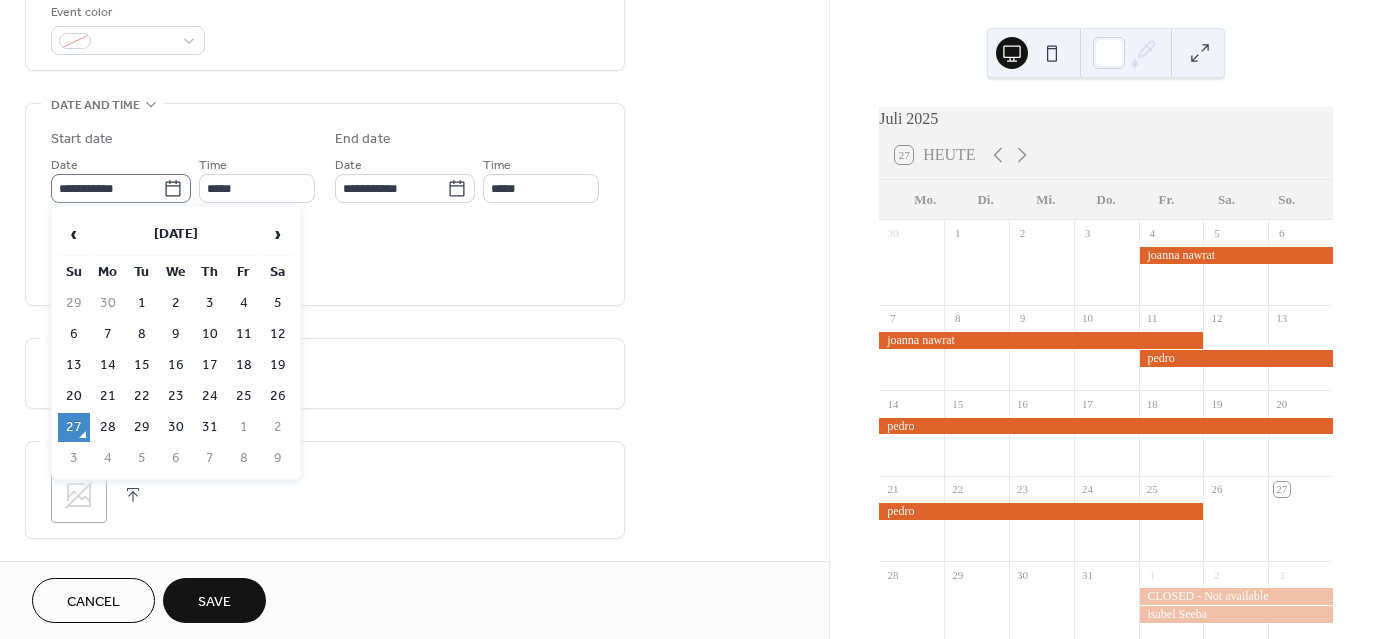 click 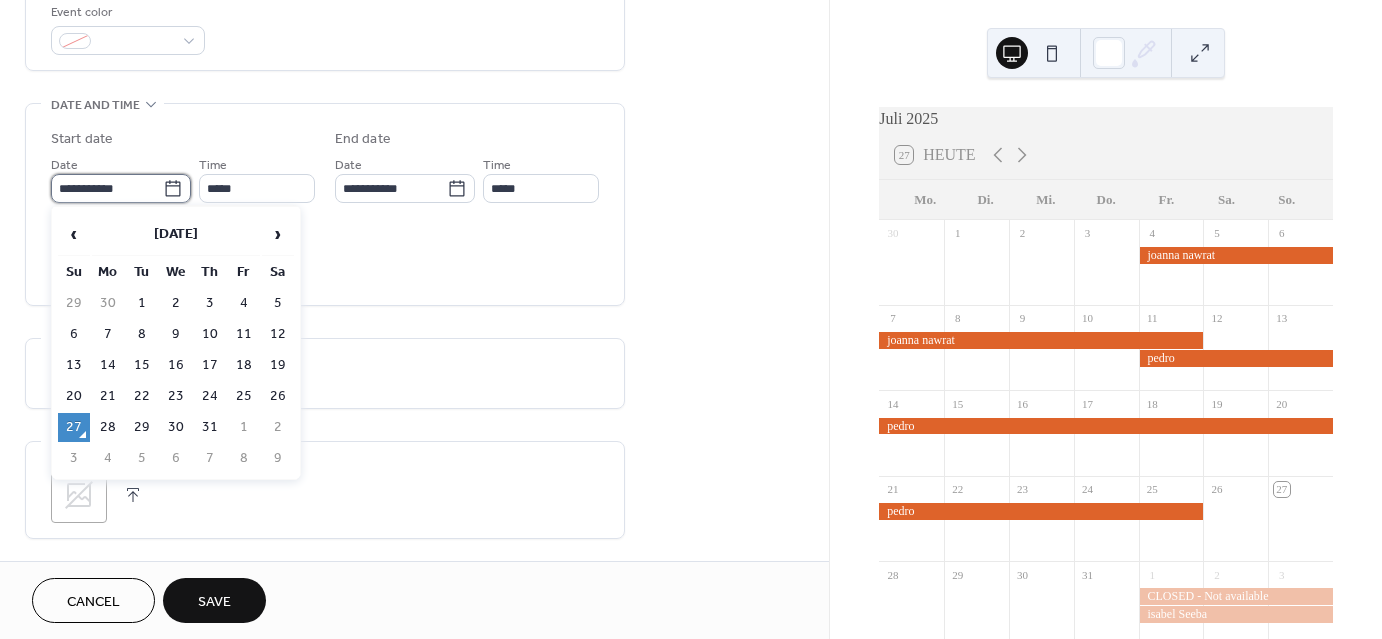 click on "**********" at bounding box center (107, 188) 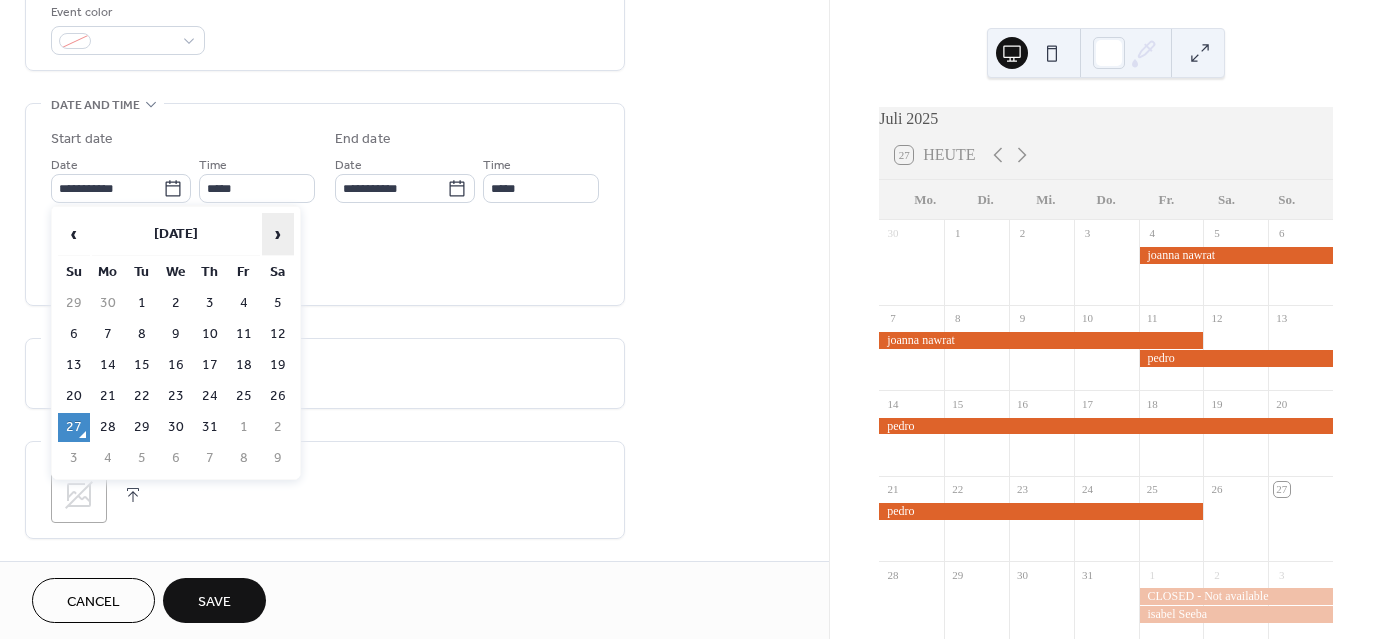 click on "›" at bounding box center (278, 234) 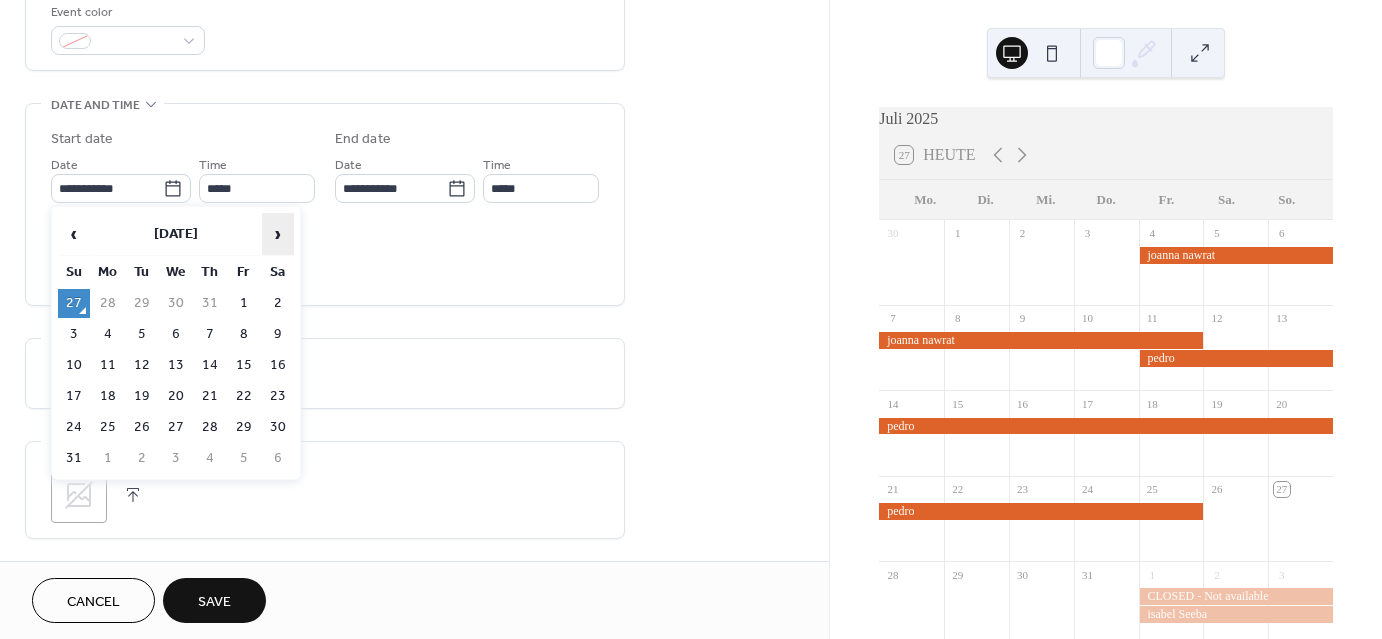 click on "›" at bounding box center [278, 234] 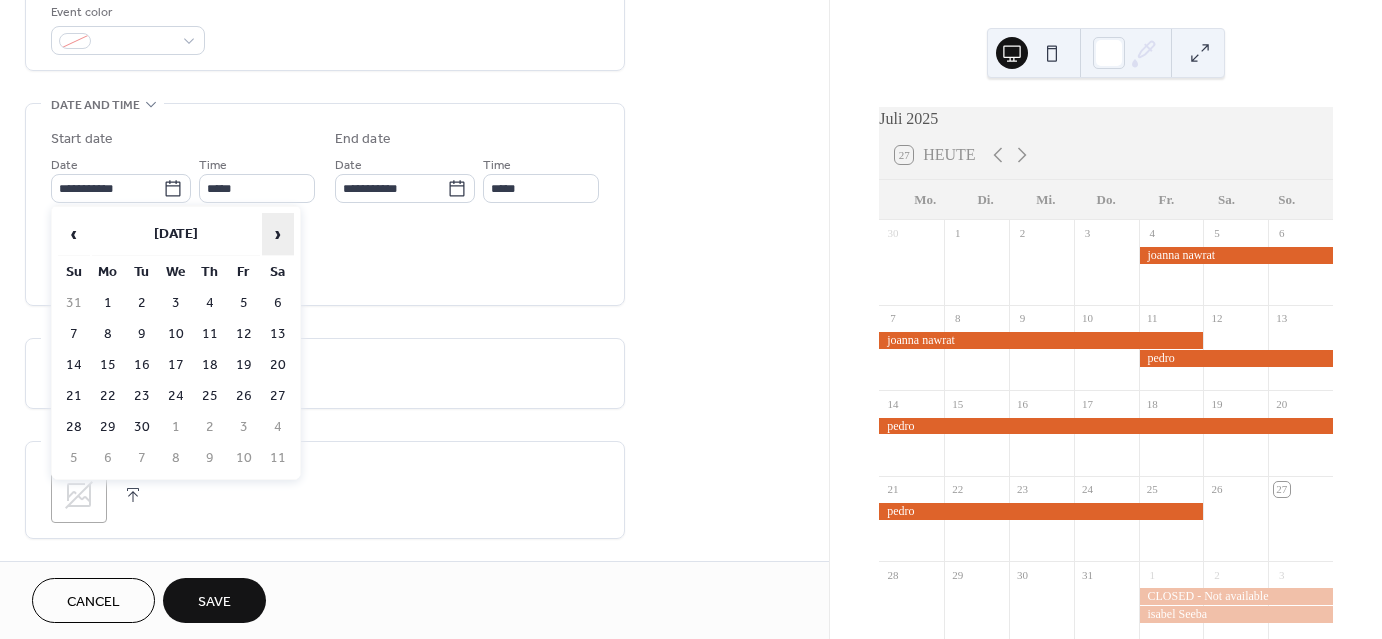 click on "›" at bounding box center (278, 234) 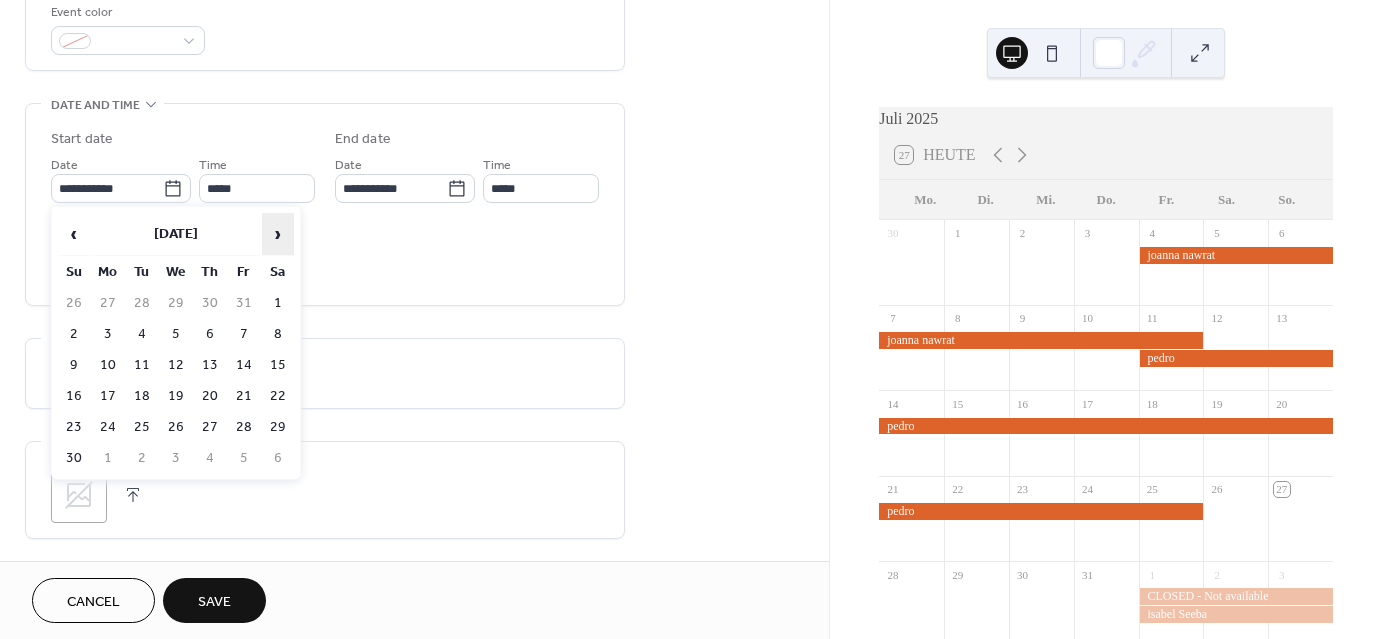 click on "›" at bounding box center (278, 234) 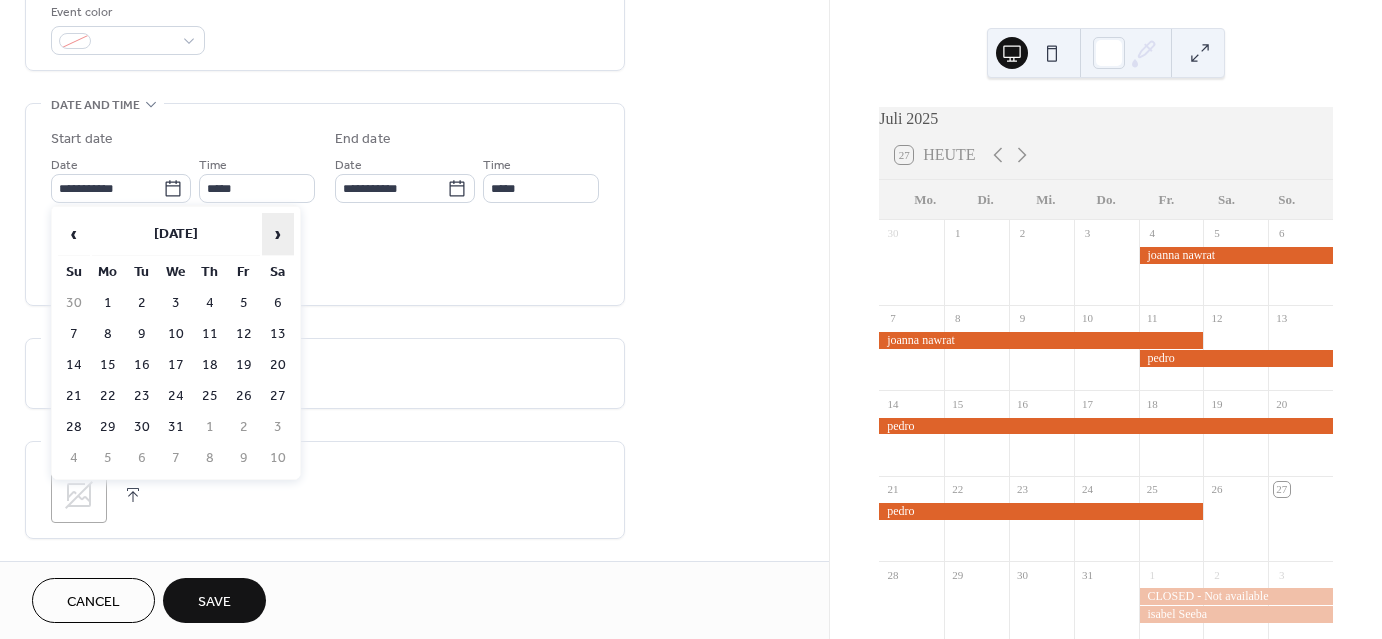 click on "›" at bounding box center (278, 234) 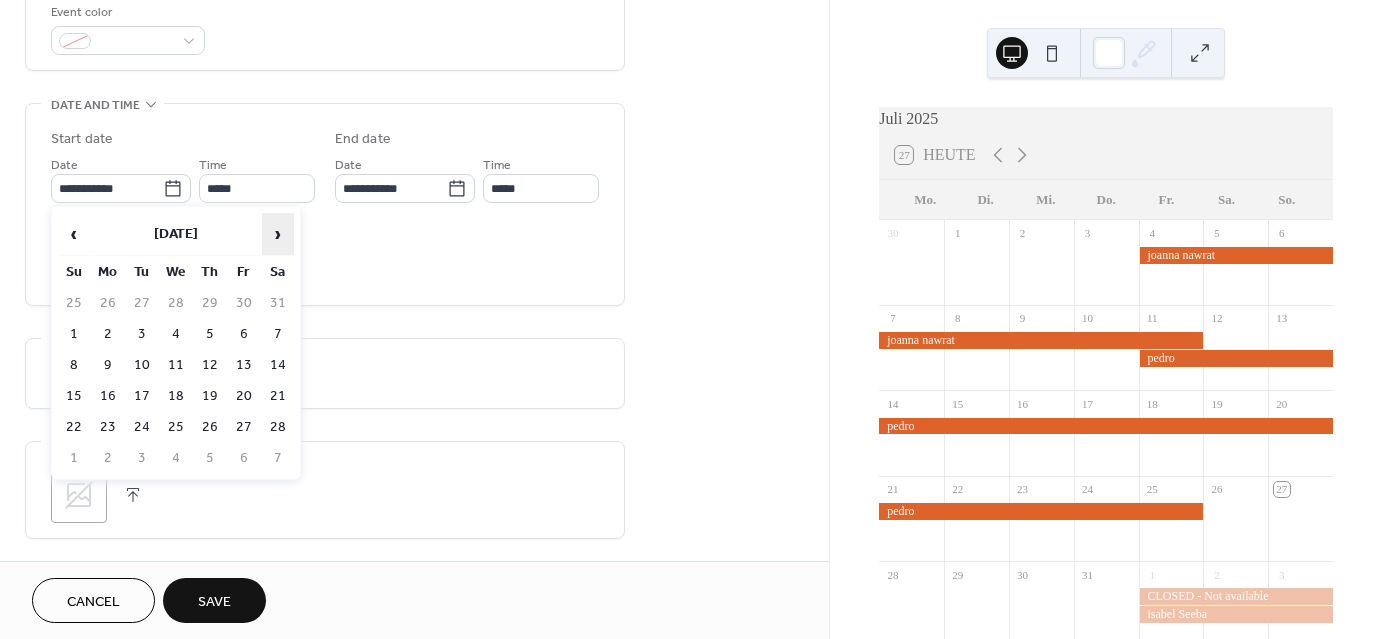 click on "›" at bounding box center [278, 234] 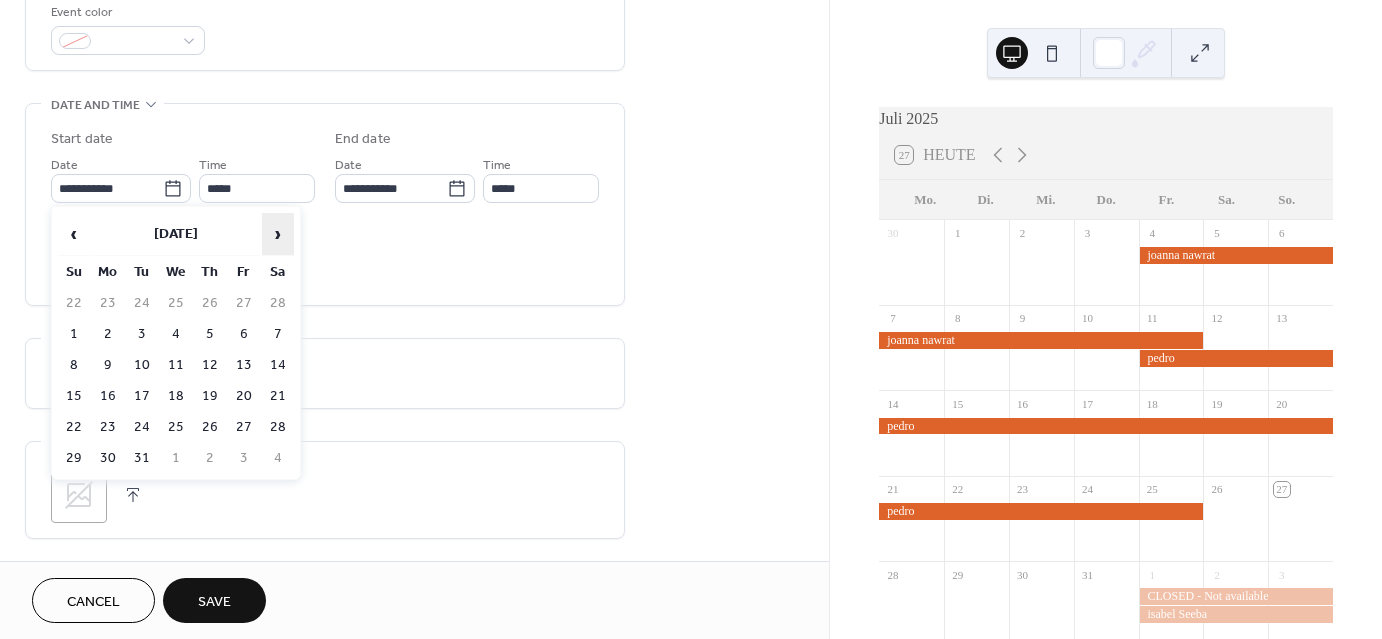 click on "›" at bounding box center [278, 234] 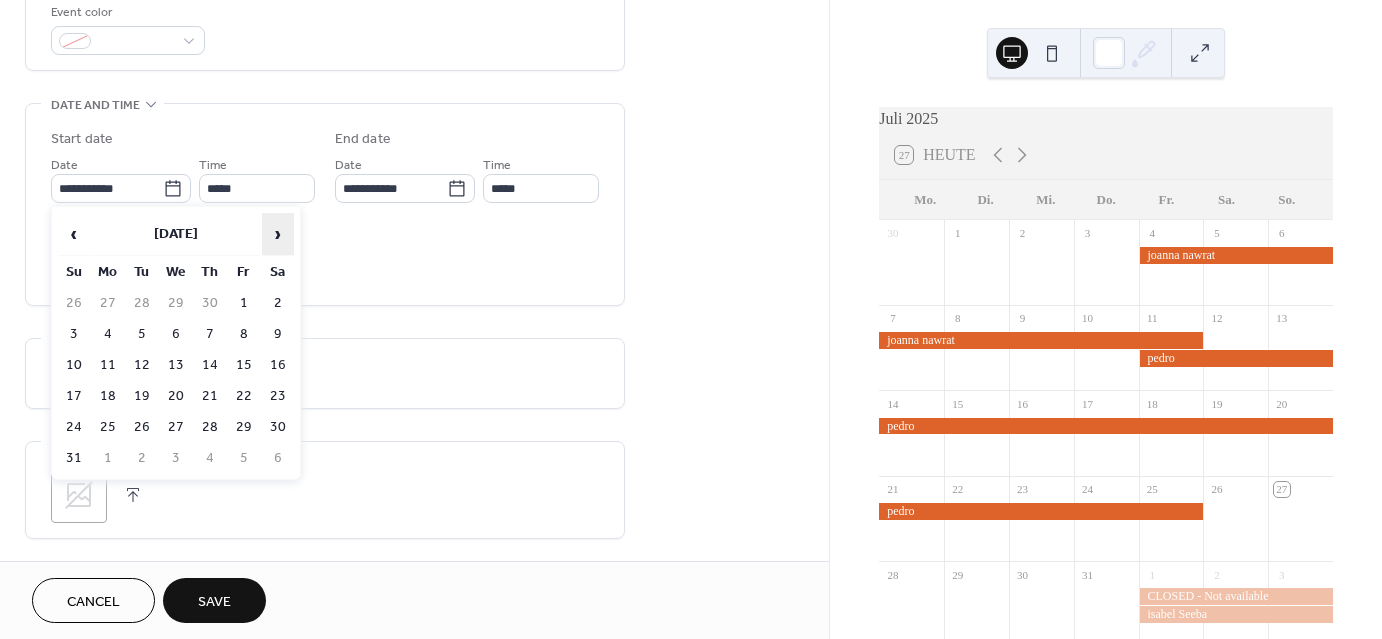 click on "›" at bounding box center (278, 234) 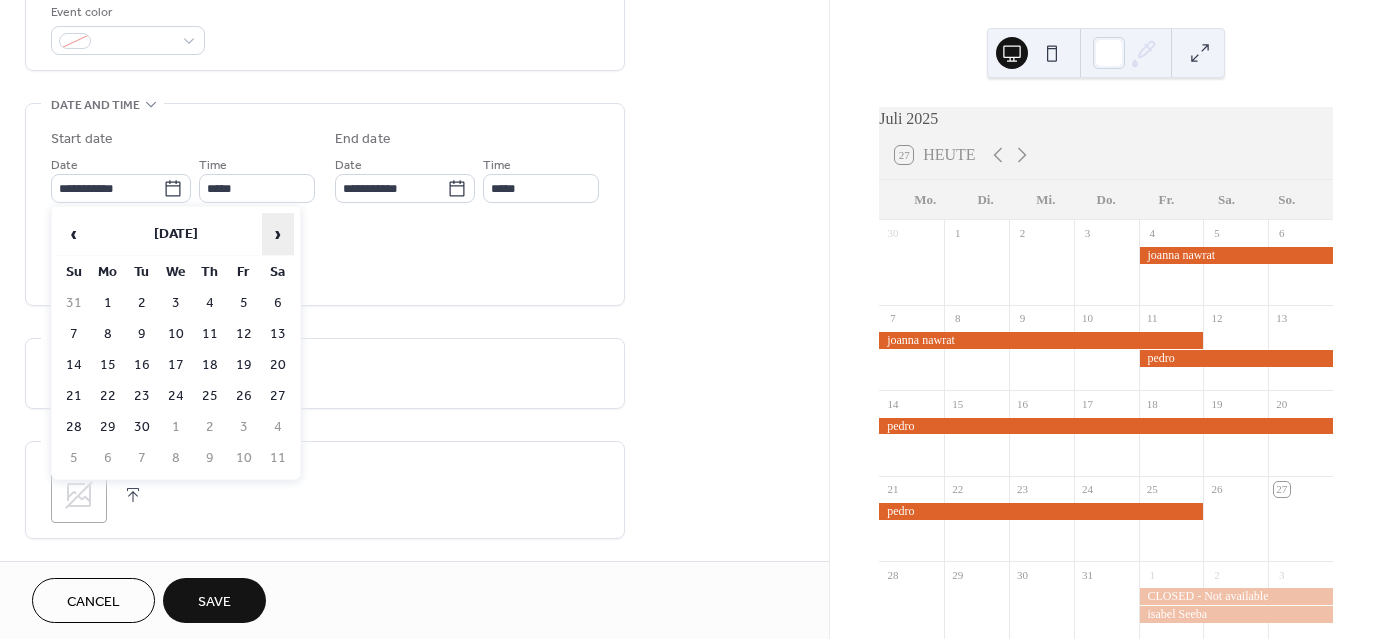 click on "›" at bounding box center (278, 234) 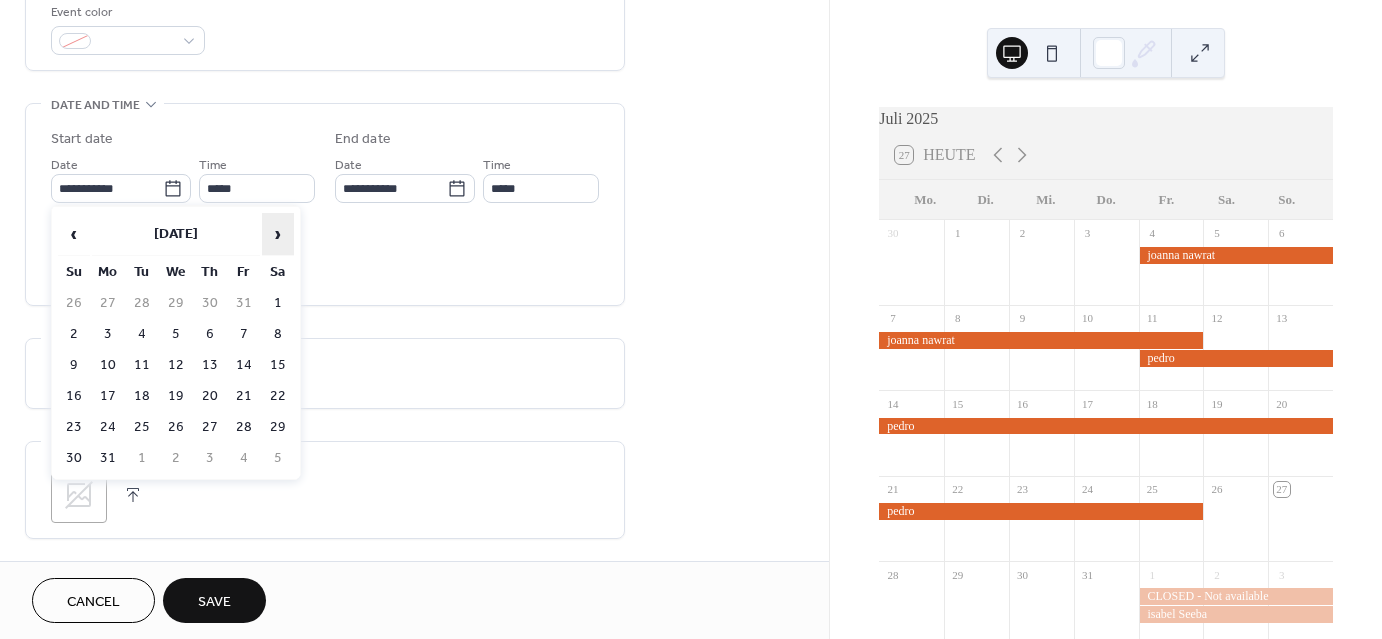 click on "›" at bounding box center [278, 234] 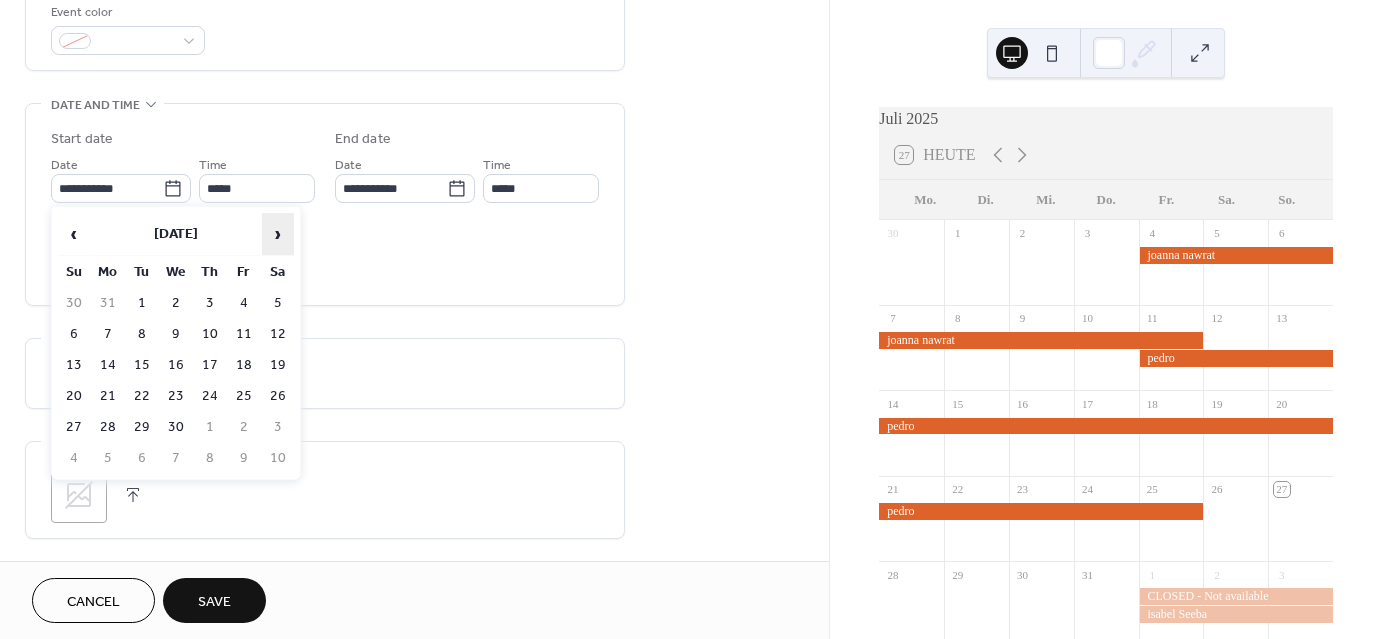 click on "›" at bounding box center [278, 234] 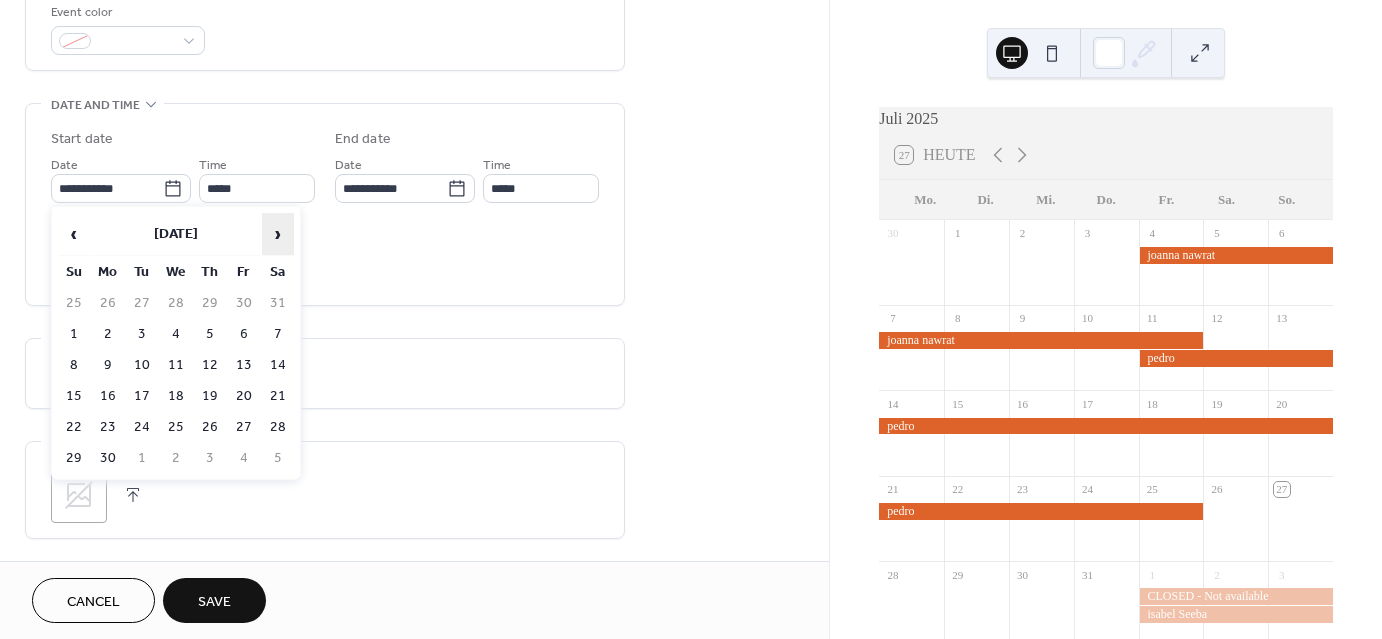 click on "›" at bounding box center (278, 234) 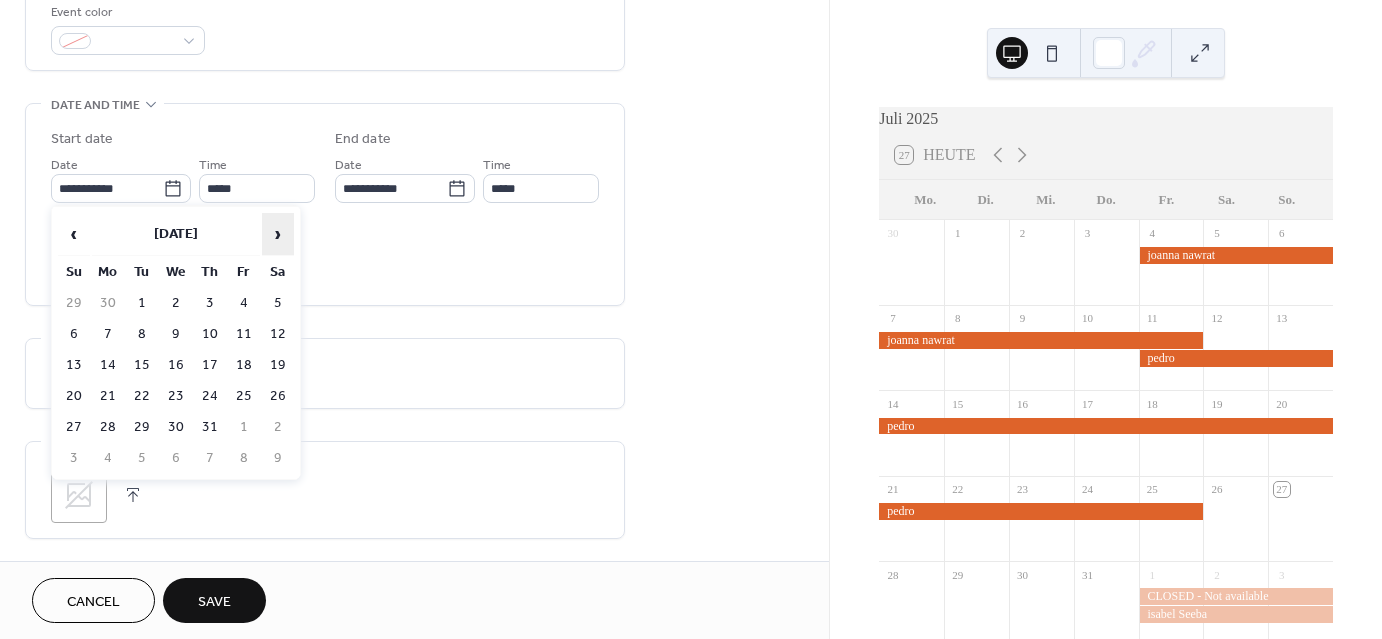 click on "›" at bounding box center (278, 234) 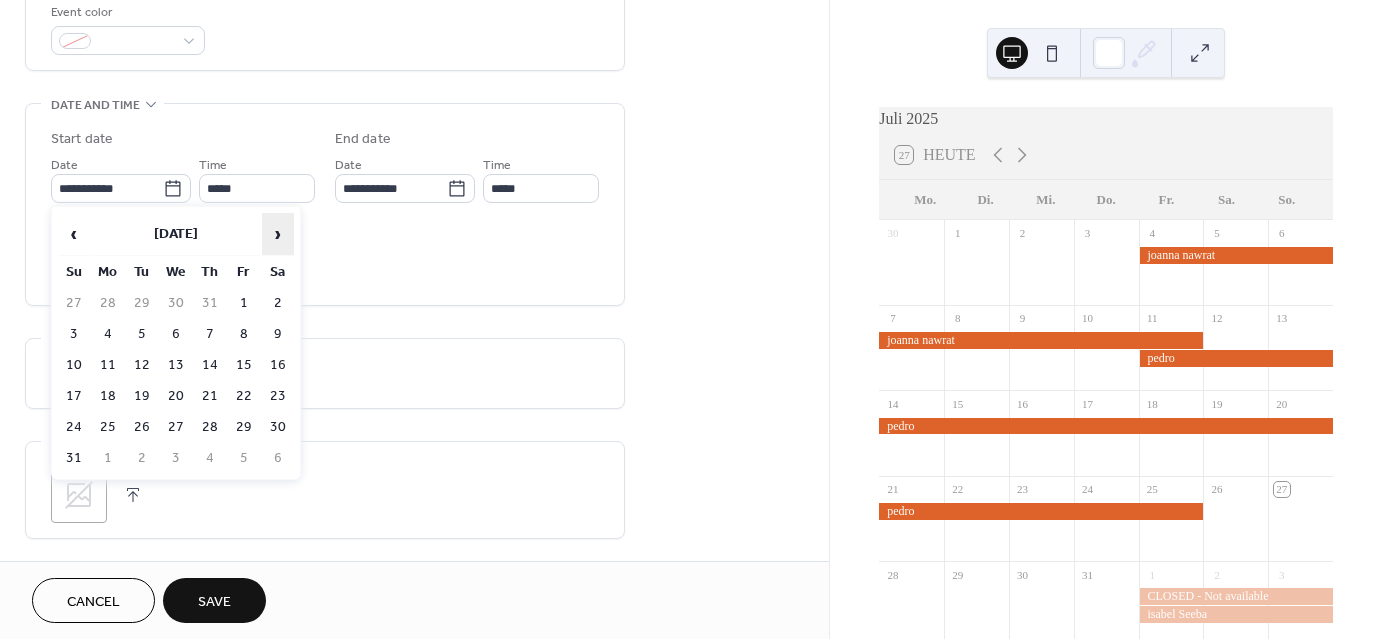 click on "›" at bounding box center [278, 234] 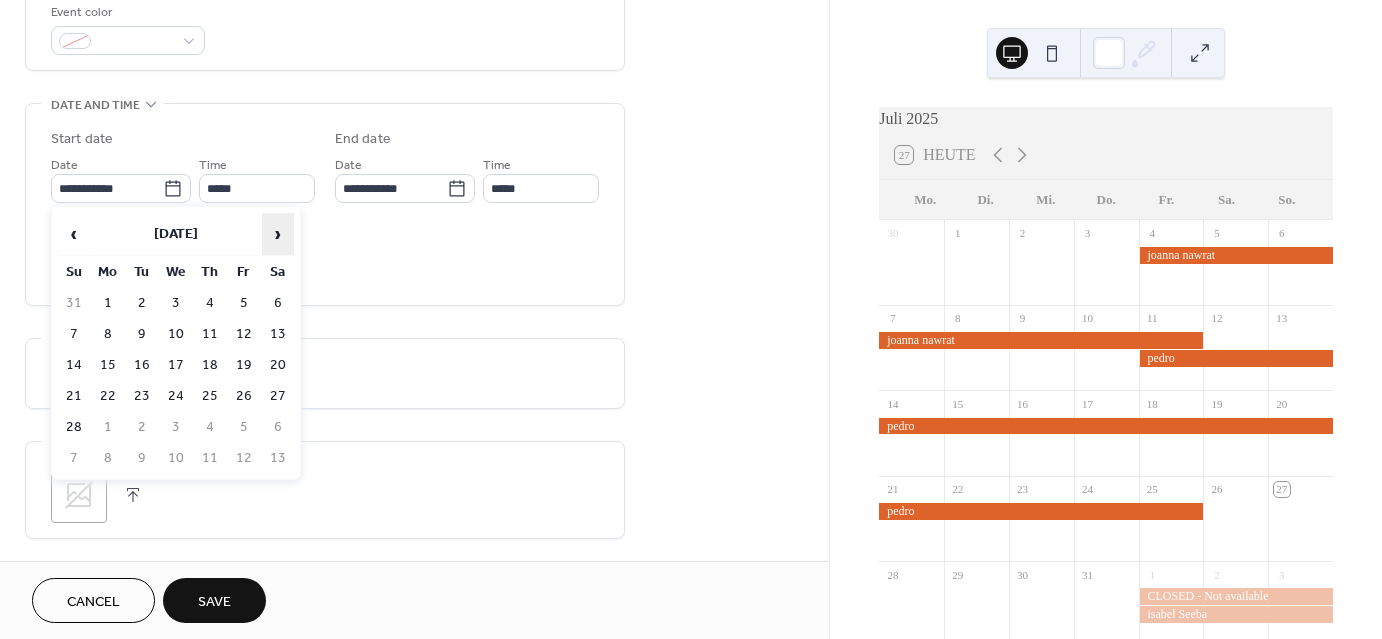 click on "›" at bounding box center (278, 234) 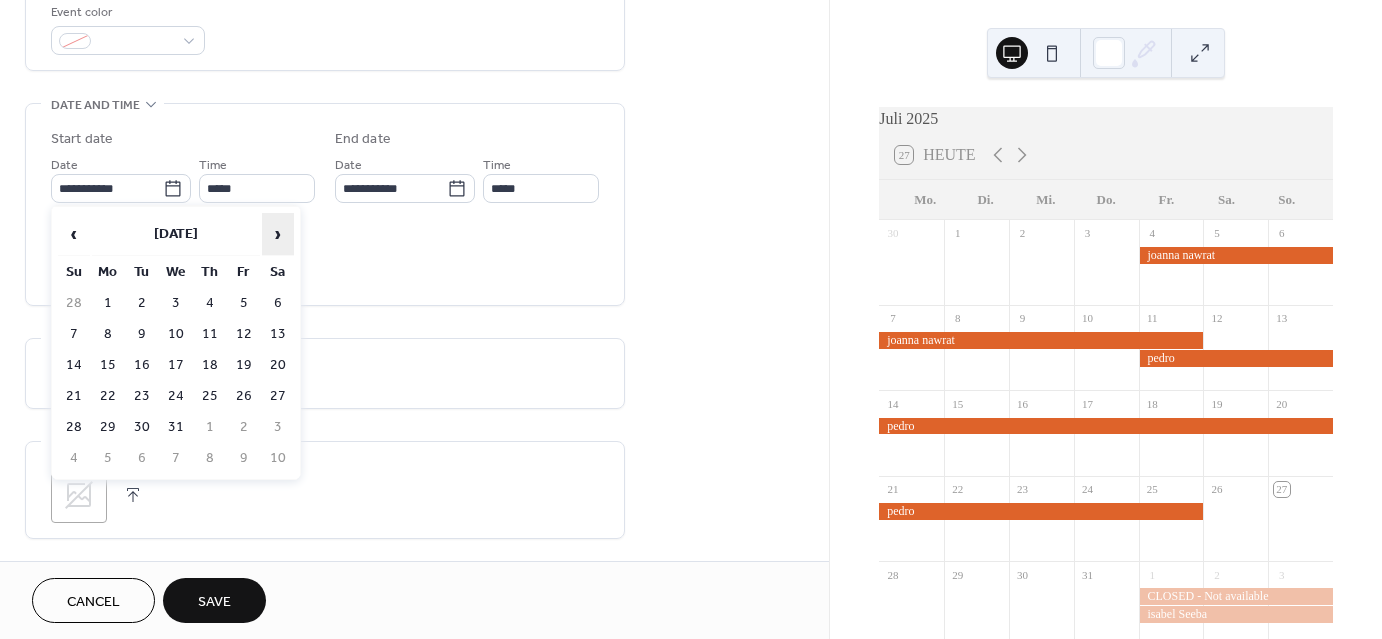 click on "›" at bounding box center (278, 234) 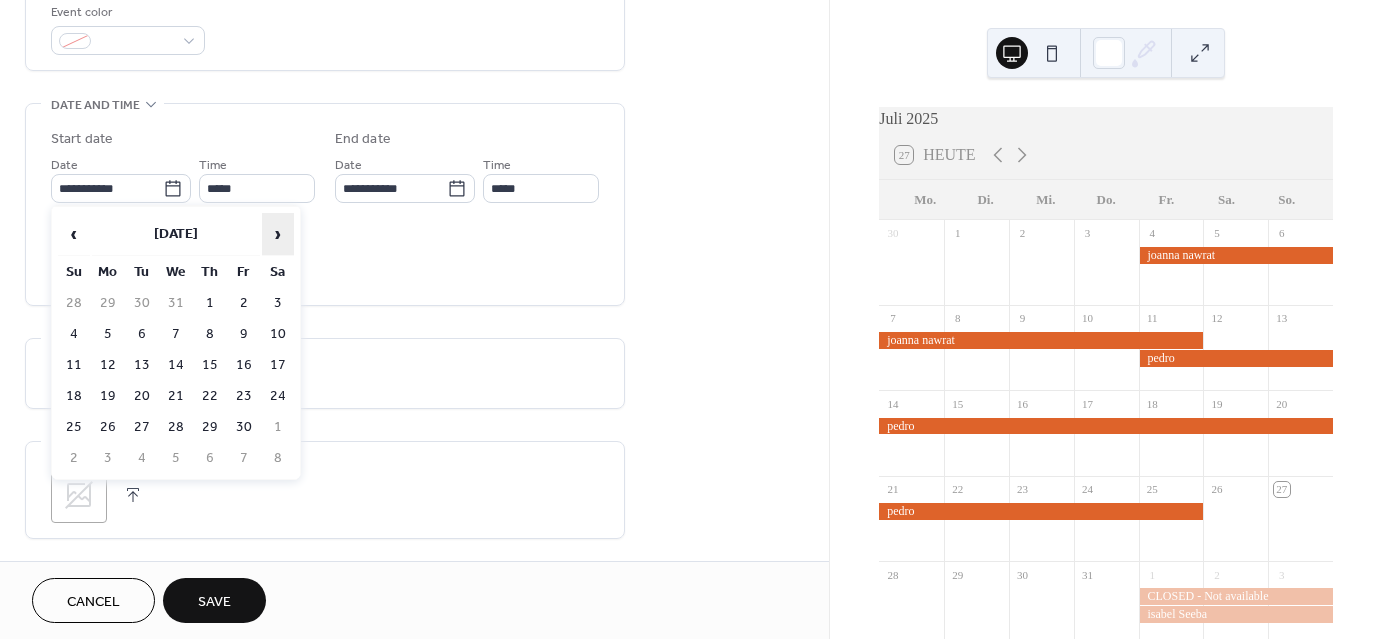 click on "›" at bounding box center (278, 234) 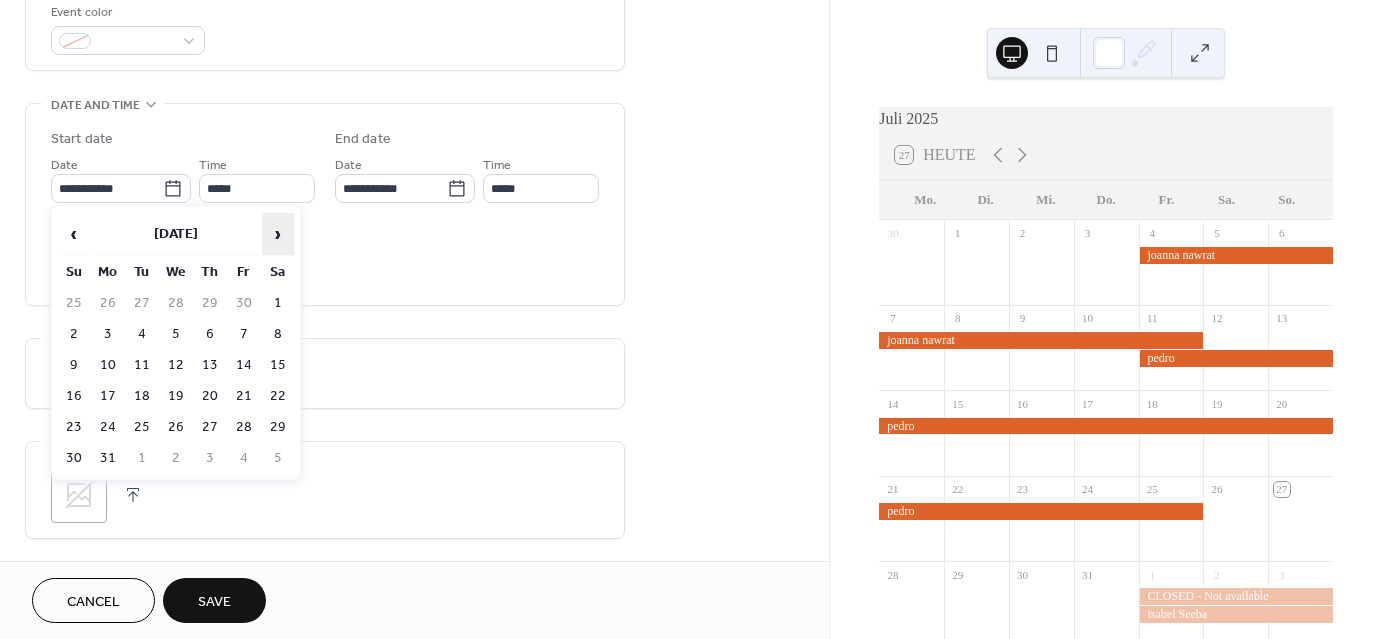 click on "›" at bounding box center [278, 234] 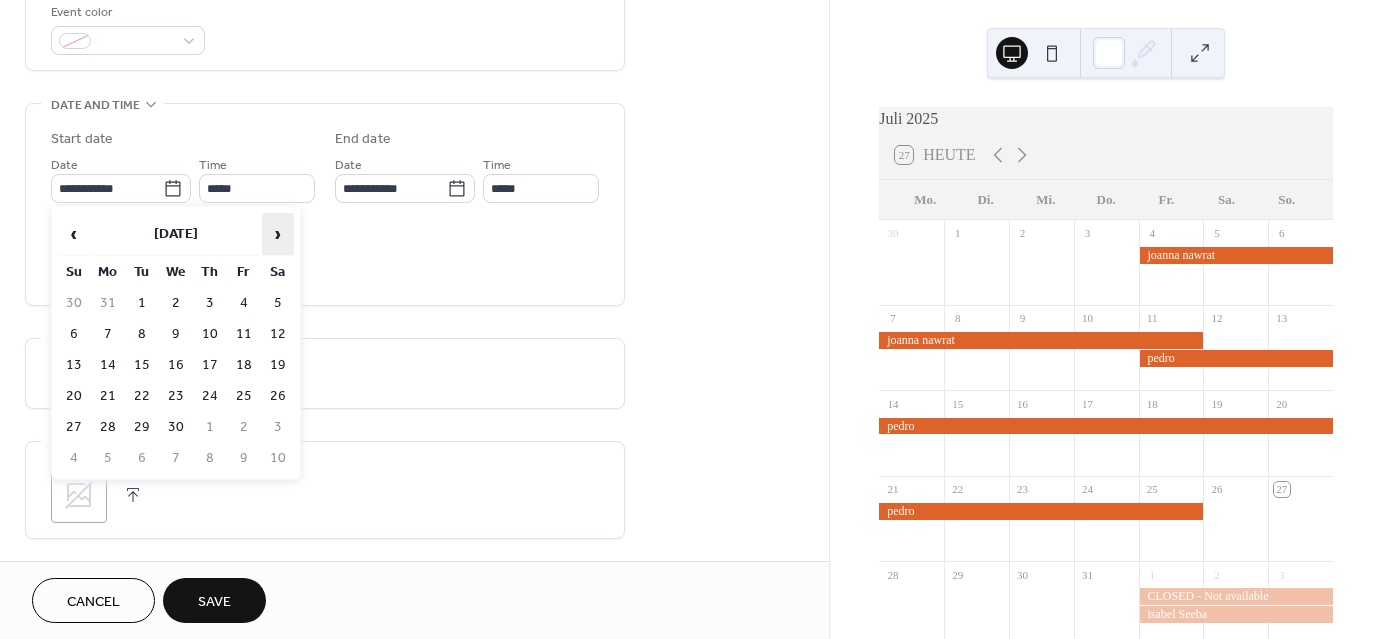 click on "›" at bounding box center (278, 234) 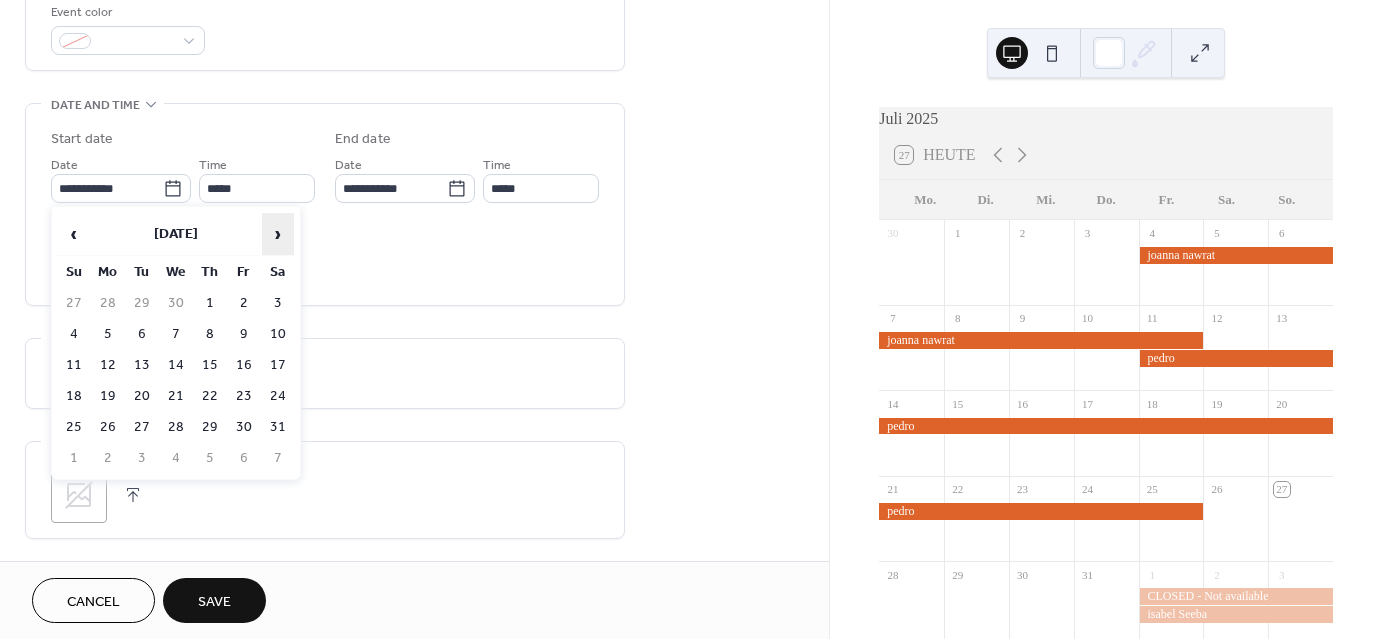 click on "›" at bounding box center [278, 234] 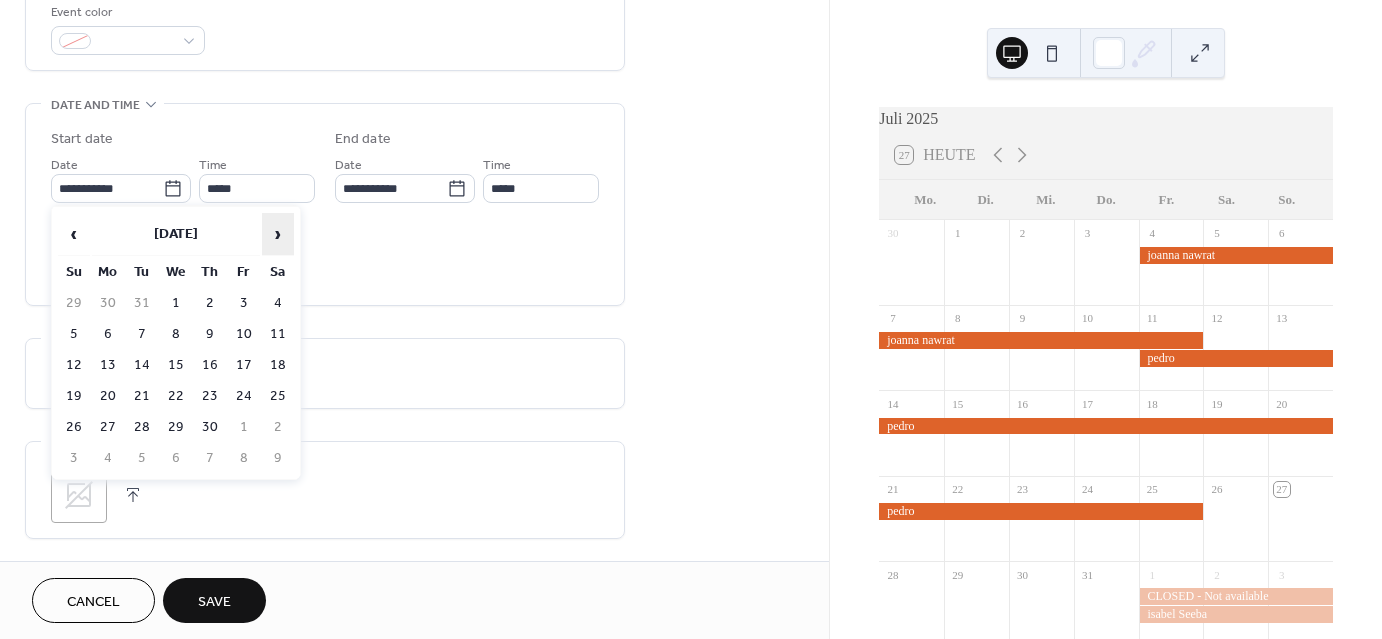 click on "›" at bounding box center [278, 234] 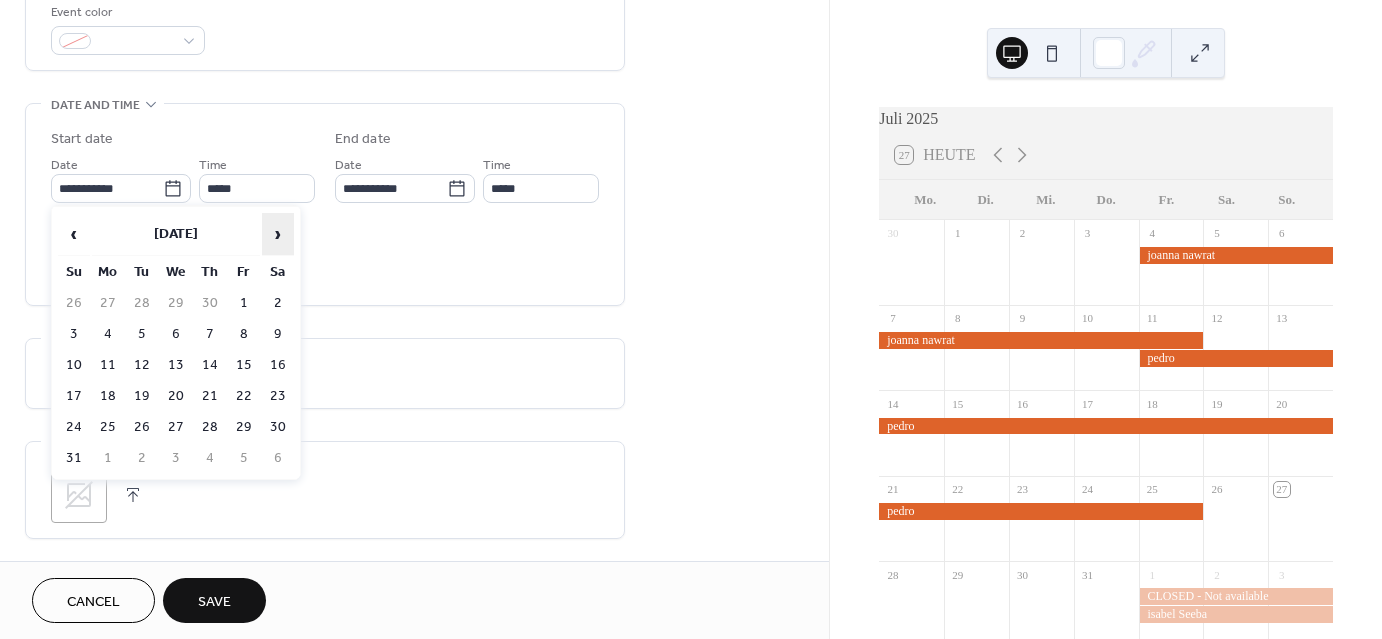 click on "›" at bounding box center [278, 234] 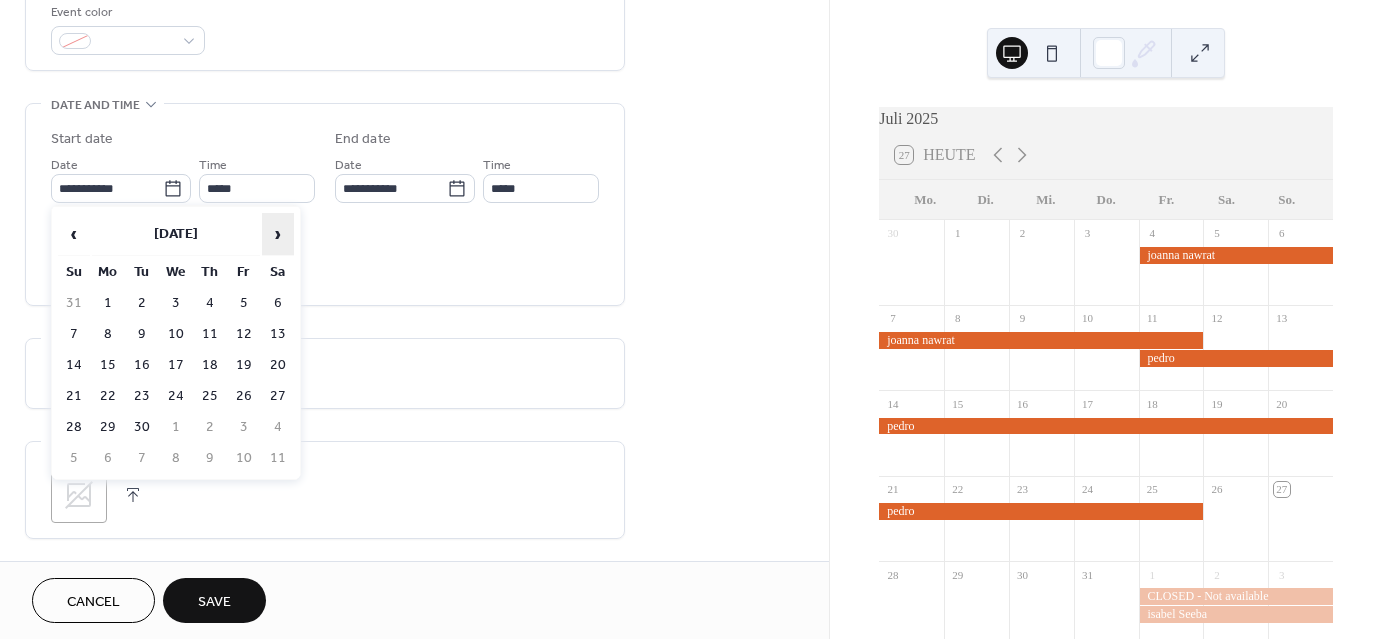 click on "›" at bounding box center [278, 234] 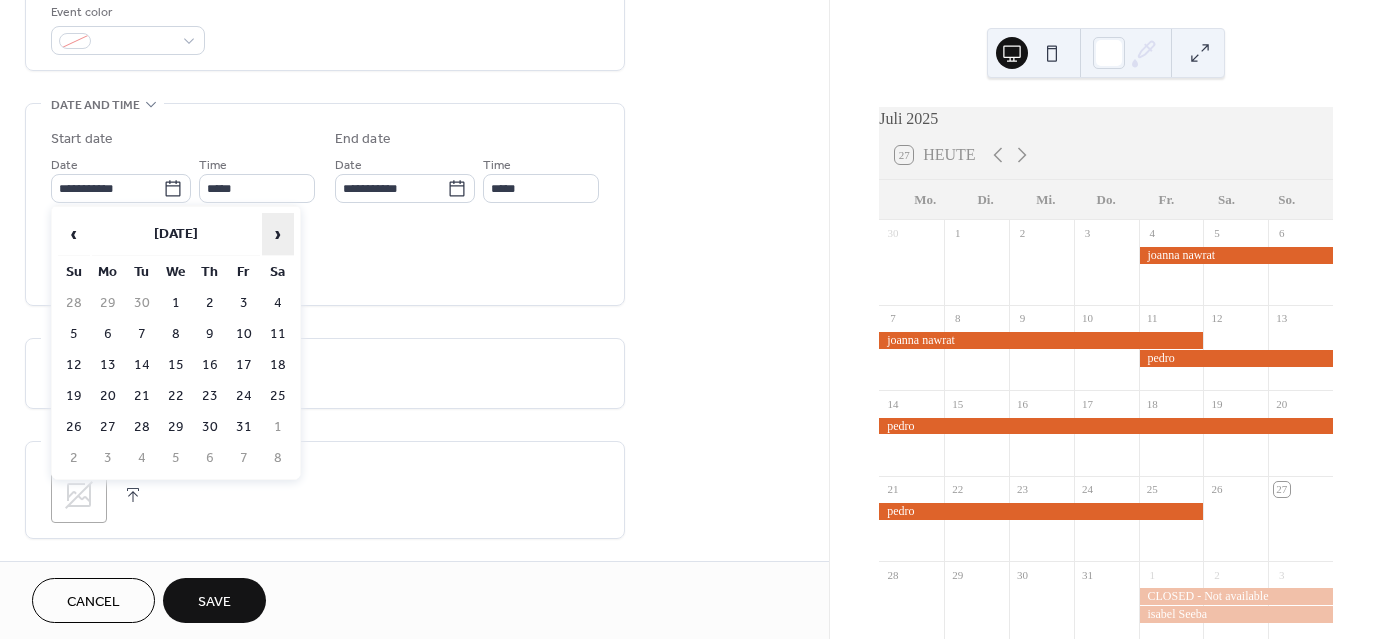 click on "›" at bounding box center (278, 234) 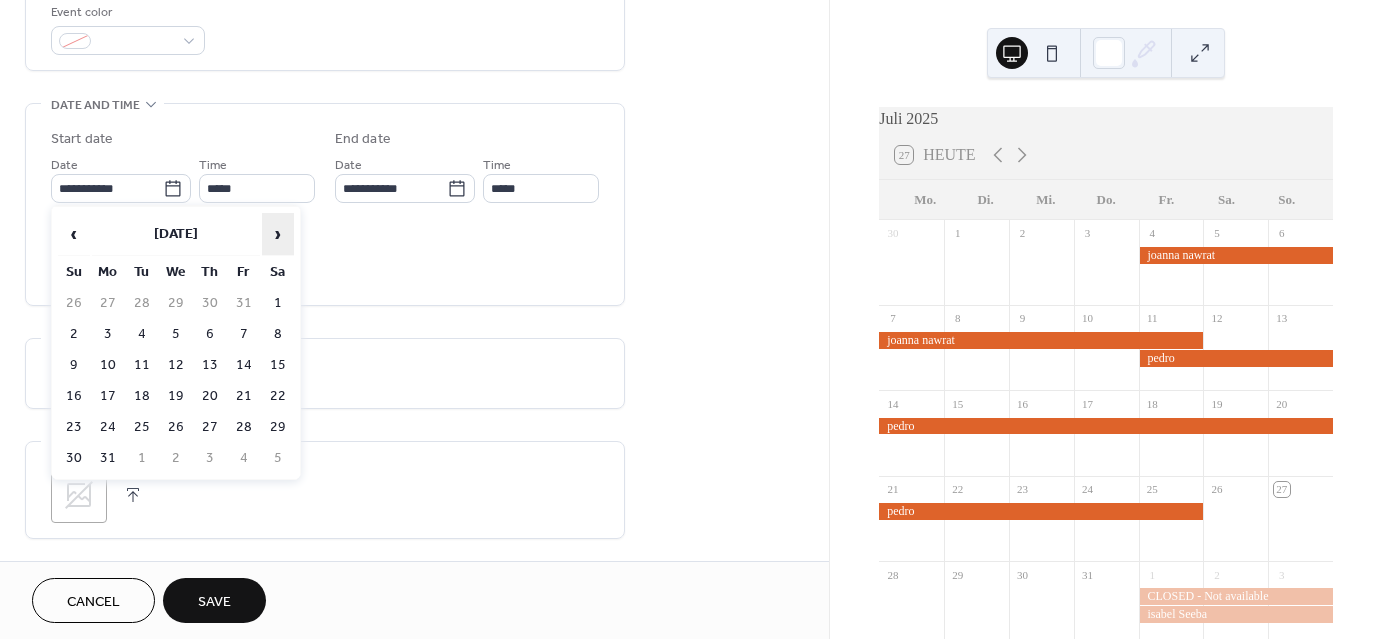 click on "›" at bounding box center (278, 234) 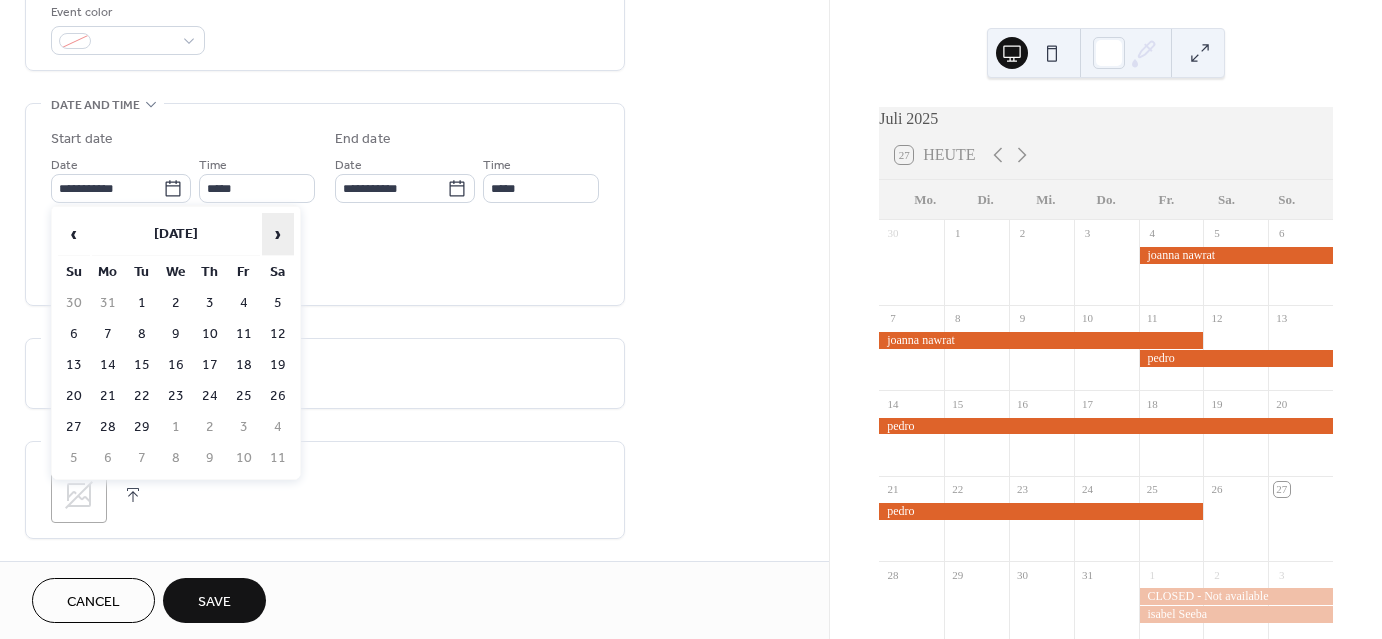 click on "›" at bounding box center (278, 234) 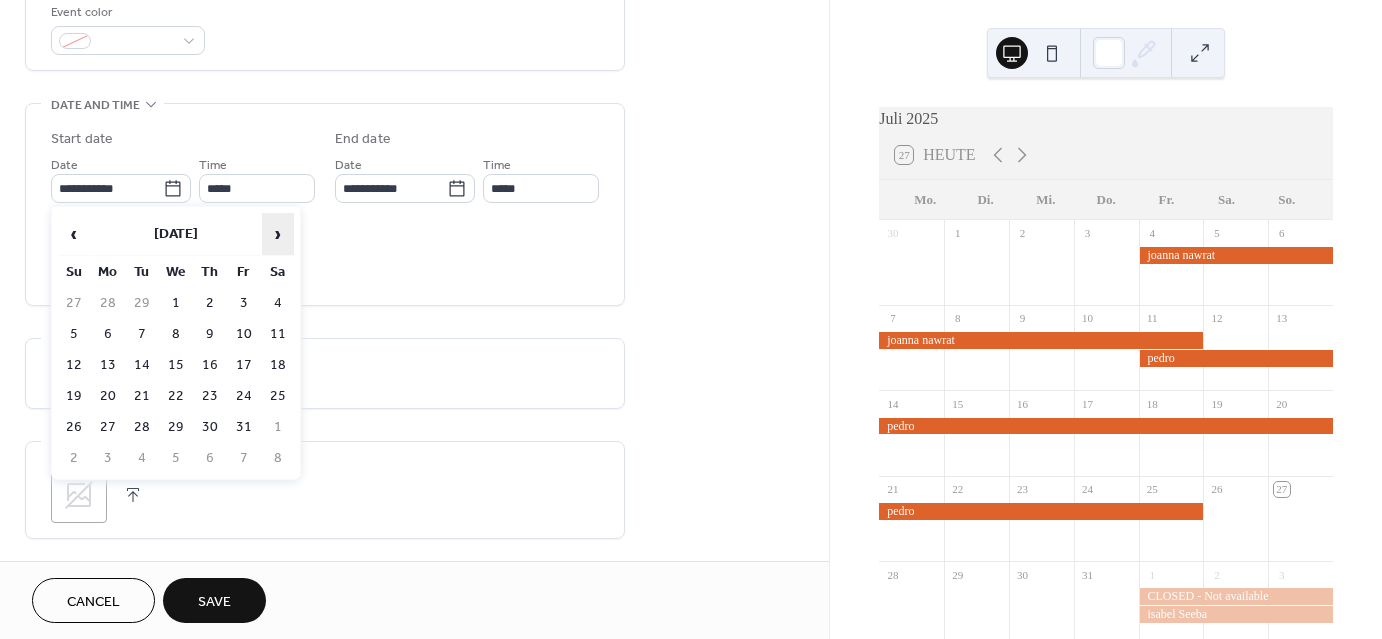 click on "›" at bounding box center [278, 234] 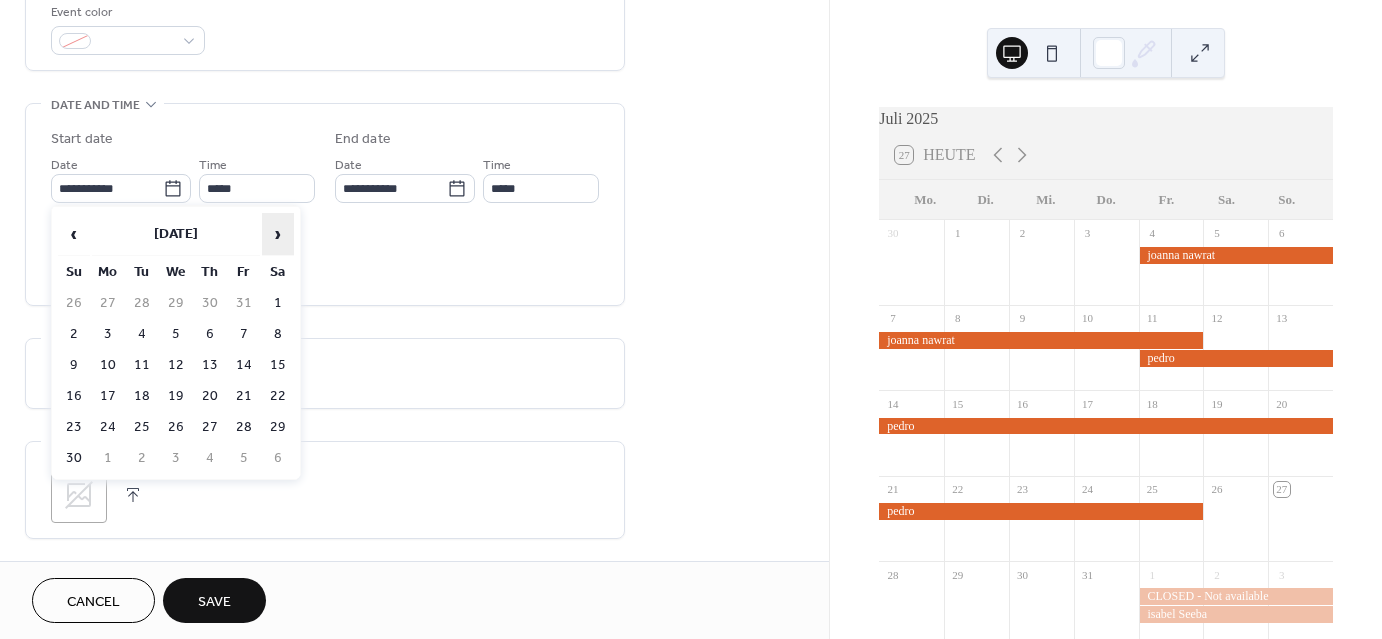 click on "›" at bounding box center [278, 234] 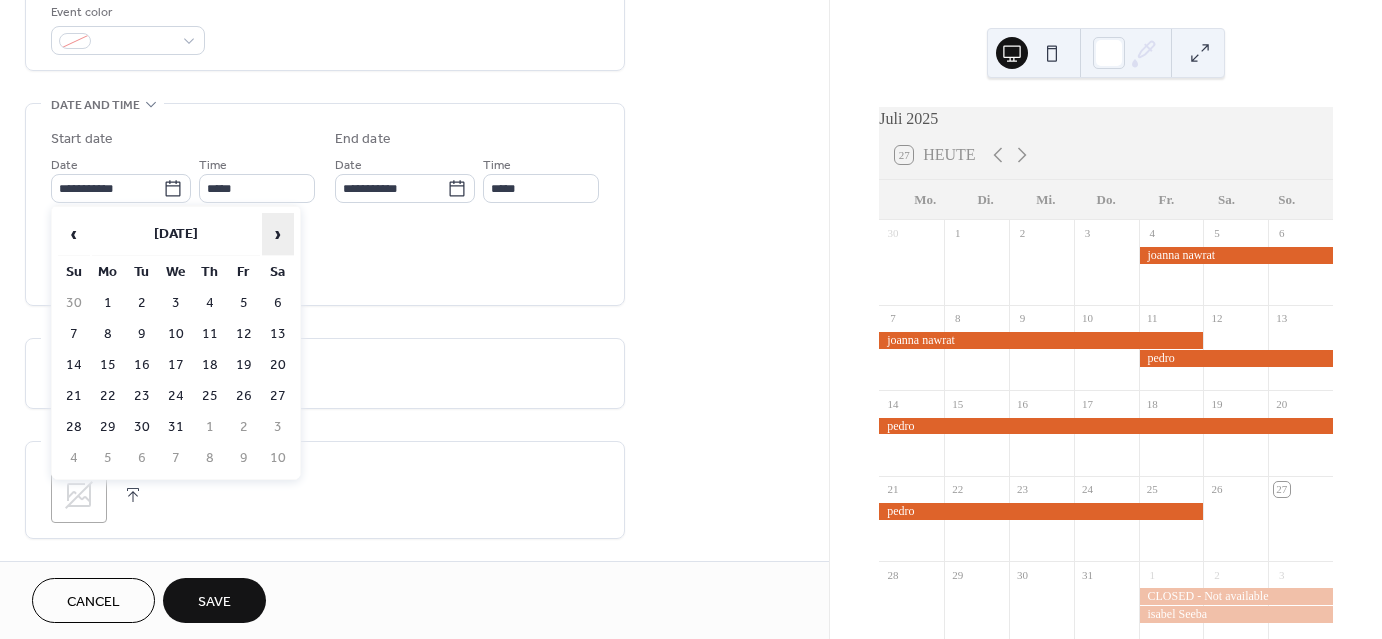 click on "›" at bounding box center (278, 234) 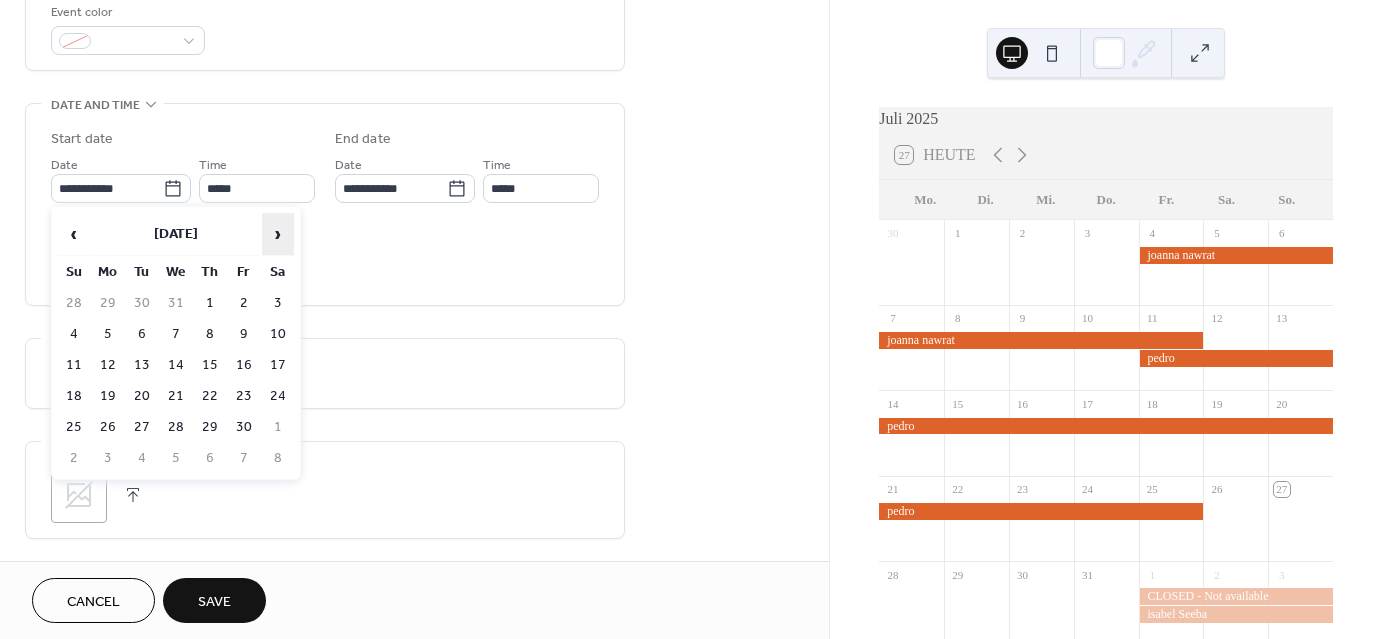 click on "›" at bounding box center (278, 234) 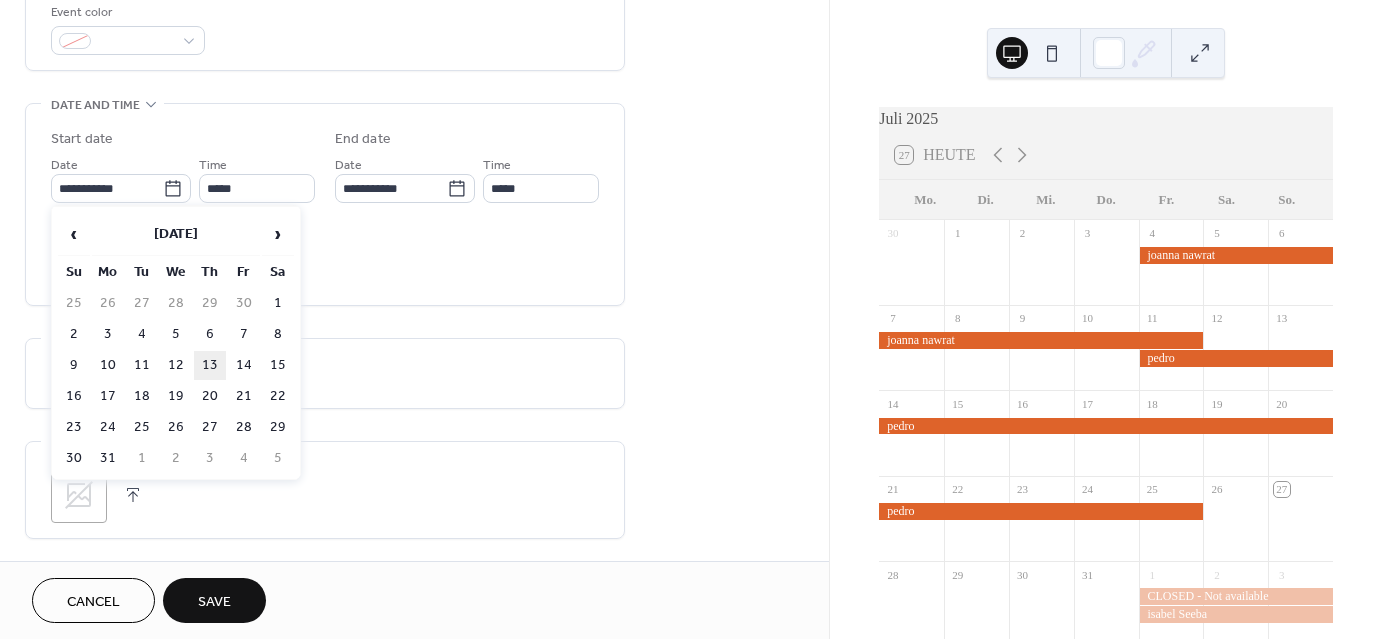 click on "13" at bounding box center [210, 365] 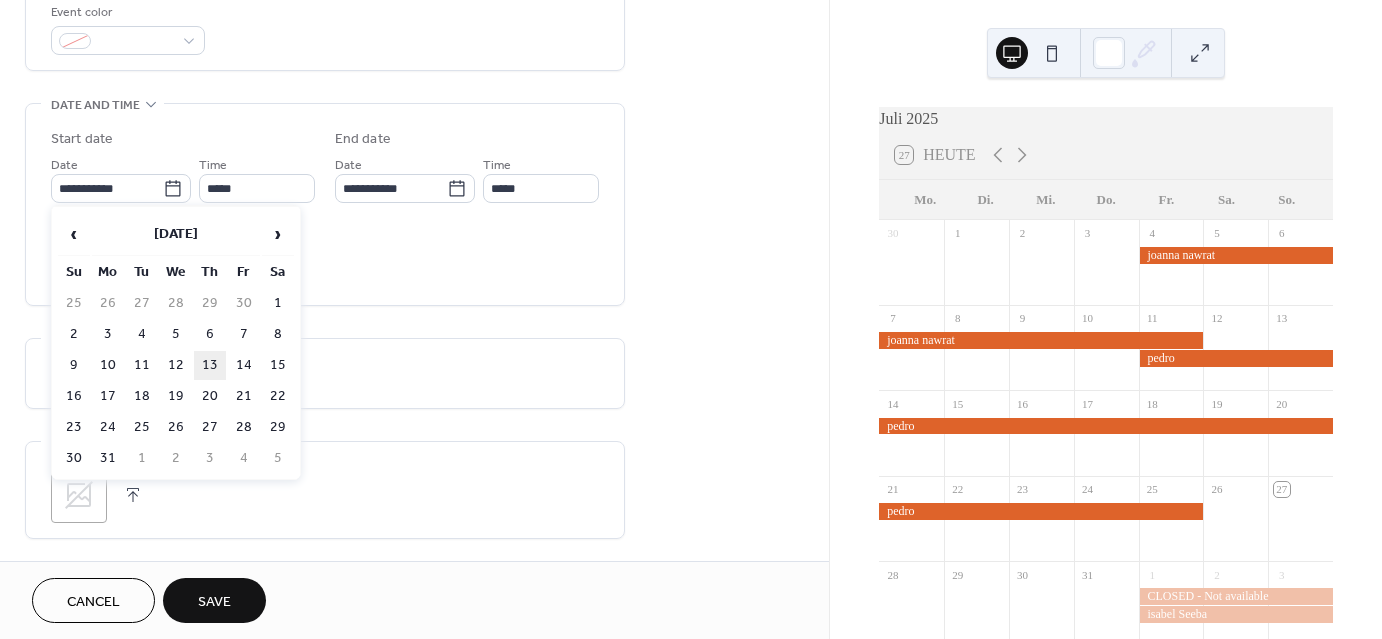 type on "**********" 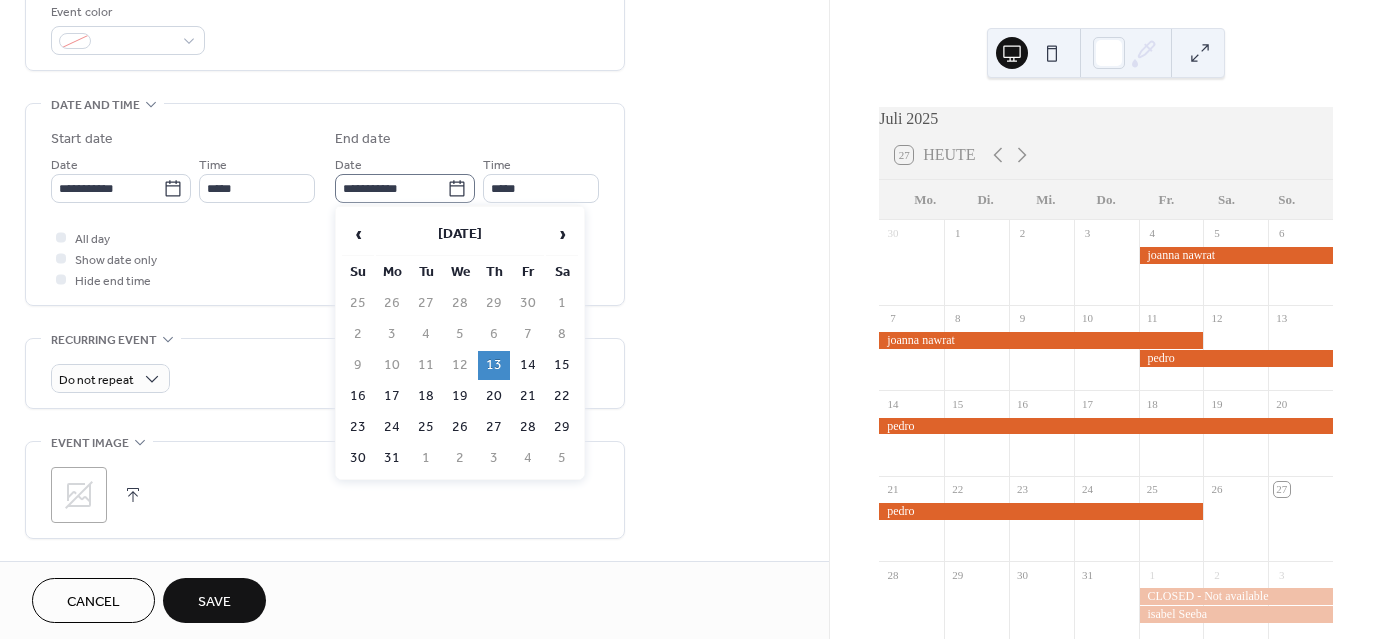 click 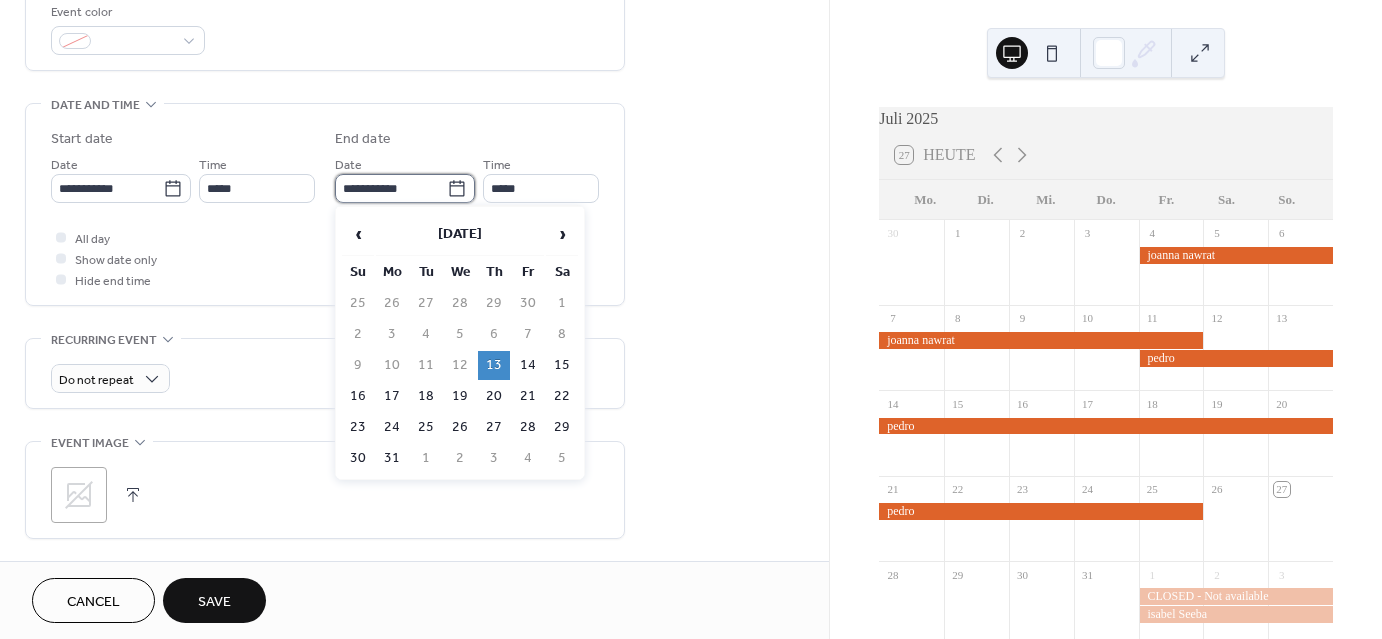 click on "**********" at bounding box center (391, 188) 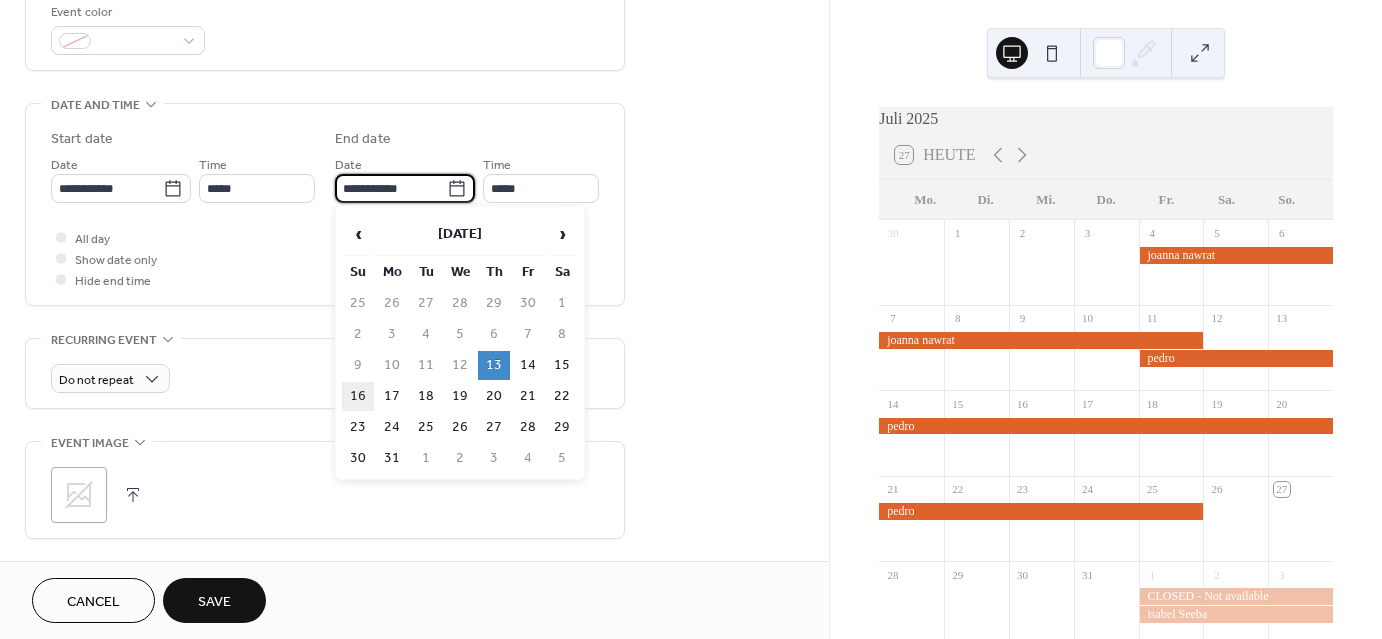 click on "16" at bounding box center [358, 396] 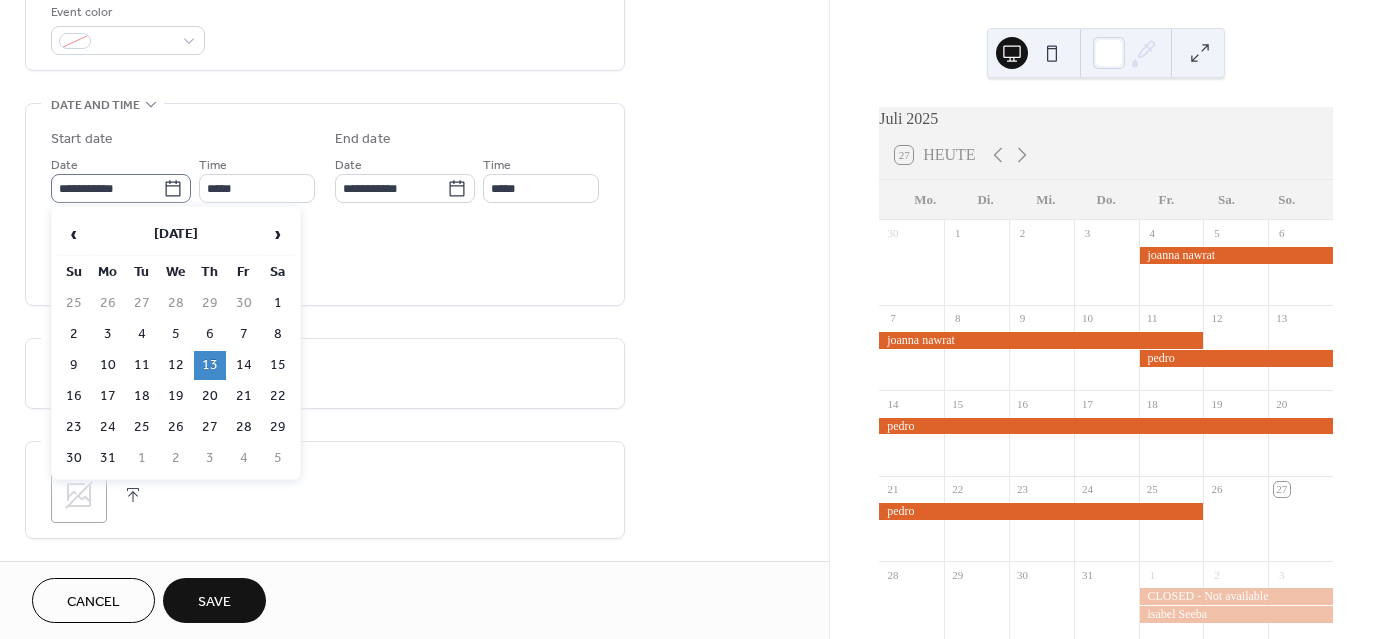 click 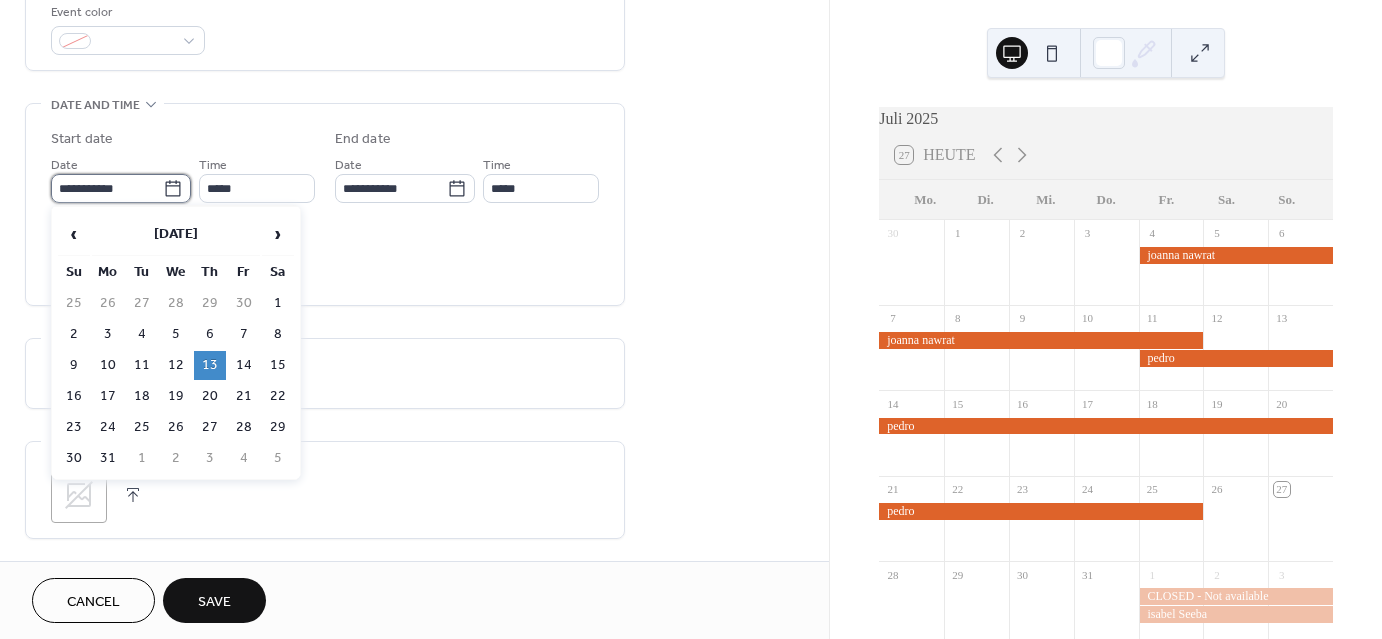 click on "**********" at bounding box center (107, 188) 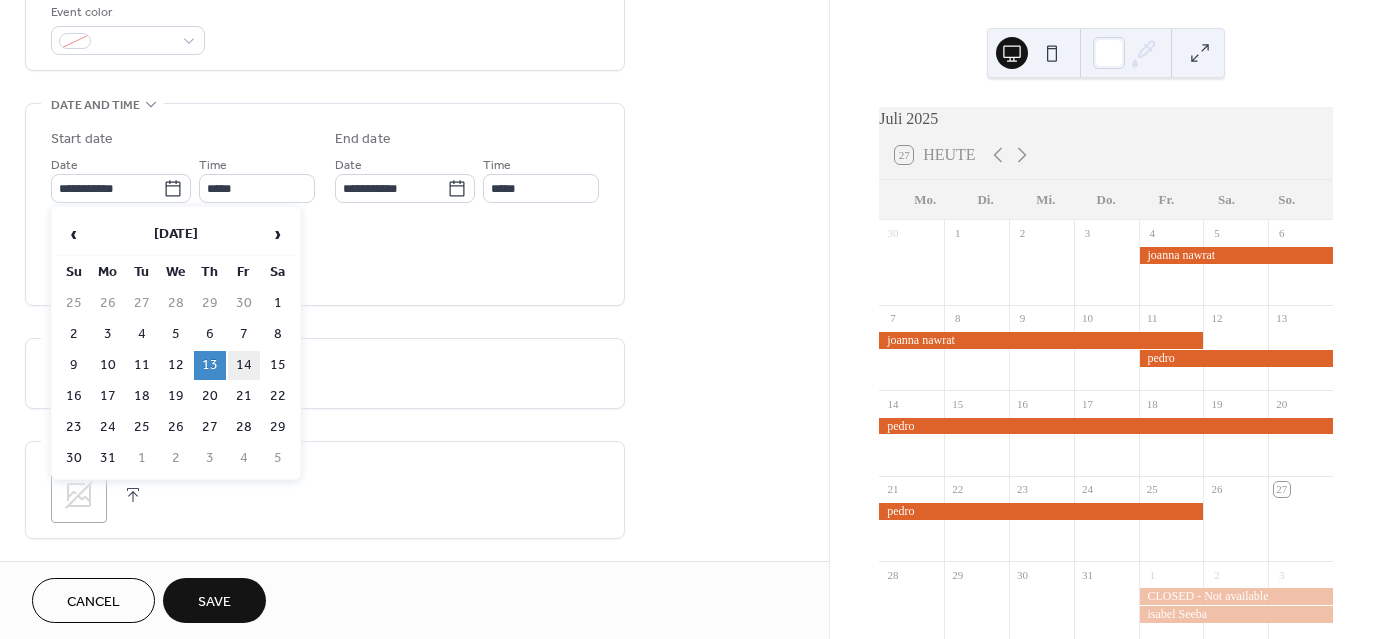 click on "14" at bounding box center [244, 365] 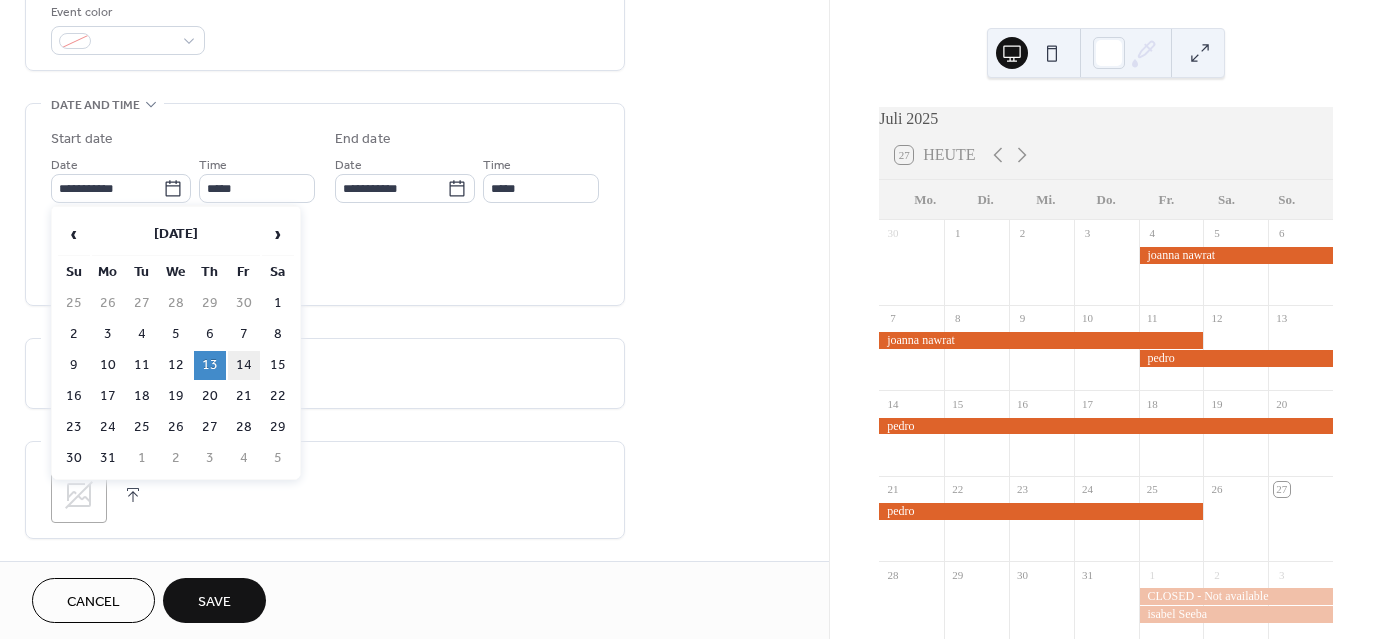 type on "**********" 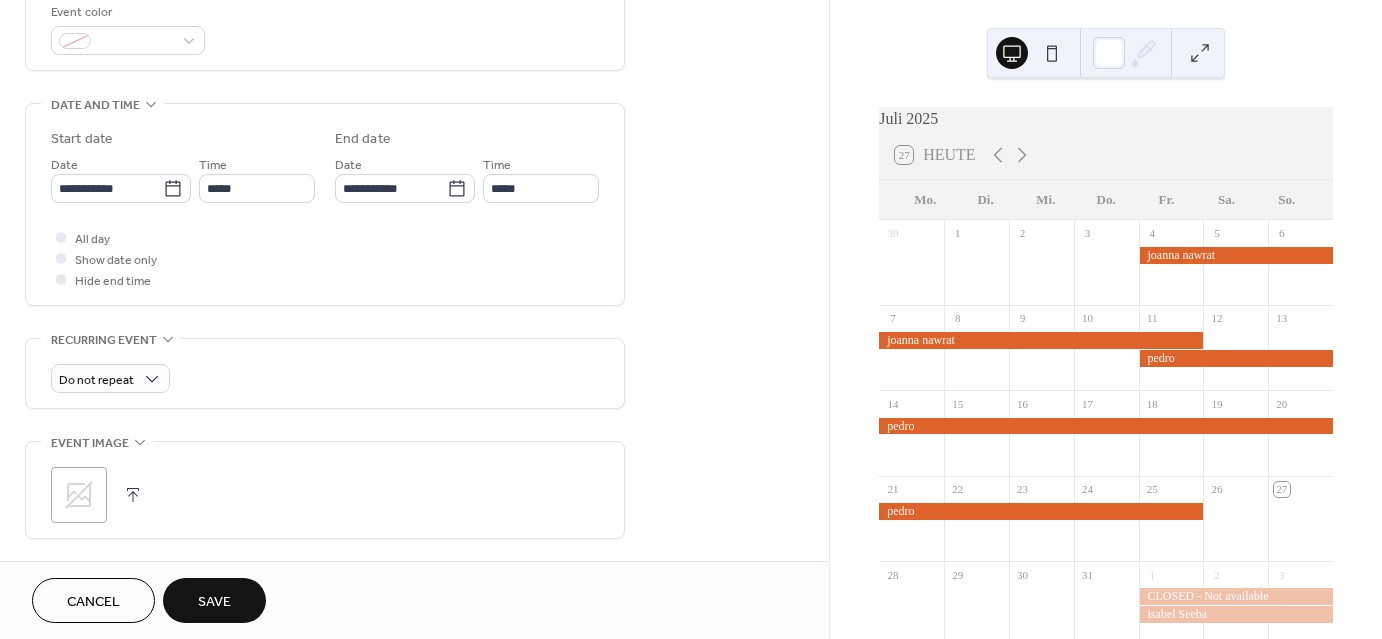 click on "Save" at bounding box center [214, 602] 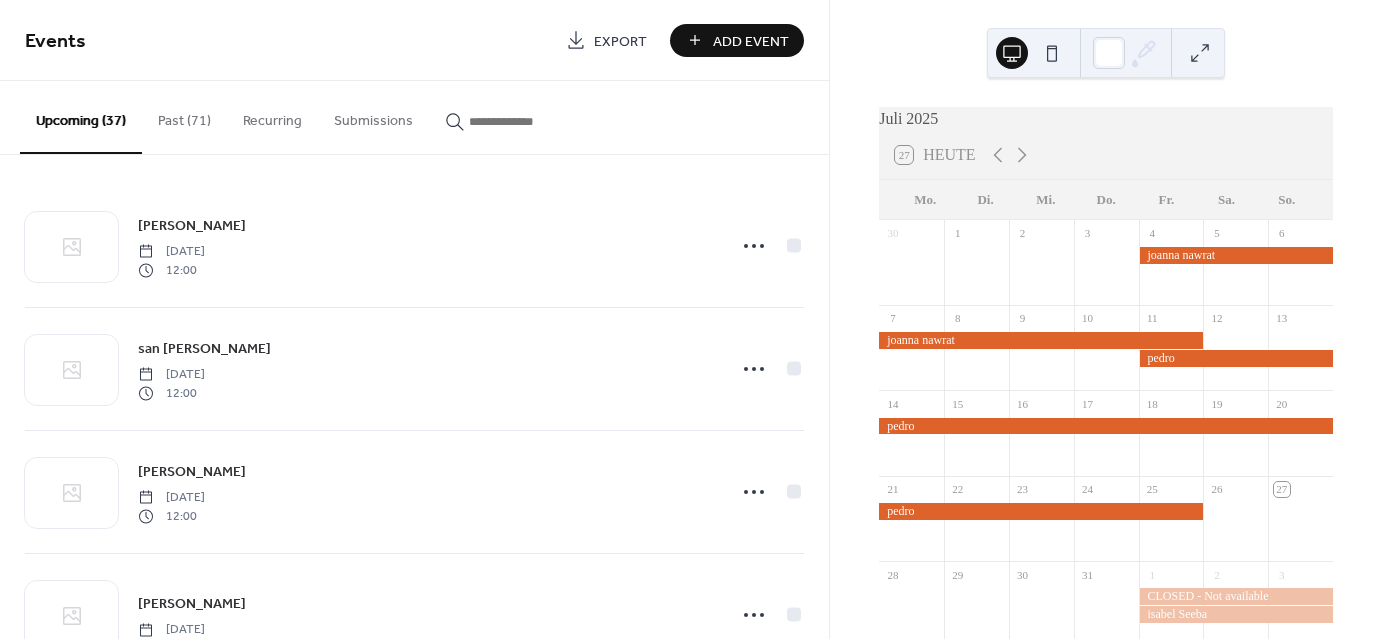 click on "Add Event" at bounding box center (751, 41) 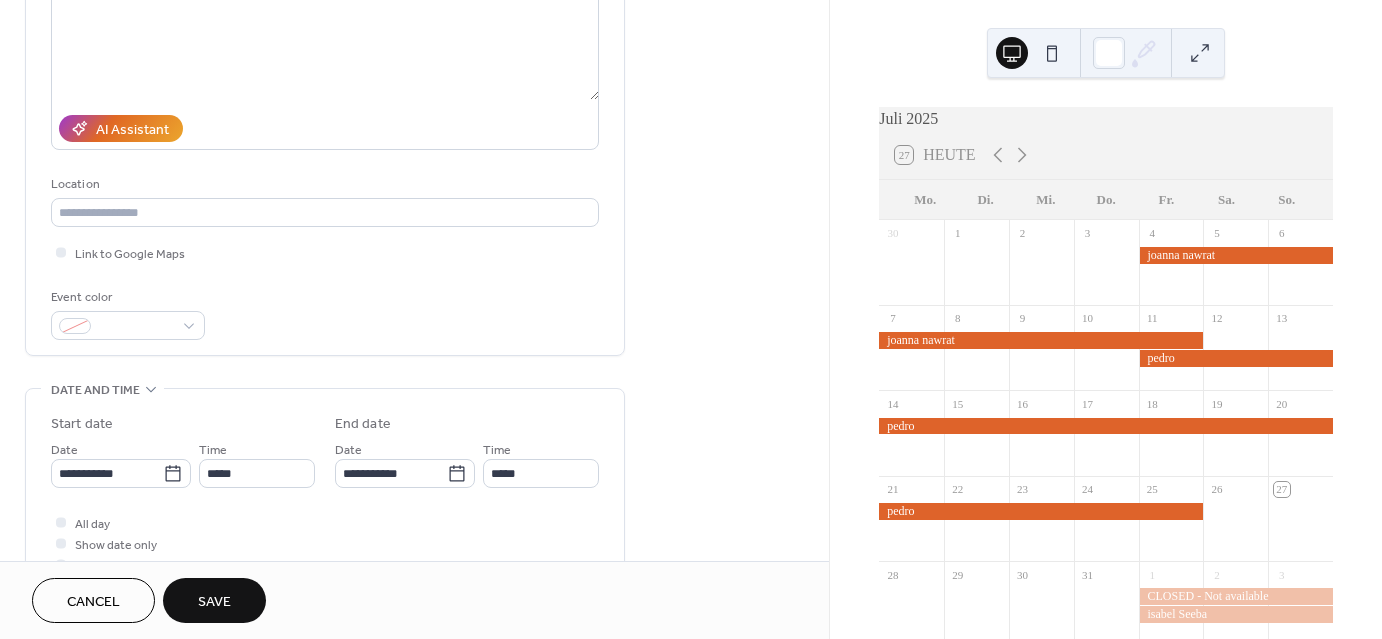 scroll, scrollTop: 266, scrollLeft: 0, axis: vertical 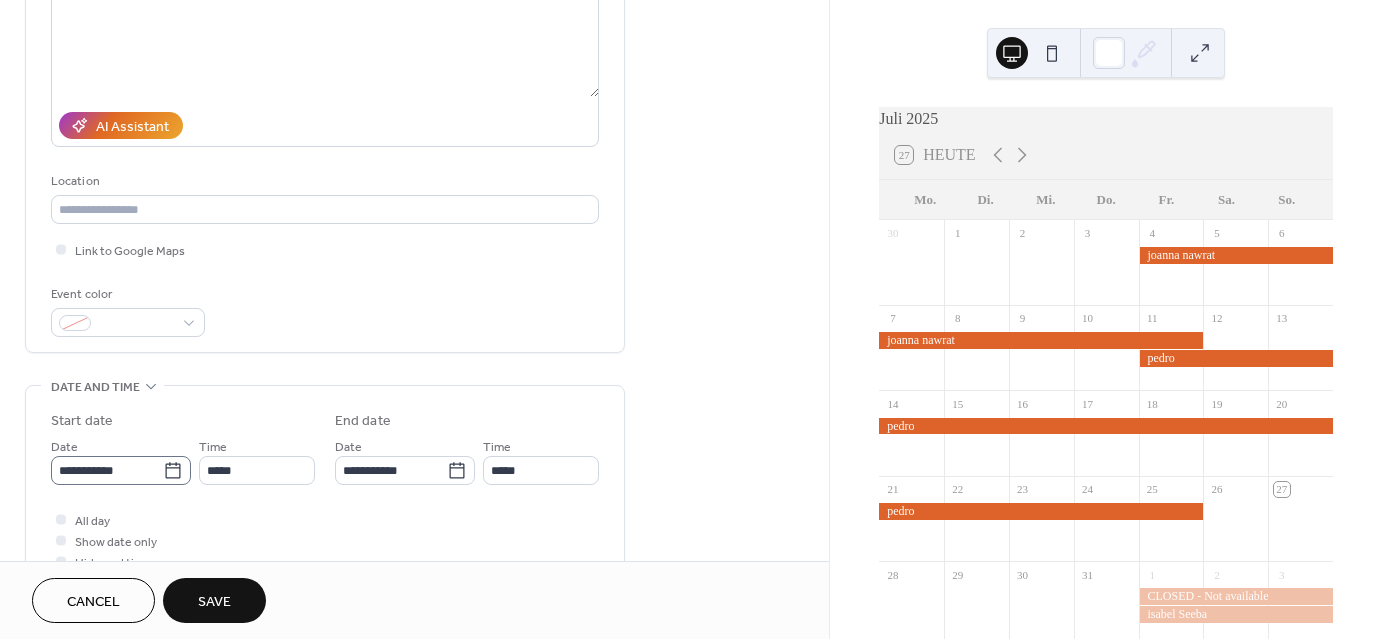 type on "**********" 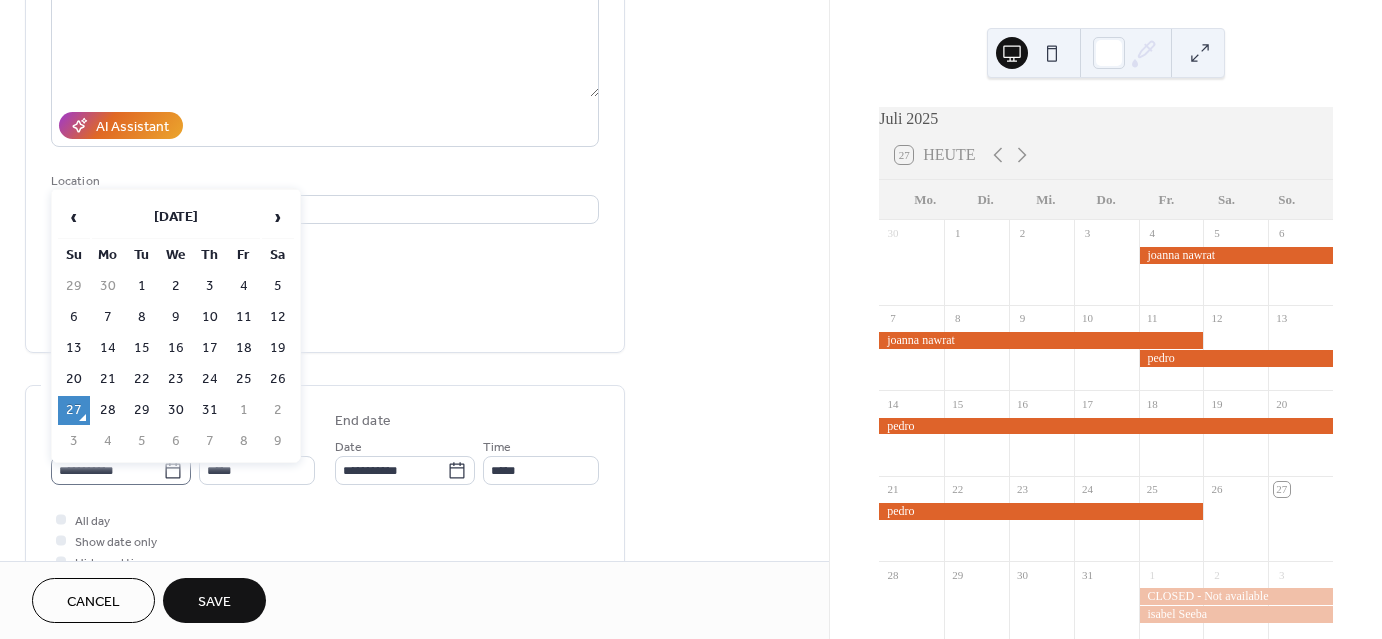 click 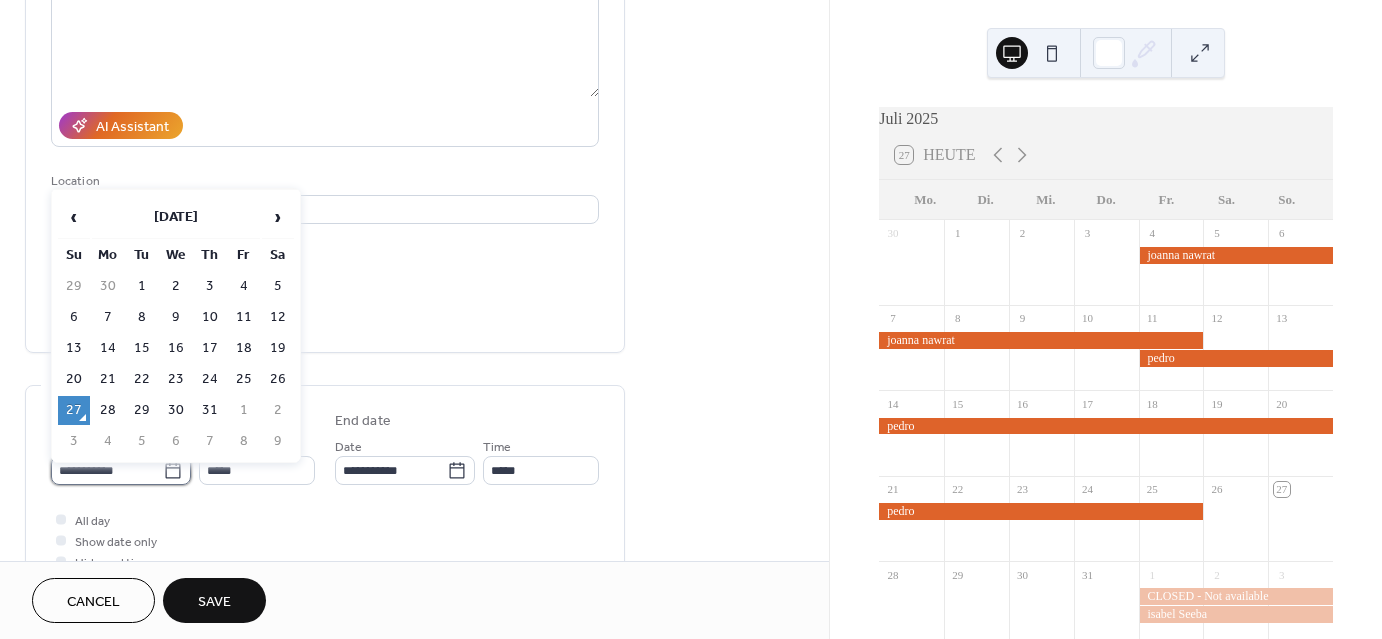 click on "**********" at bounding box center (107, 470) 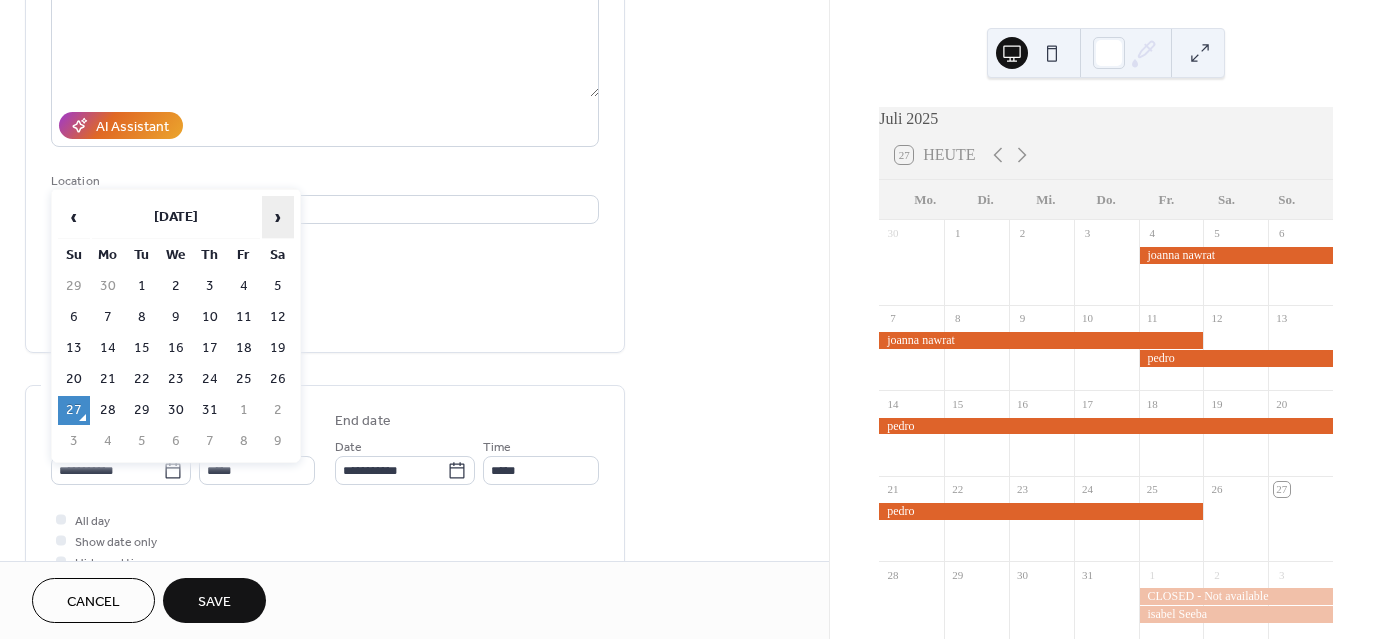 click on "›" at bounding box center [278, 217] 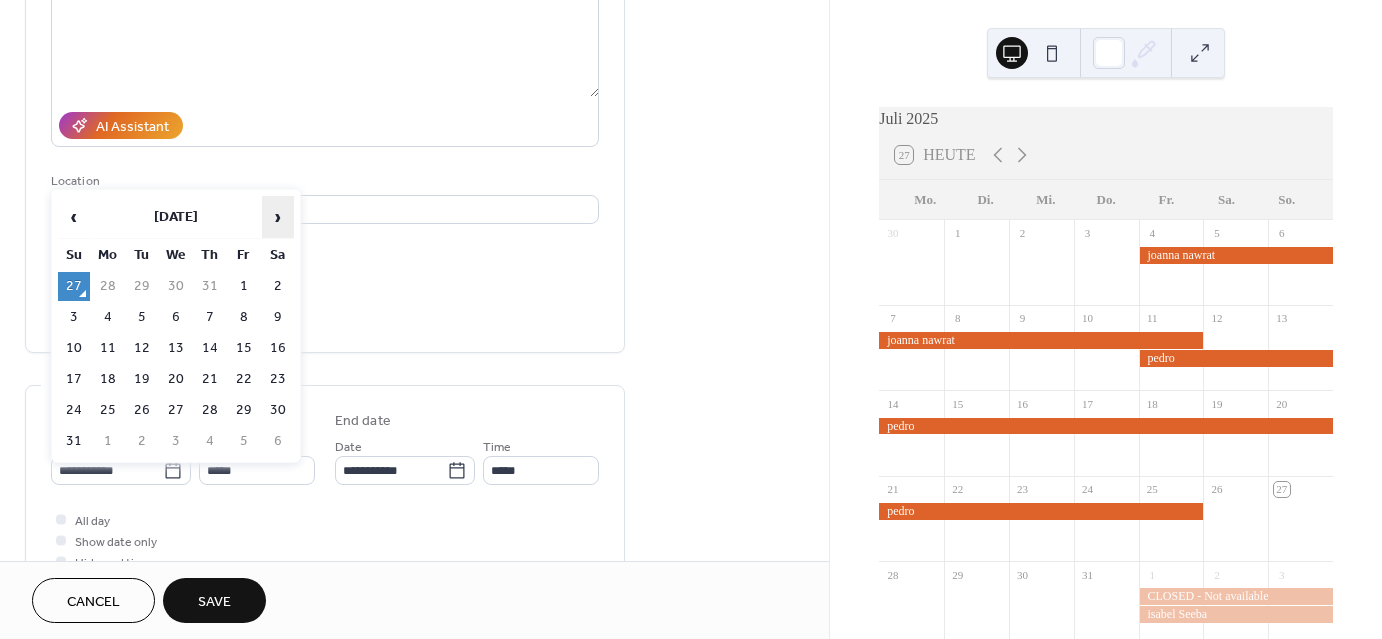click on "›" at bounding box center (278, 217) 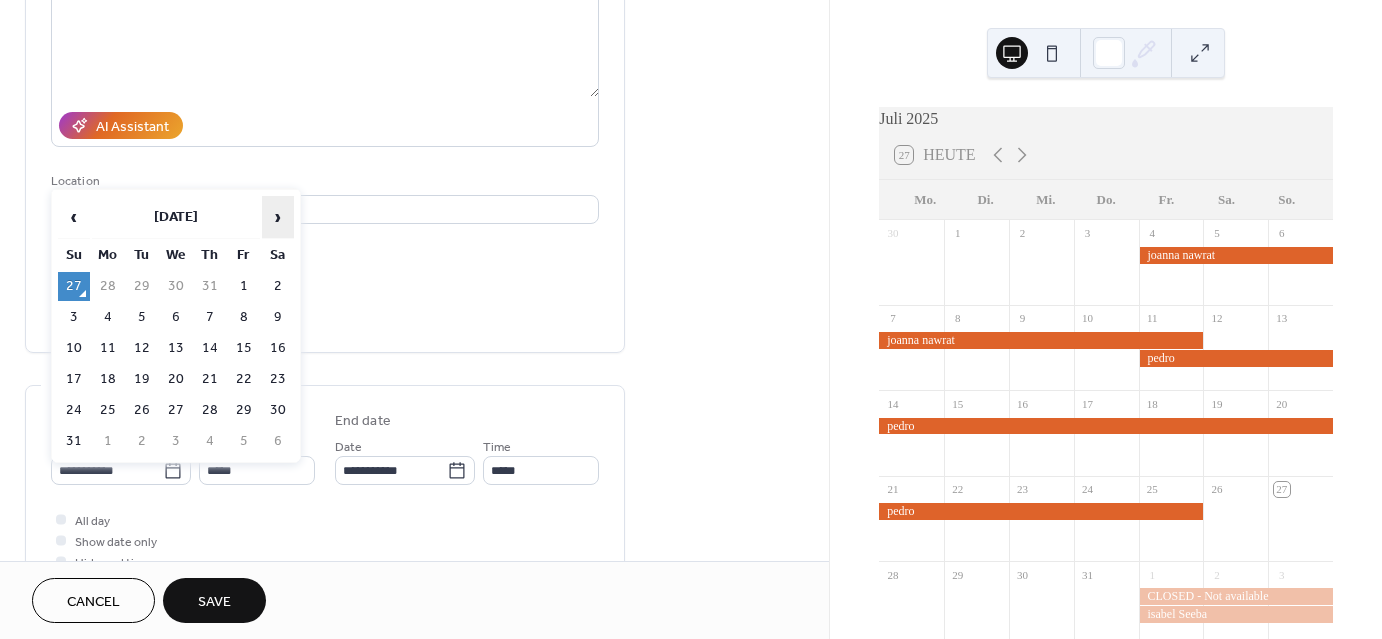 click on "›" at bounding box center [278, 217] 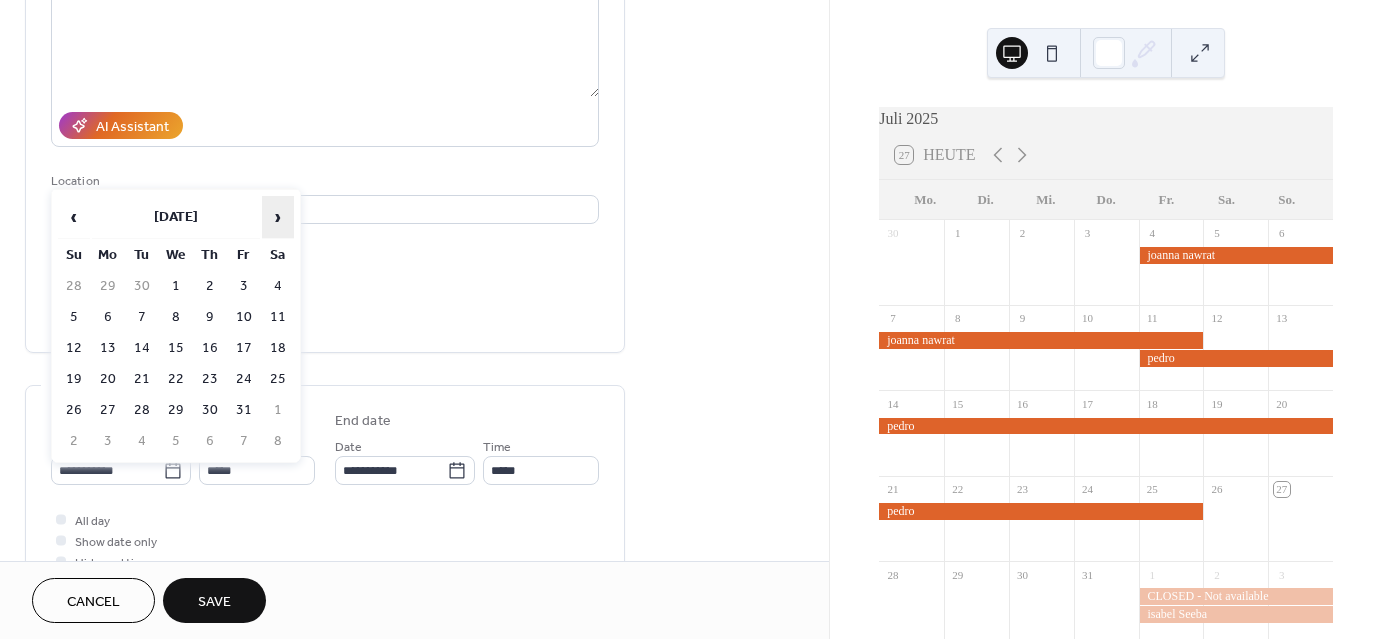 click on "›" at bounding box center [278, 217] 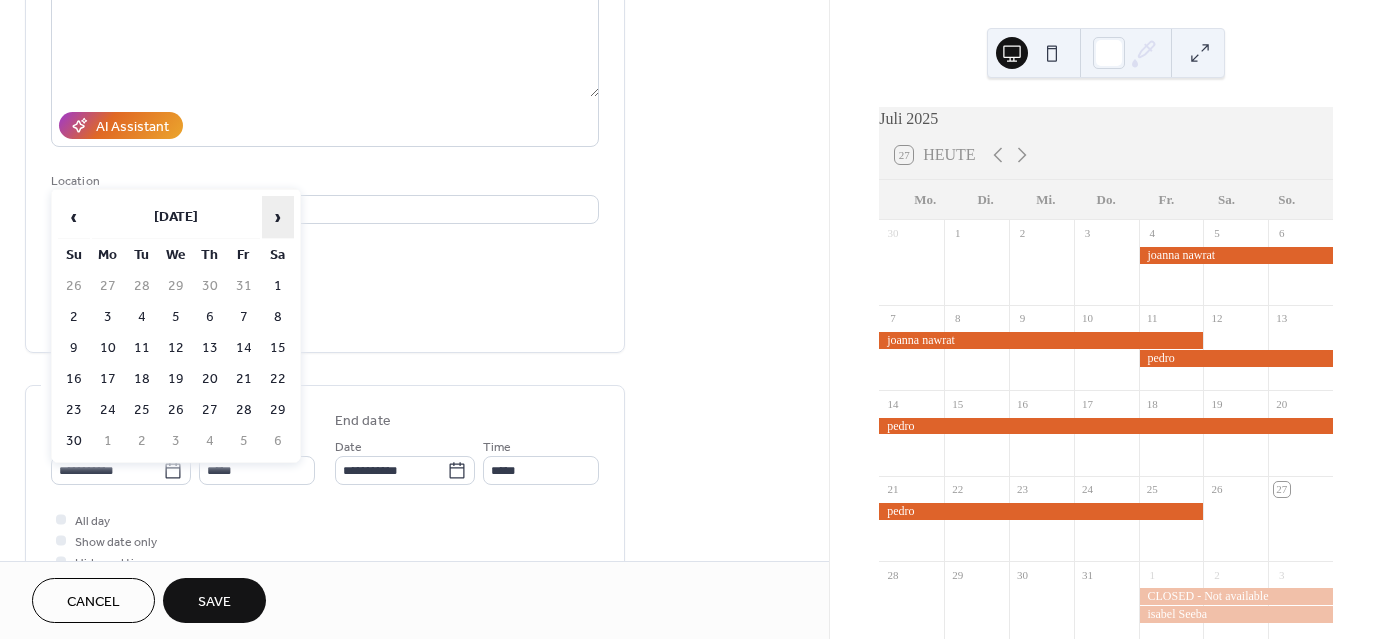 click on "›" at bounding box center (278, 217) 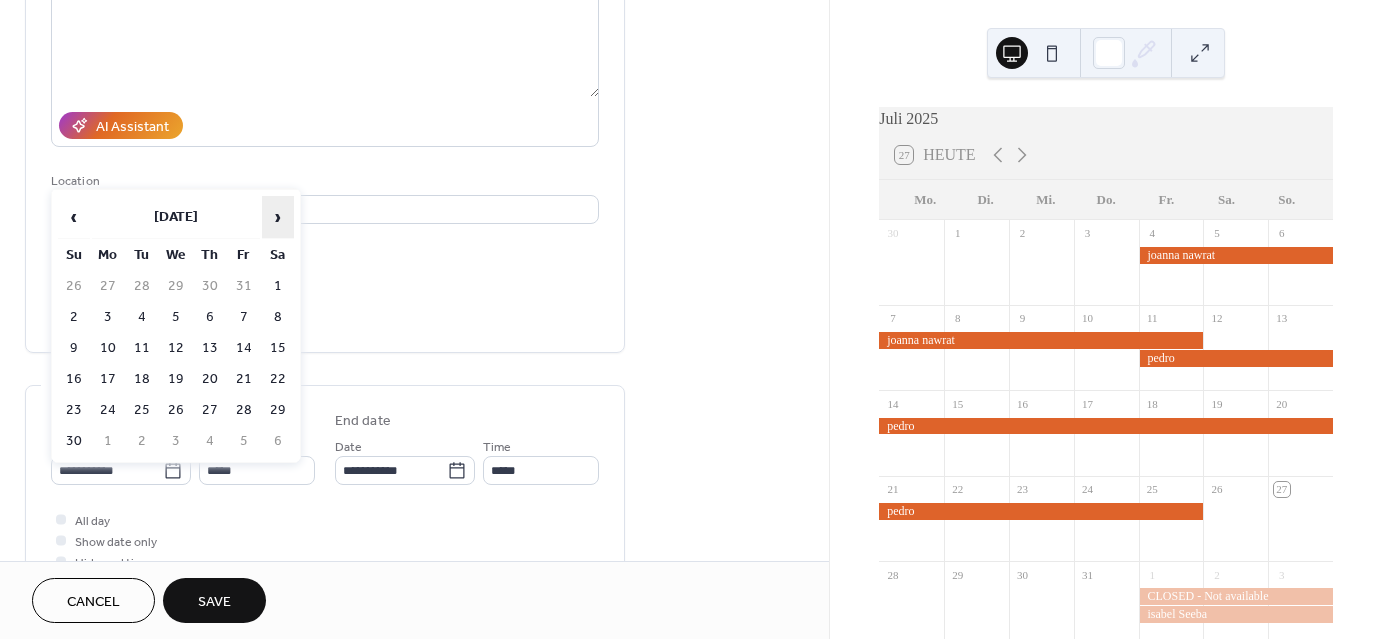 click on "›" at bounding box center (278, 217) 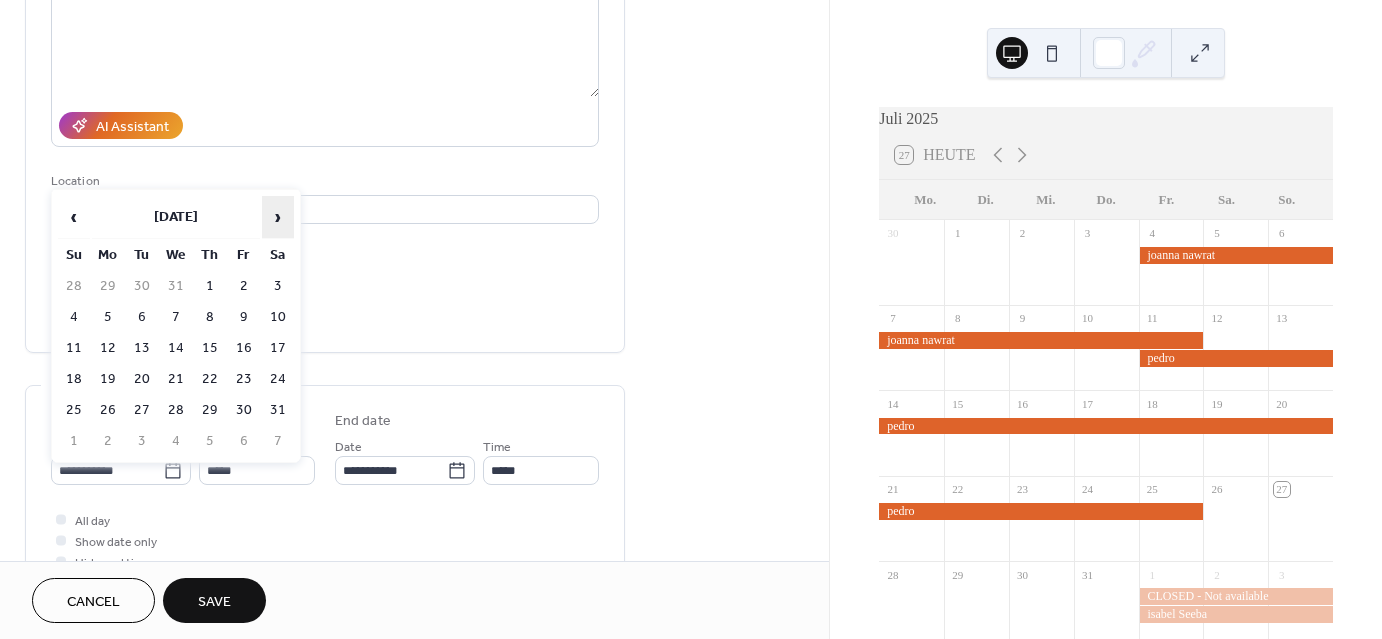 click on "›" at bounding box center (278, 217) 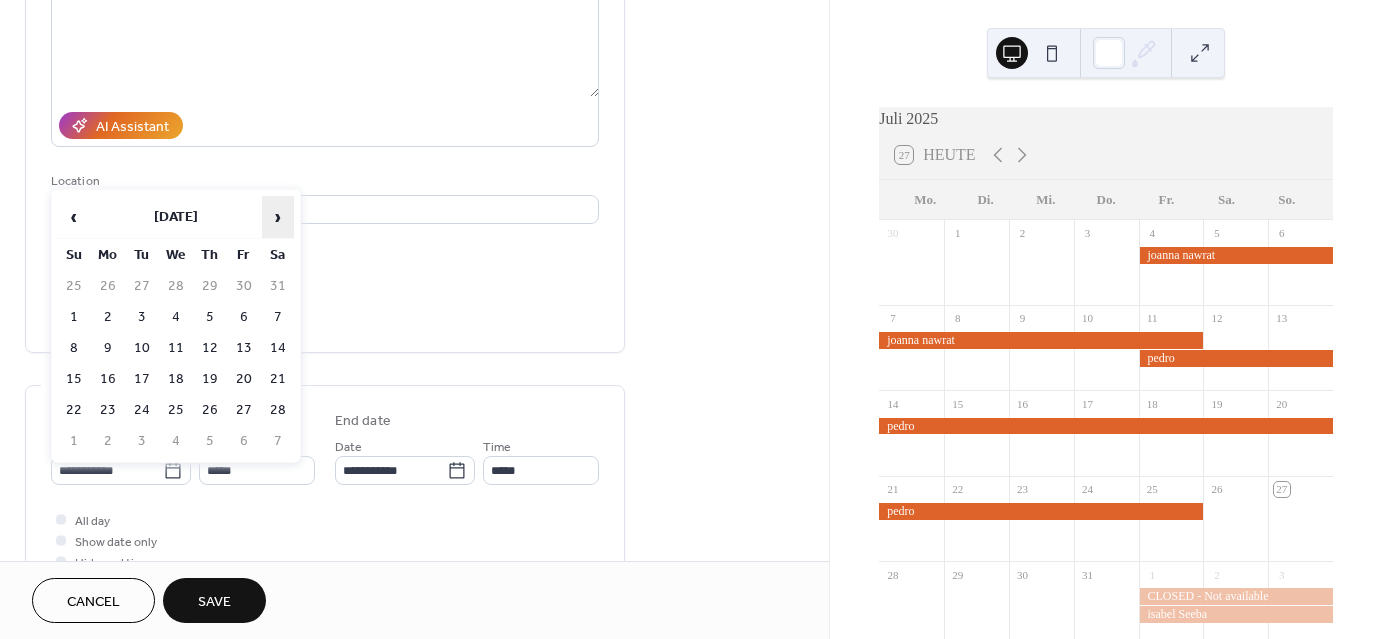 click on "›" at bounding box center [278, 217] 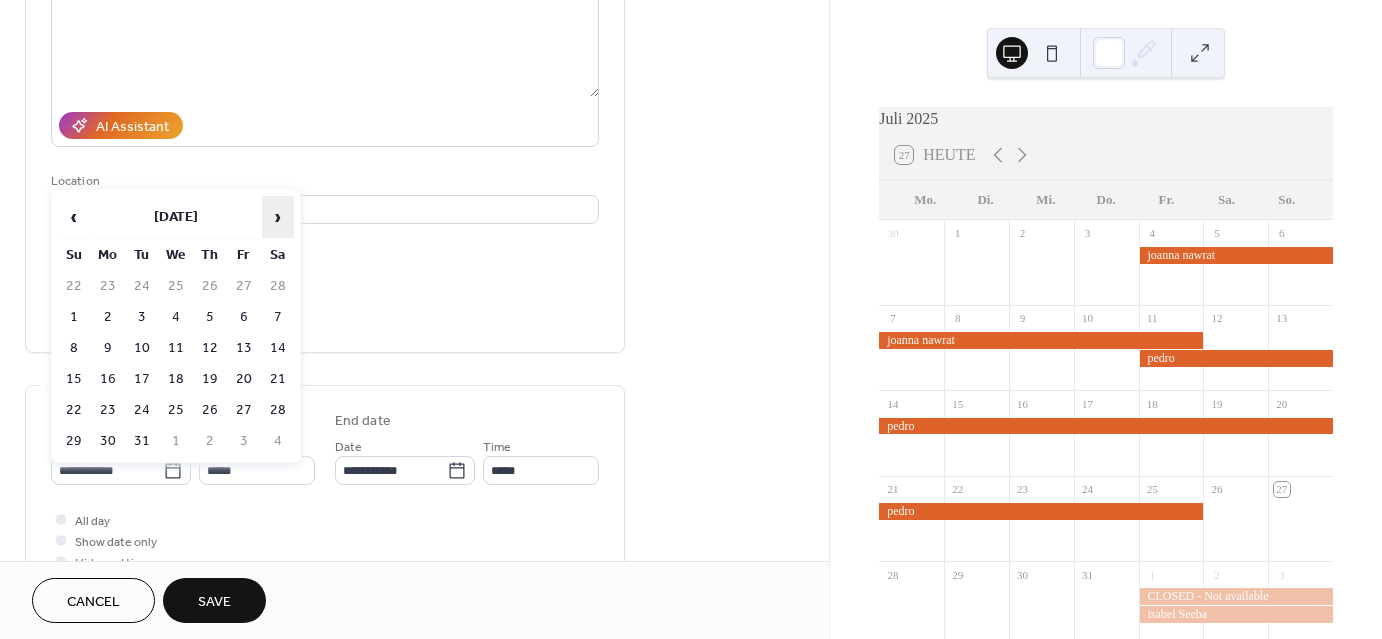 click on "›" at bounding box center [278, 217] 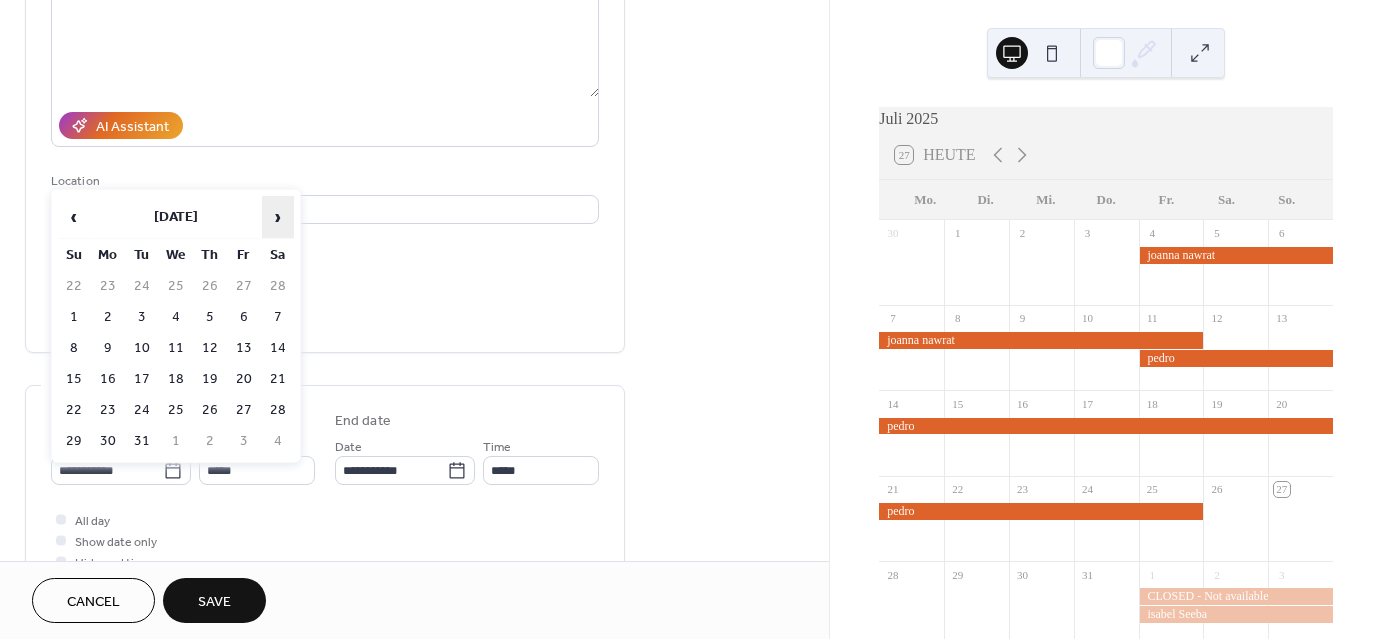 click on "›" at bounding box center [278, 217] 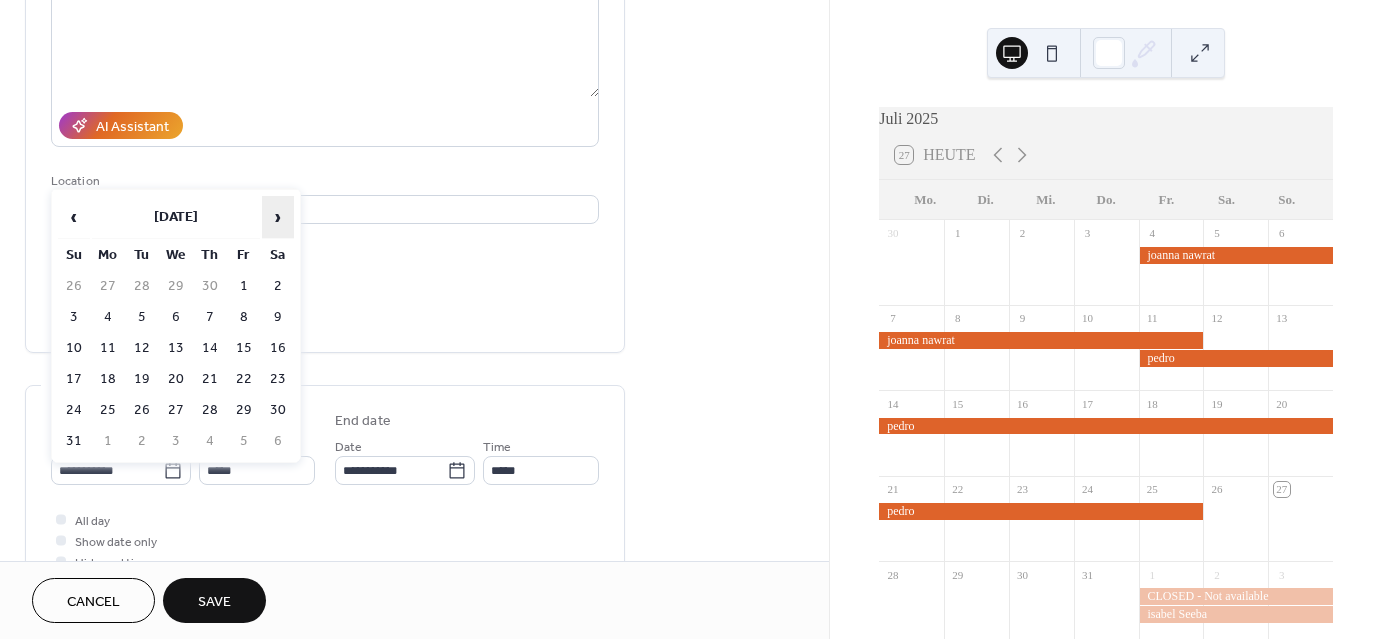 click on "›" at bounding box center (278, 217) 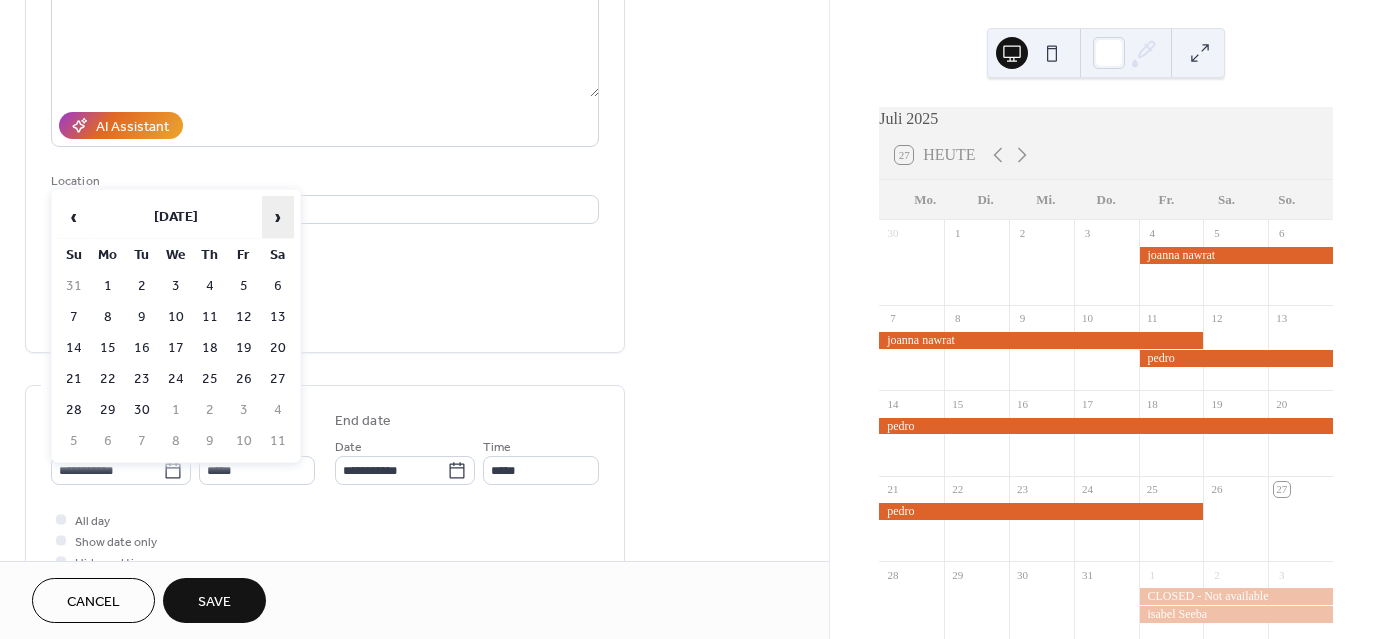 click on "›" at bounding box center [278, 217] 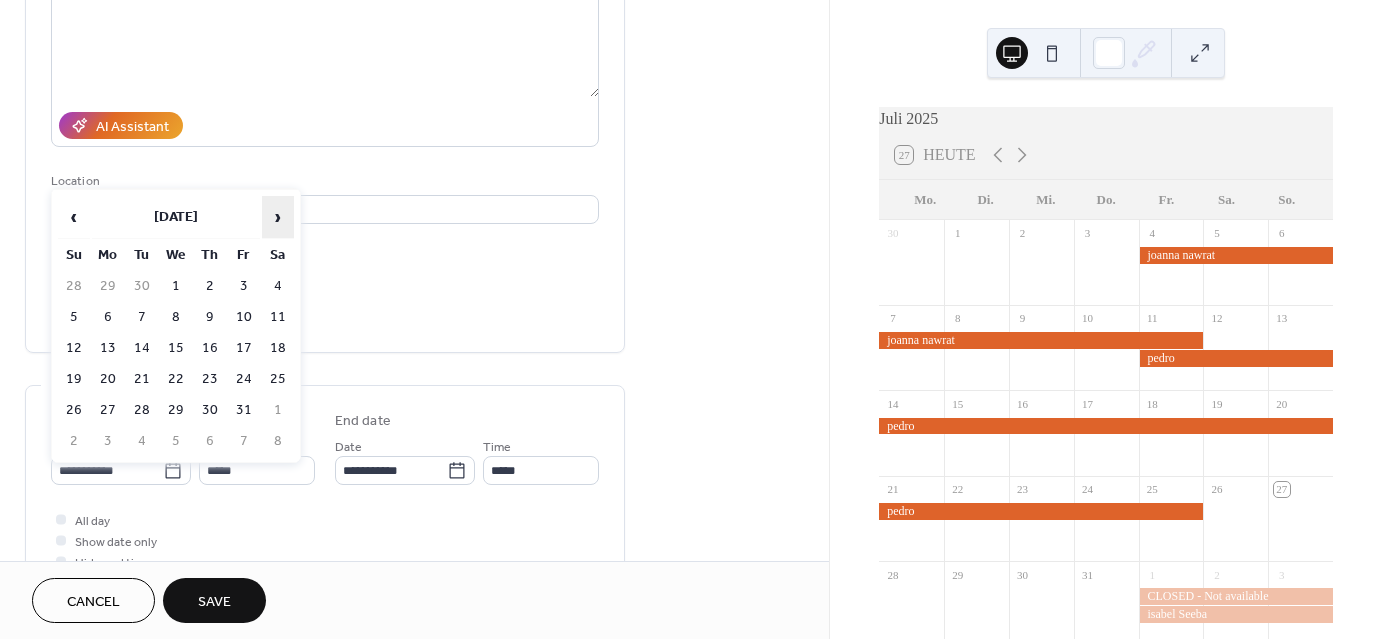 click on "›" at bounding box center [278, 217] 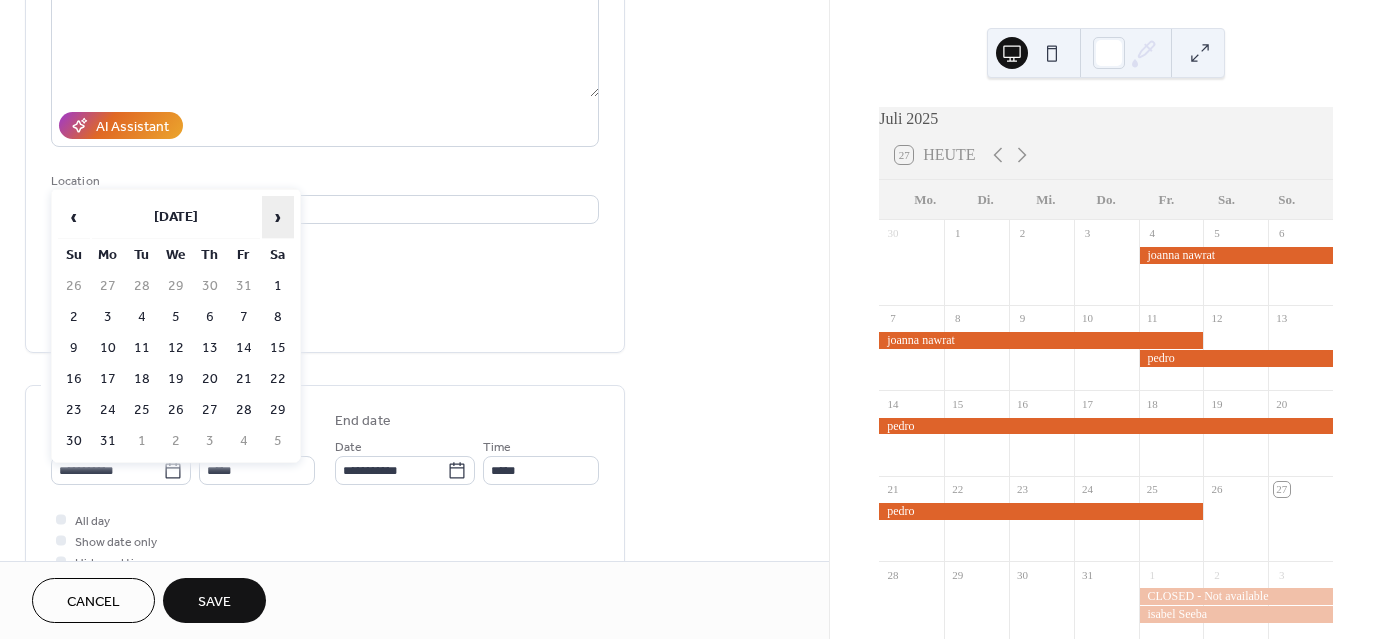 click on "›" at bounding box center [278, 217] 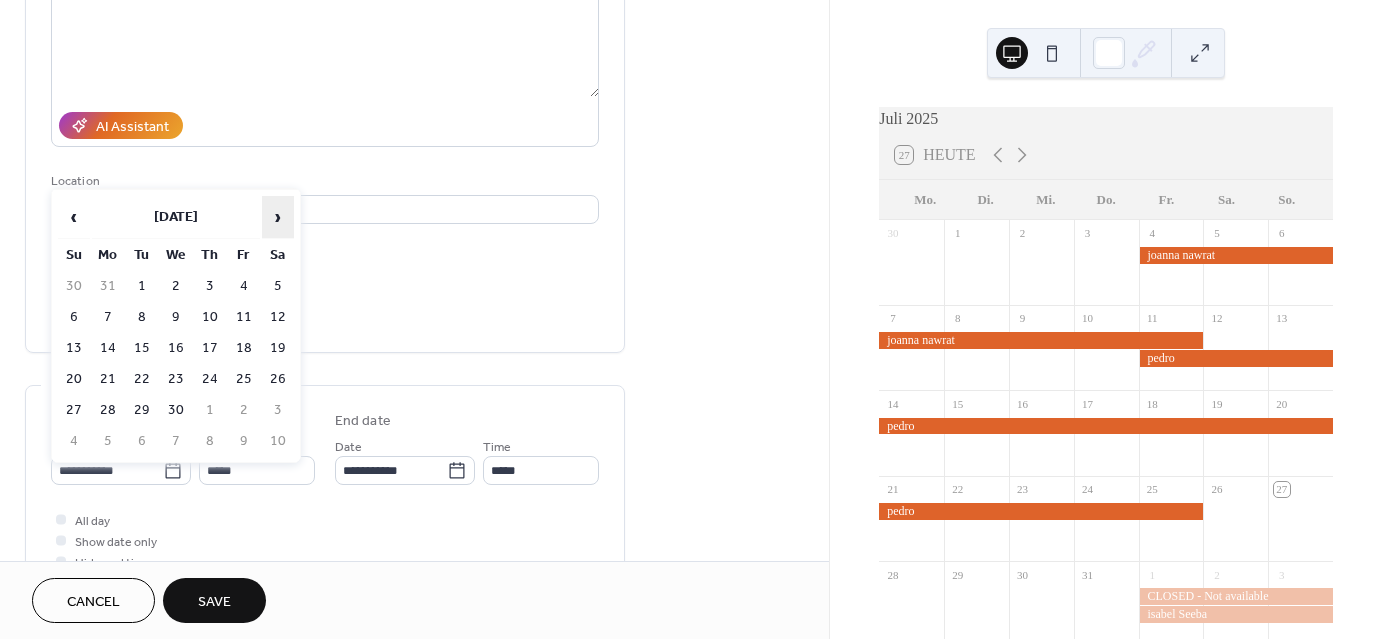 click on "›" at bounding box center (278, 217) 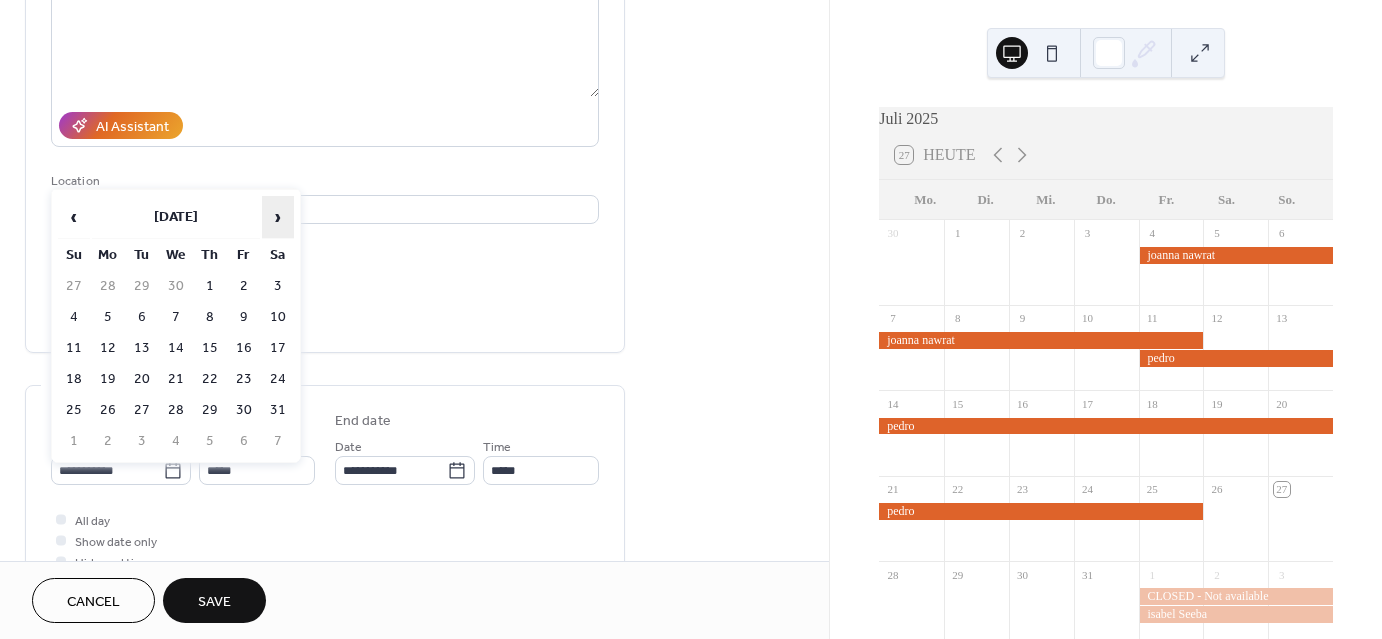 click on "›" at bounding box center [278, 217] 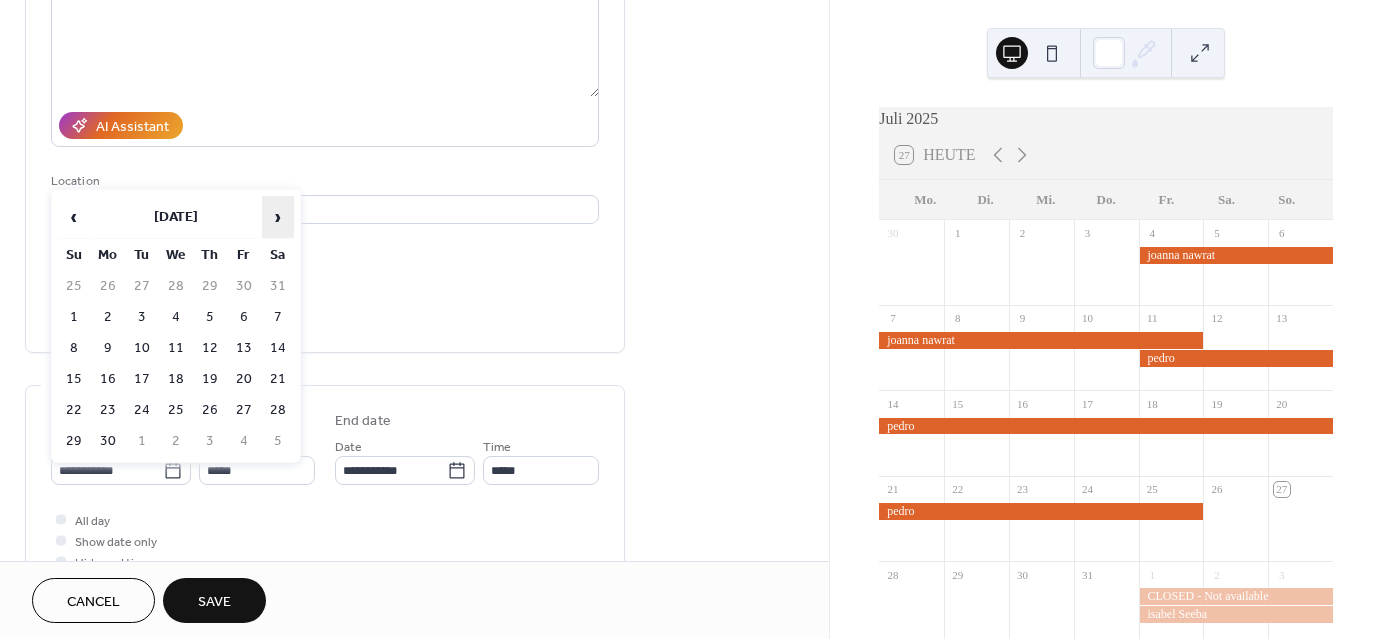 click on "›" at bounding box center [278, 217] 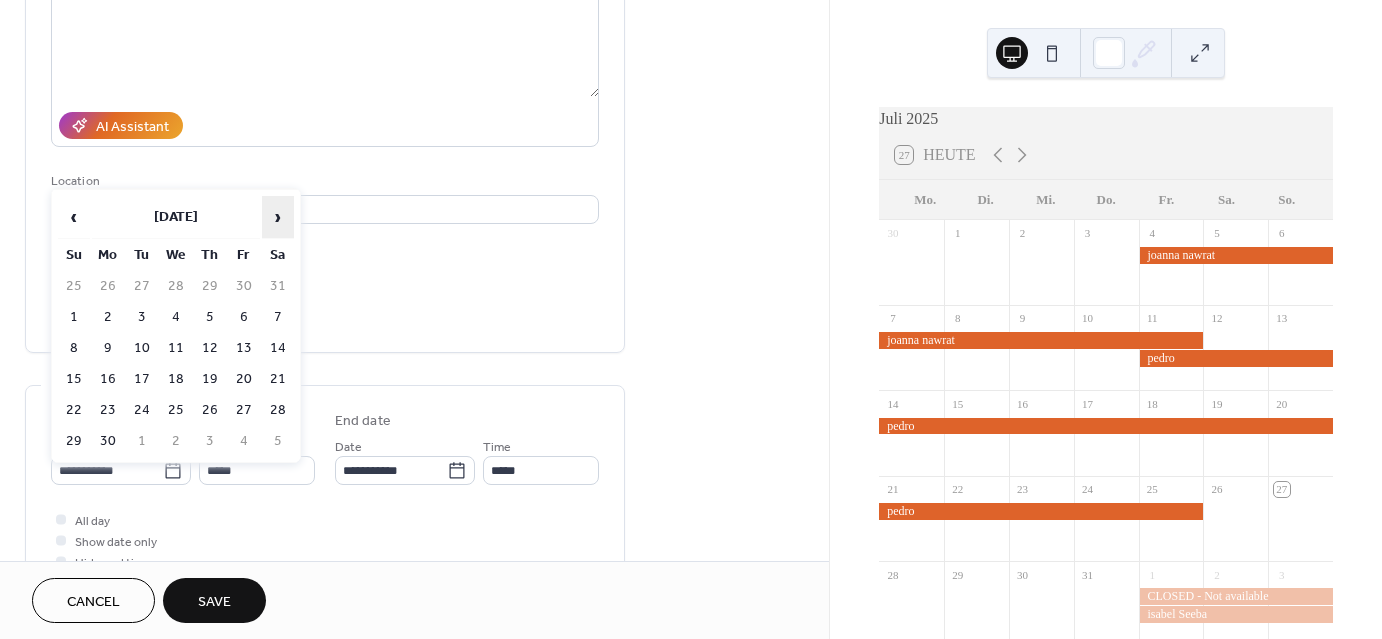 click on "›" at bounding box center [278, 217] 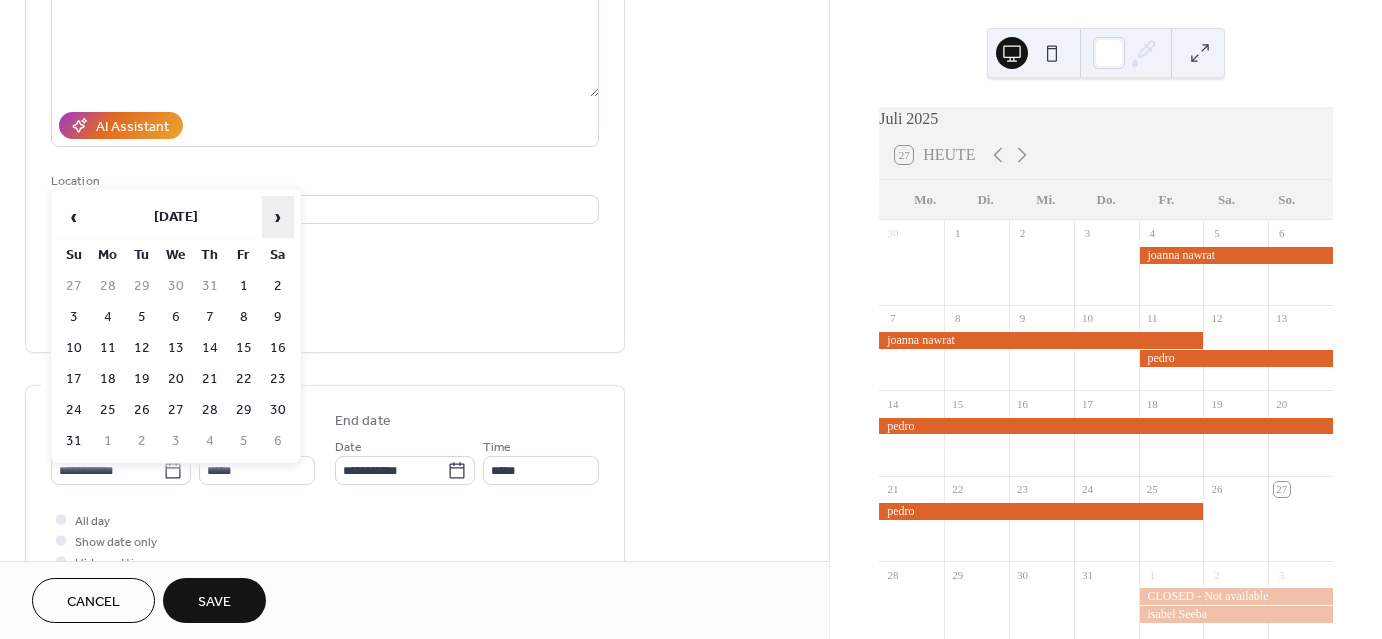 click on "›" at bounding box center [278, 217] 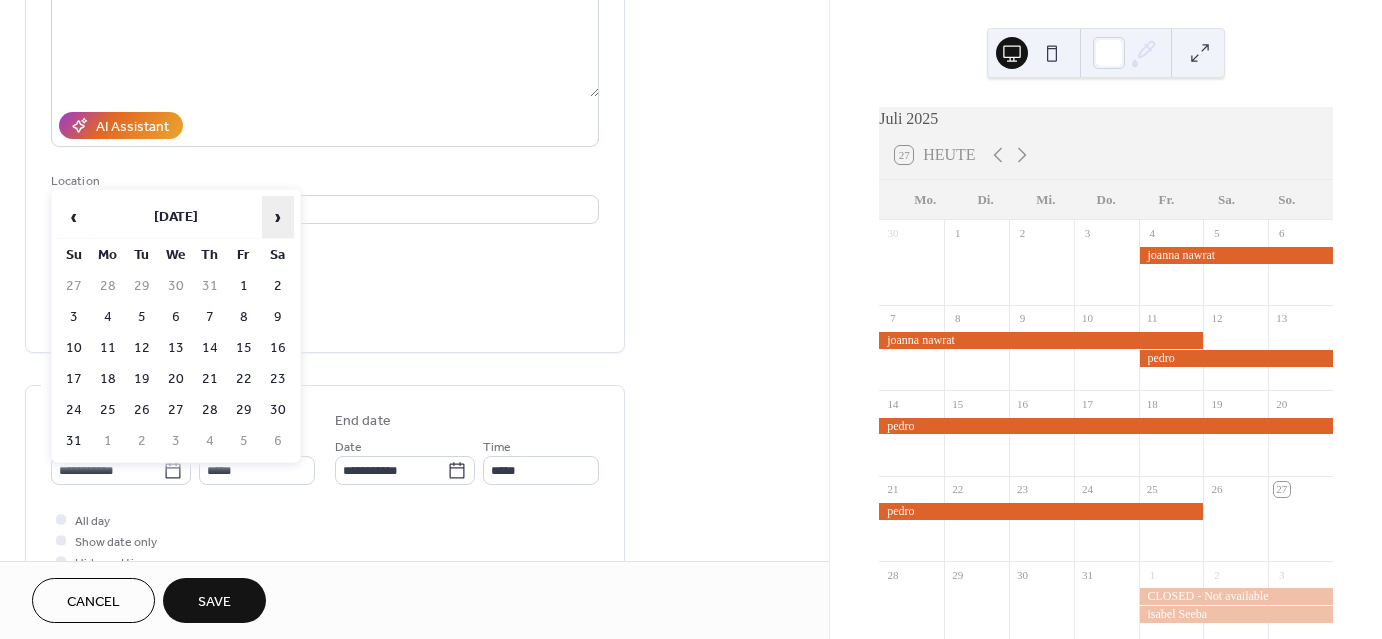 click on "›" at bounding box center [278, 217] 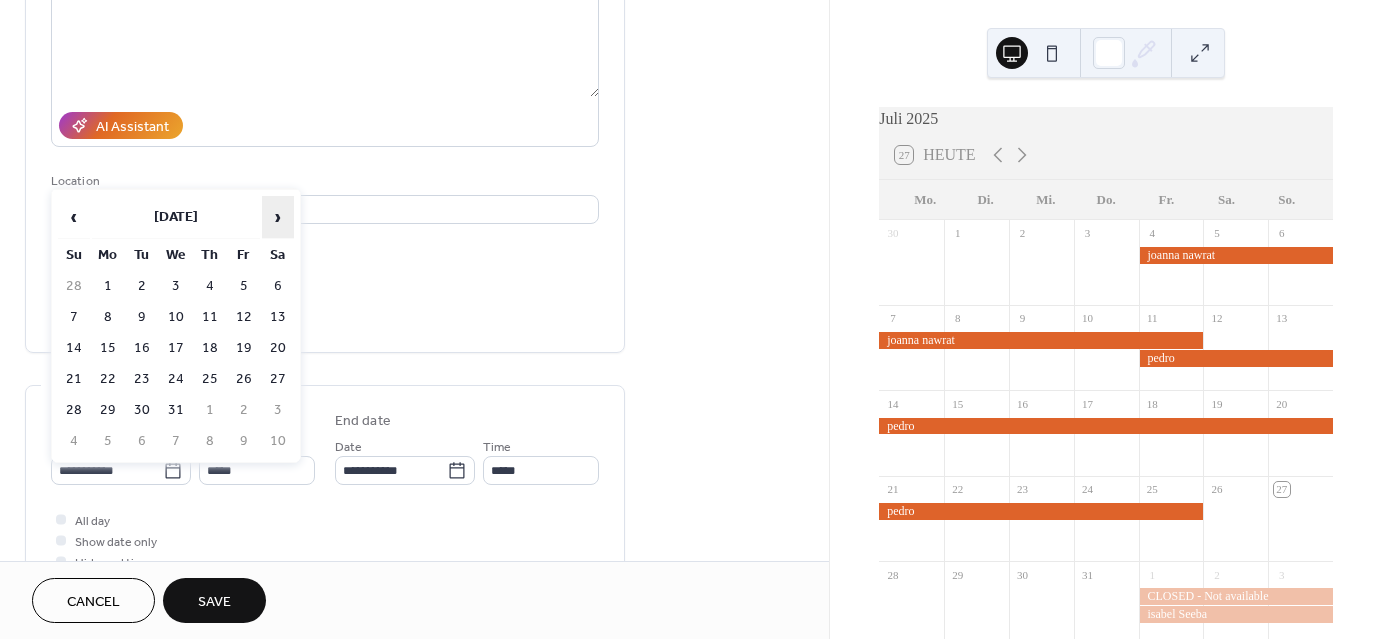 click on "›" at bounding box center [278, 217] 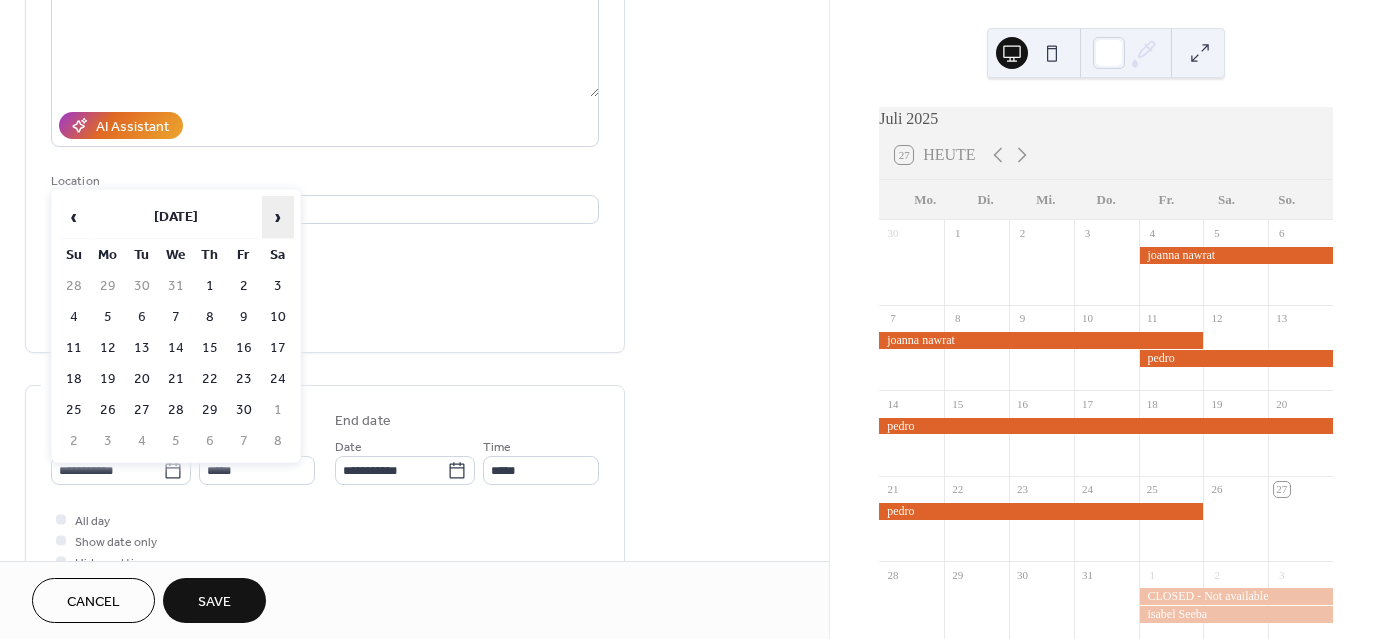 click on "›" at bounding box center [278, 217] 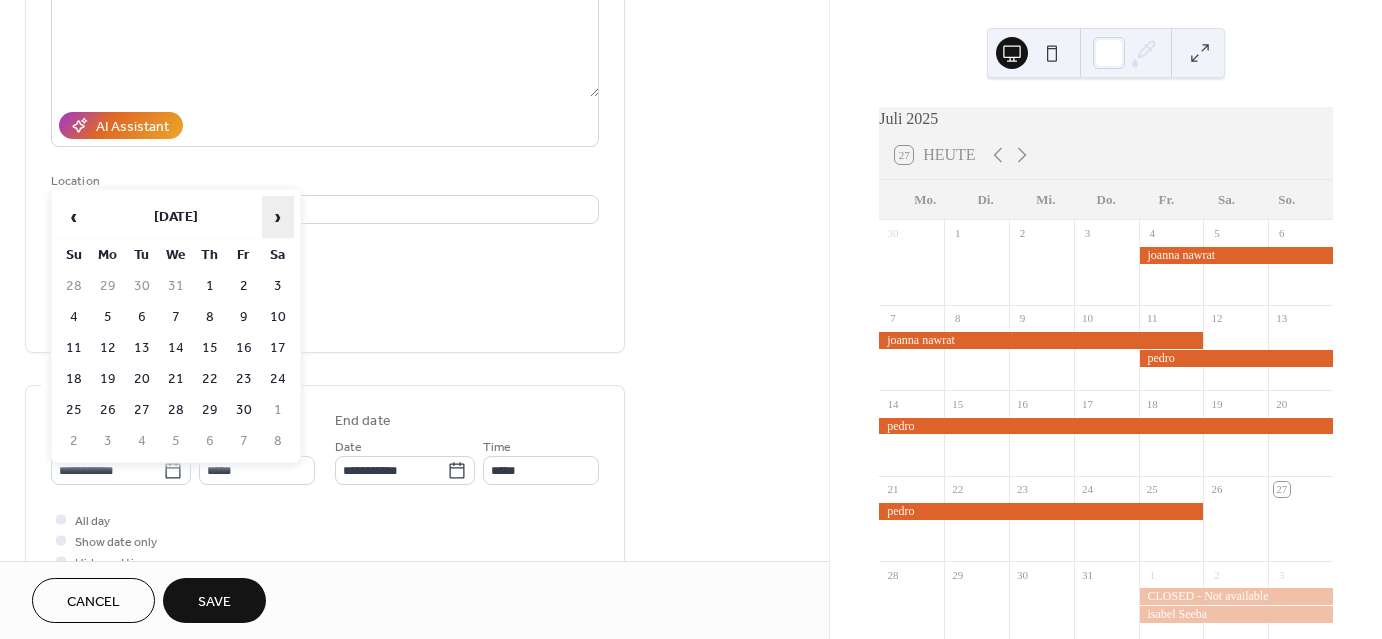 click on "›" at bounding box center [278, 217] 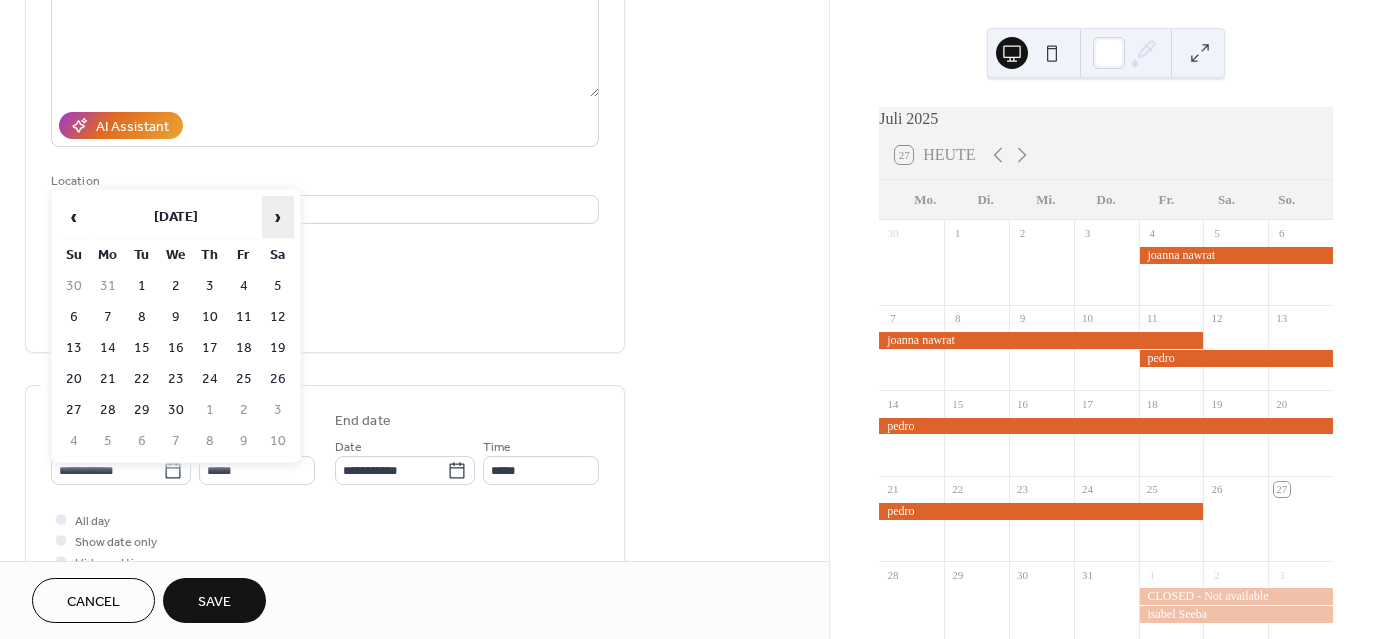 click on "›" at bounding box center (278, 217) 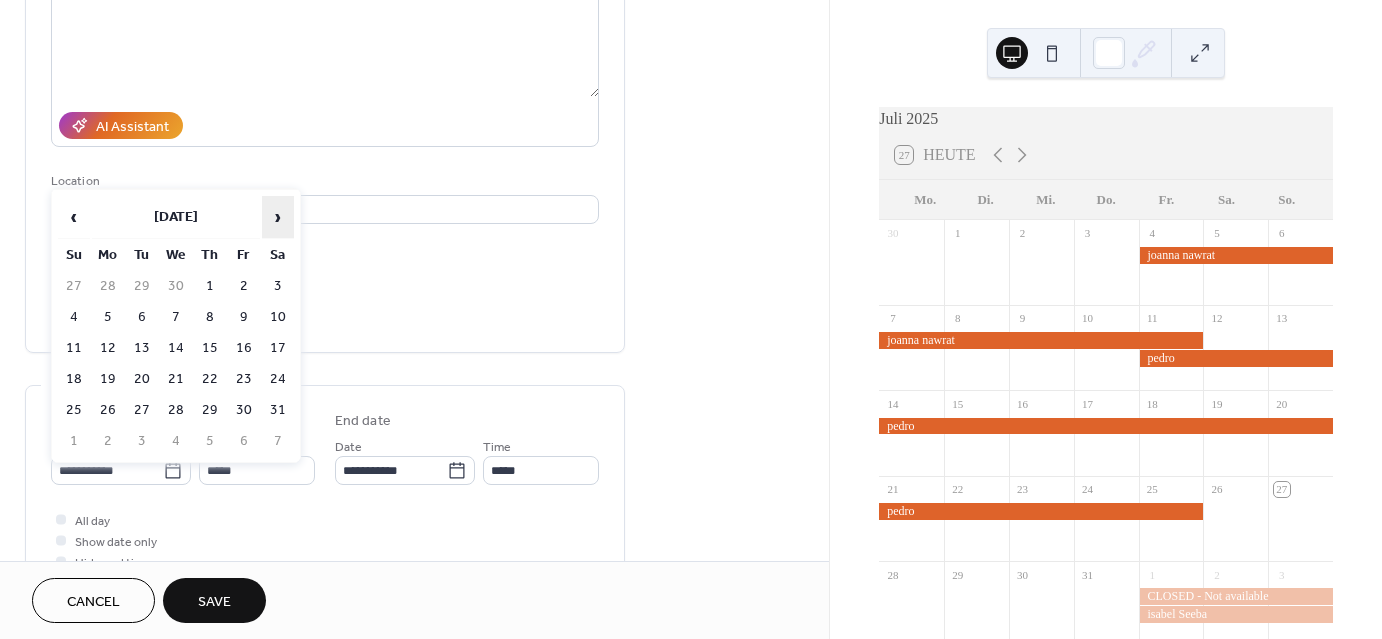 click on "›" at bounding box center [278, 217] 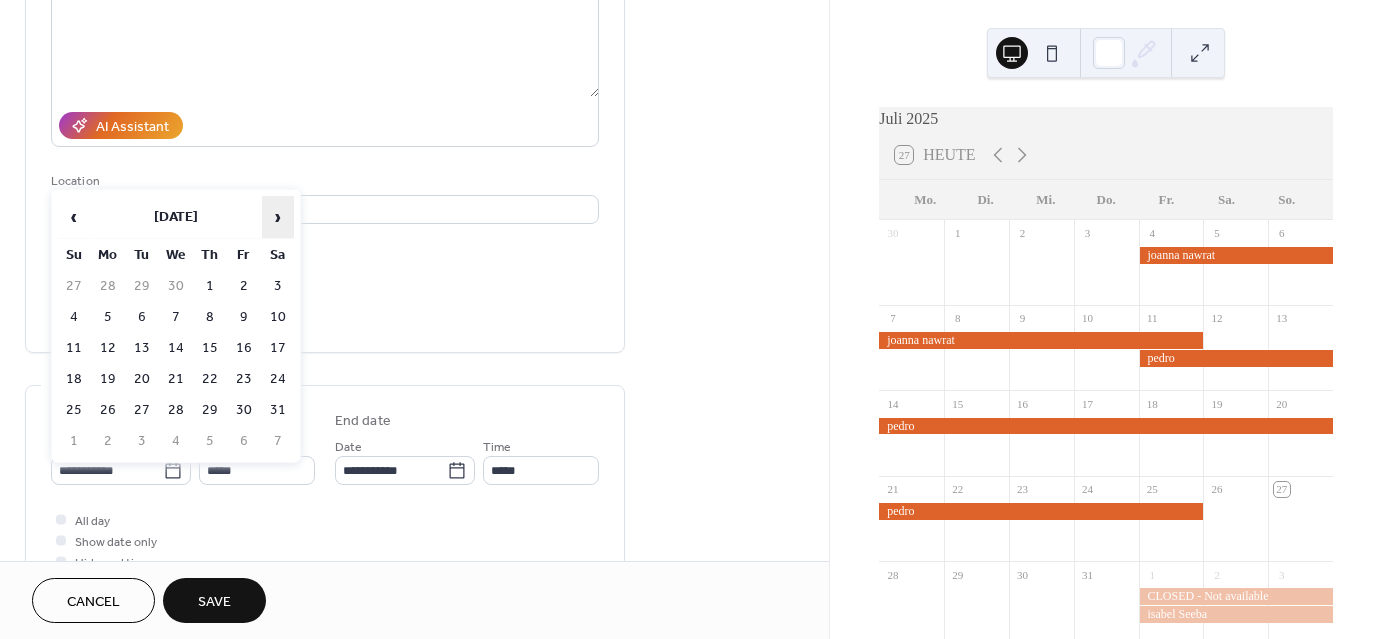 click on "›" at bounding box center (278, 217) 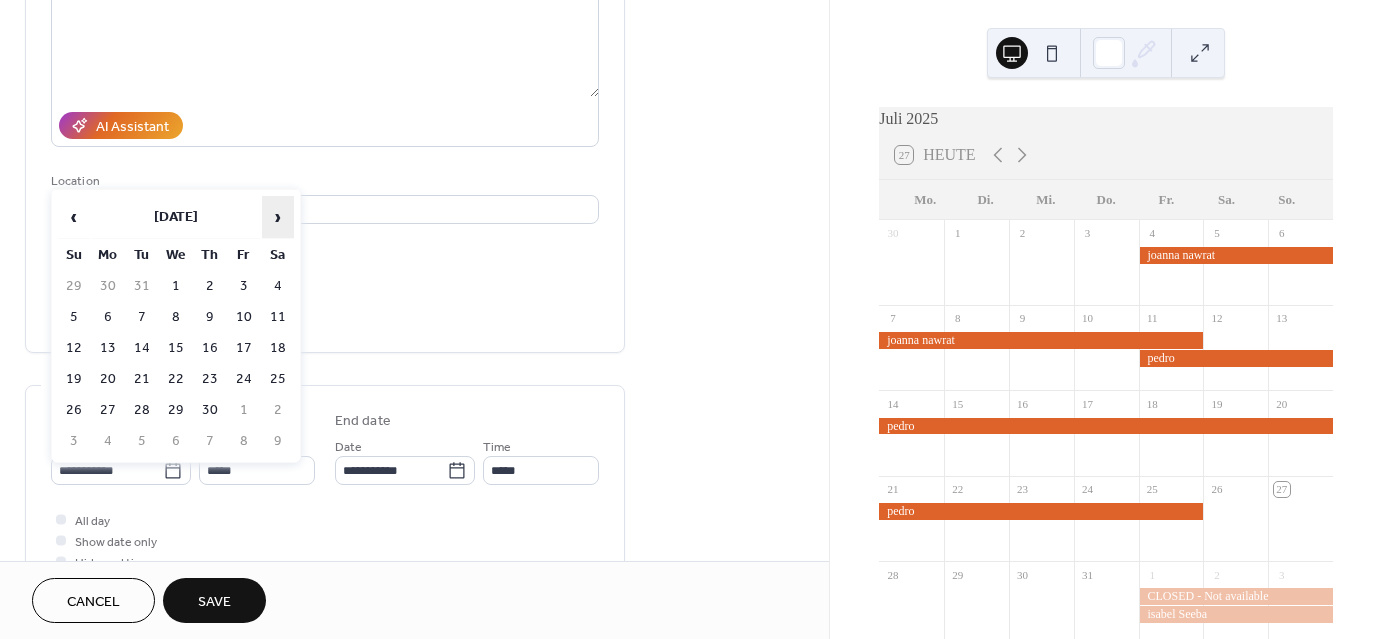 click on "›" at bounding box center [278, 217] 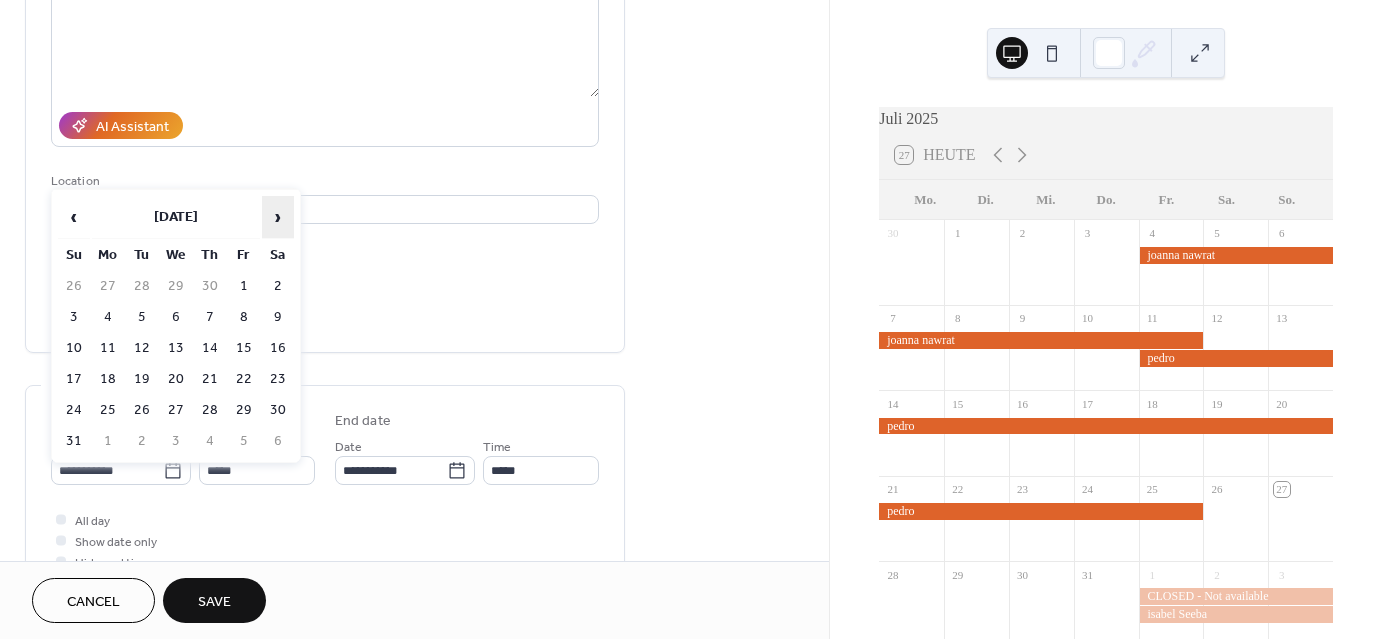 click on "›" at bounding box center [278, 217] 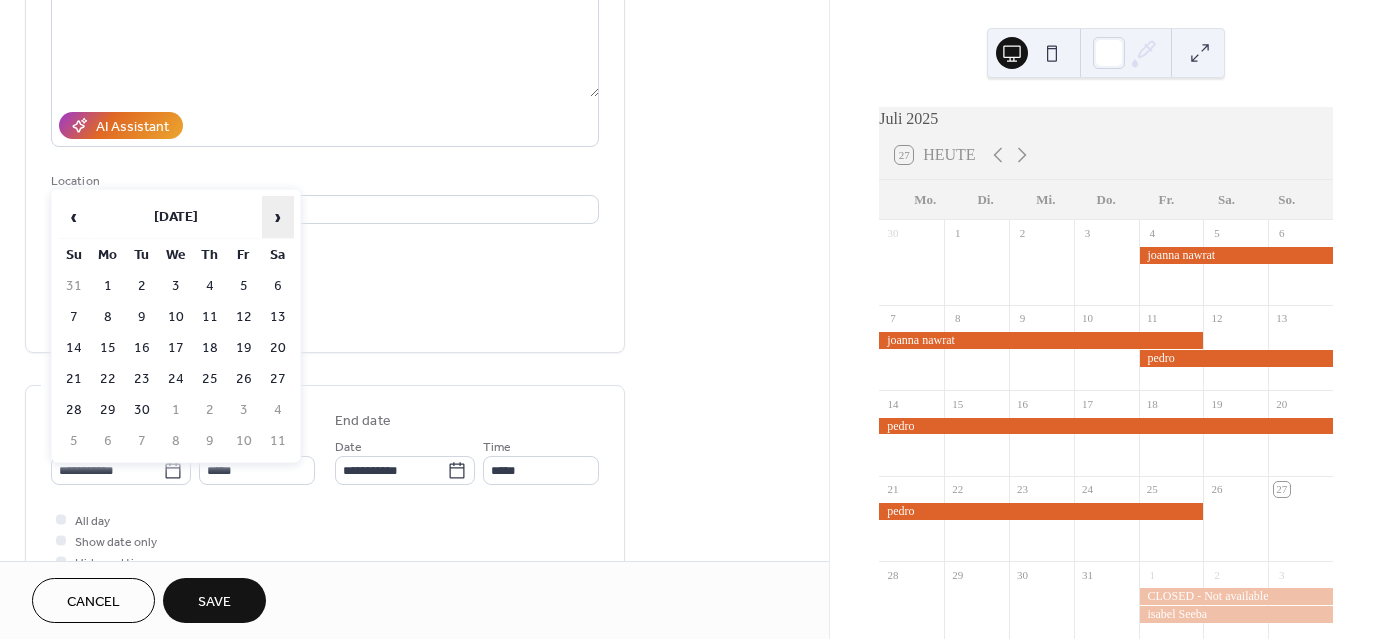 click on "›" at bounding box center [278, 217] 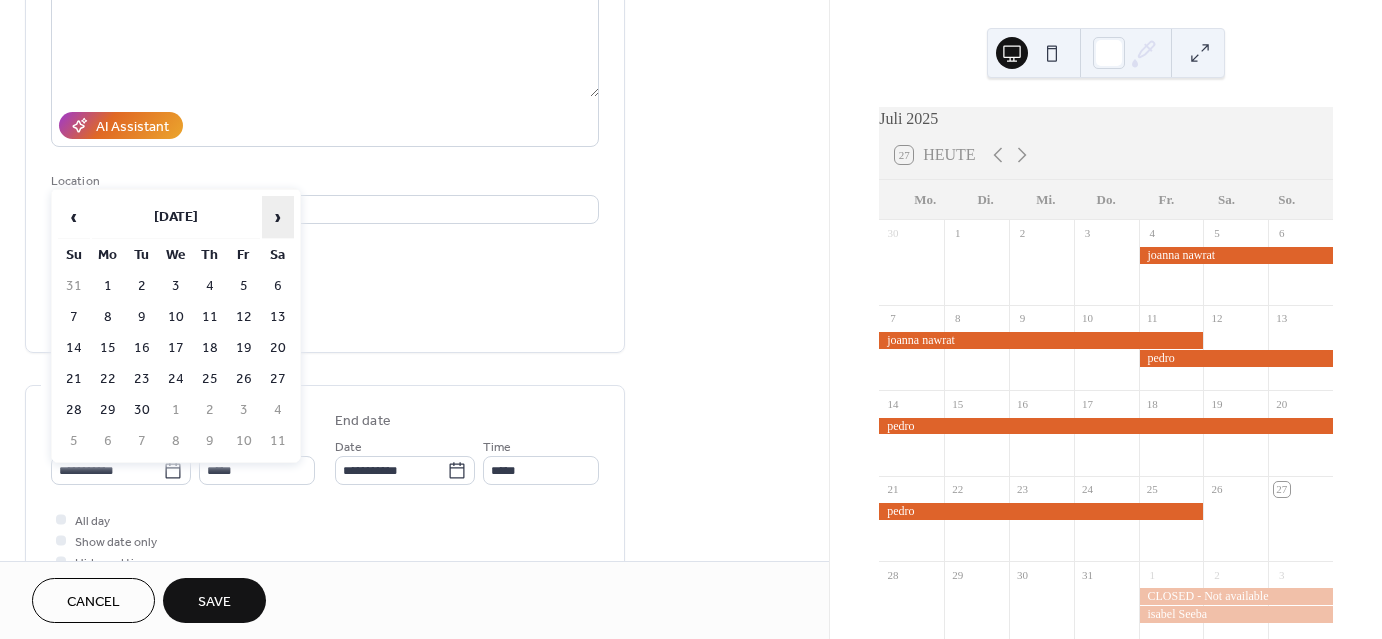 click on "›" at bounding box center [278, 217] 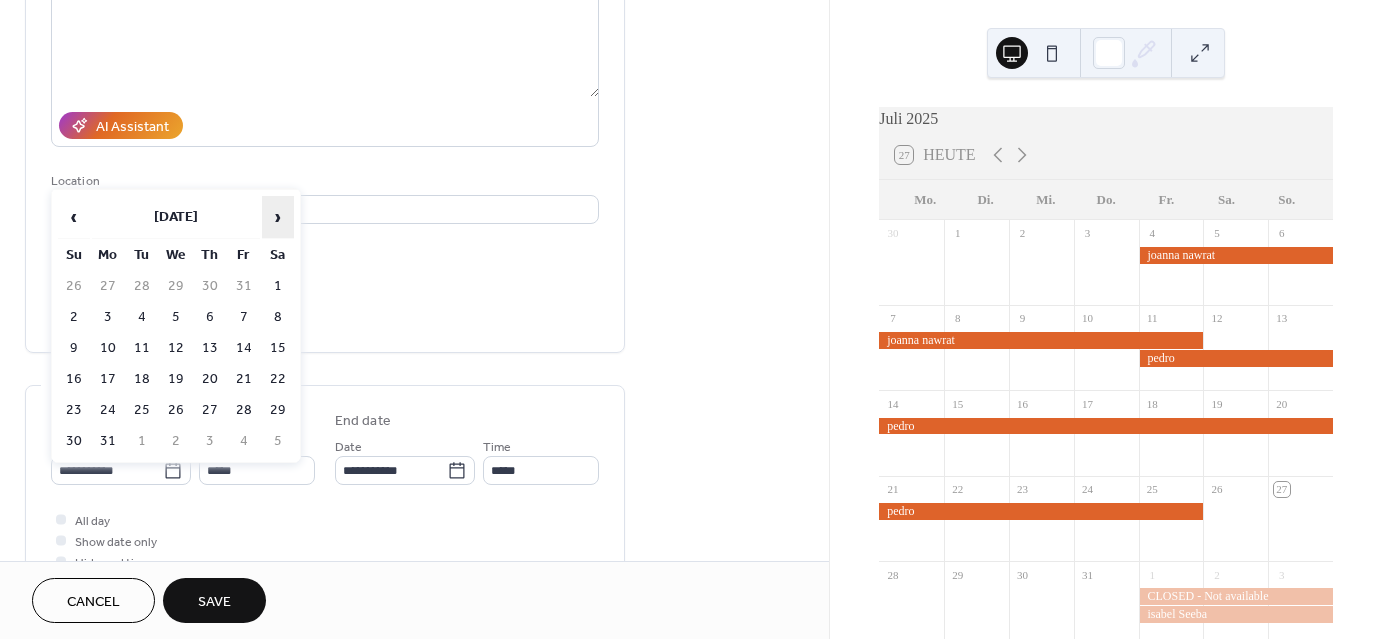 click on "›" at bounding box center [278, 217] 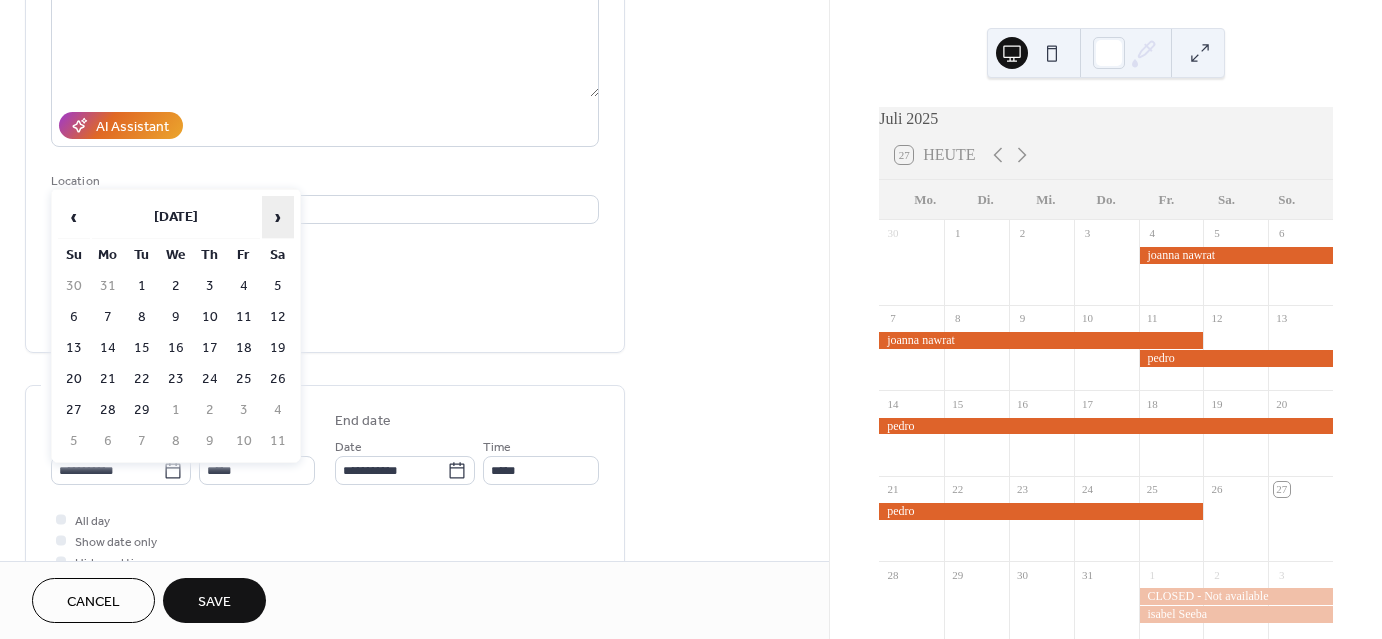 click on "›" at bounding box center [278, 217] 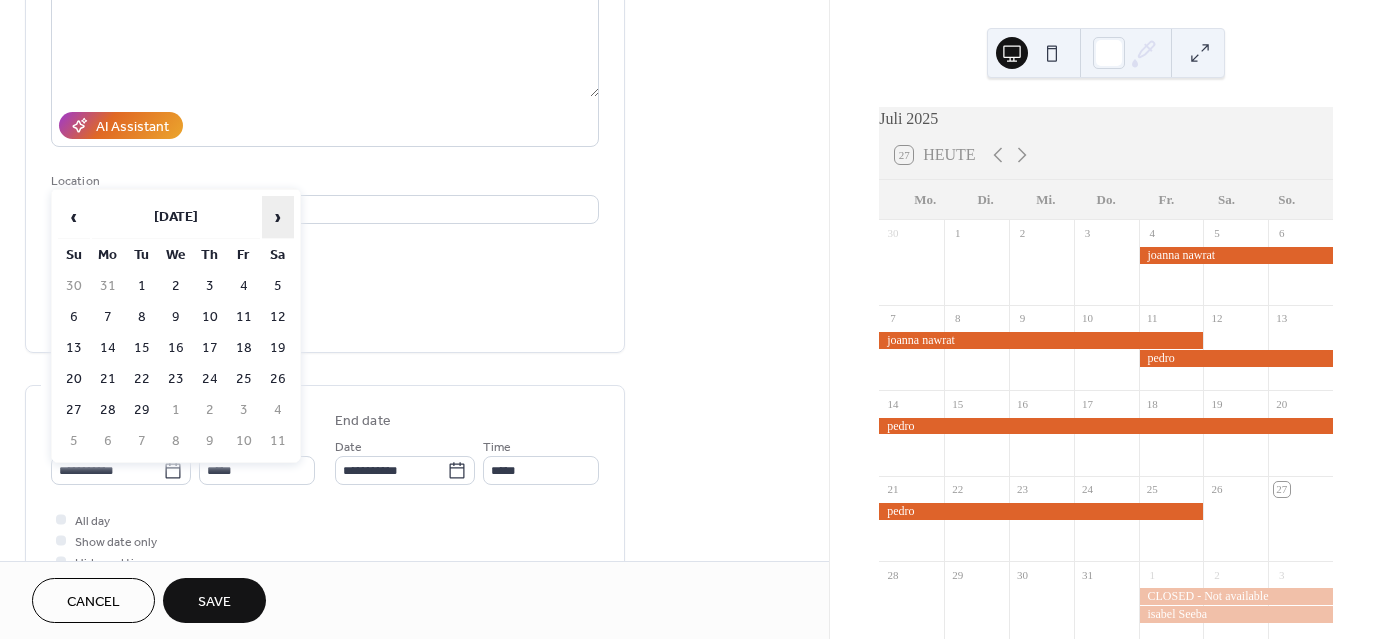 click on "›" at bounding box center [278, 217] 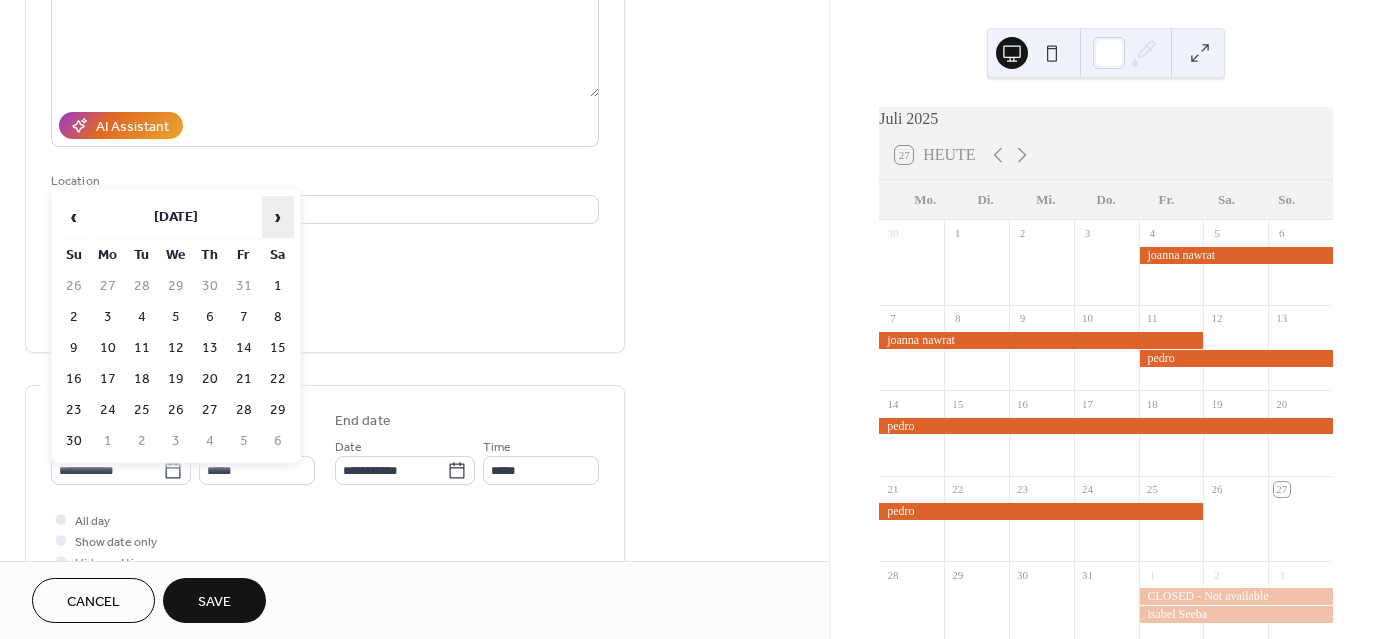 click on "›" at bounding box center (278, 217) 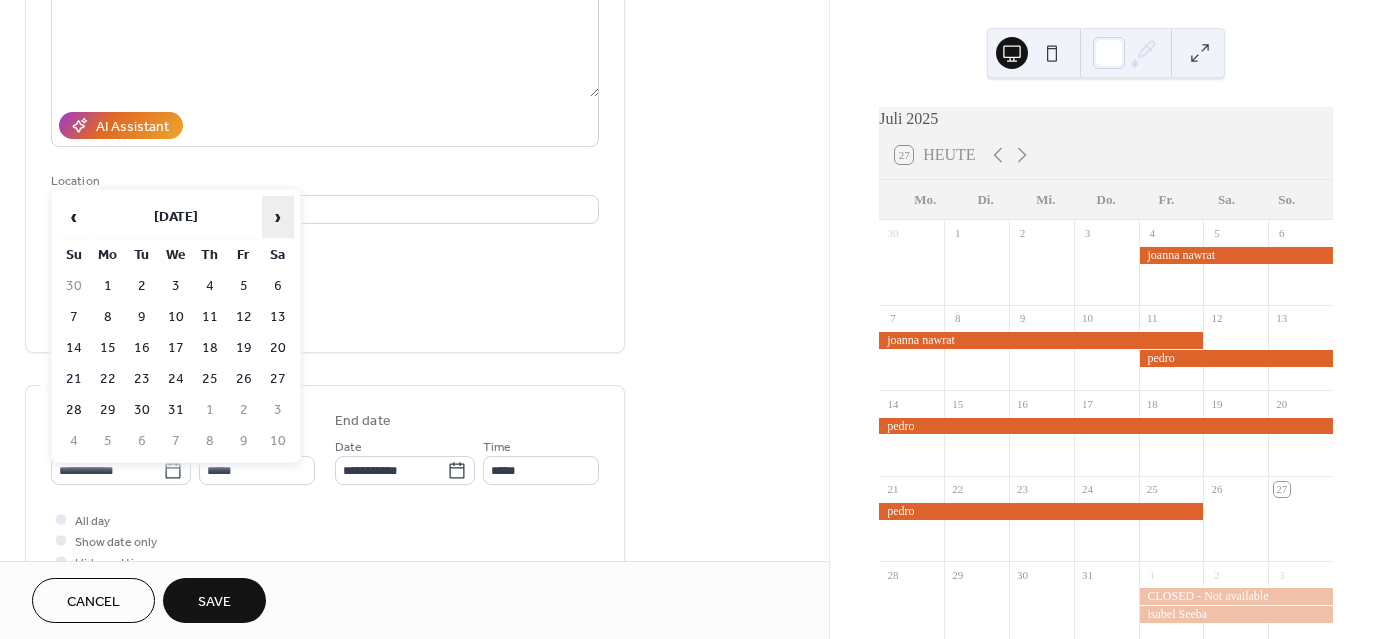 click on "›" at bounding box center (278, 217) 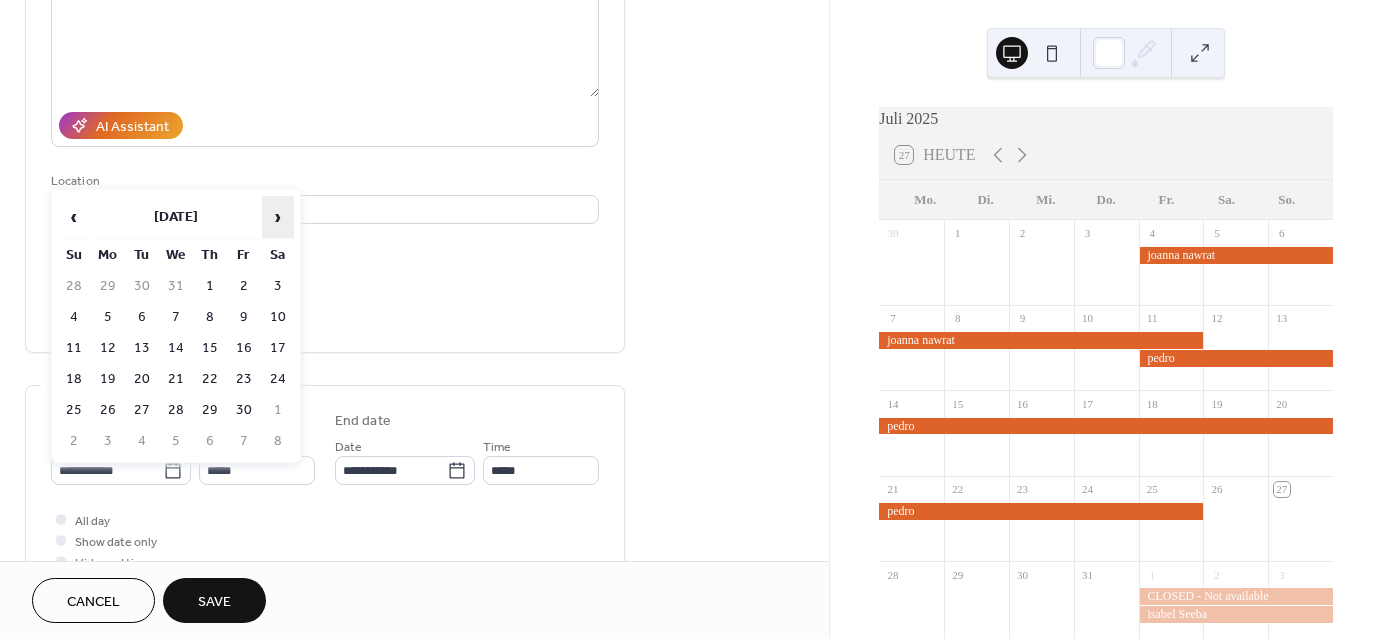 click on "›" at bounding box center [278, 217] 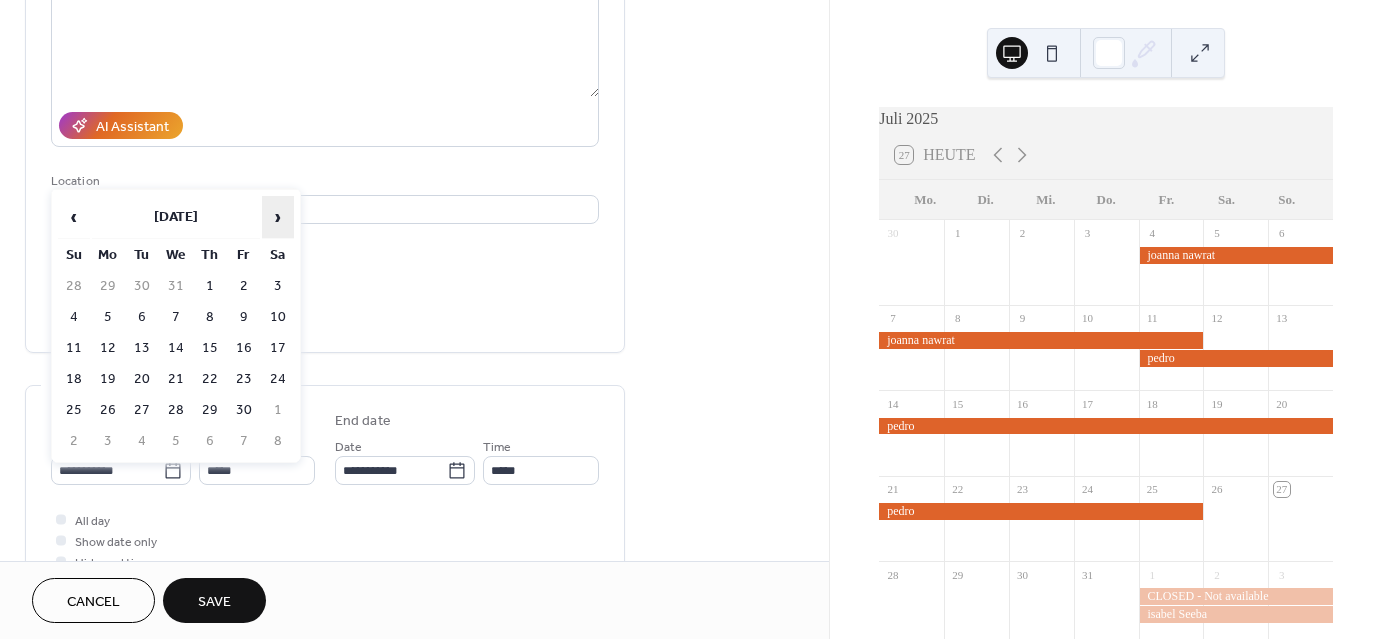 click on "›" at bounding box center [278, 217] 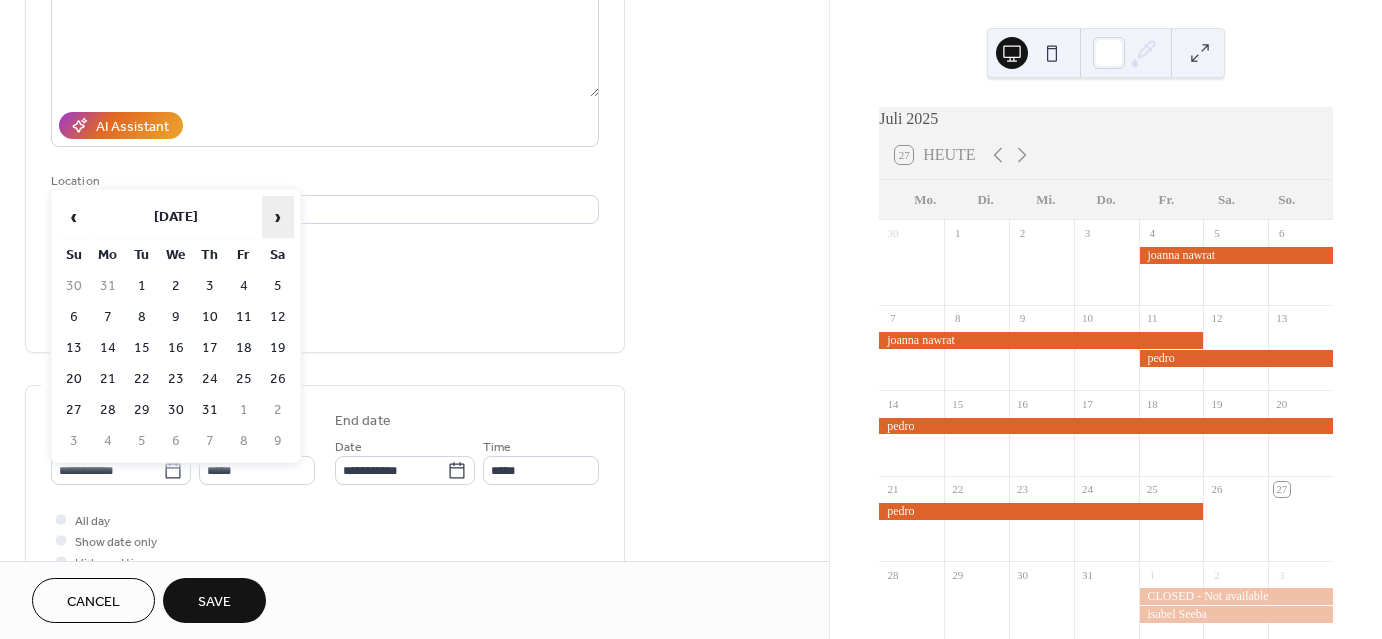 click on "›" at bounding box center [278, 217] 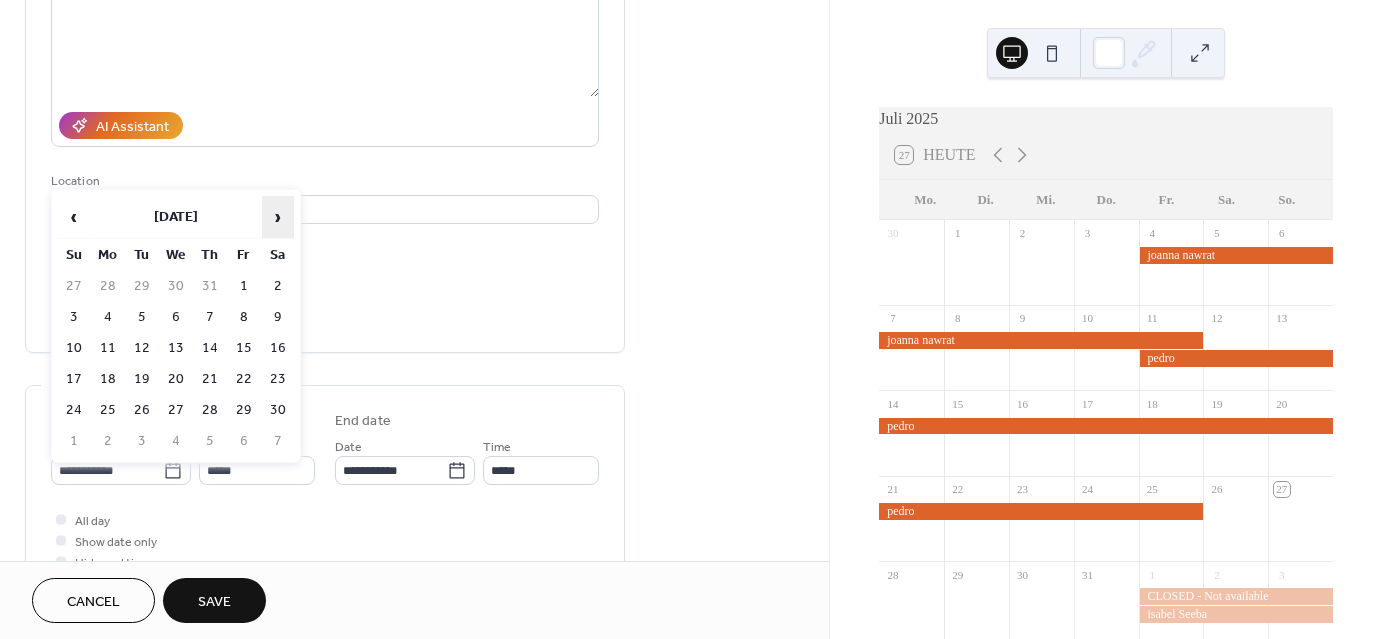 click on "›" at bounding box center [278, 217] 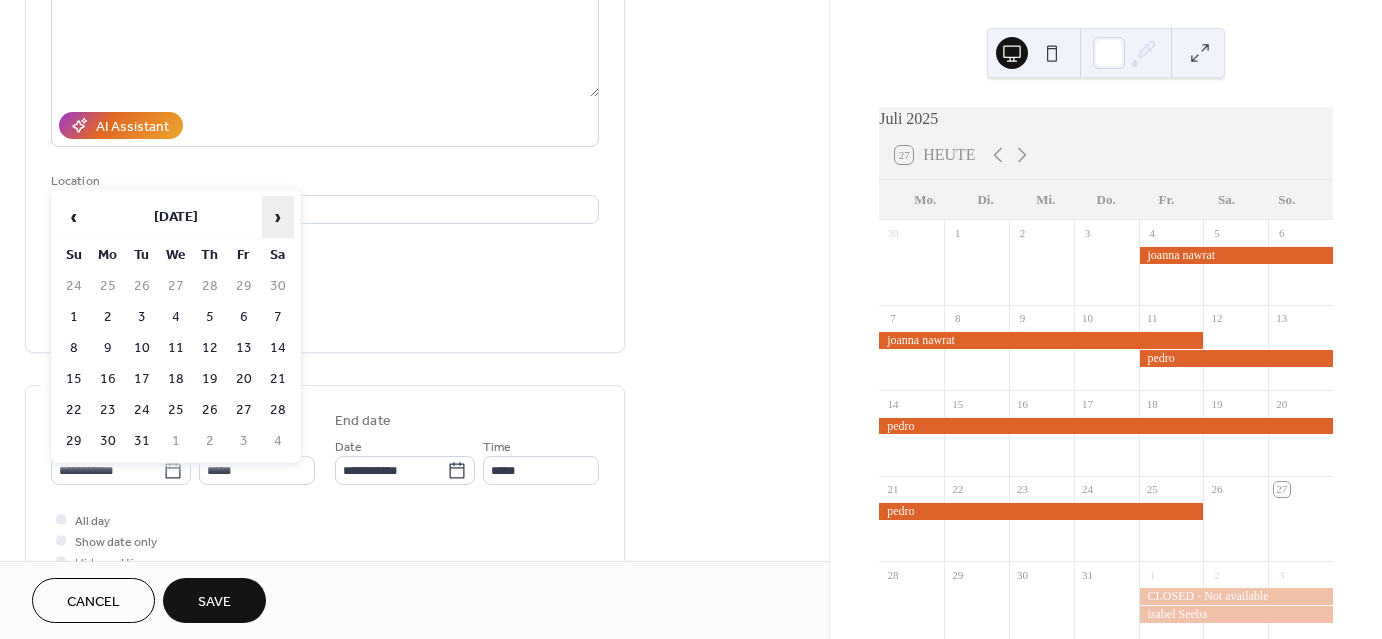 click on "›" at bounding box center [278, 217] 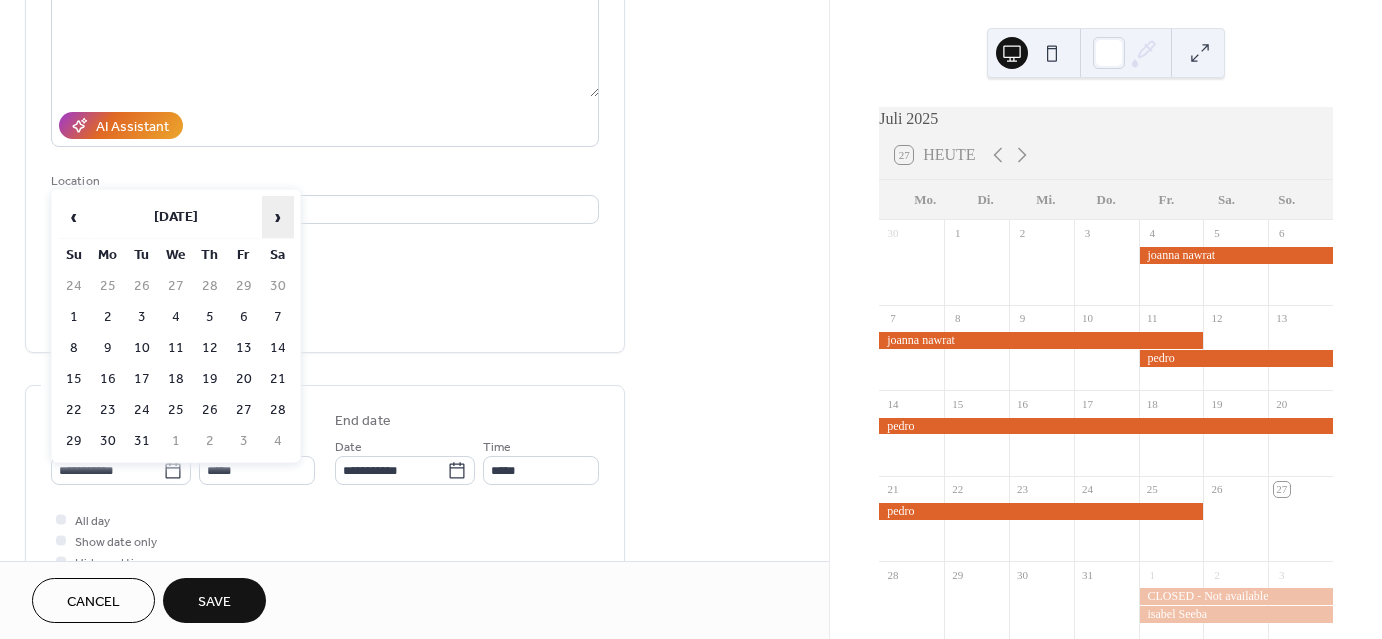 click on "›" at bounding box center (278, 217) 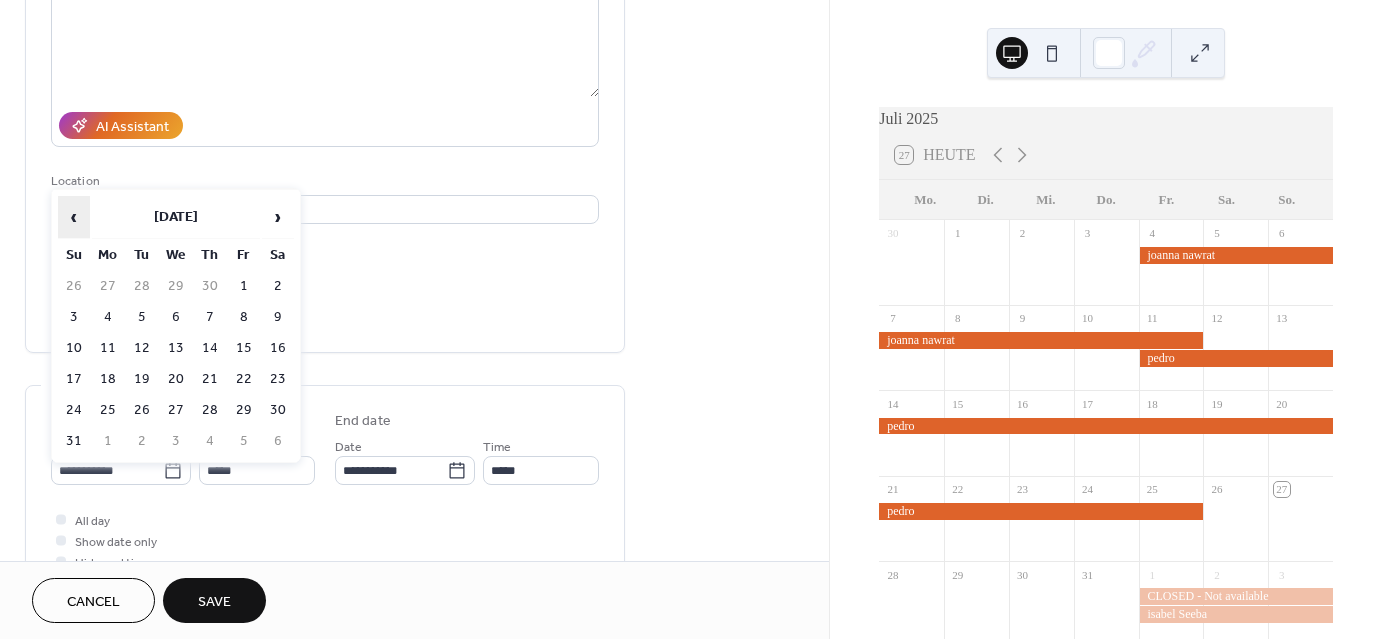 click on "‹" at bounding box center (74, 217) 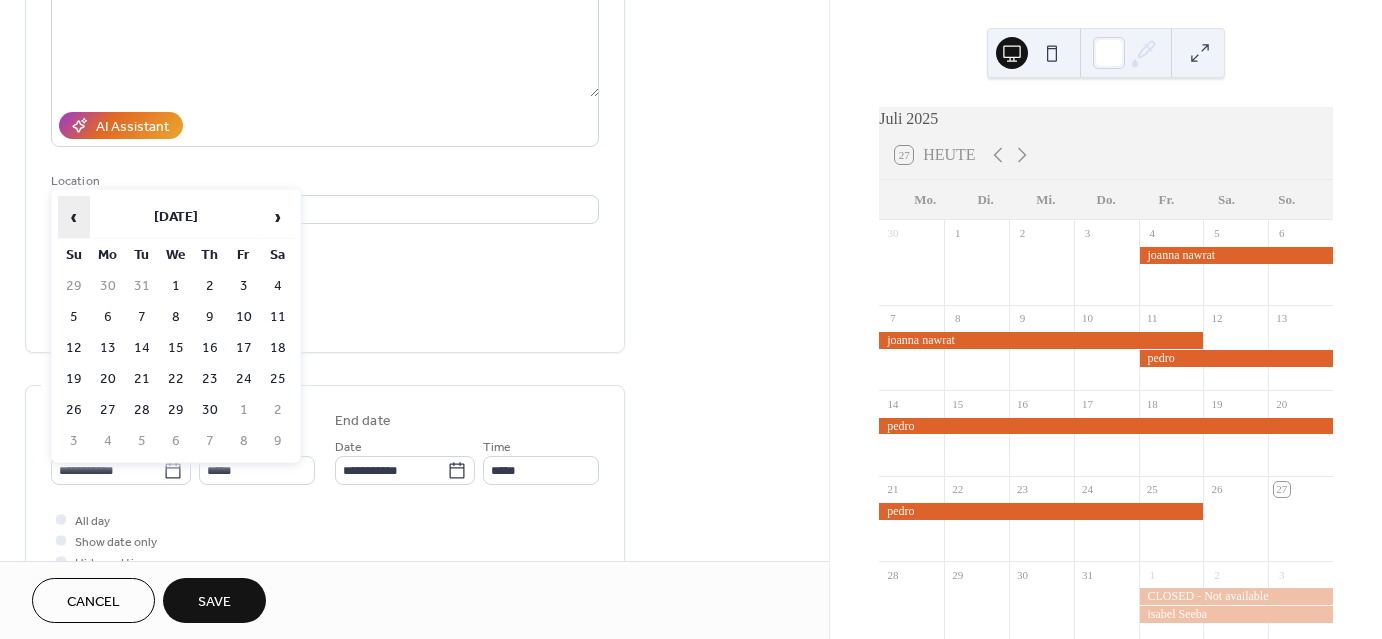 click on "‹" at bounding box center [74, 217] 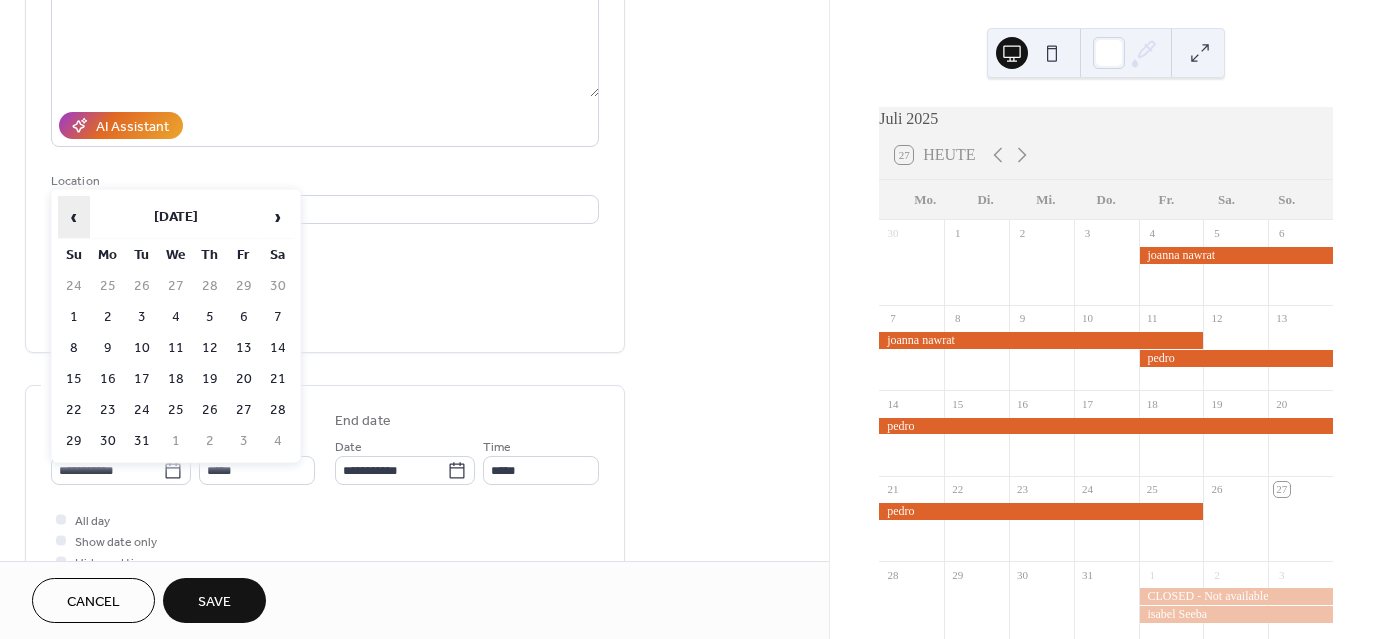 click on "‹" at bounding box center [74, 217] 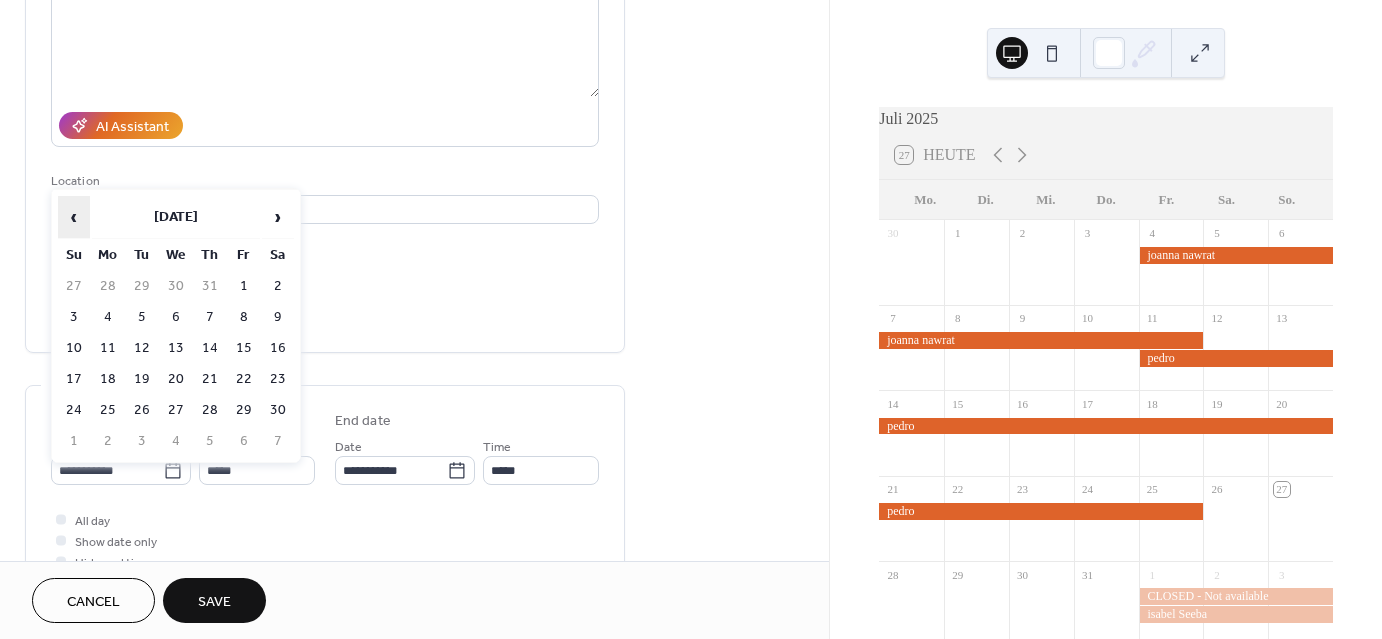 click on "‹" at bounding box center (74, 217) 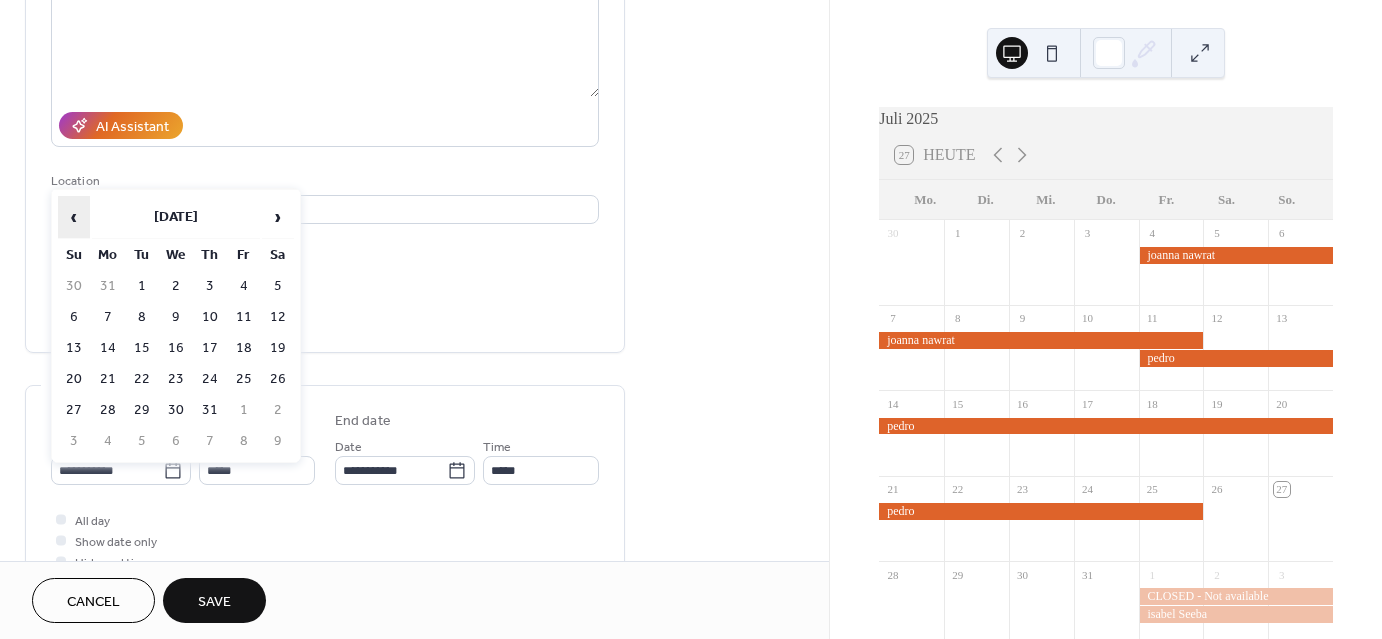 click on "‹" at bounding box center (74, 217) 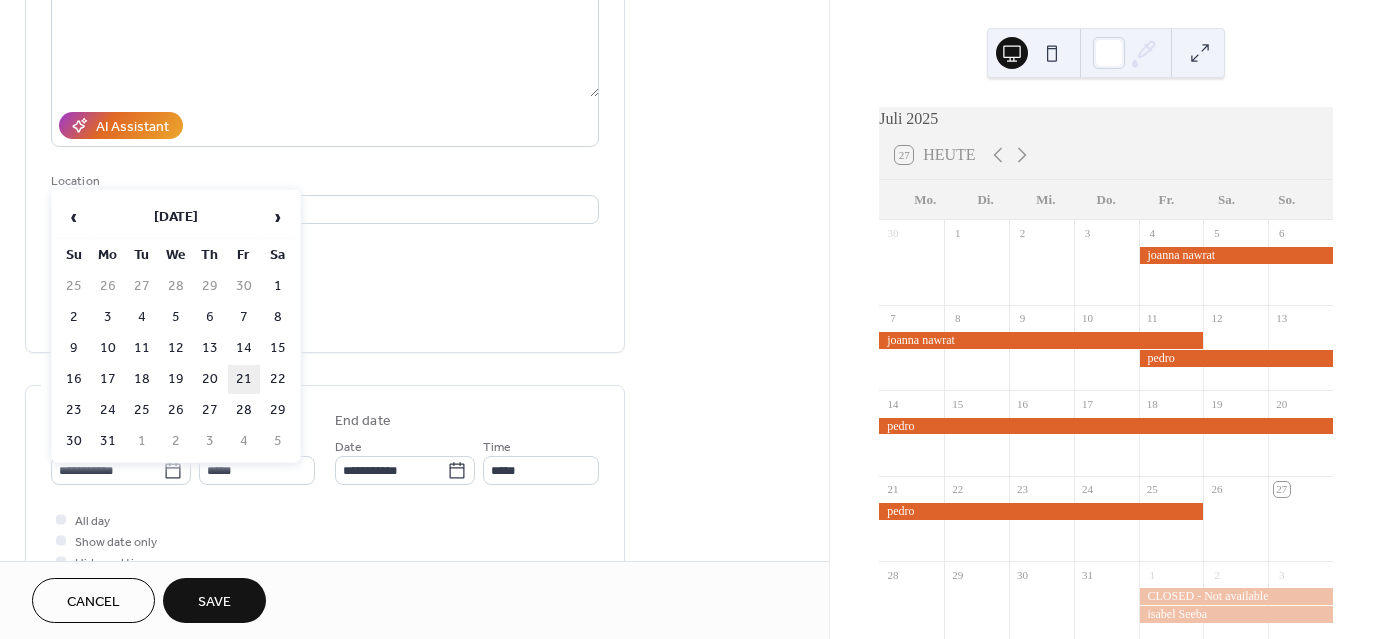 click on "21" at bounding box center [244, 379] 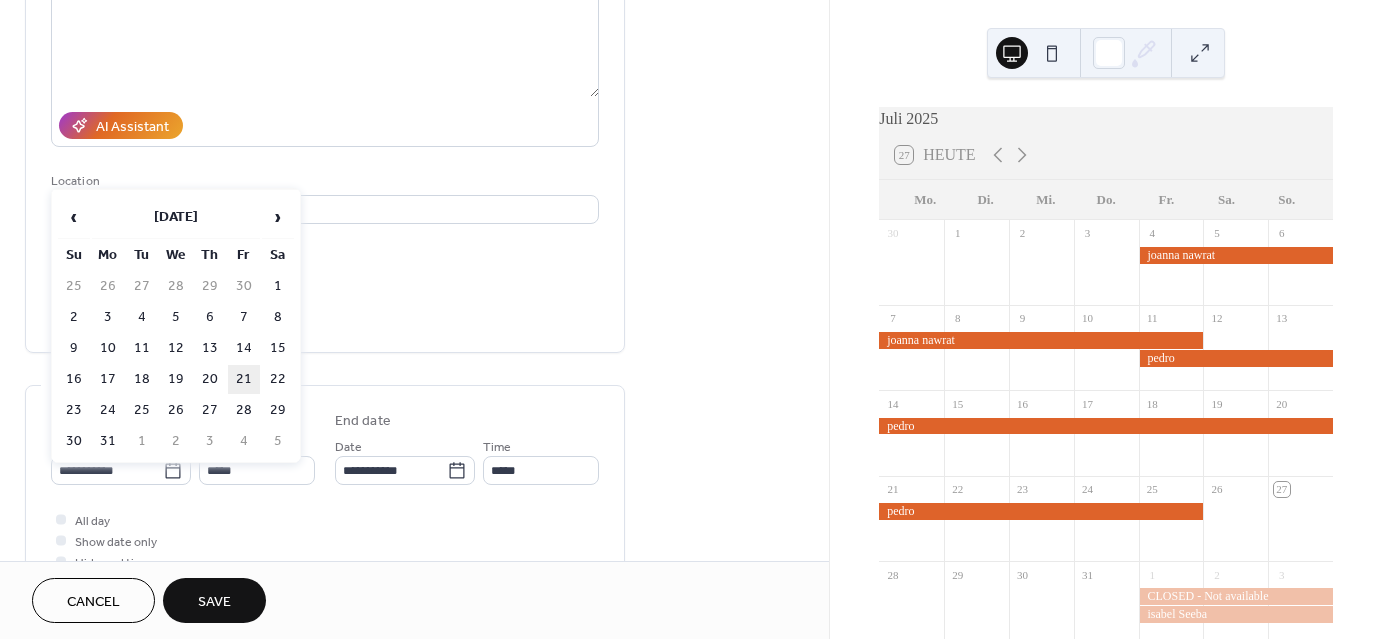 type on "**********" 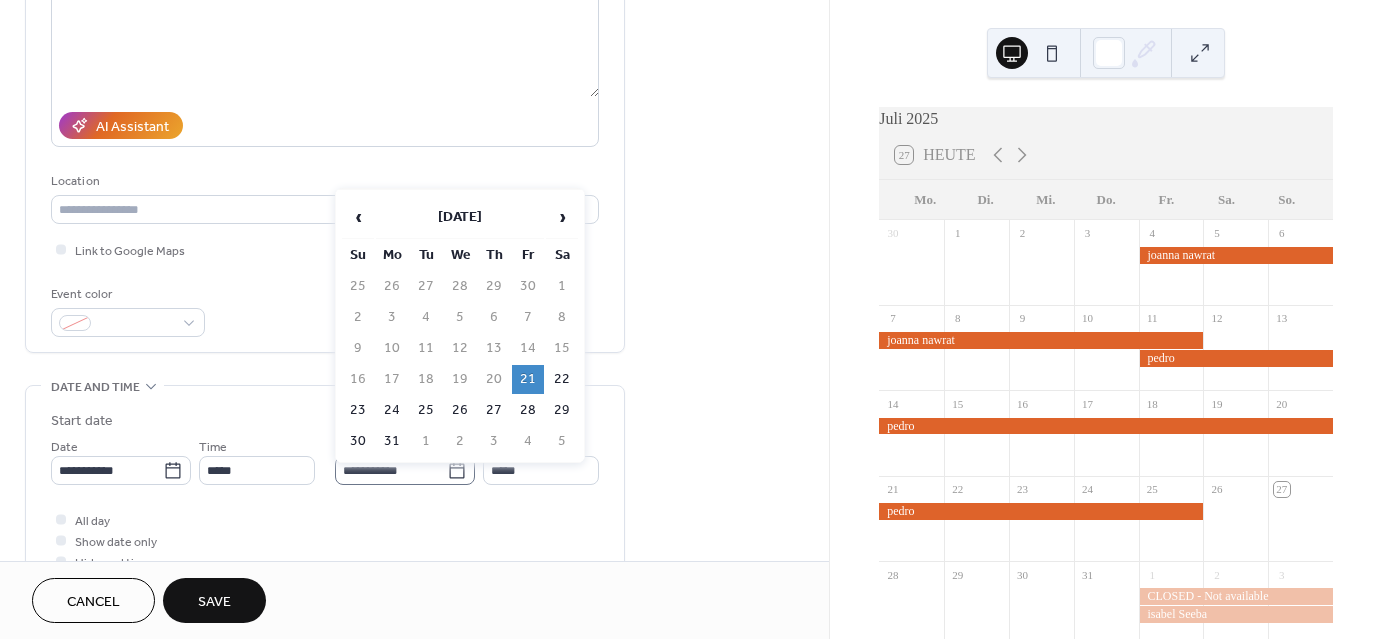 click 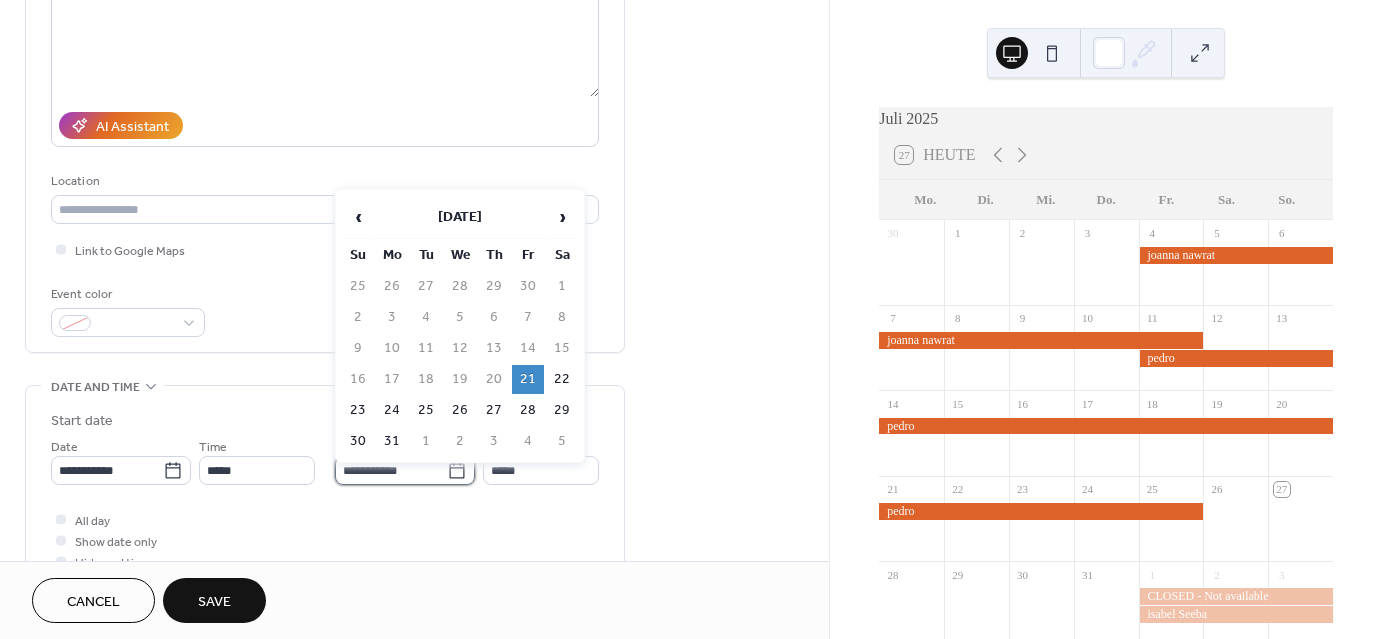 click on "**********" at bounding box center [391, 470] 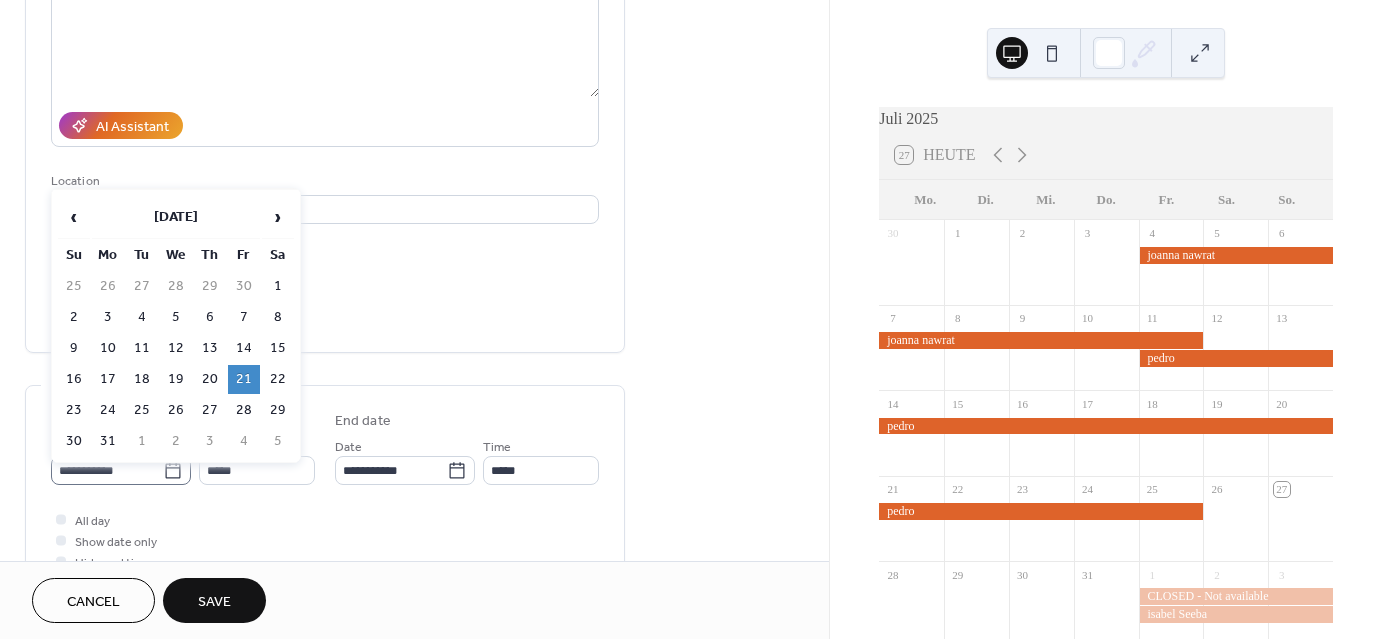 click 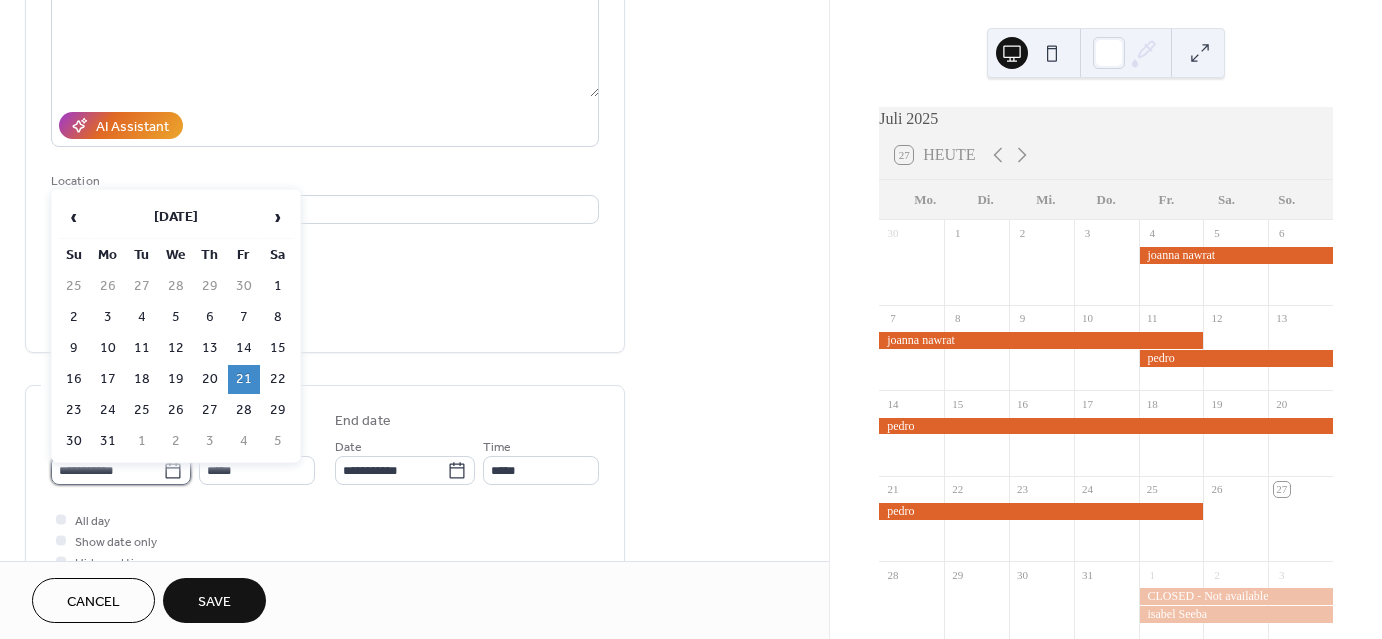click on "**********" at bounding box center (107, 470) 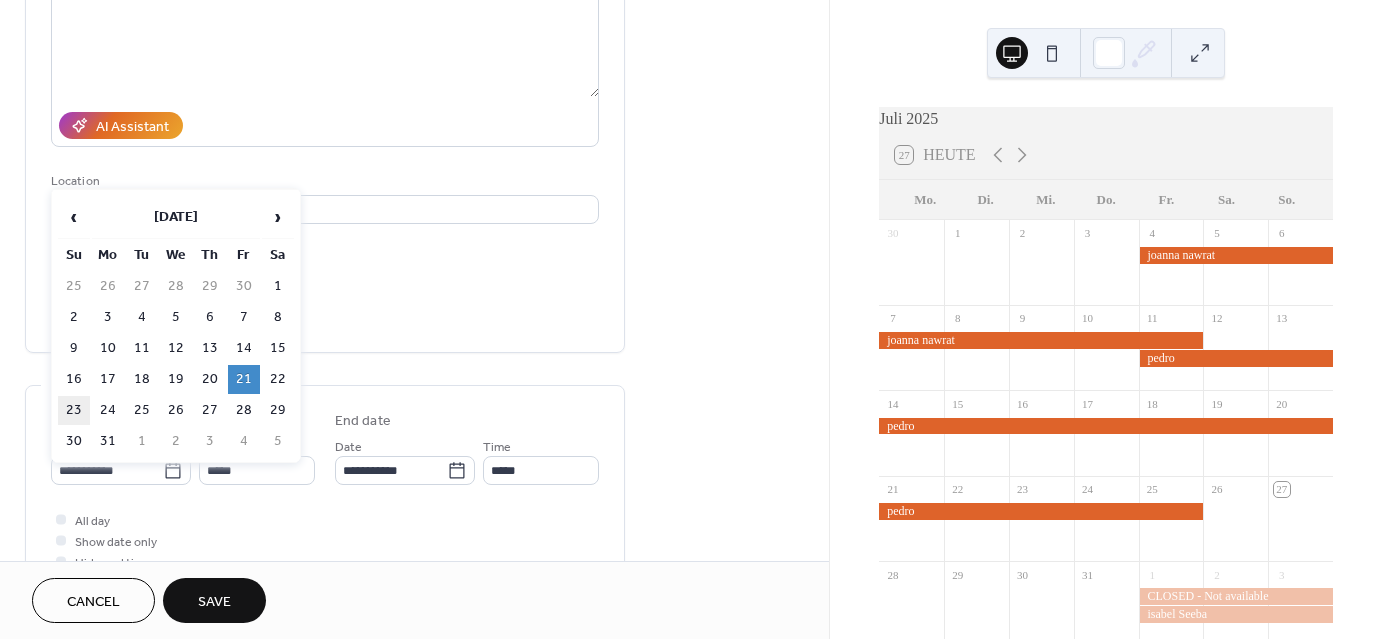 click on "23" at bounding box center [74, 410] 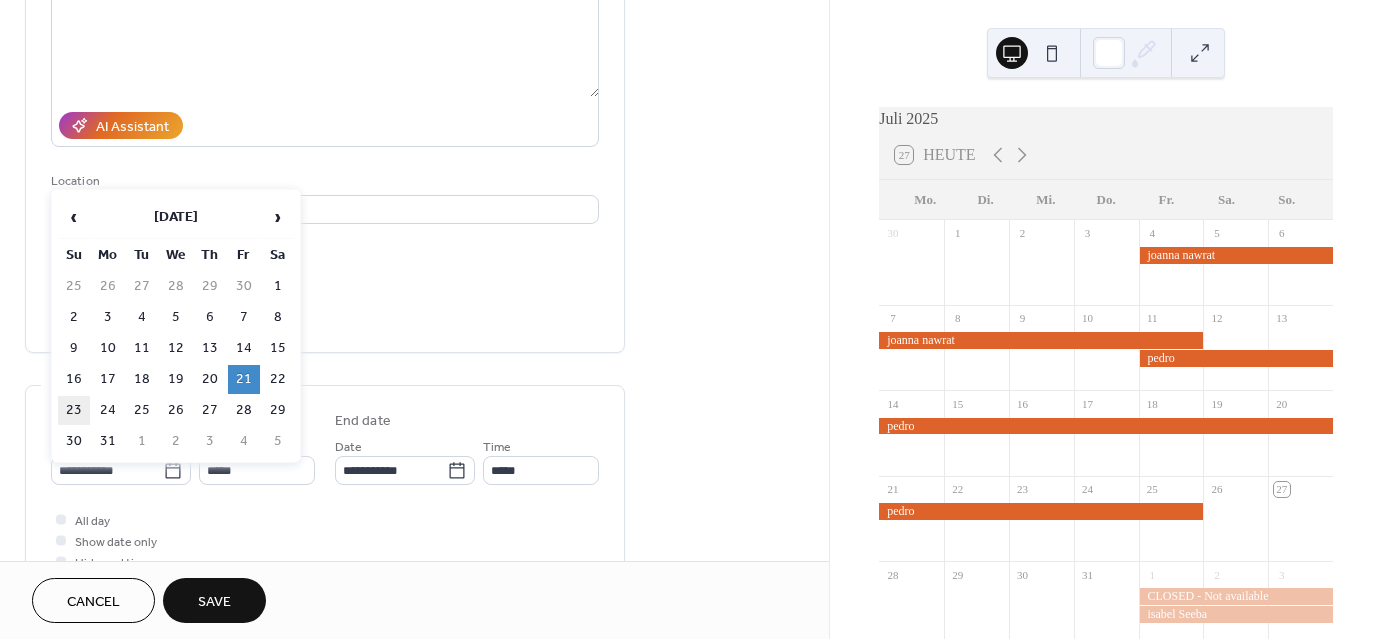 type on "**********" 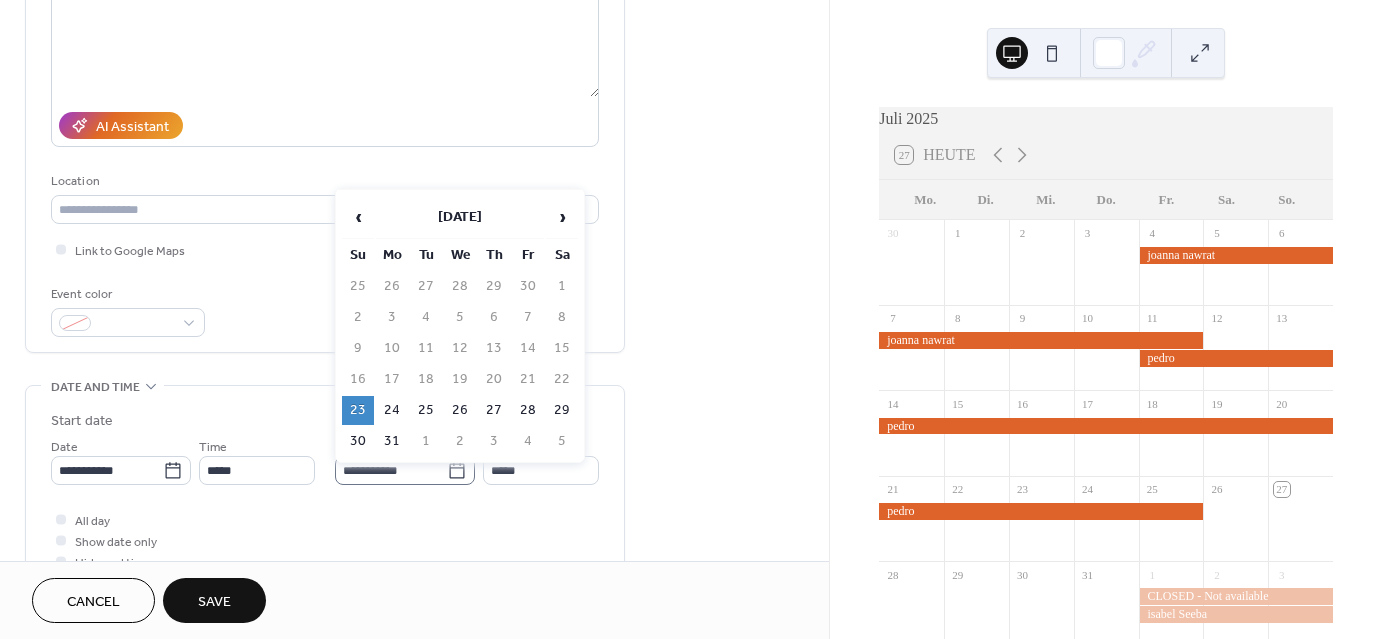 click 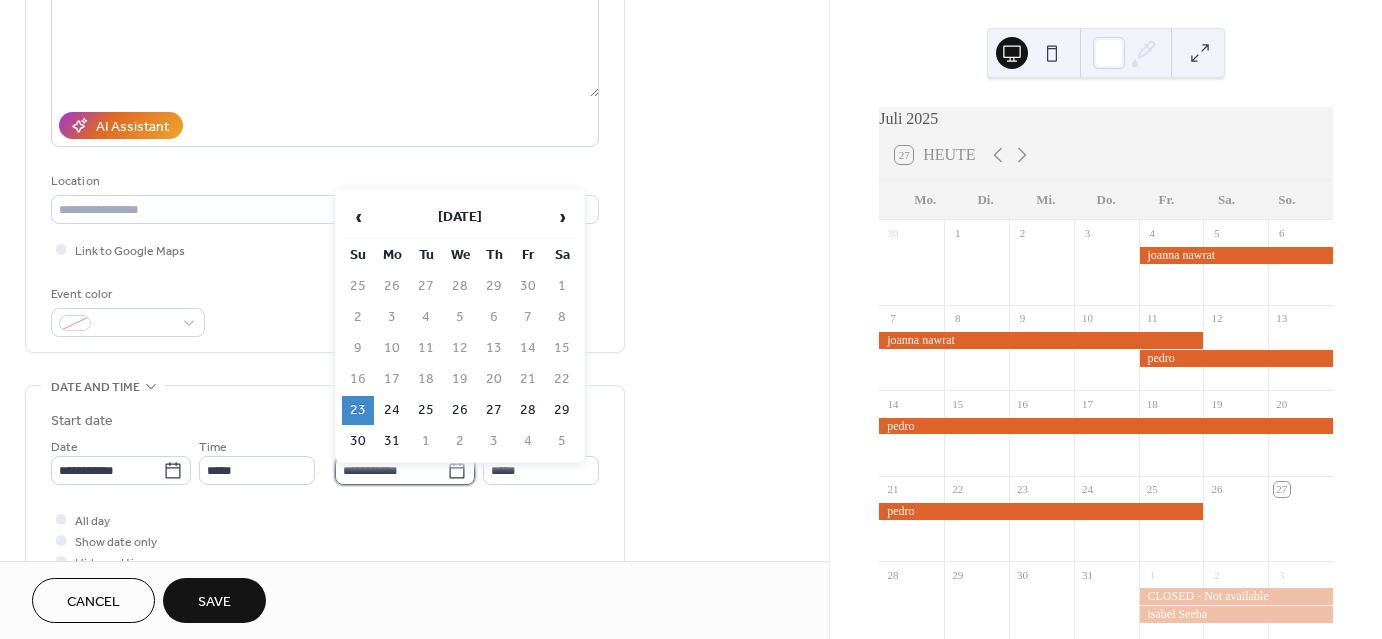 click on "**********" at bounding box center (391, 470) 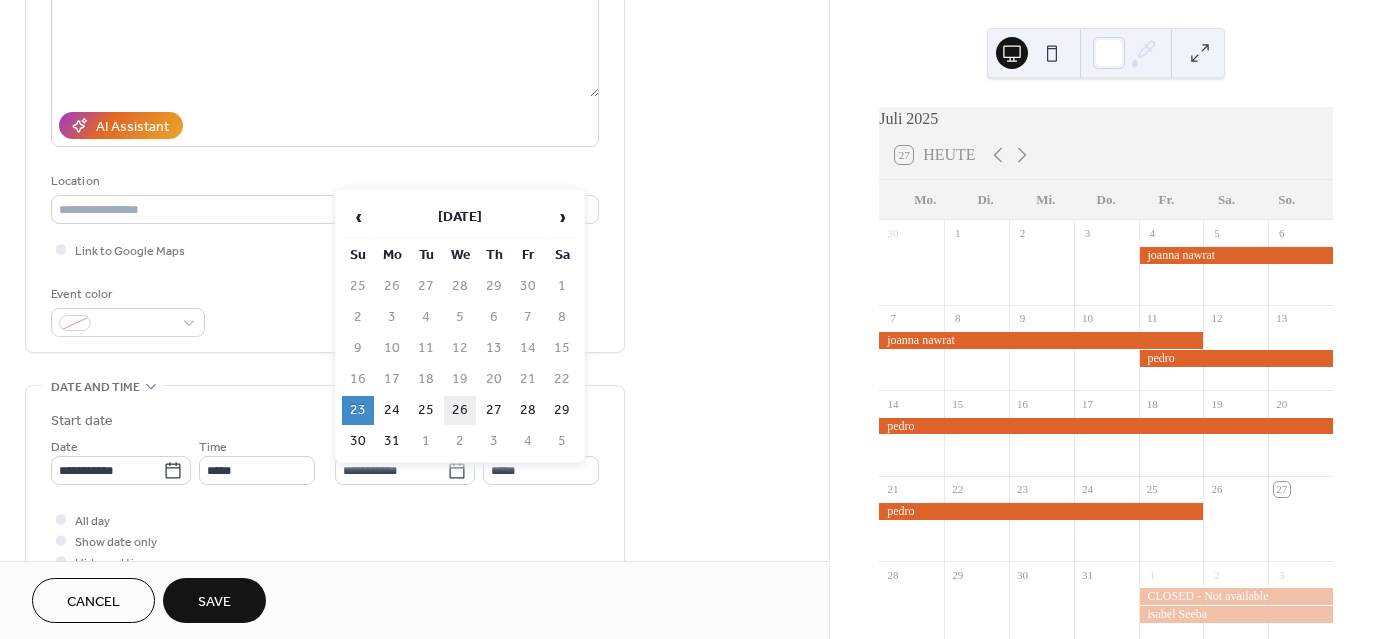 click on "26" at bounding box center [460, 410] 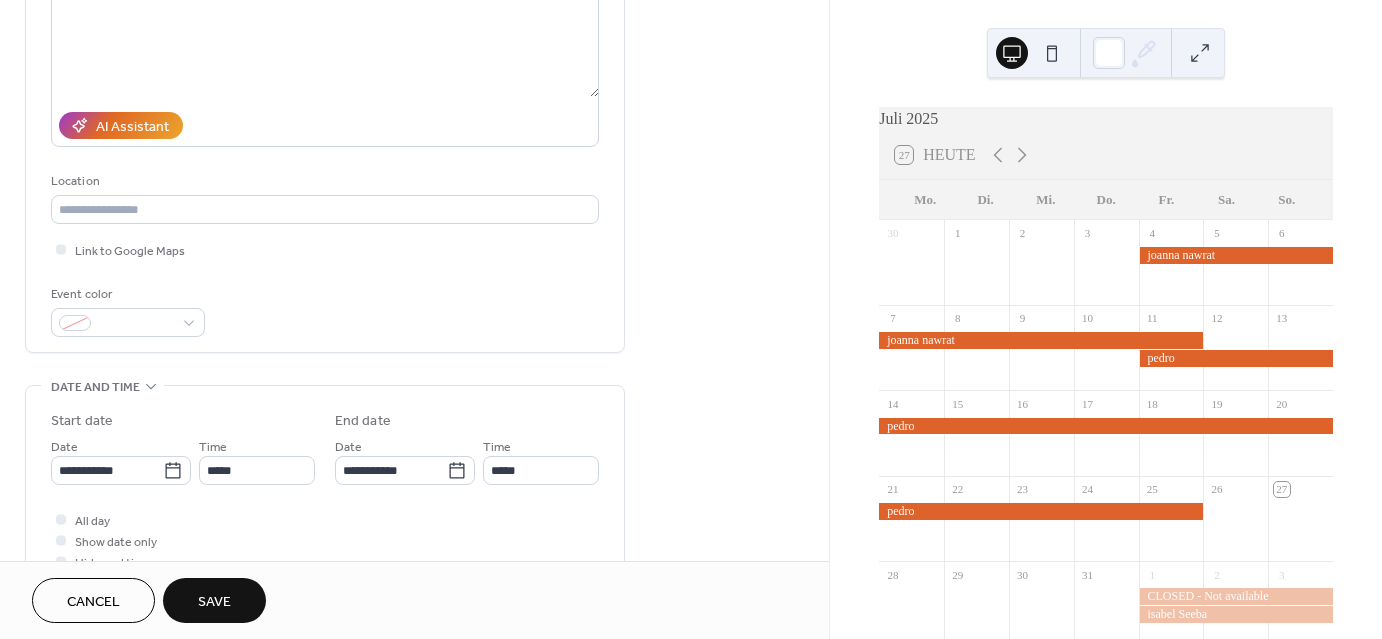 click on "Save" at bounding box center [214, 602] 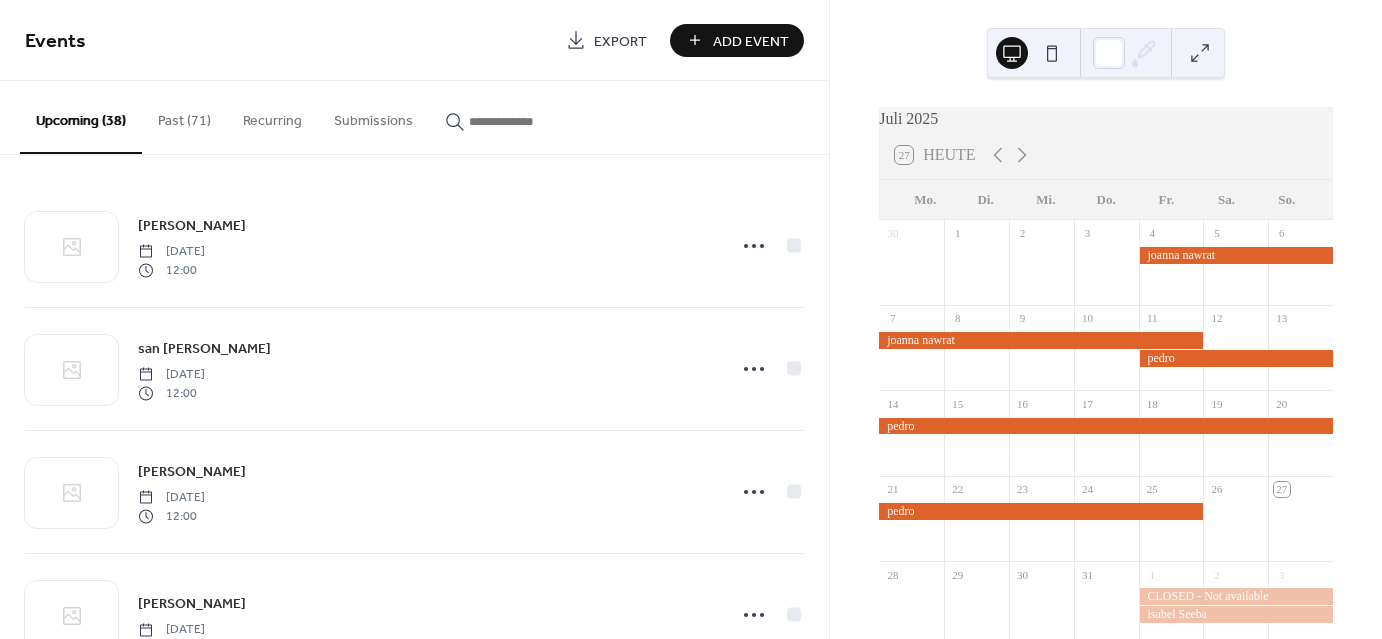 click on "Add Event" at bounding box center (751, 41) 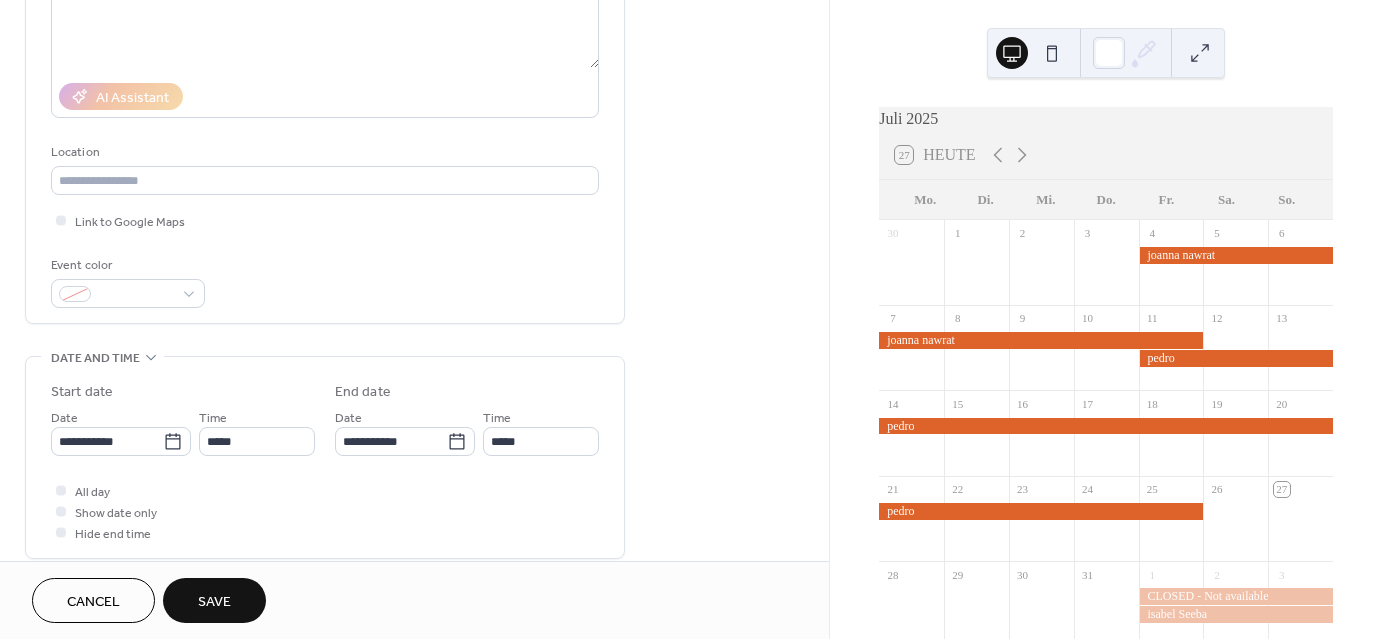 scroll, scrollTop: 296, scrollLeft: 0, axis: vertical 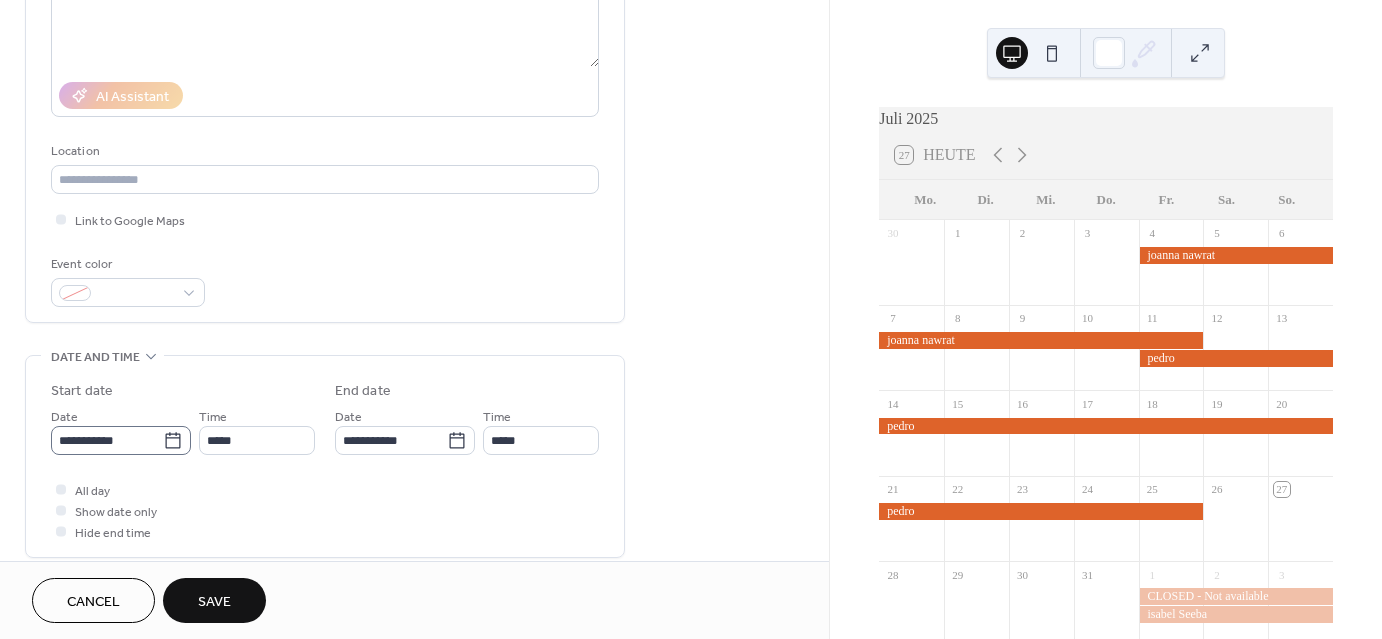 type on "****" 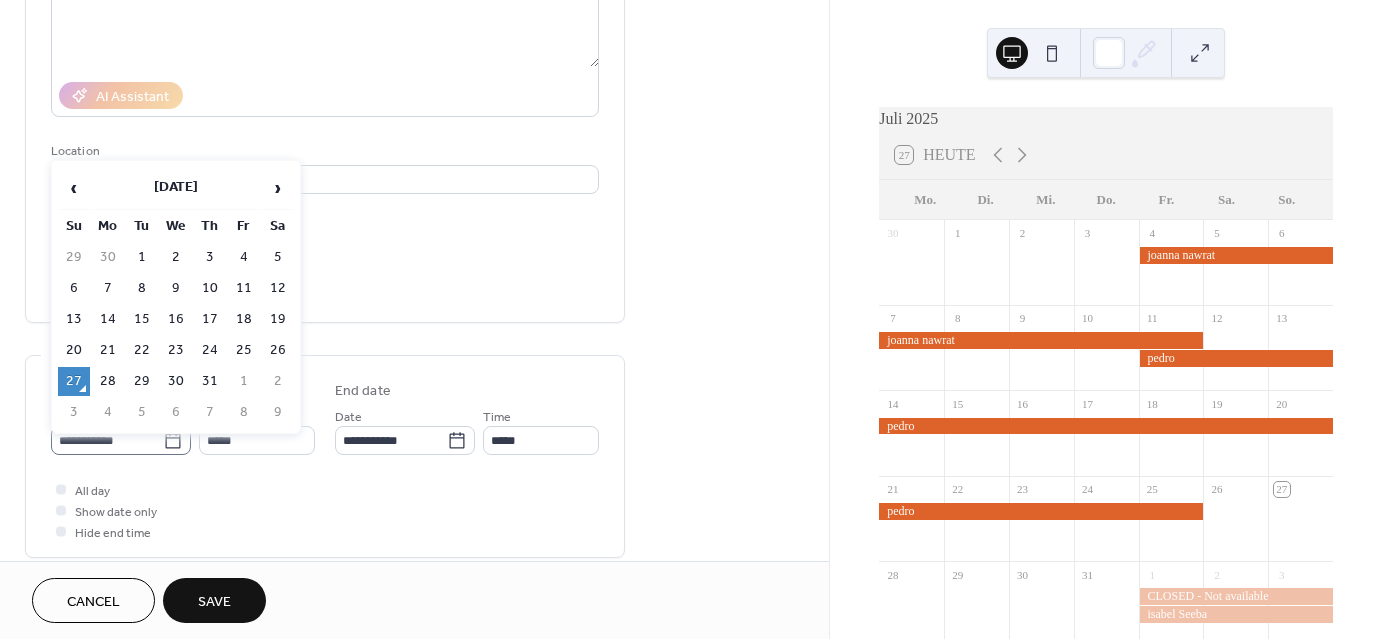 click 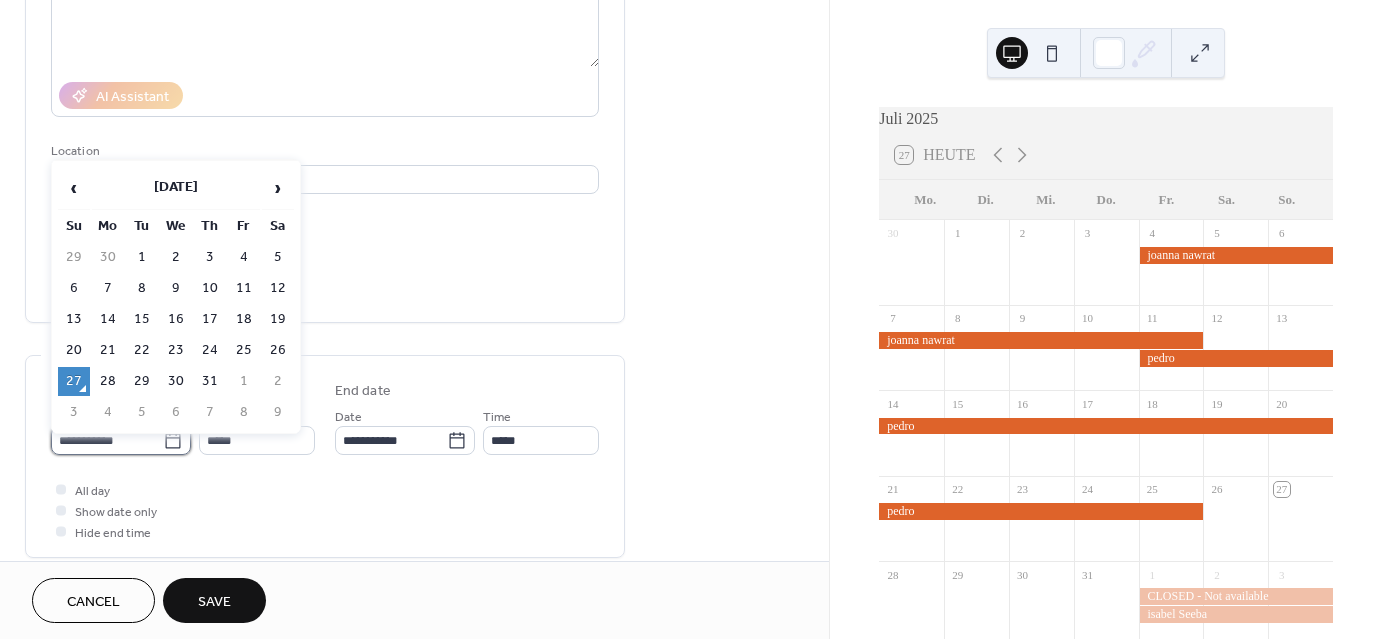 click on "**********" at bounding box center [107, 440] 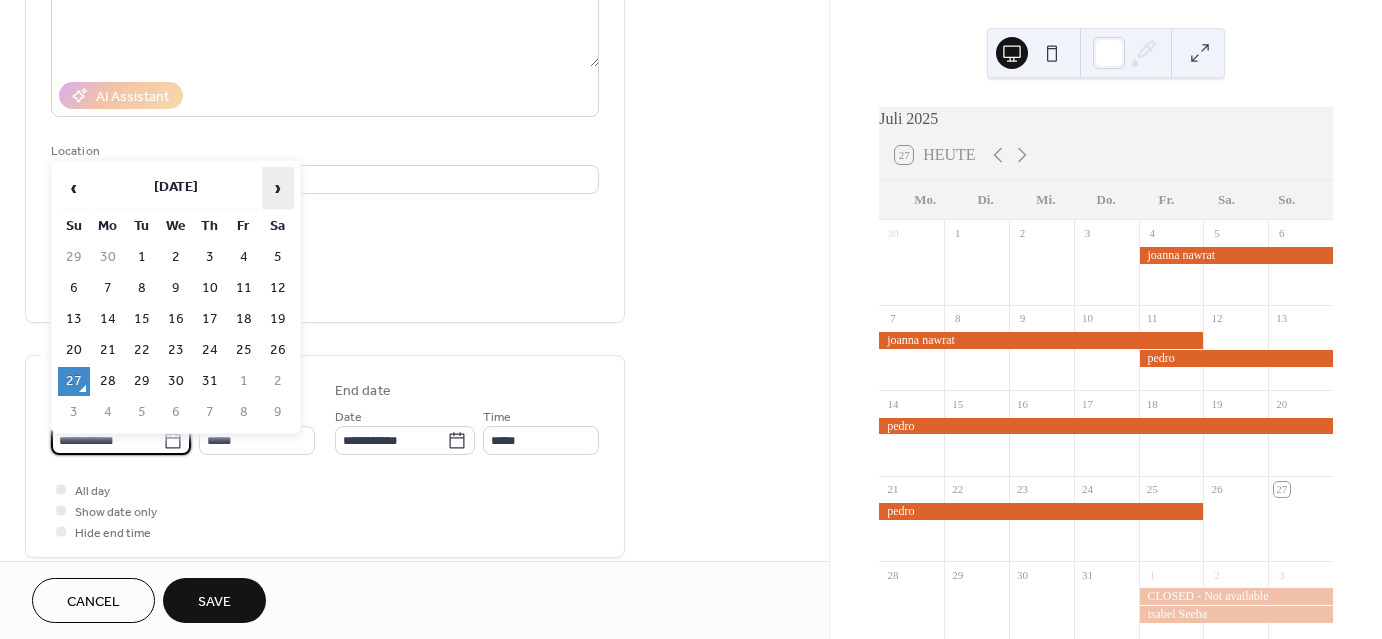 click on "›" at bounding box center (278, 188) 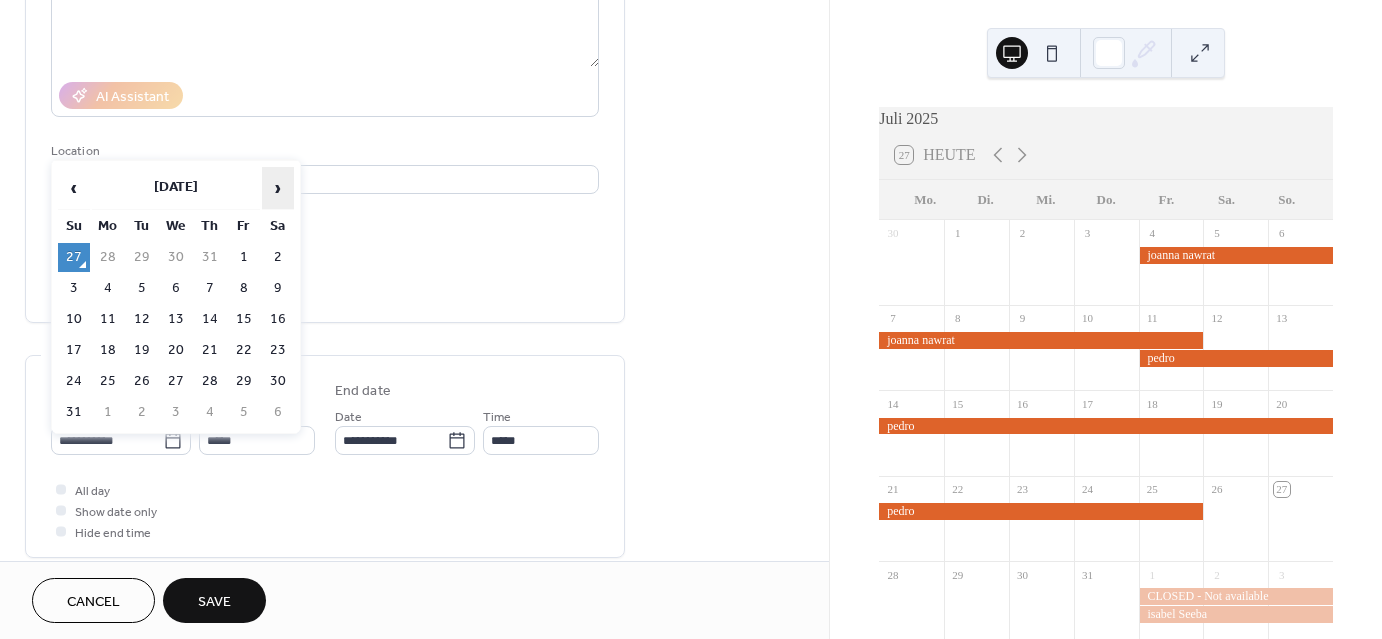 click on "›" at bounding box center [278, 188] 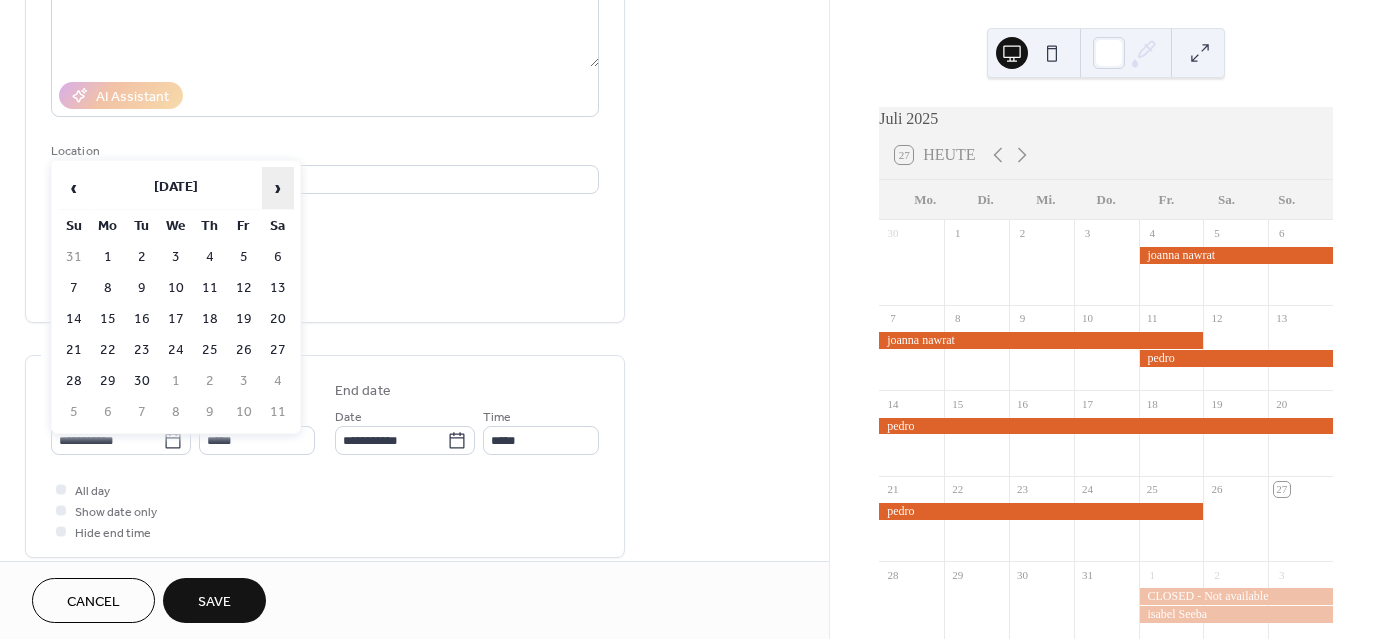 click on "›" at bounding box center [278, 188] 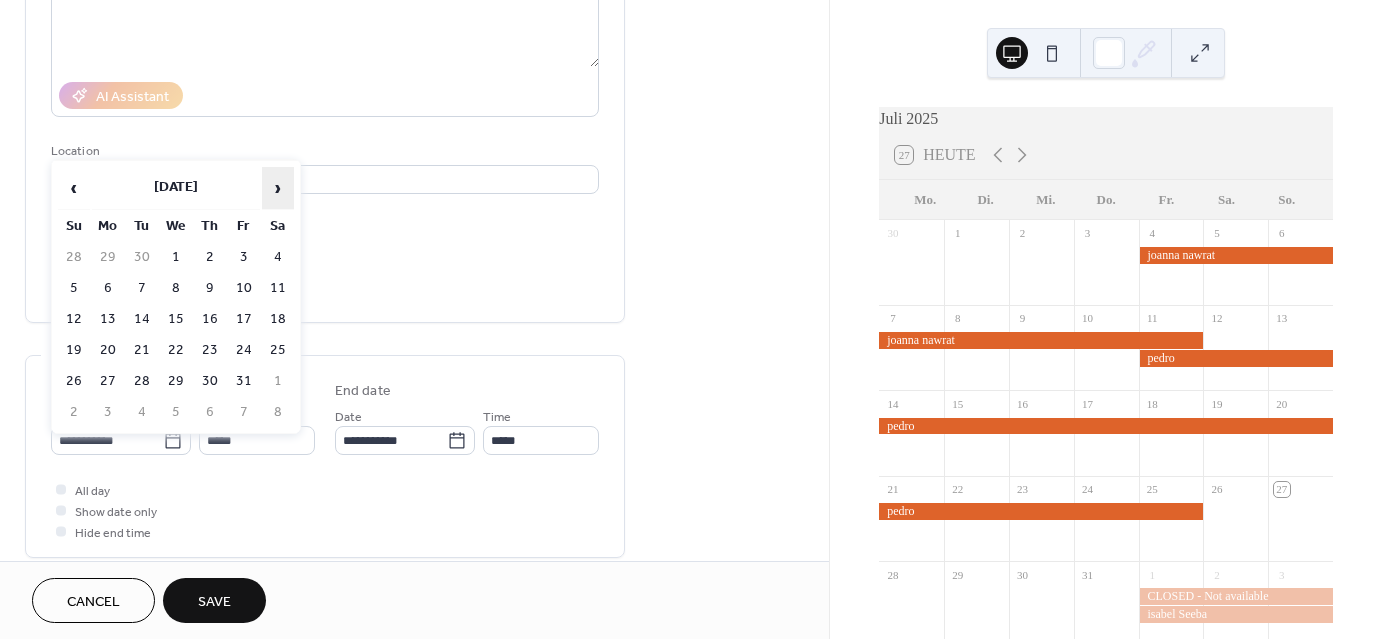 click on "›" at bounding box center [278, 188] 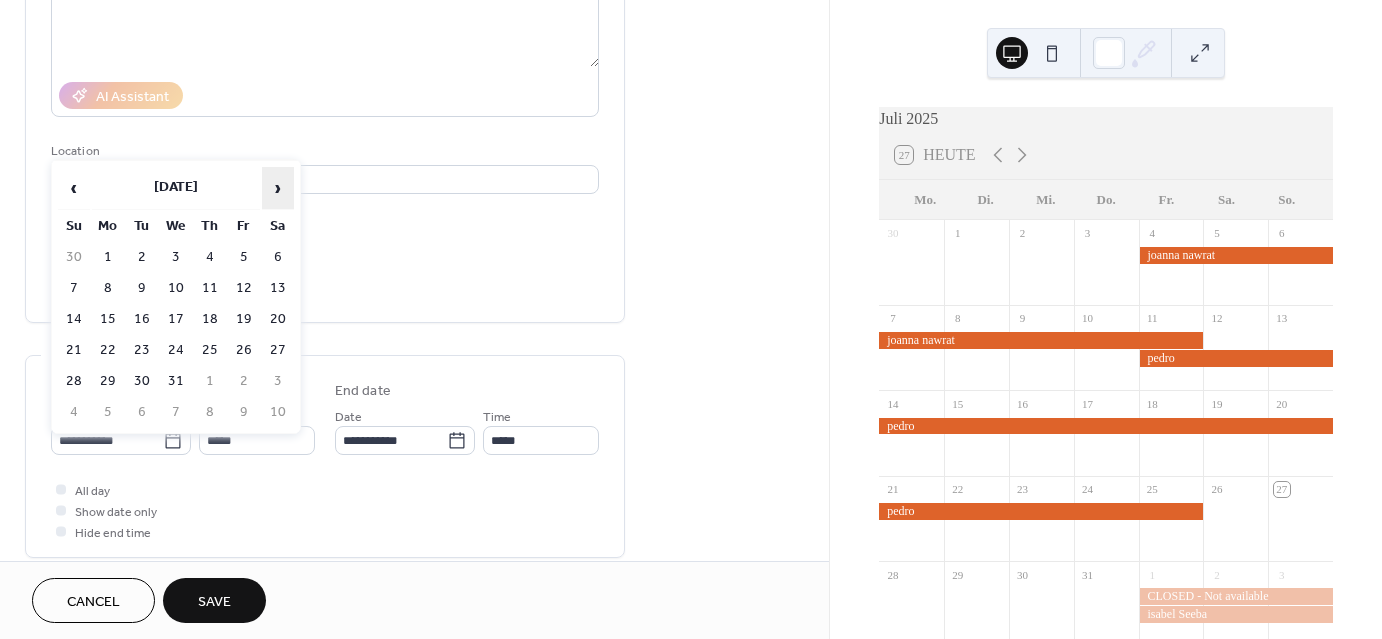 click on "›" at bounding box center [278, 188] 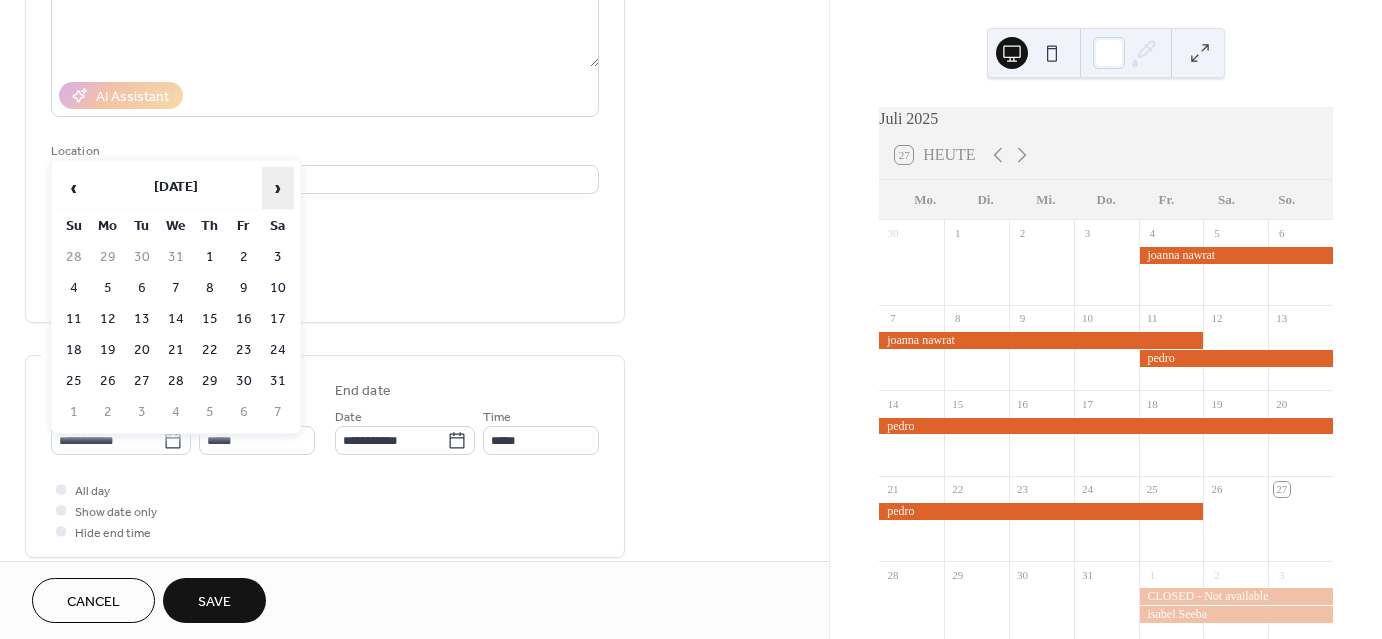 click on "›" at bounding box center (278, 188) 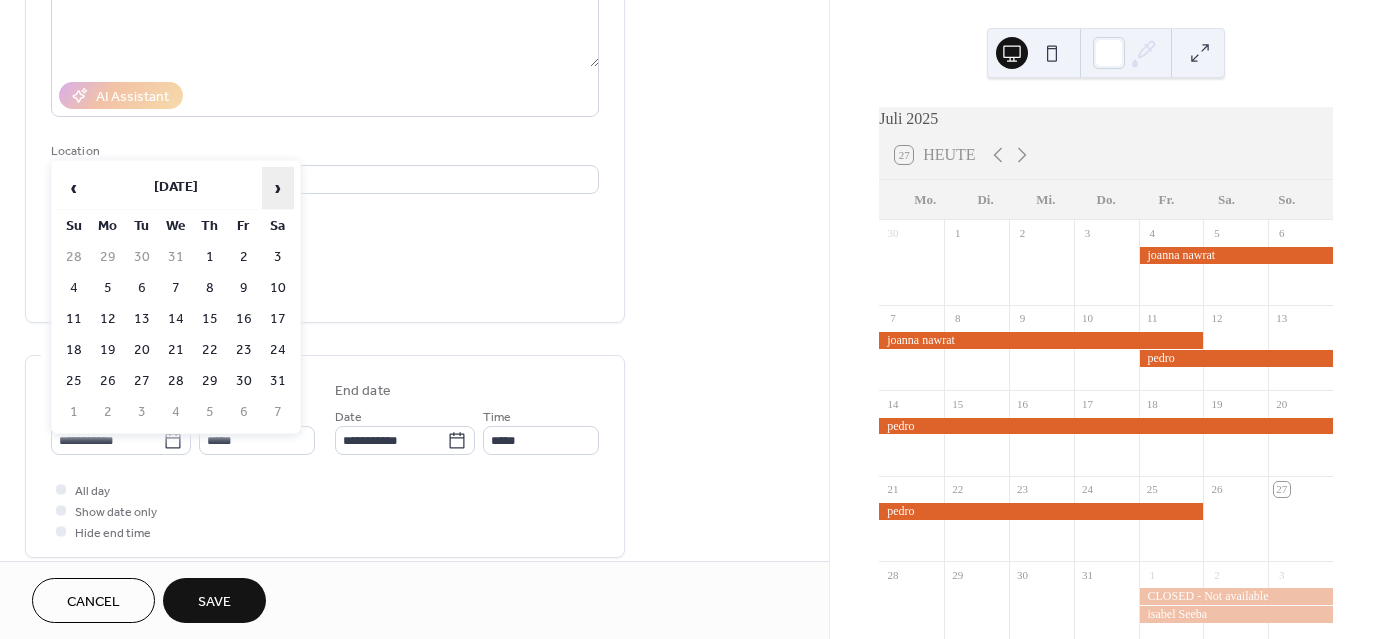 click on "›" at bounding box center [278, 188] 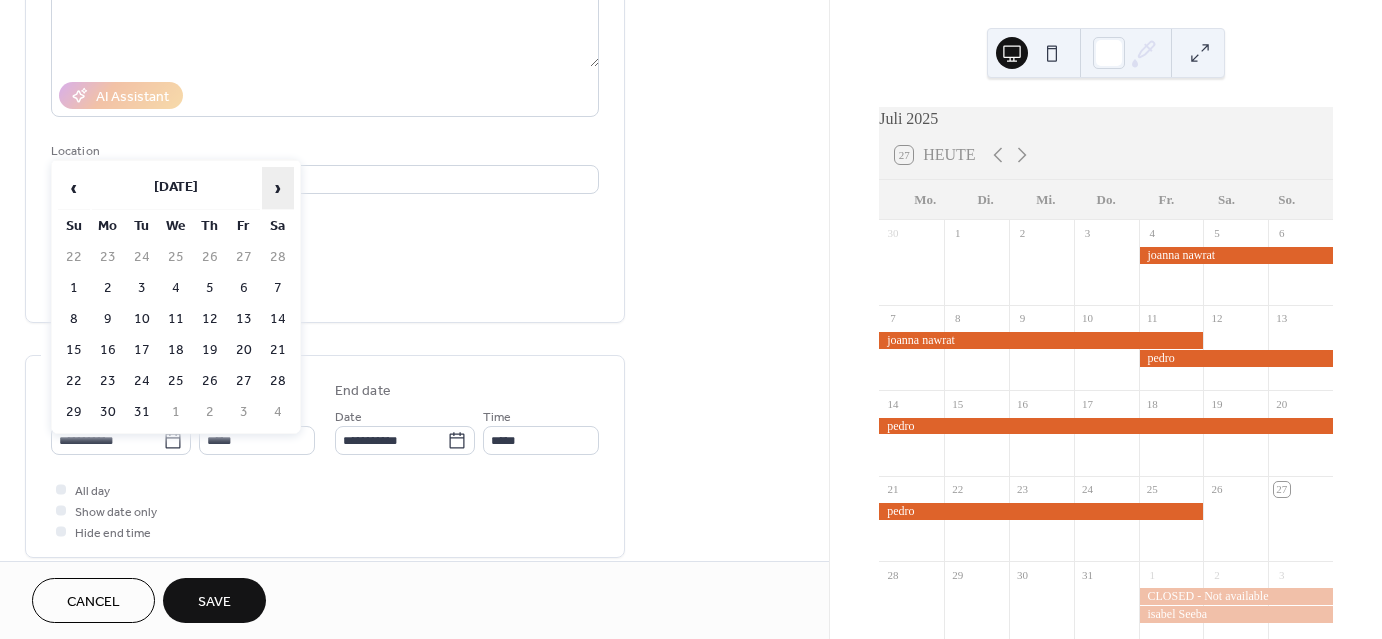 click on "›" at bounding box center [278, 188] 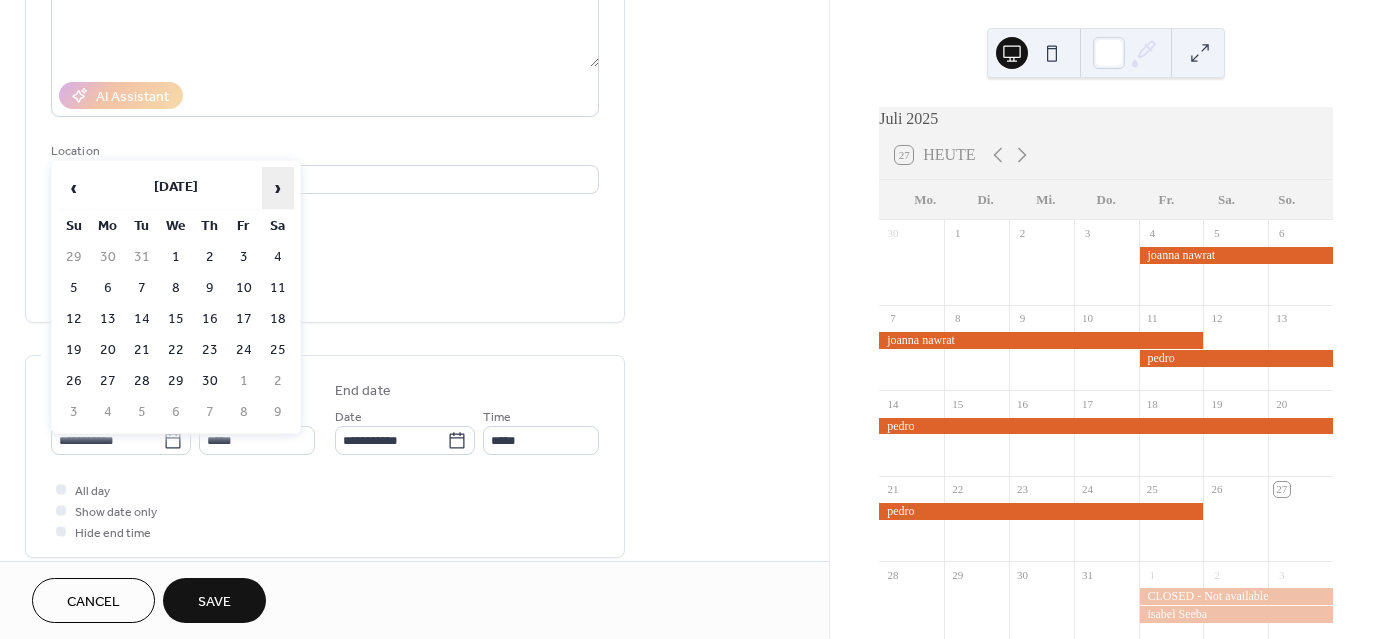 click on "›" at bounding box center [278, 188] 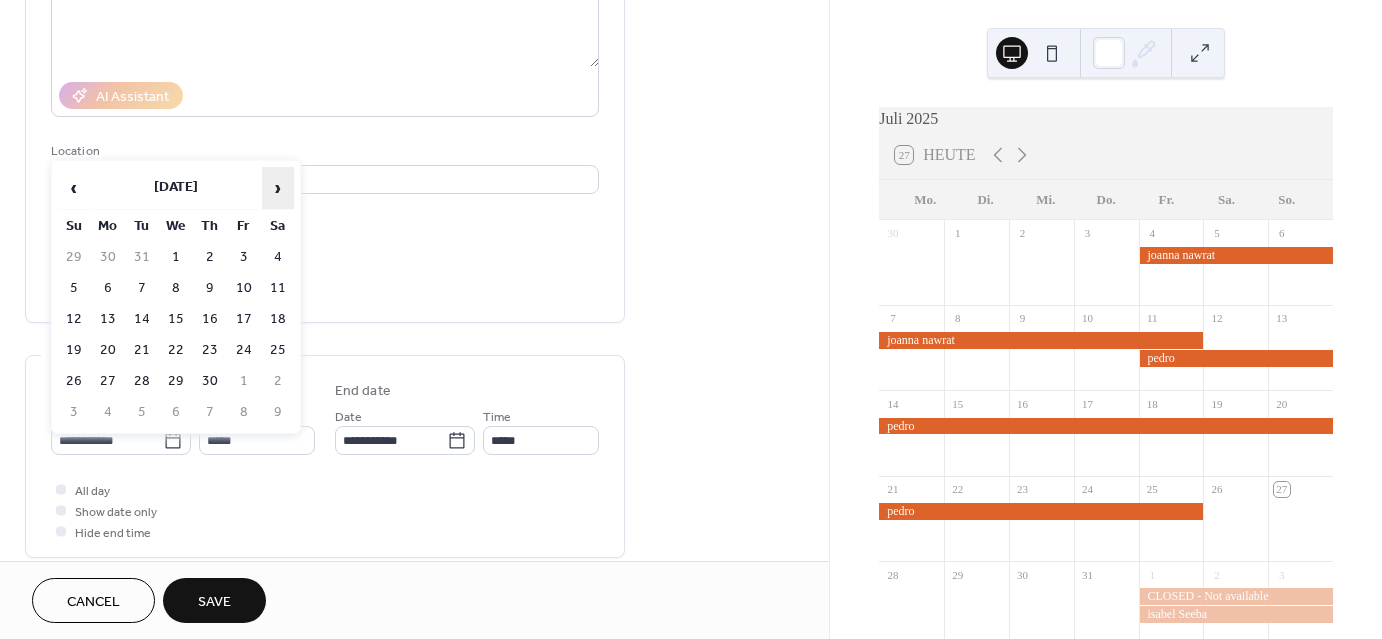 click on "›" at bounding box center (278, 188) 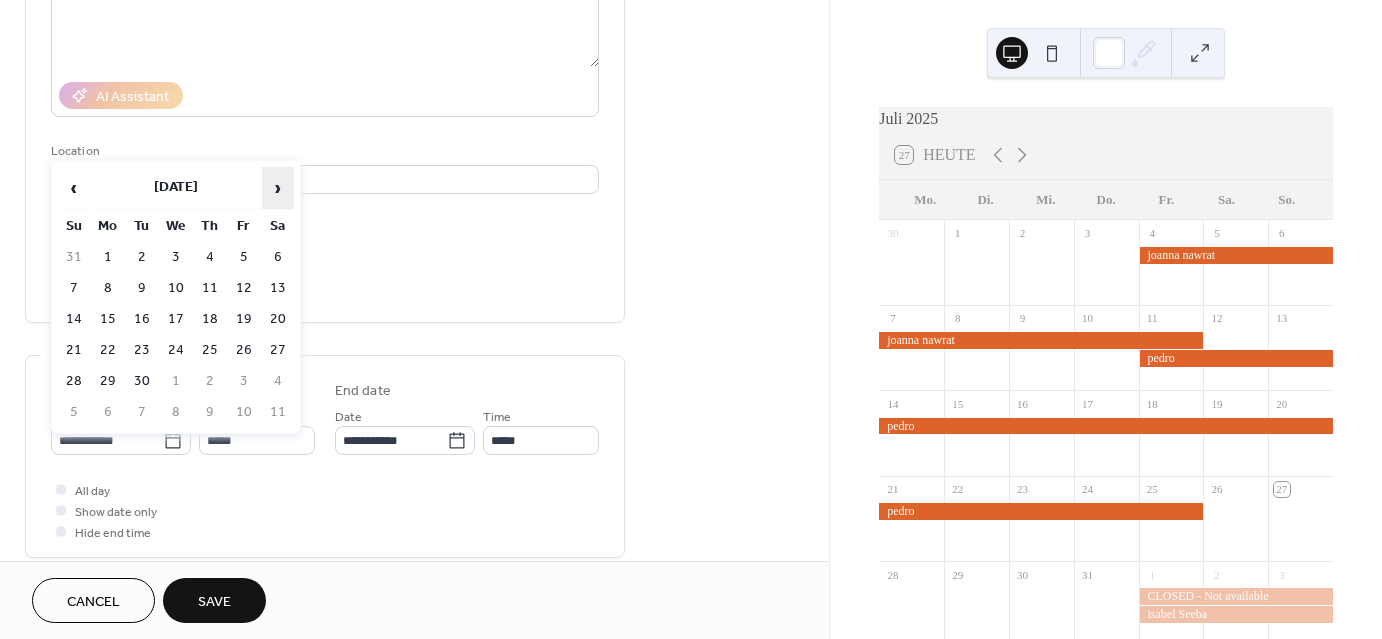 click on "›" at bounding box center [278, 188] 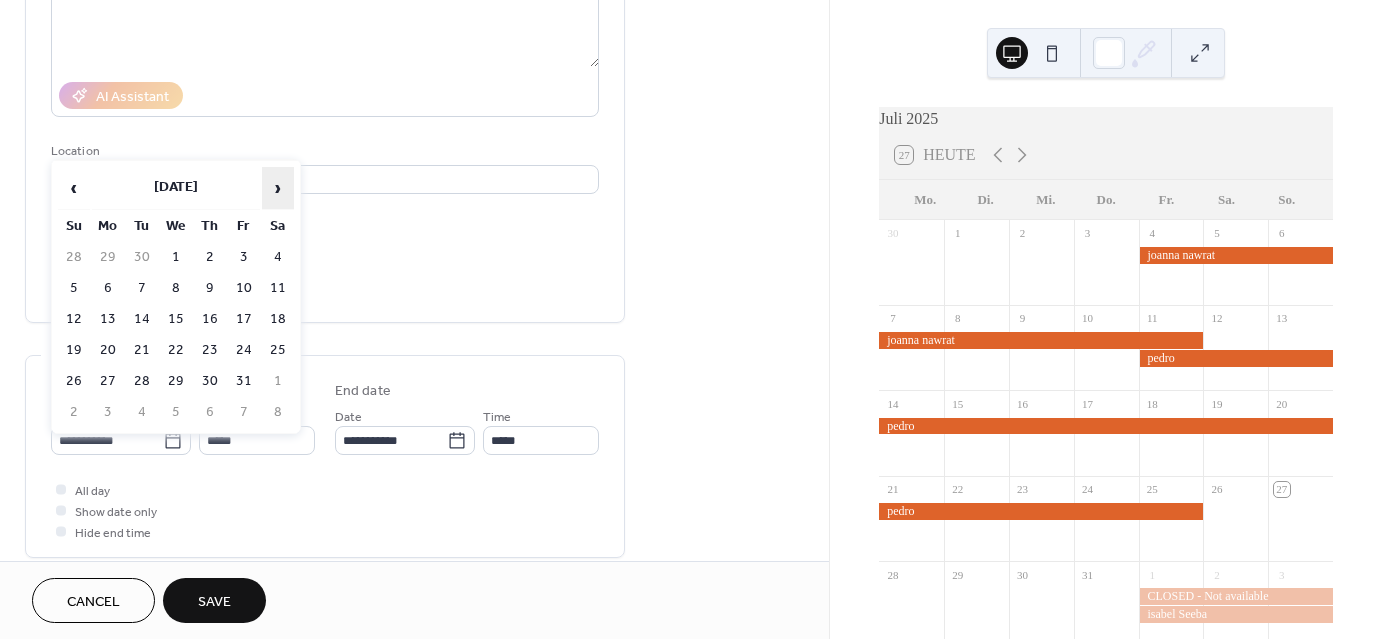 click on "›" at bounding box center [278, 188] 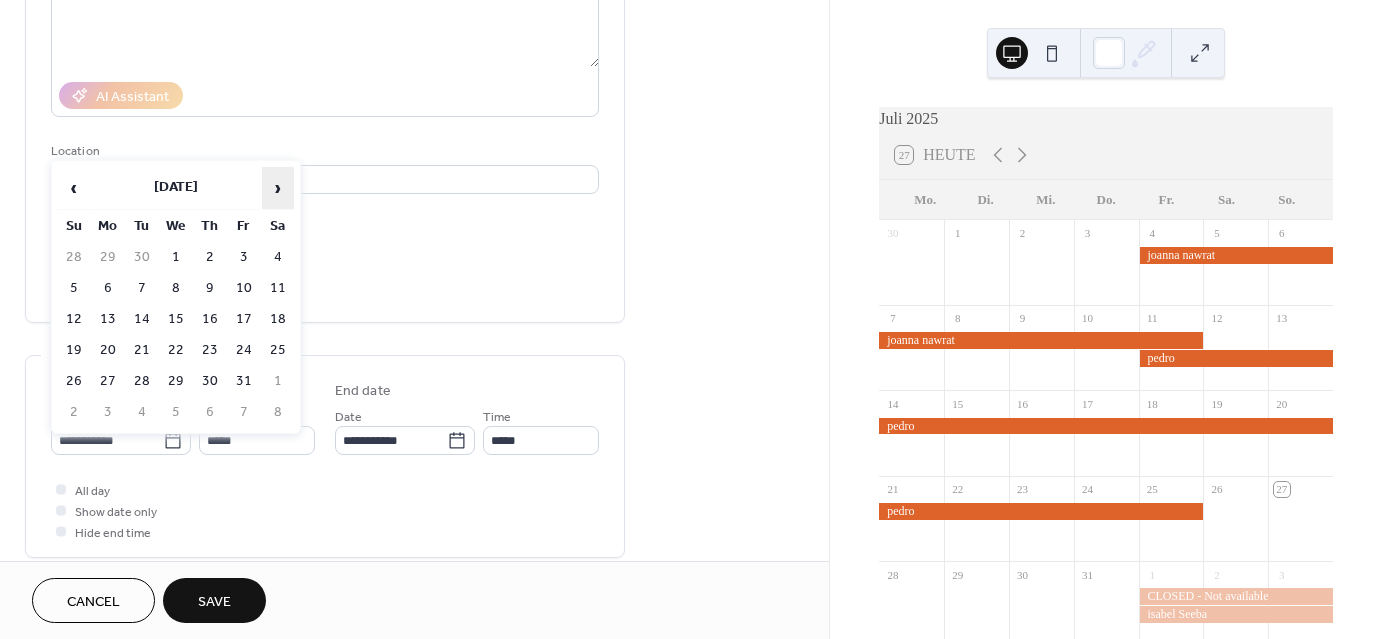click on "›" at bounding box center (278, 188) 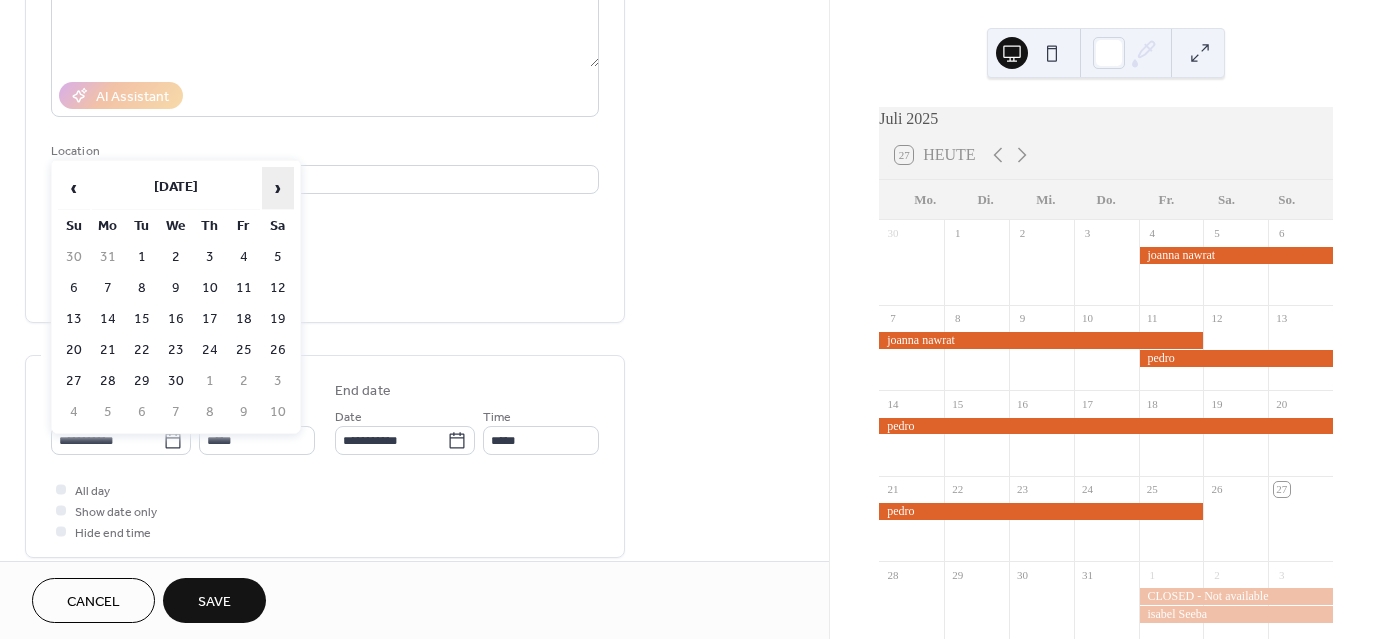 click on "›" at bounding box center [278, 188] 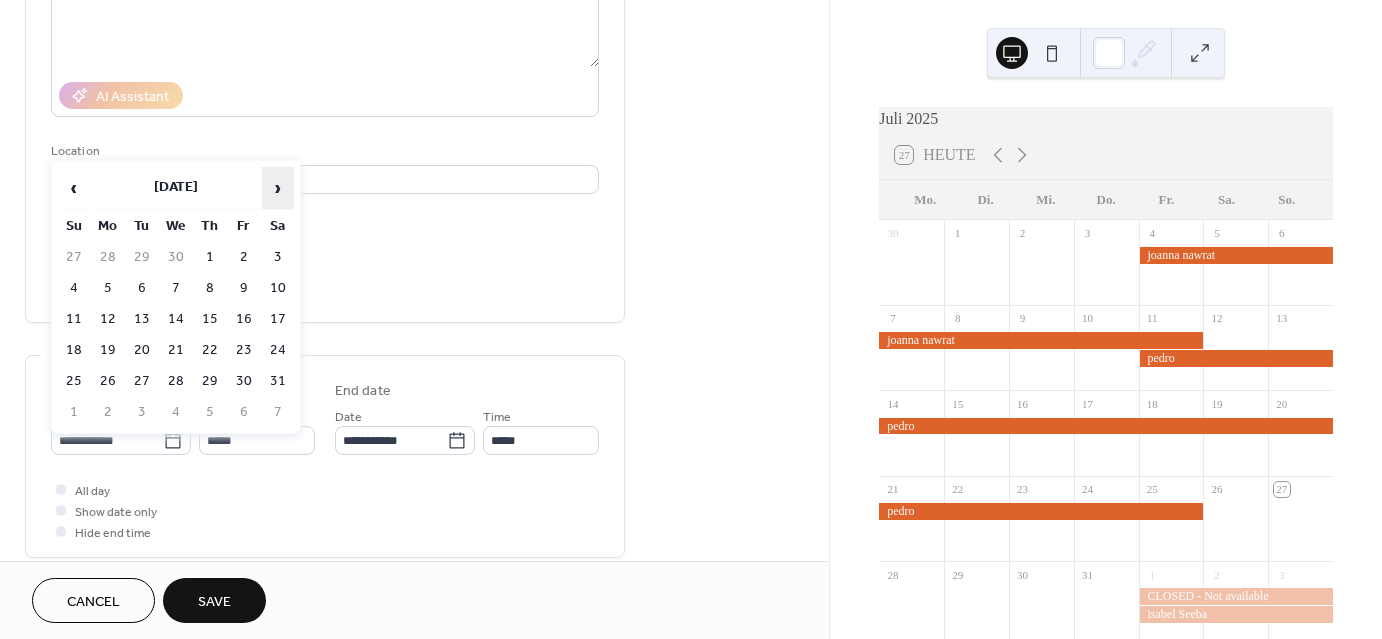 click on "›" at bounding box center (278, 188) 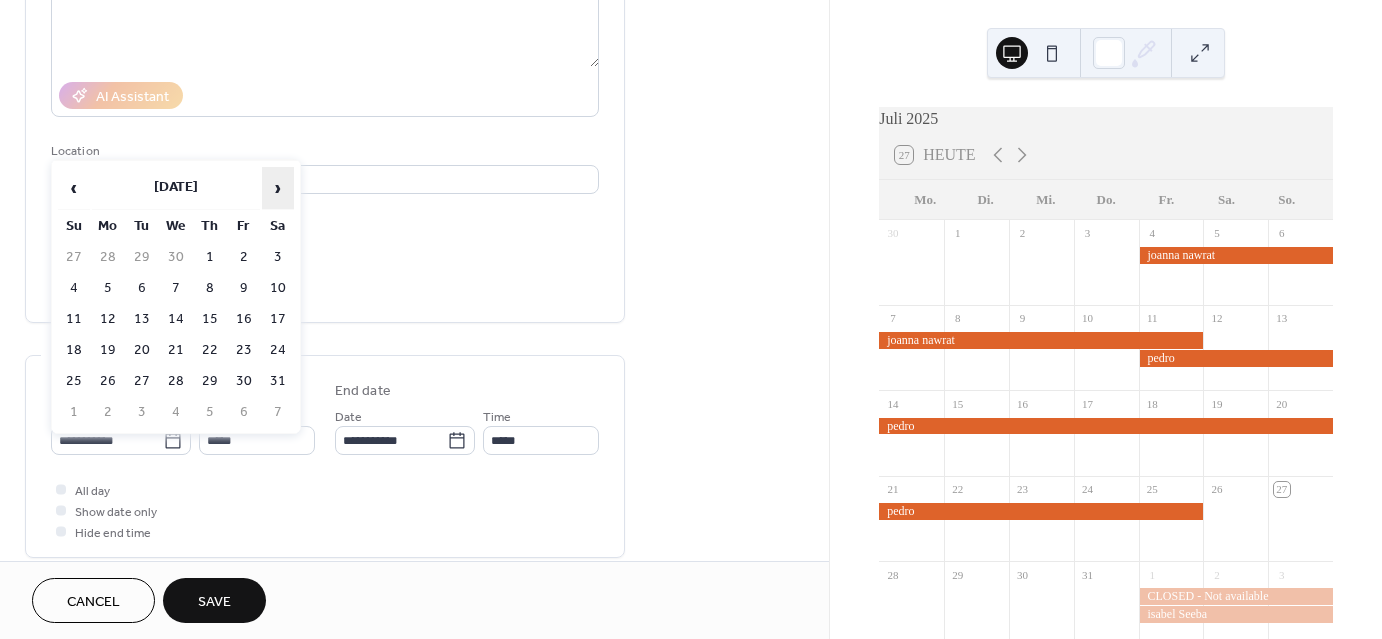 click on "›" at bounding box center [278, 188] 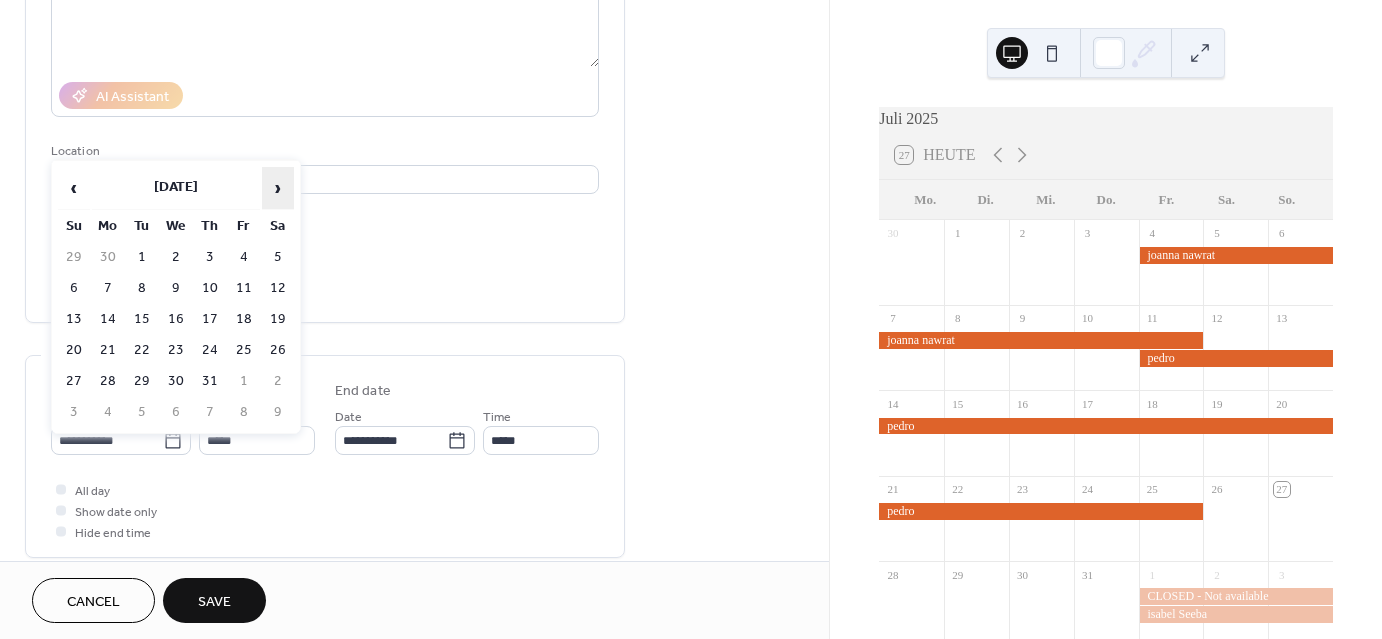 click on "›" at bounding box center [278, 188] 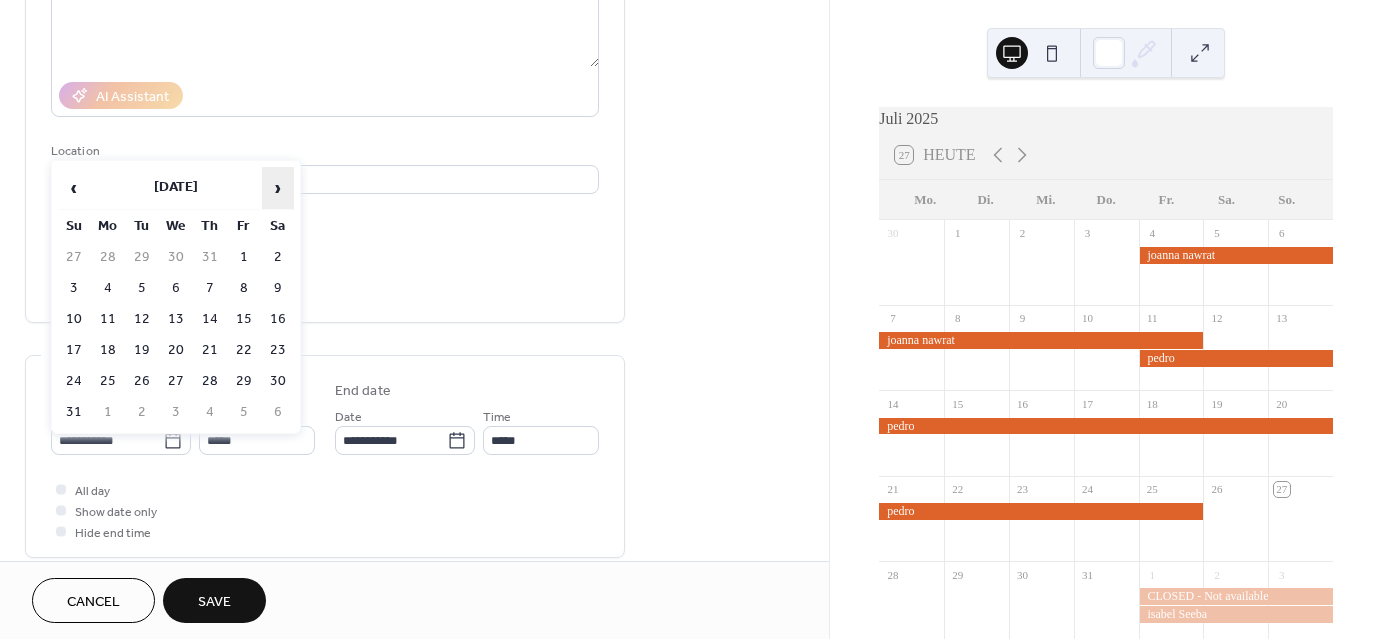 click on "›" at bounding box center (278, 188) 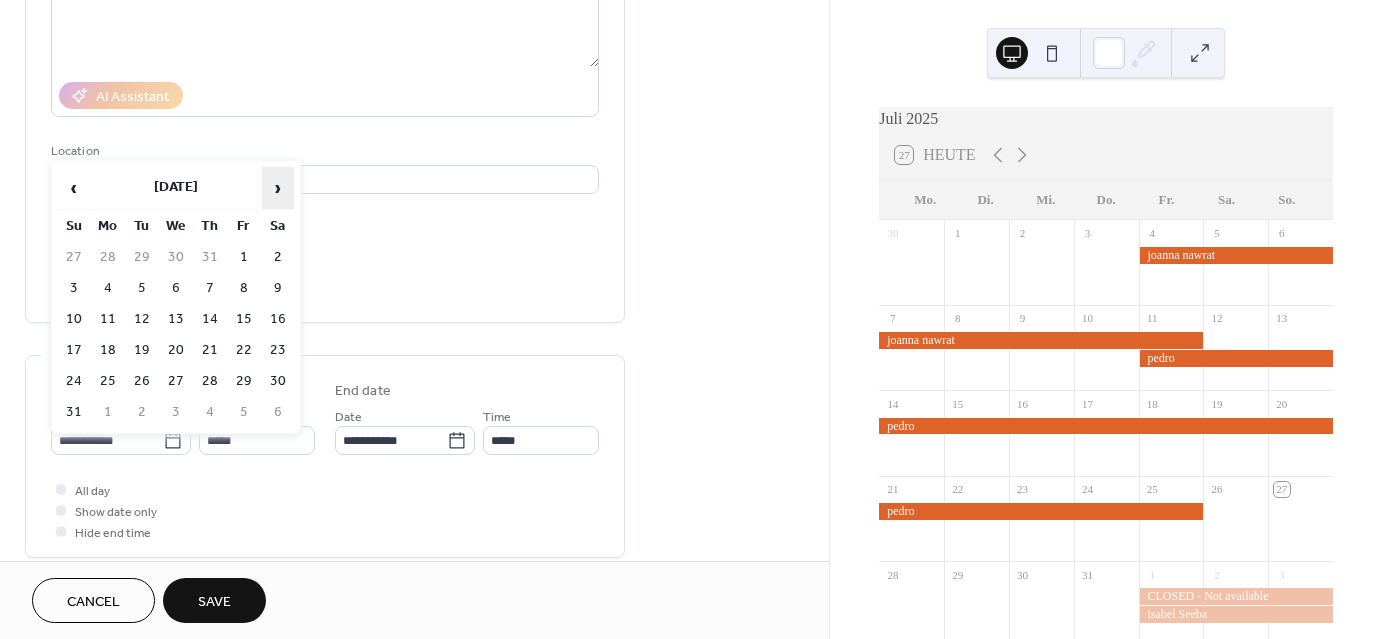click on "›" at bounding box center (278, 188) 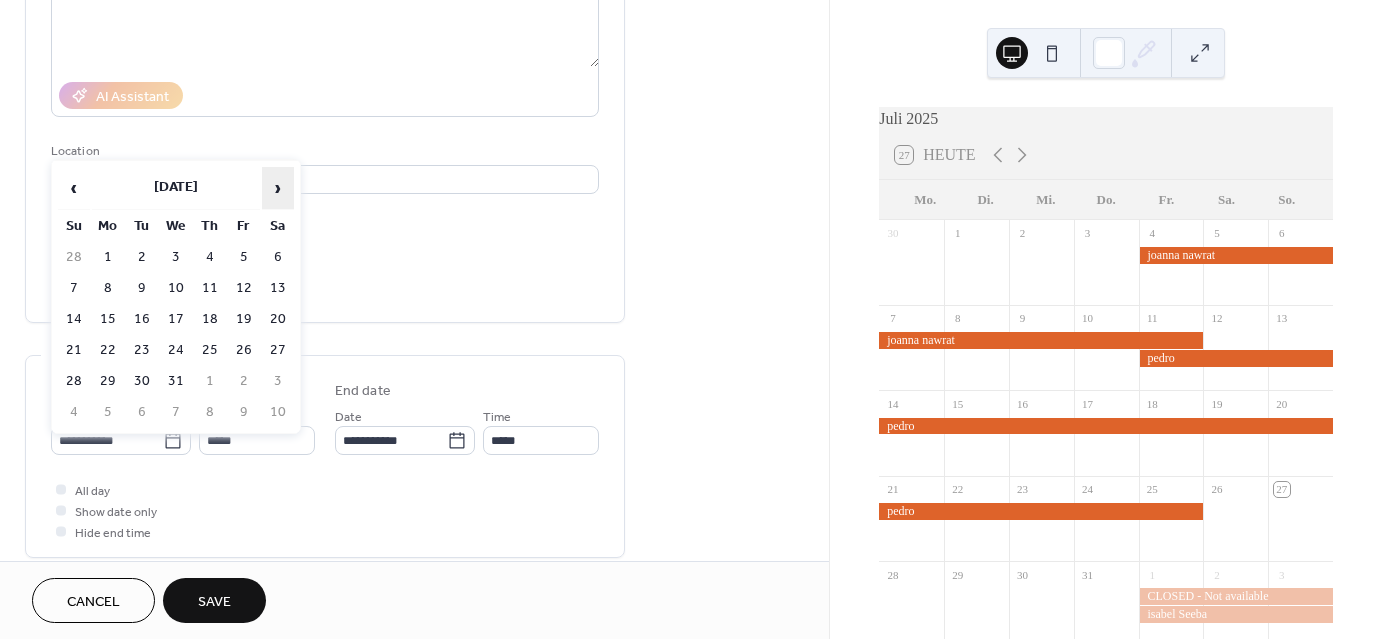 click on "›" at bounding box center (278, 188) 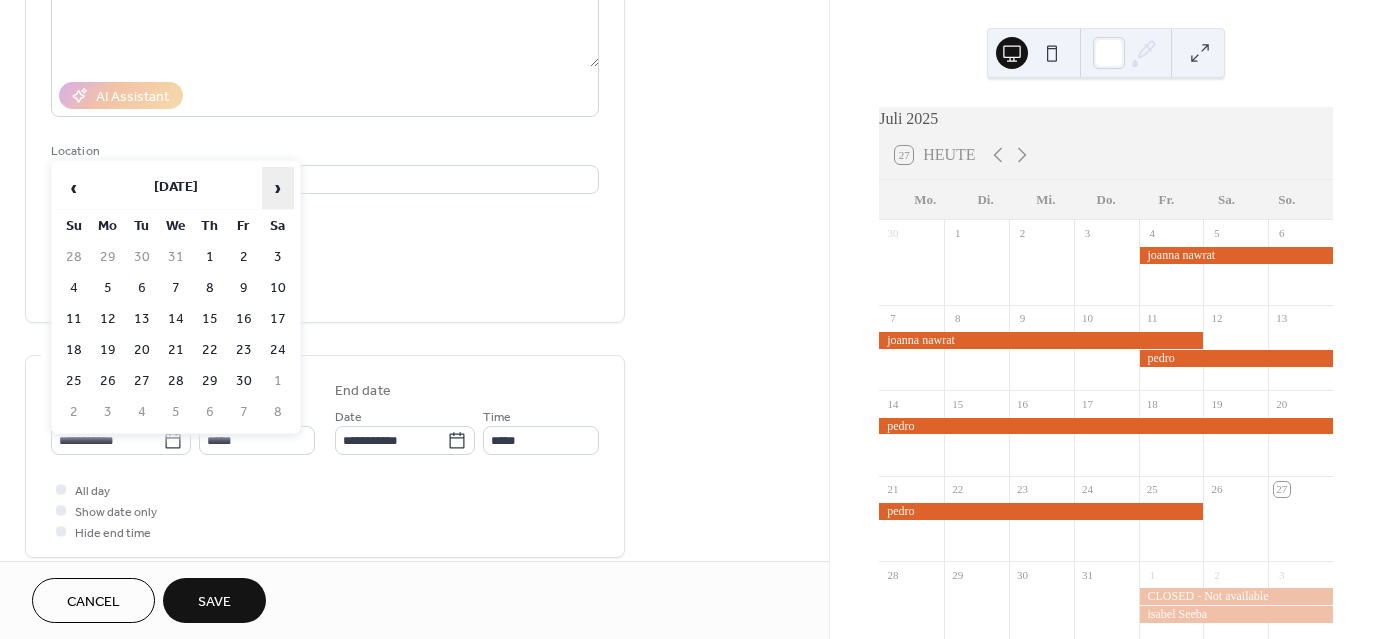 click on "›" at bounding box center [278, 188] 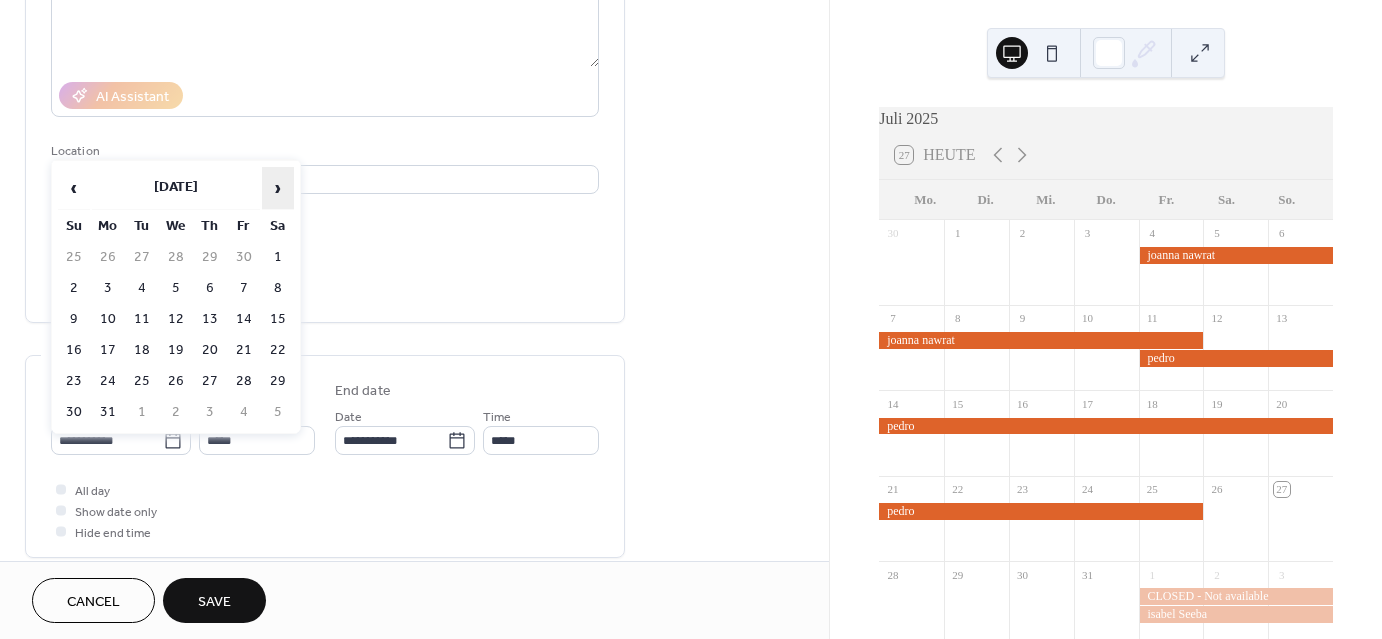 click on "›" at bounding box center (278, 188) 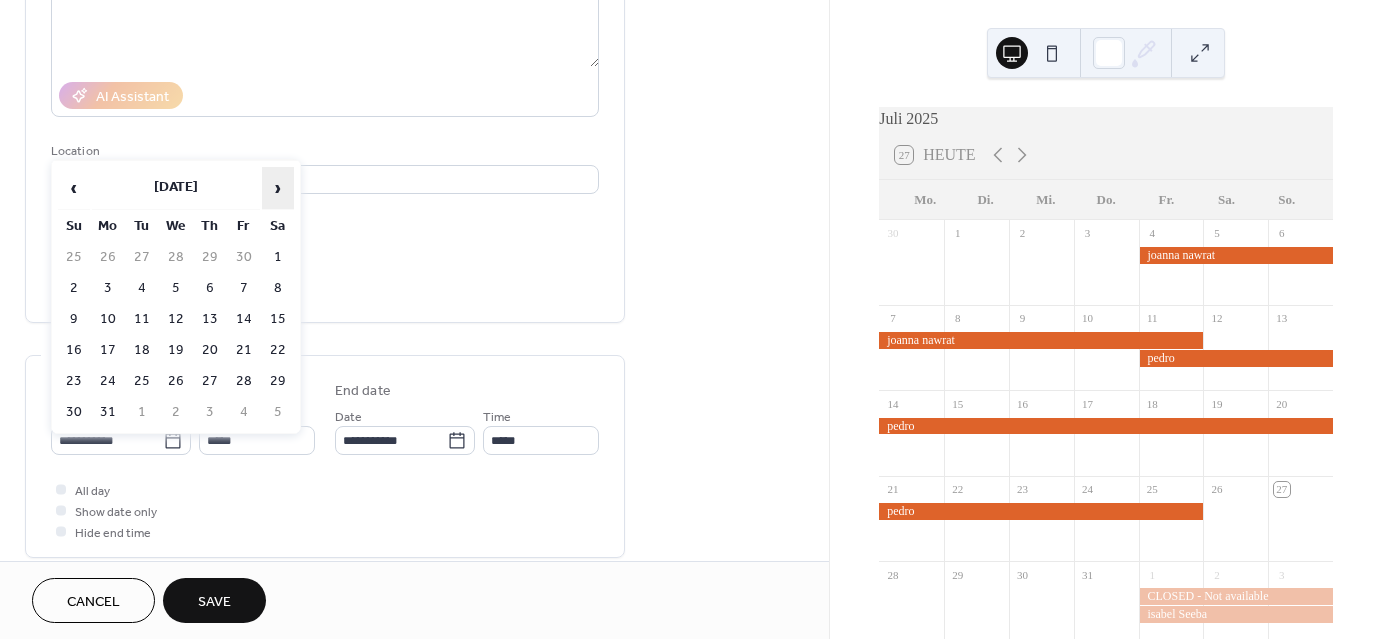 click on "›" at bounding box center (278, 188) 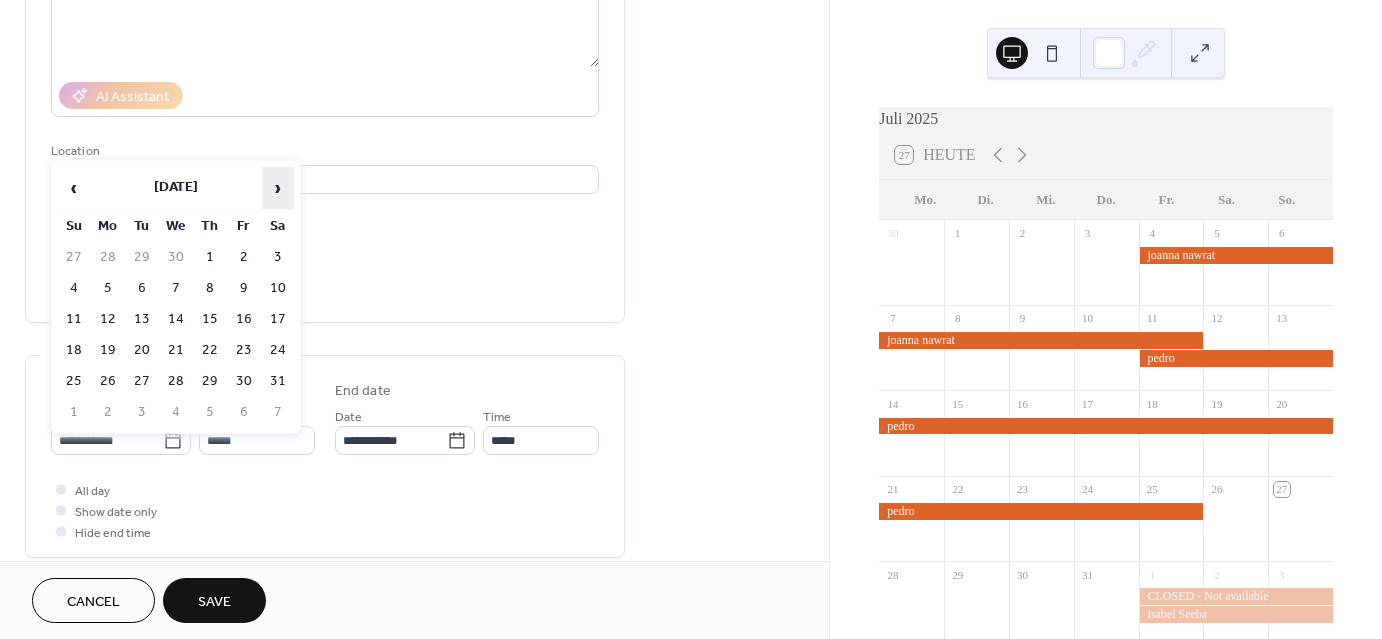 click on "›" at bounding box center (278, 188) 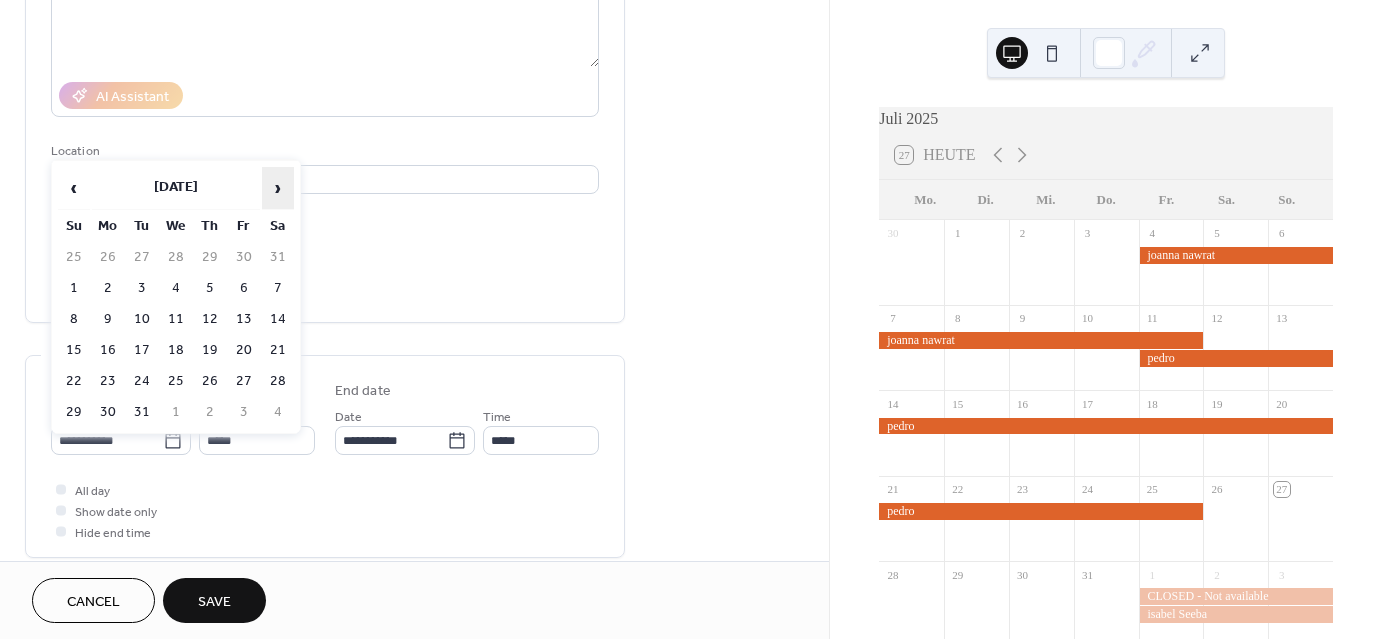 click on "›" at bounding box center [278, 188] 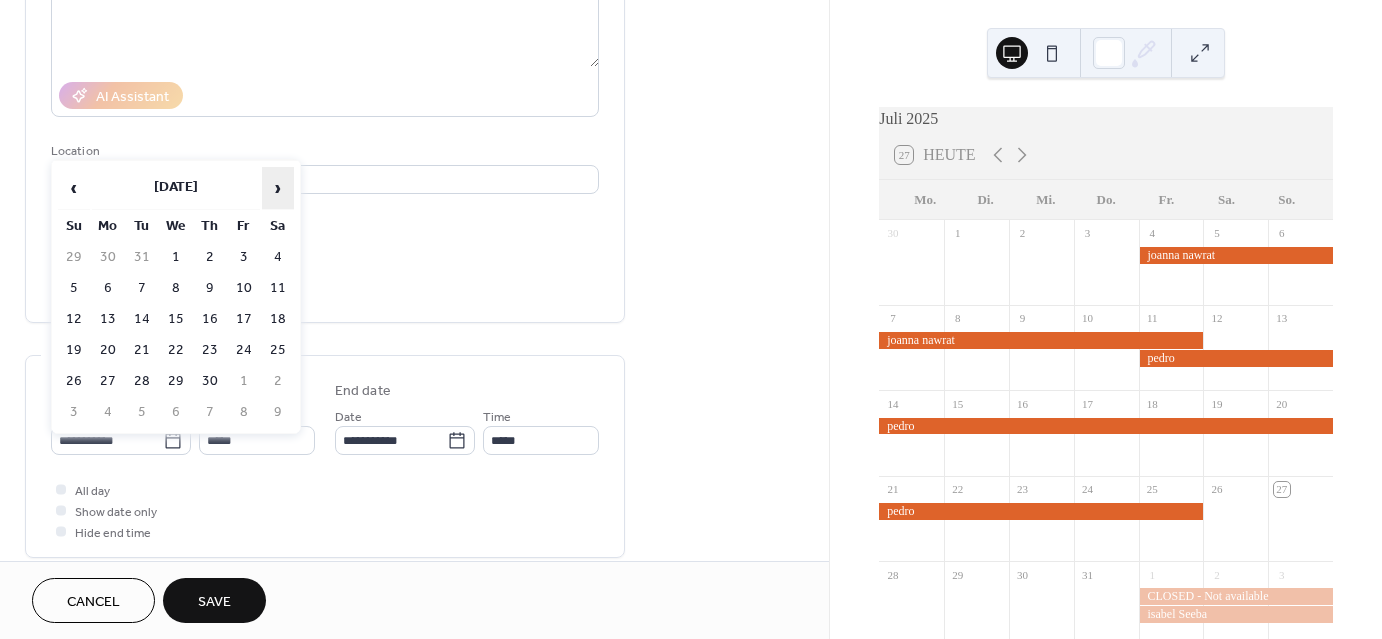 click on "›" at bounding box center (278, 188) 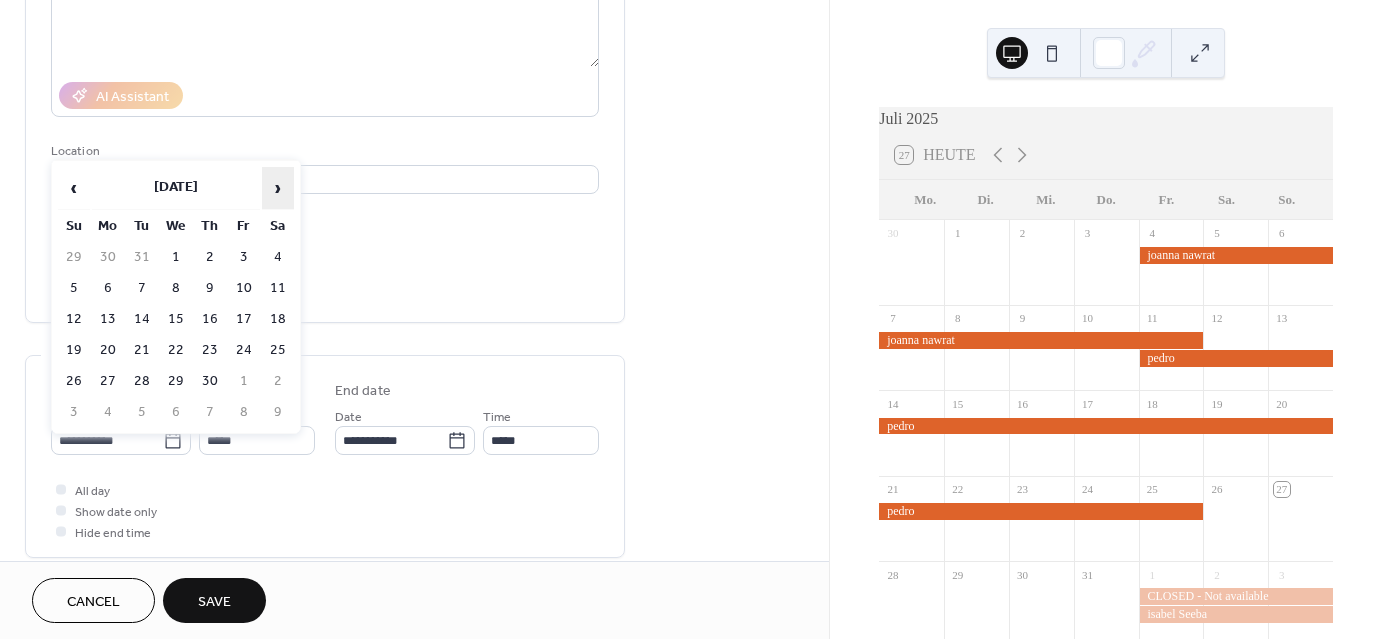 click on "›" at bounding box center (278, 188) 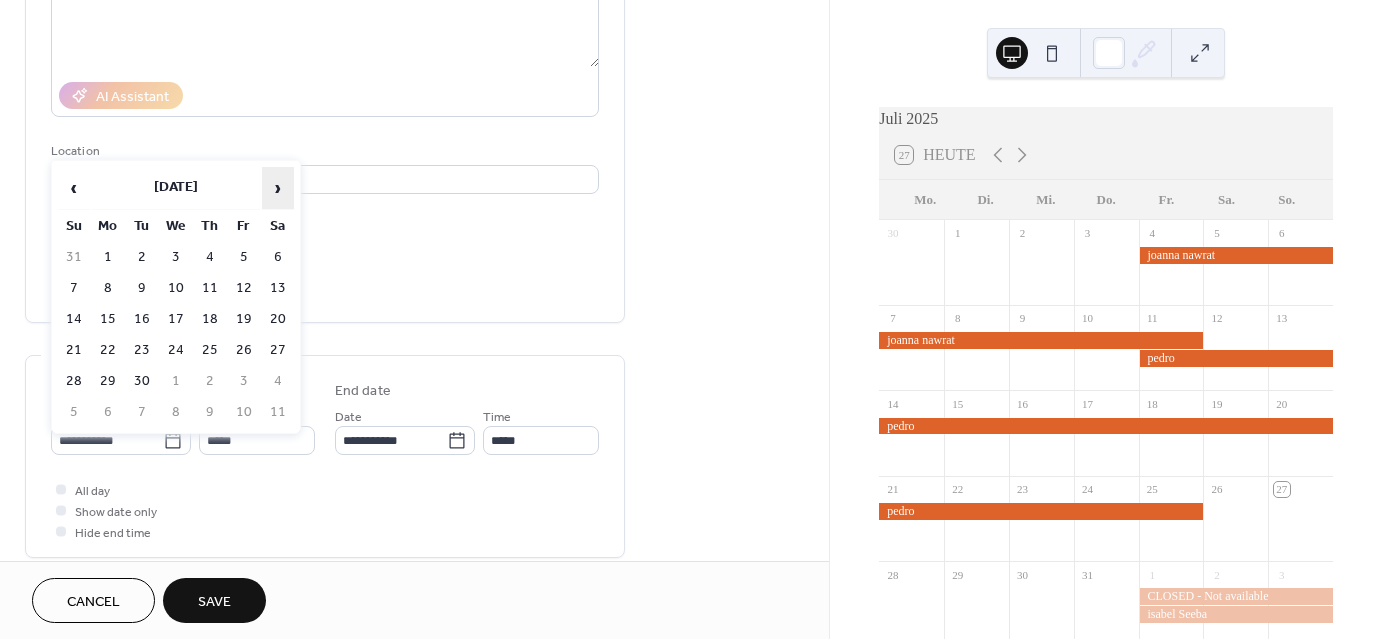 click on "›" at bounding box center [278, 188] 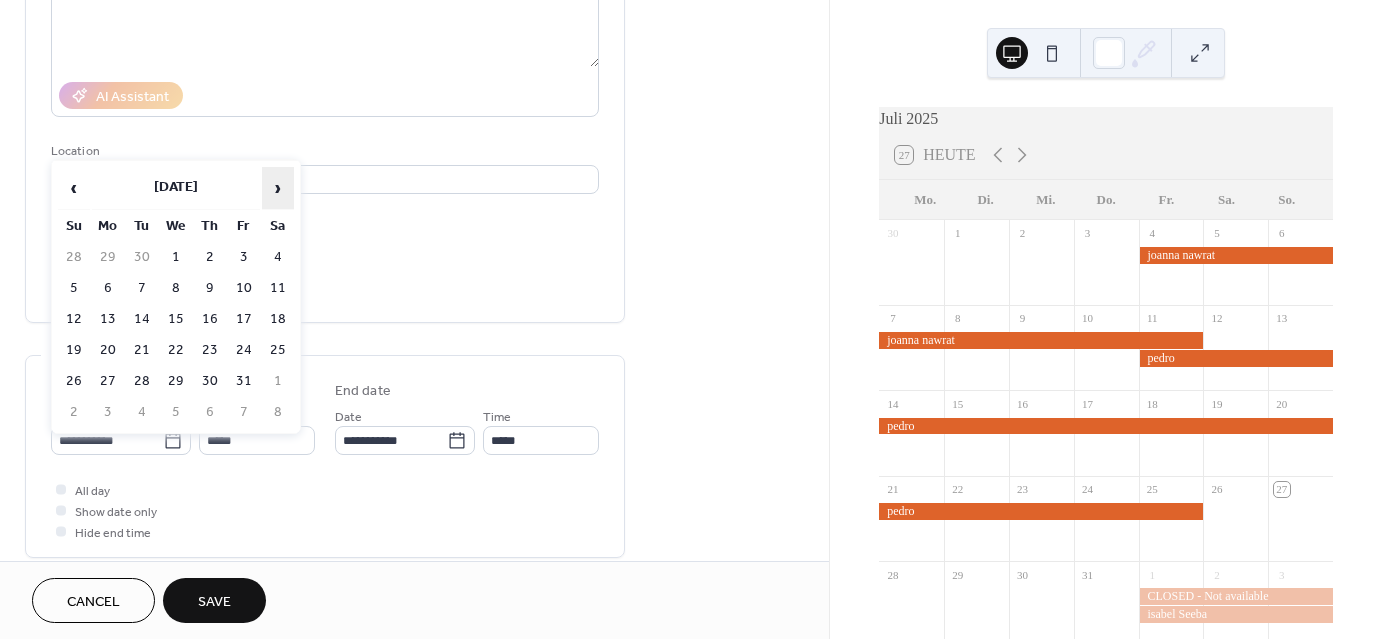 click on "›" at bounding box center [278, 188] 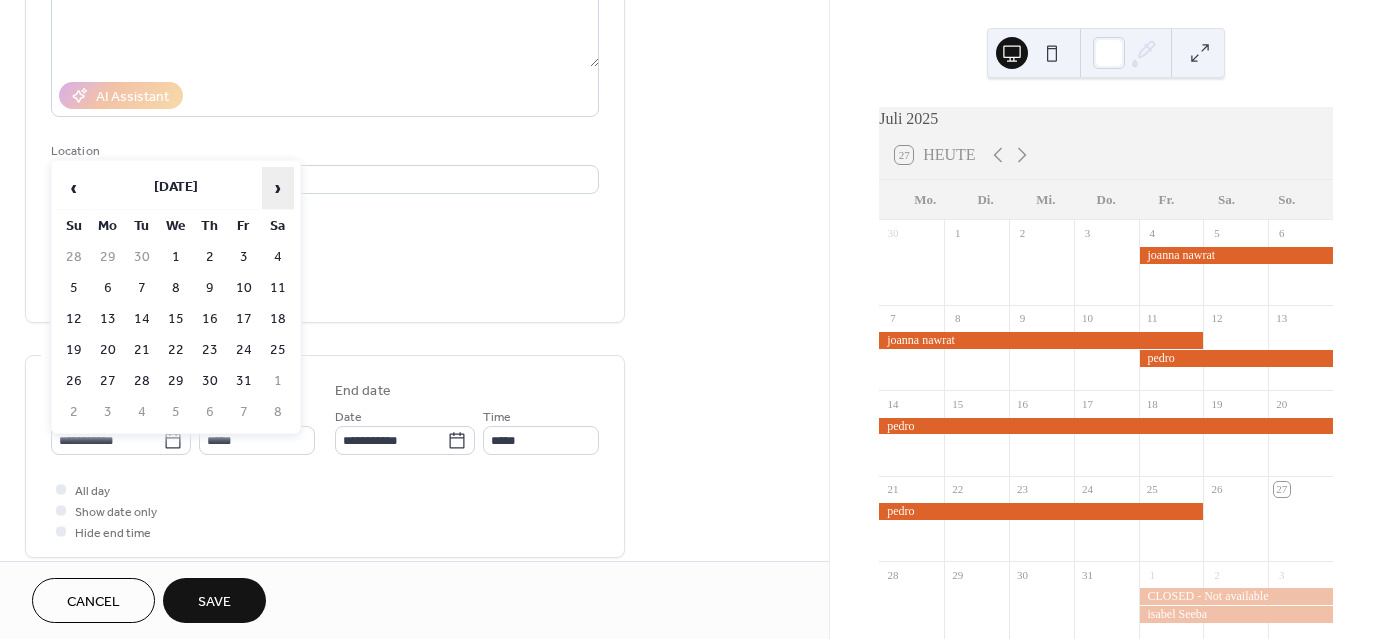 click on "›" at bounding box center (278, 188) 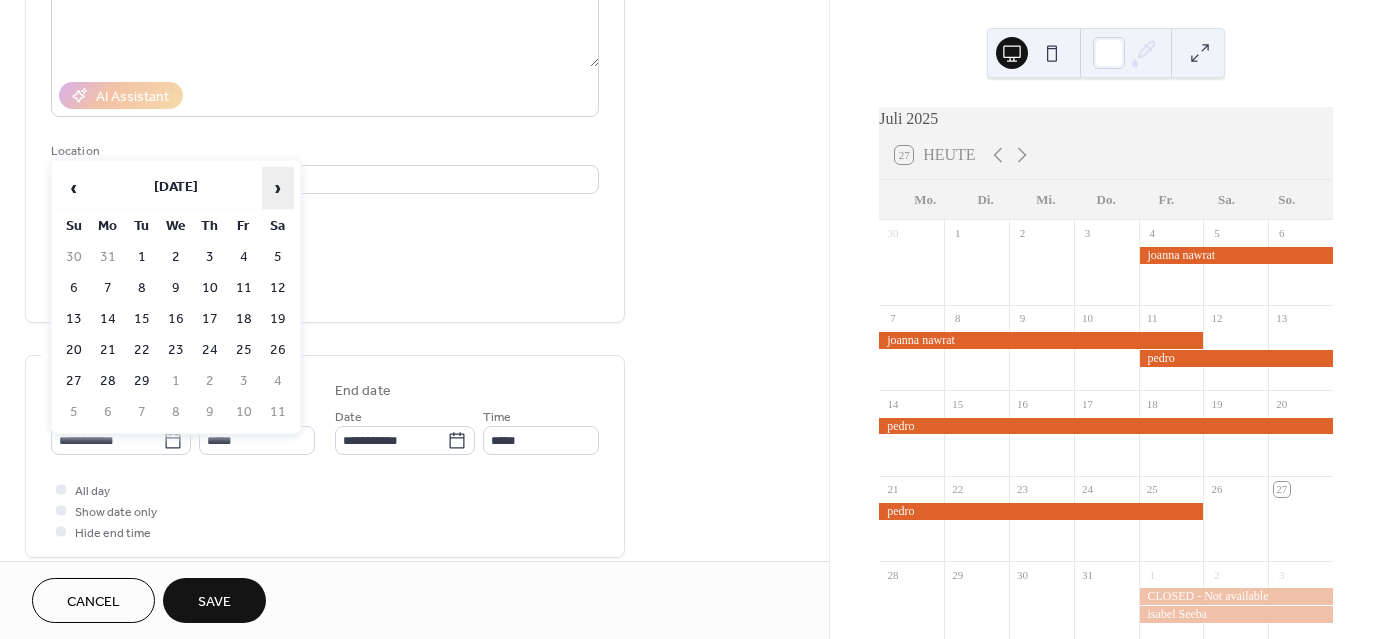 click on "›" at bounding box center [278, 188] 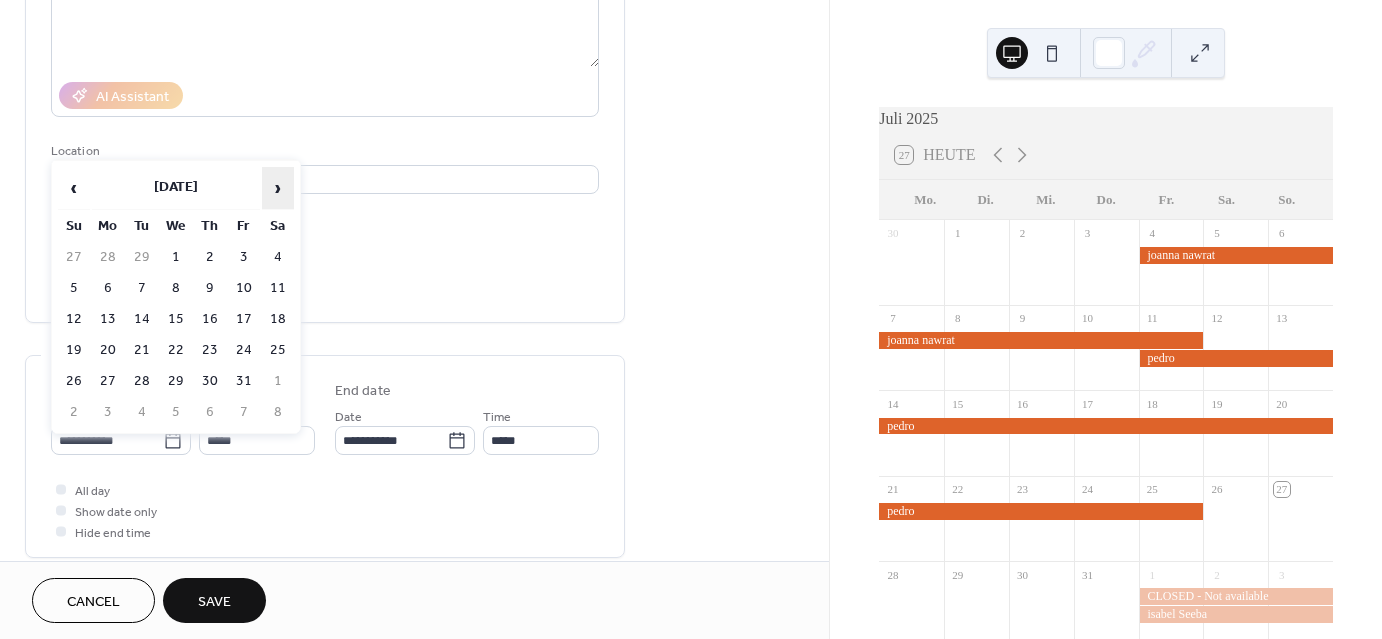 click on "›" at bounding box center [278, 188] 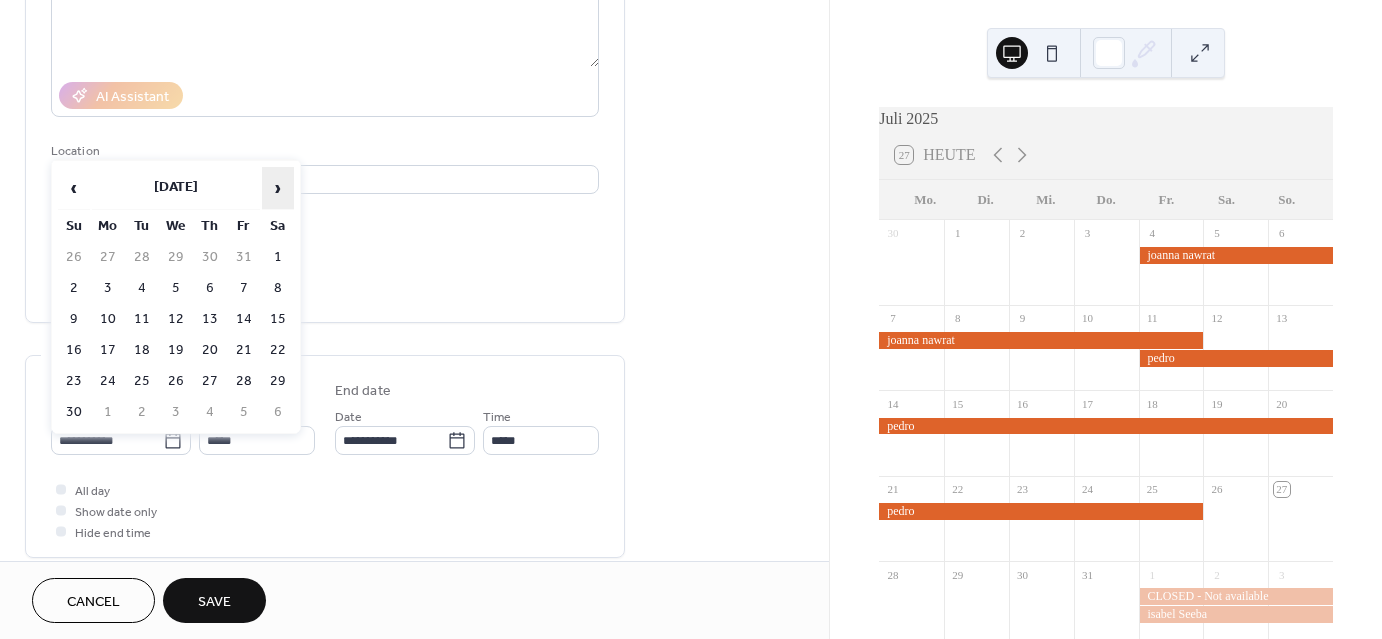 click on "›" at bounding box center [278, 188] 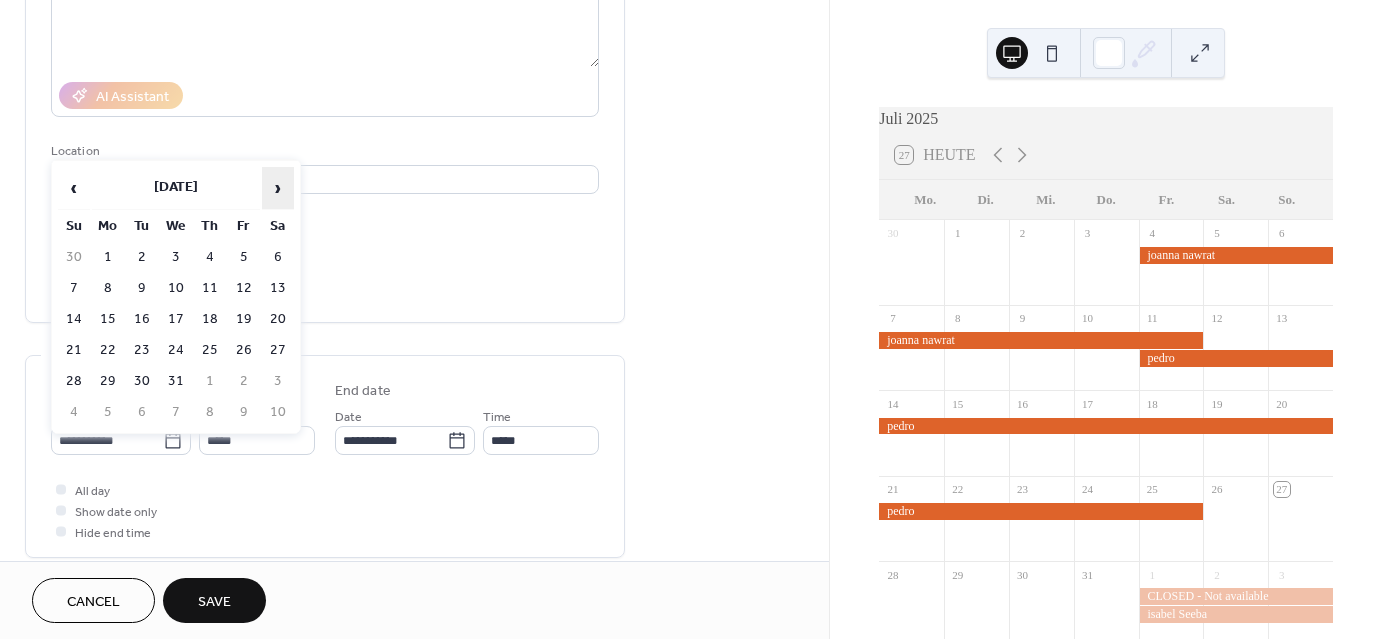 click on "›" at bounding box center [278, 188] 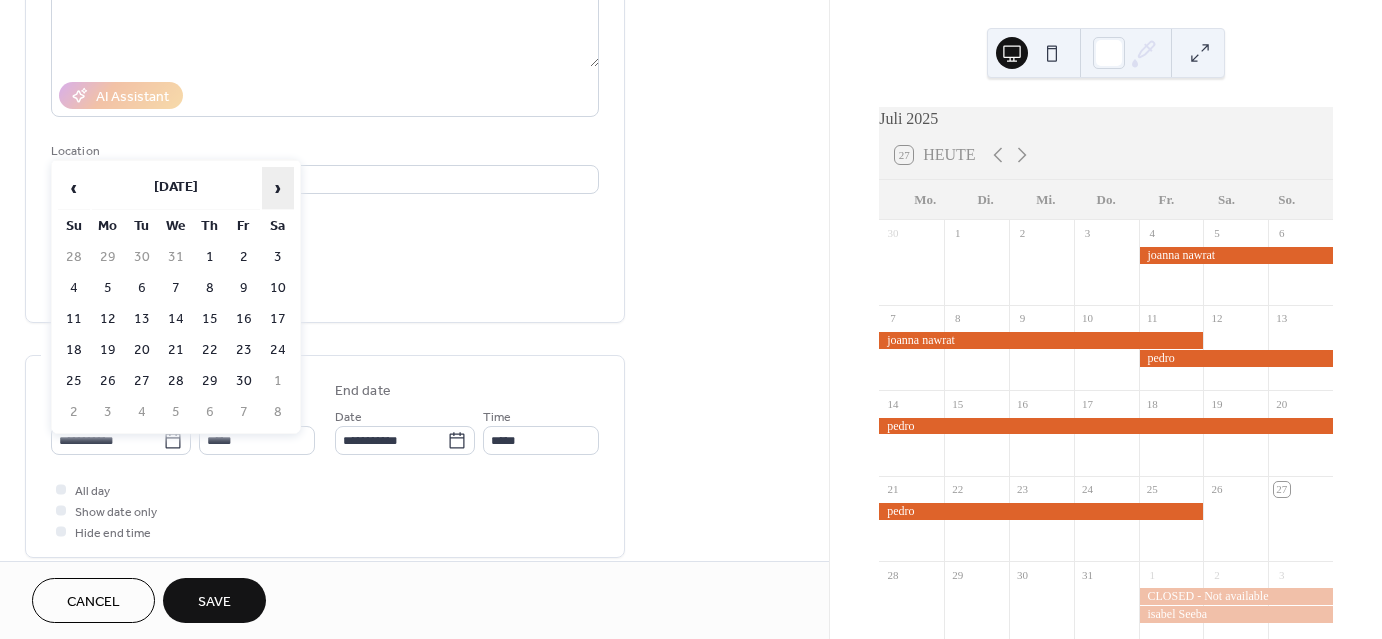 click on "›" at bounding box center [278, 188] 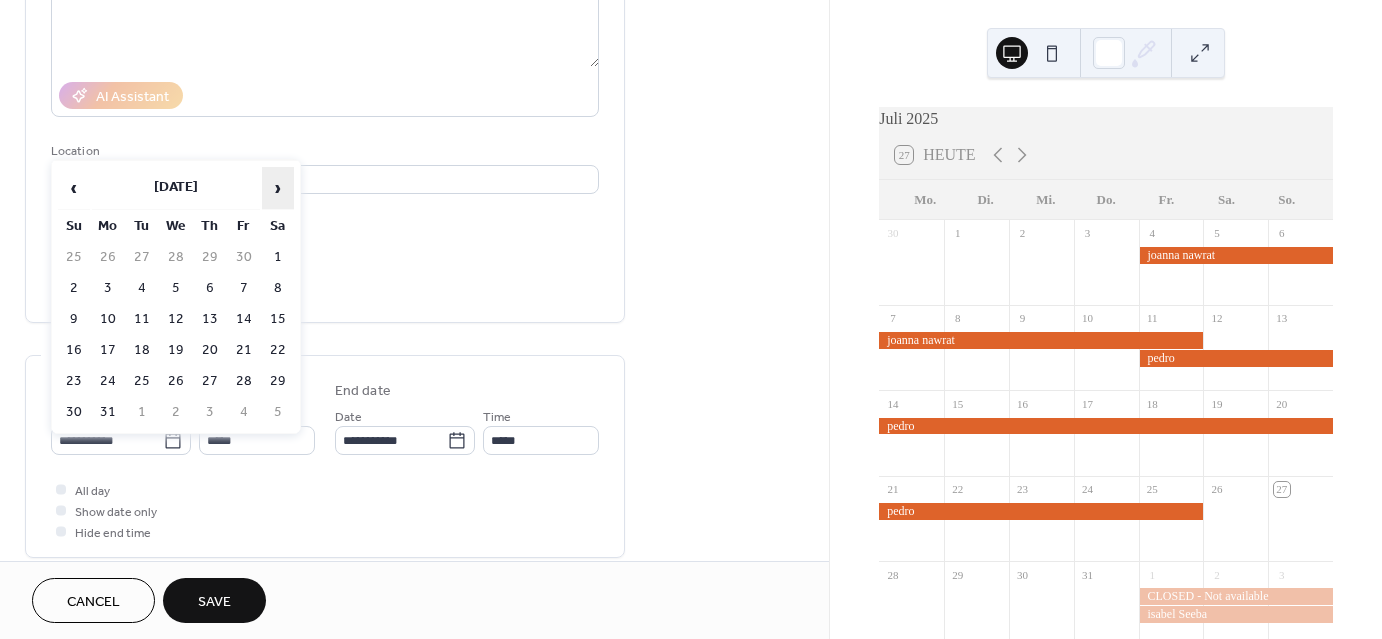 click on "›" at bounding box center (278, 188) 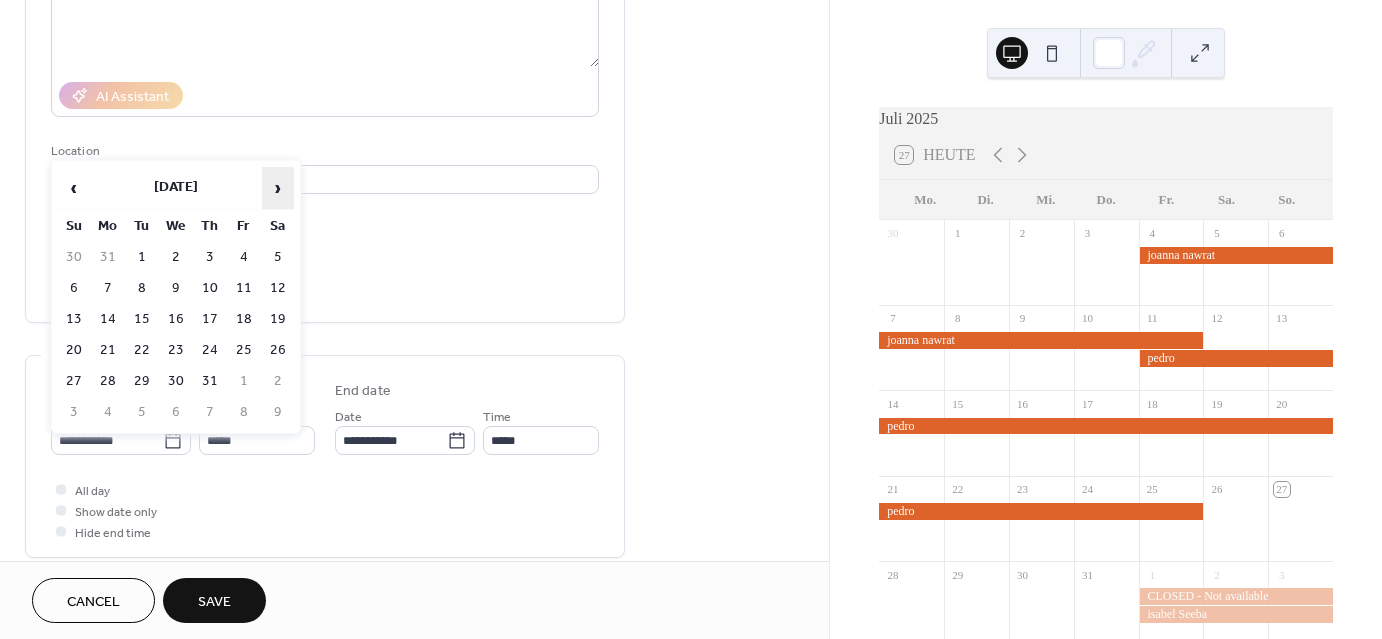 click on "›" at bounding box center [278, 188] 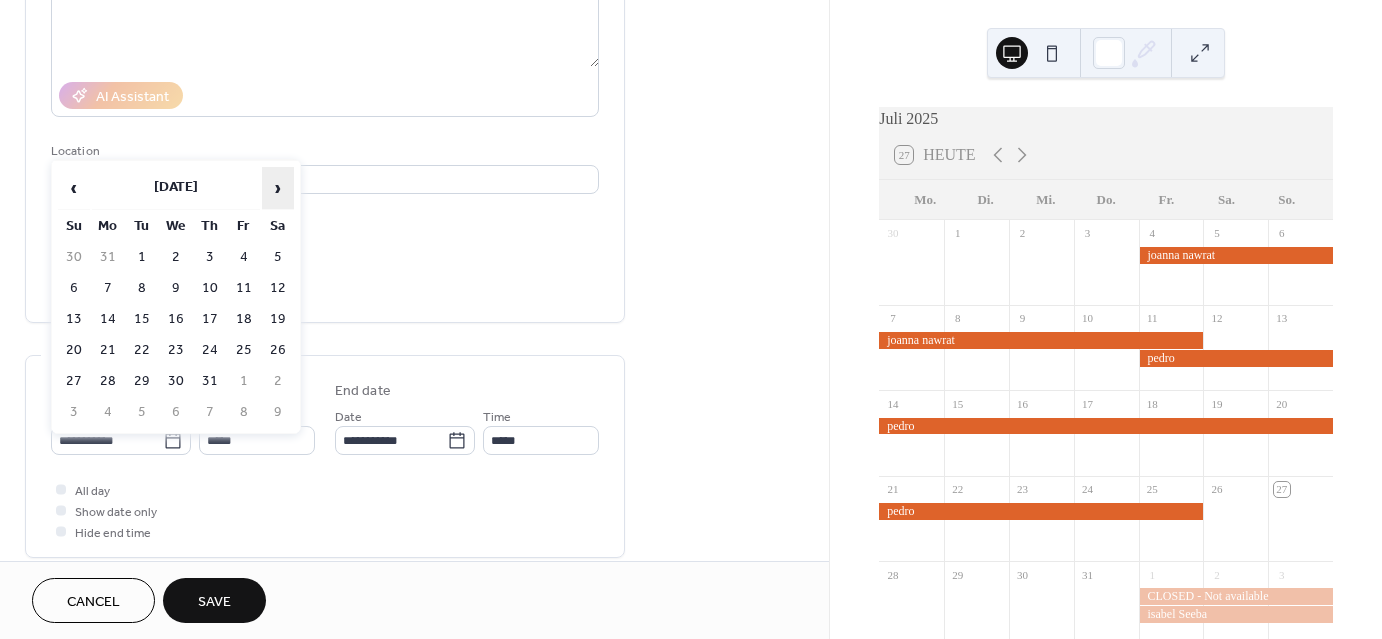click on "›" at bounding box center (278, 188) 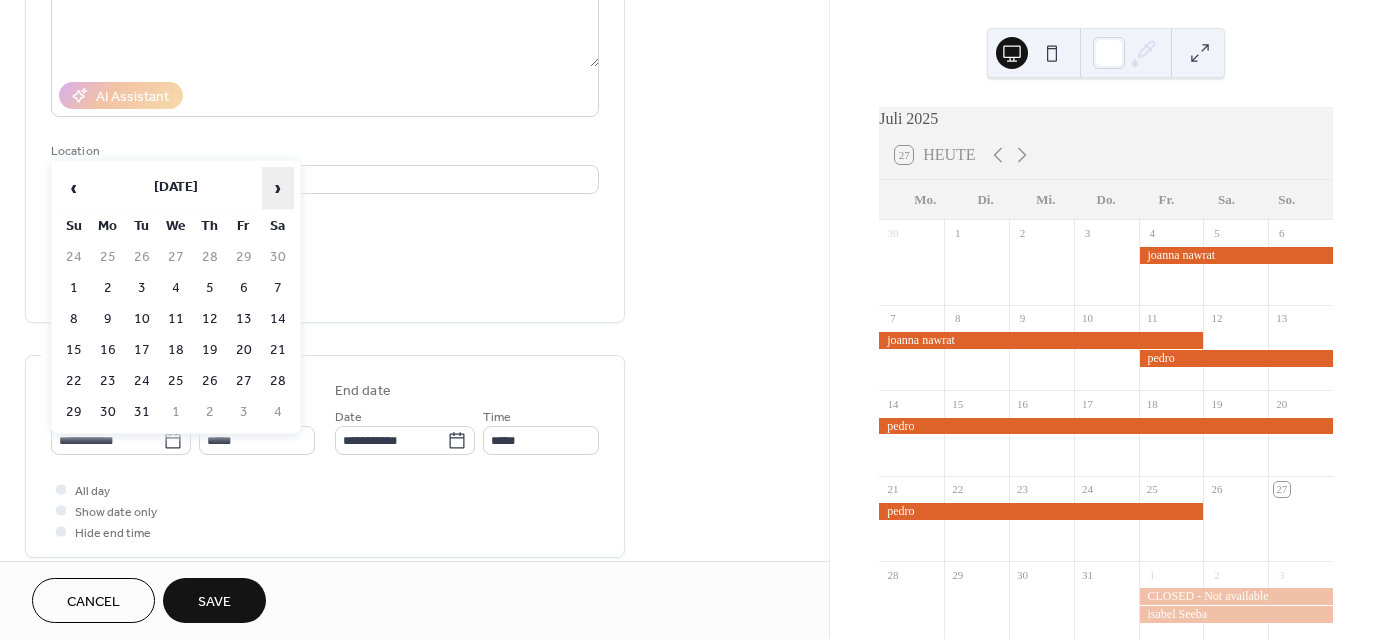 click on "›" at bounding box center [278, 188] 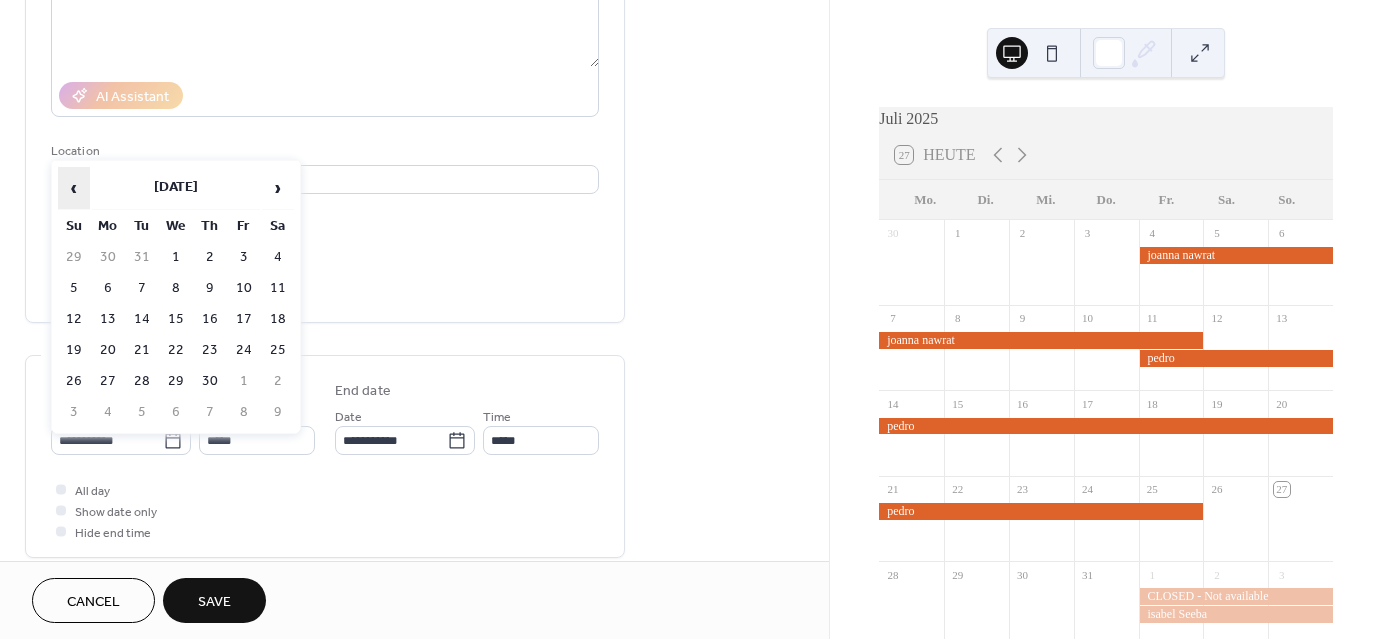 click on "‹" at bounding box center [74, 188] 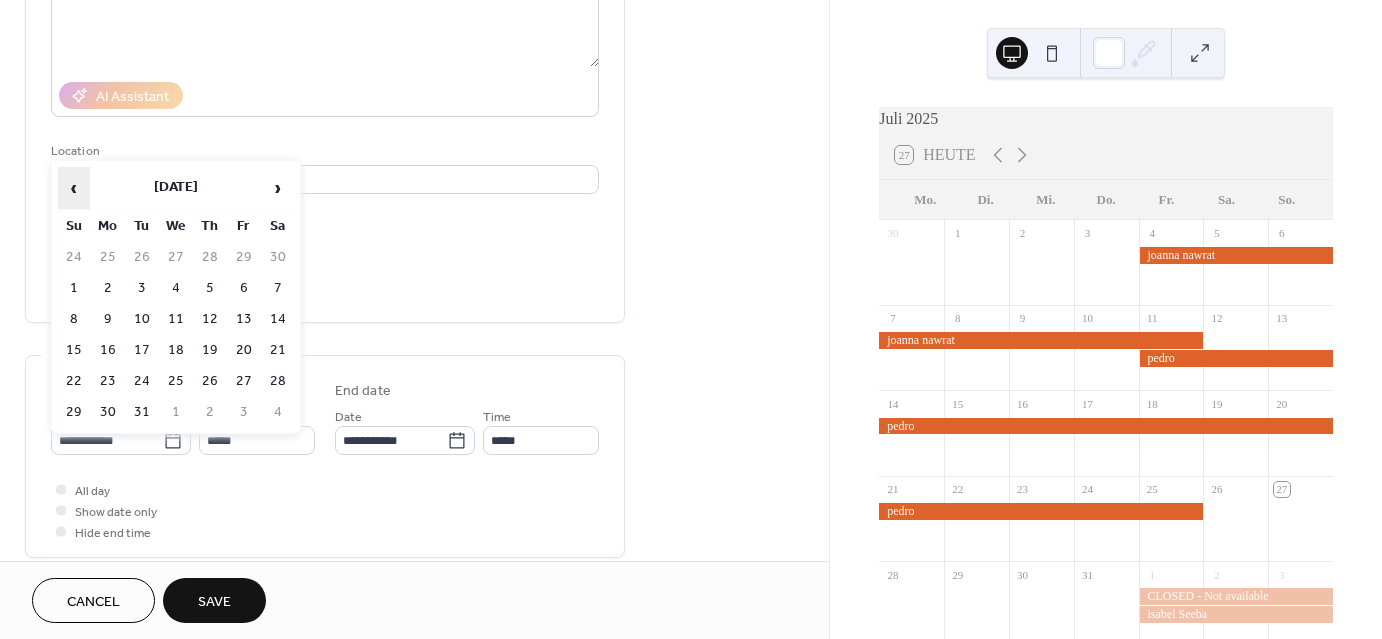 click on "‹" at bounding box center (74, 188) 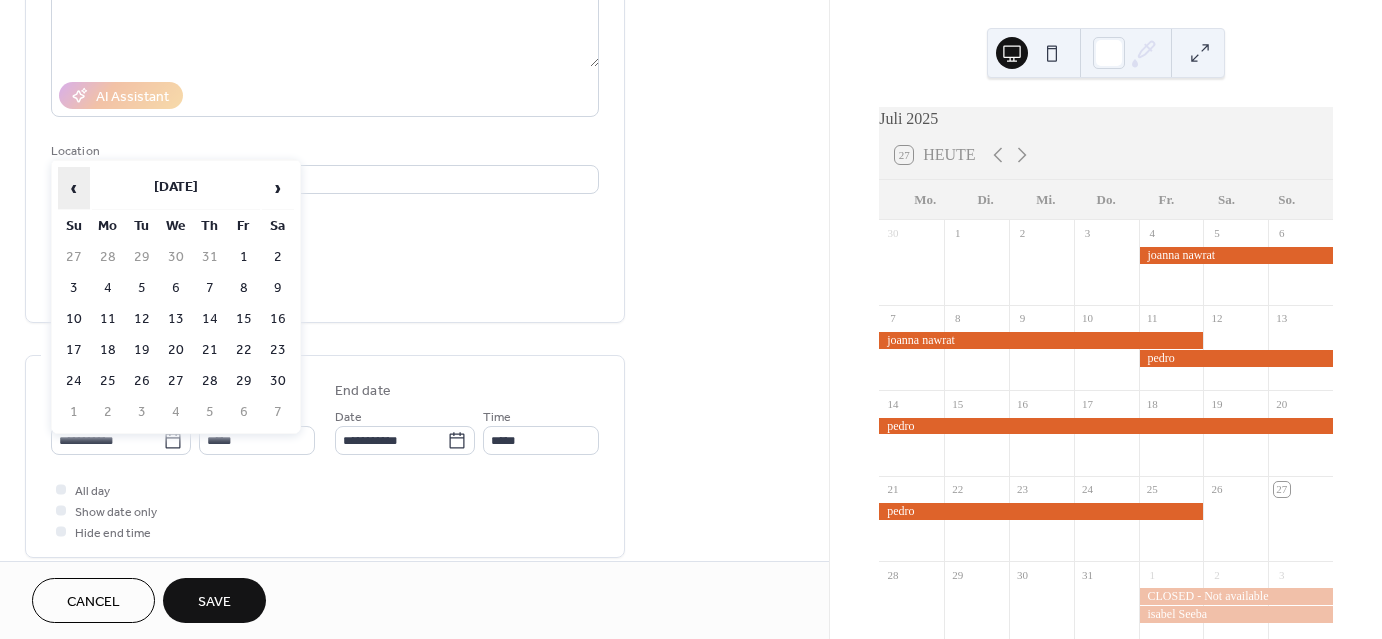 click on "‹" at bounding box center (74, 188) 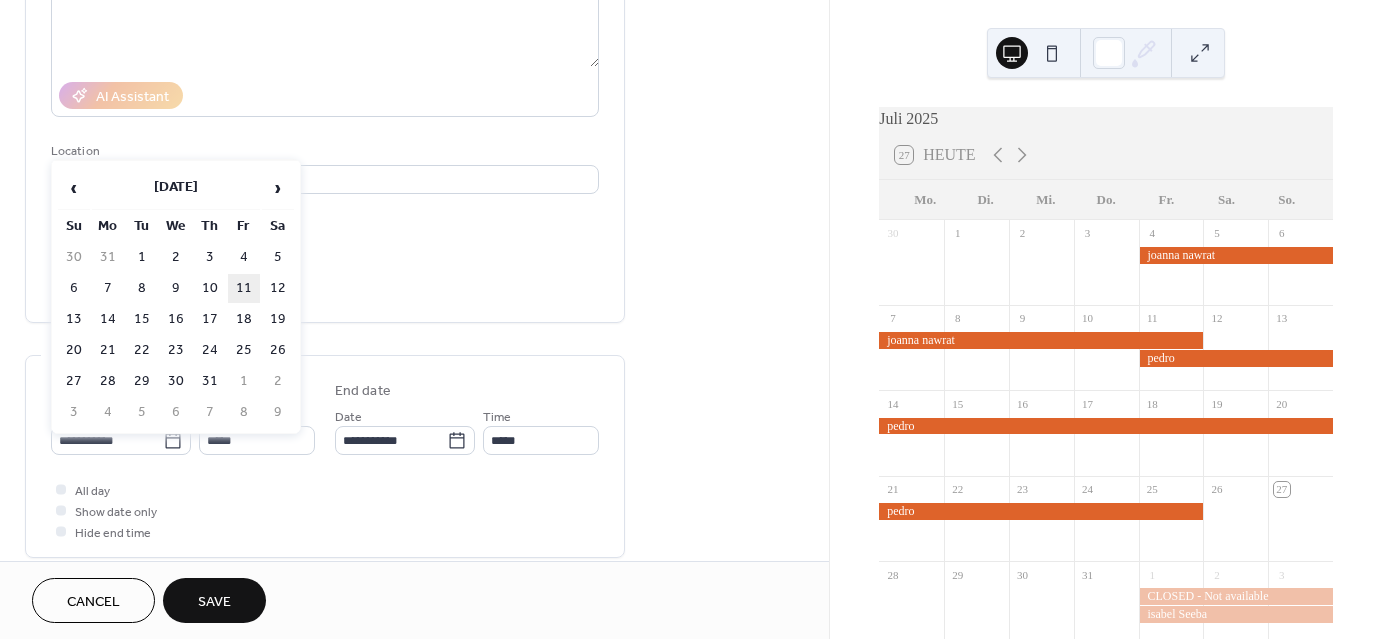 click on "11" at bounding box center (244, 288) 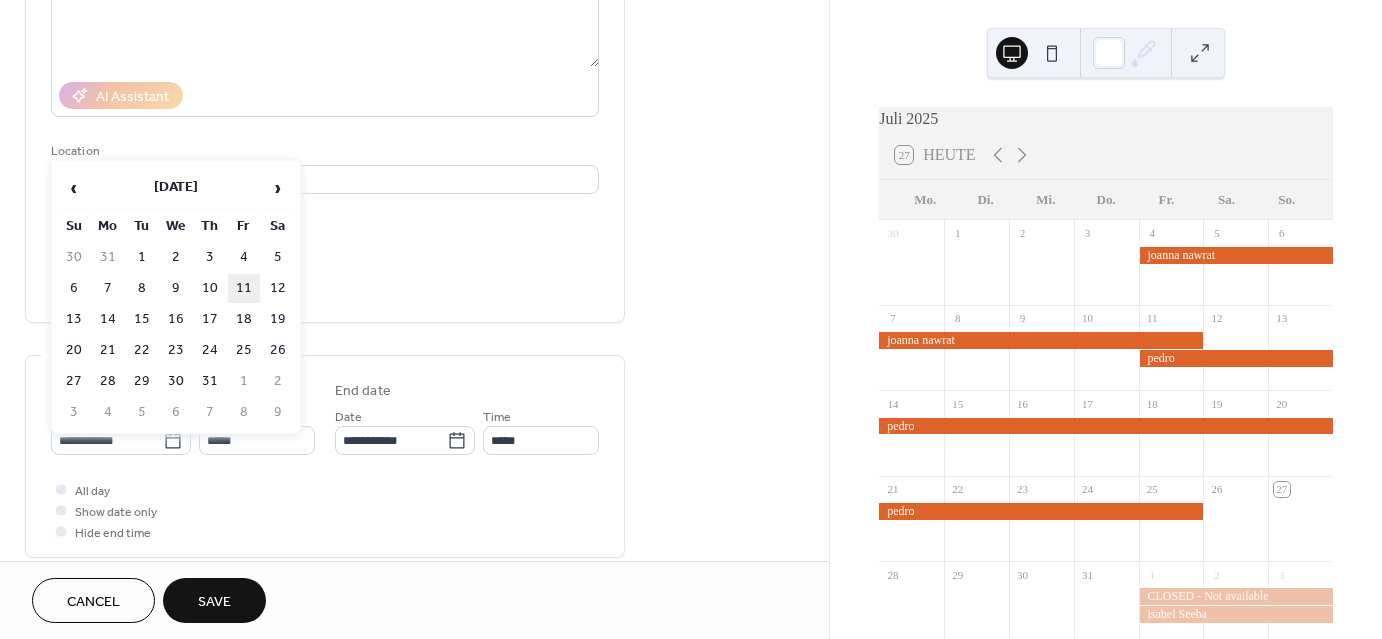 type on "**********" 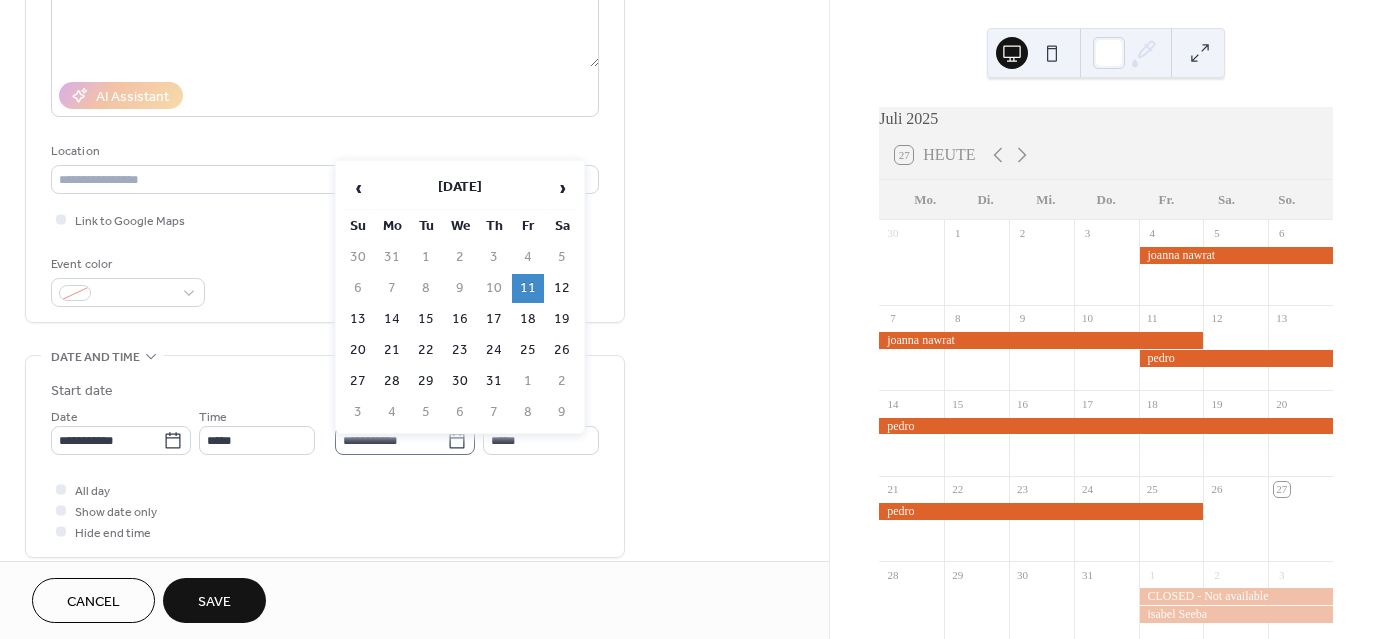 click 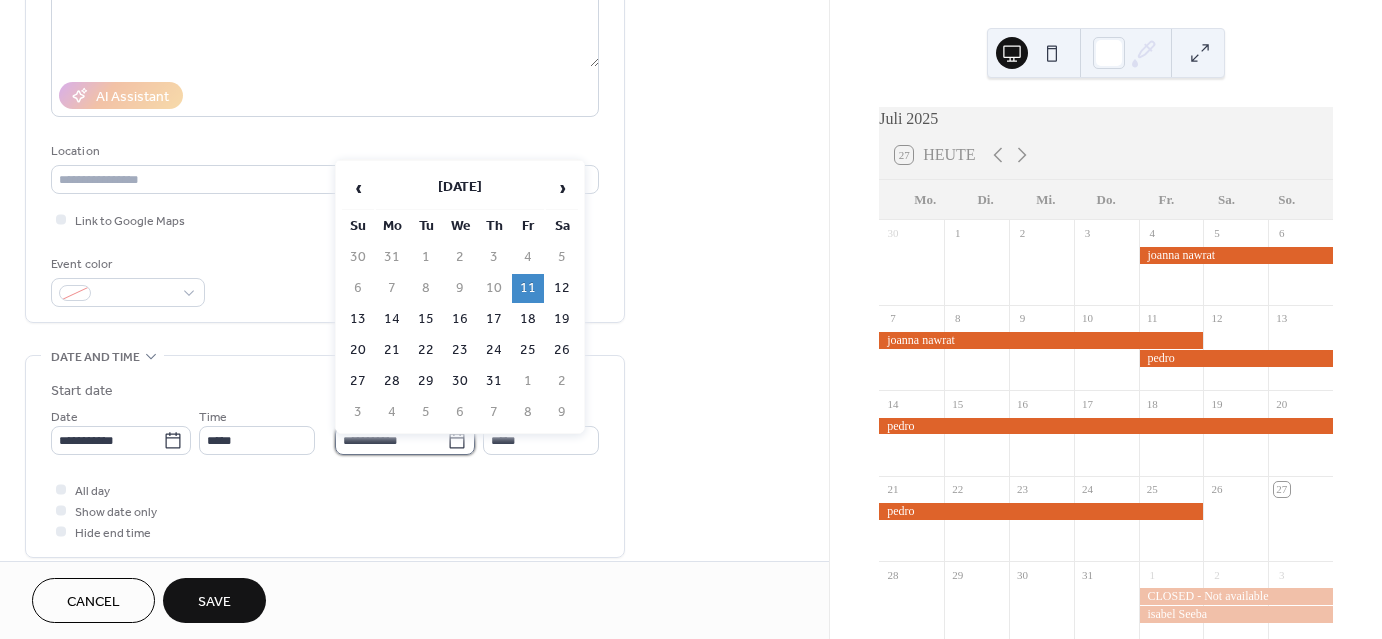 click on "**********" at bounding box center (391, 440) 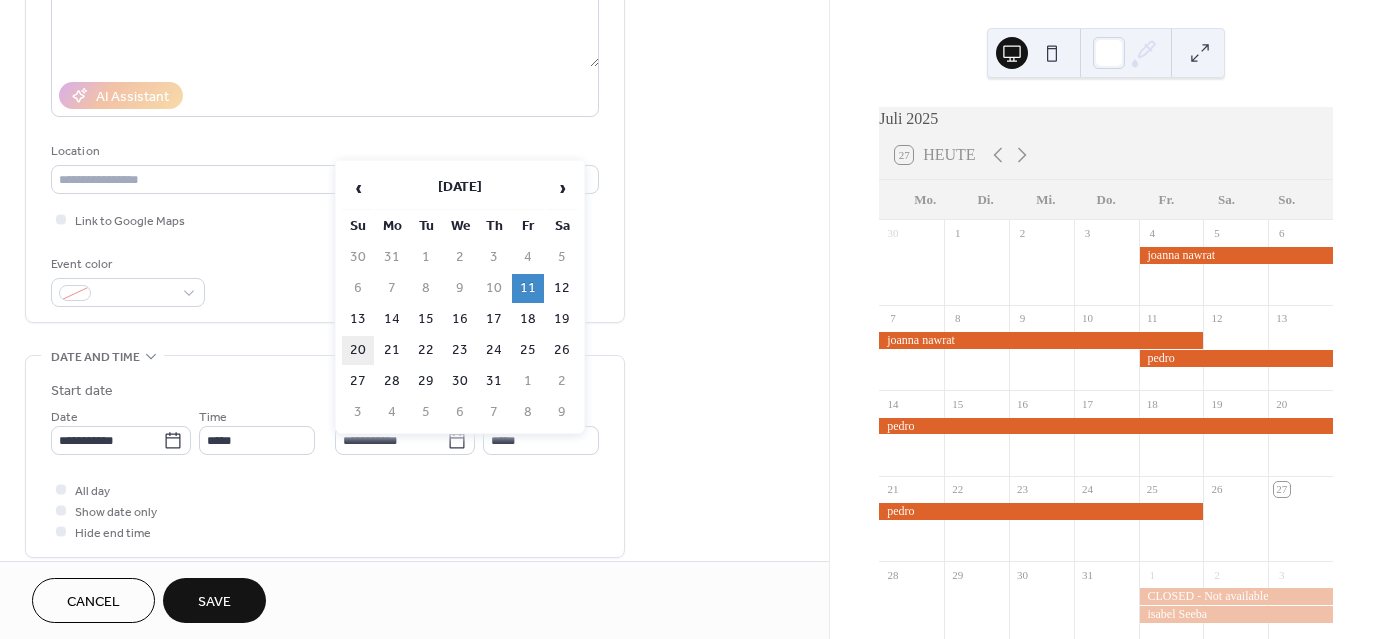 click on "20" at bounding box center (358, 350) 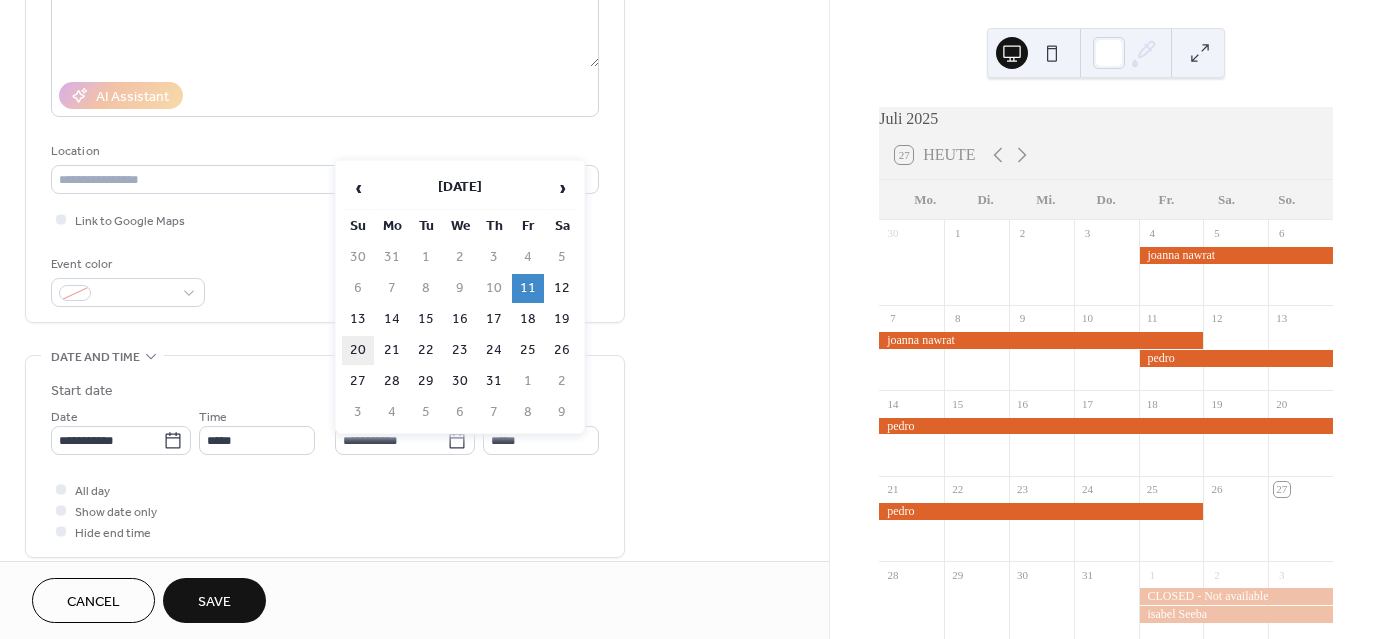 type on "**********" 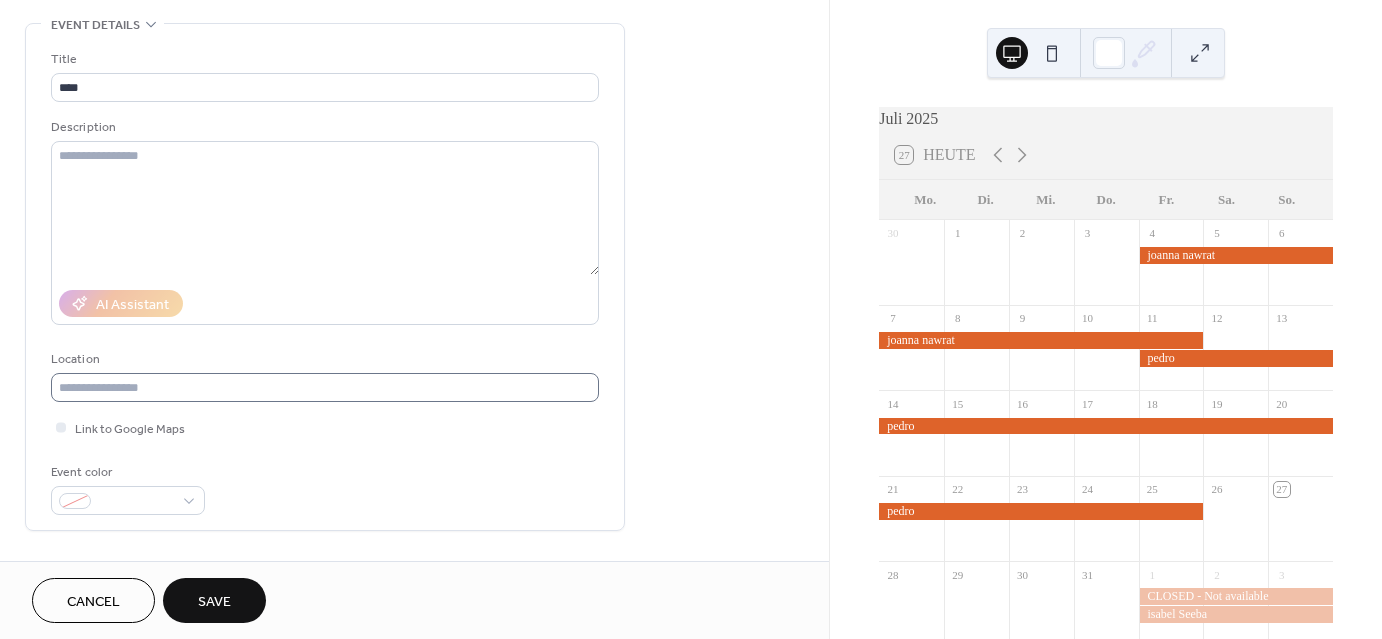 scroll, scrollTop: 0, scrollLeft: 0, axis: both 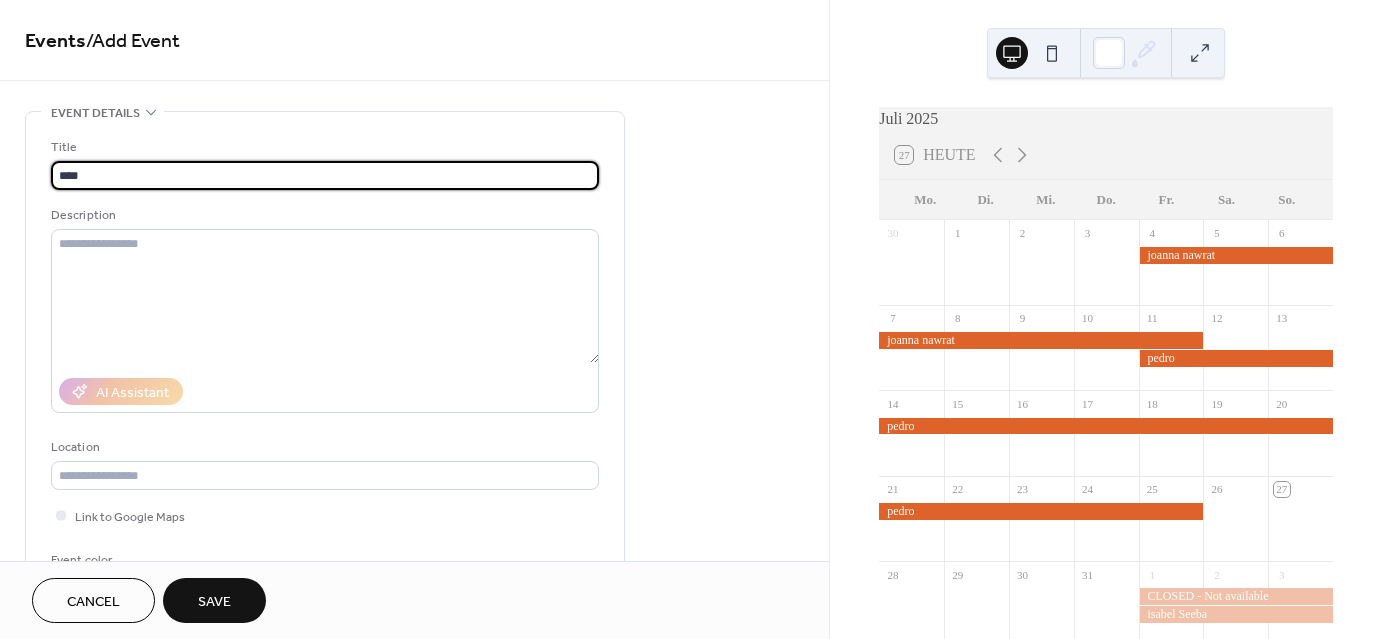 click on "****" at bounding box center (325, 175) 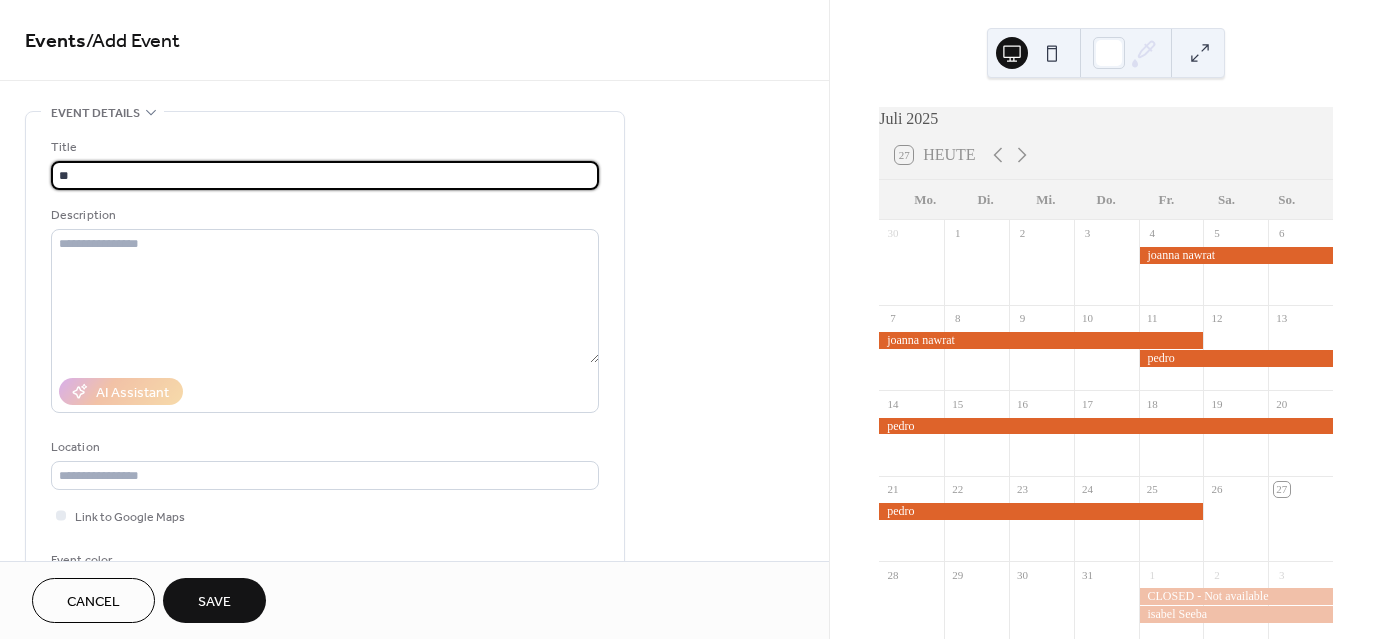 type on "*" 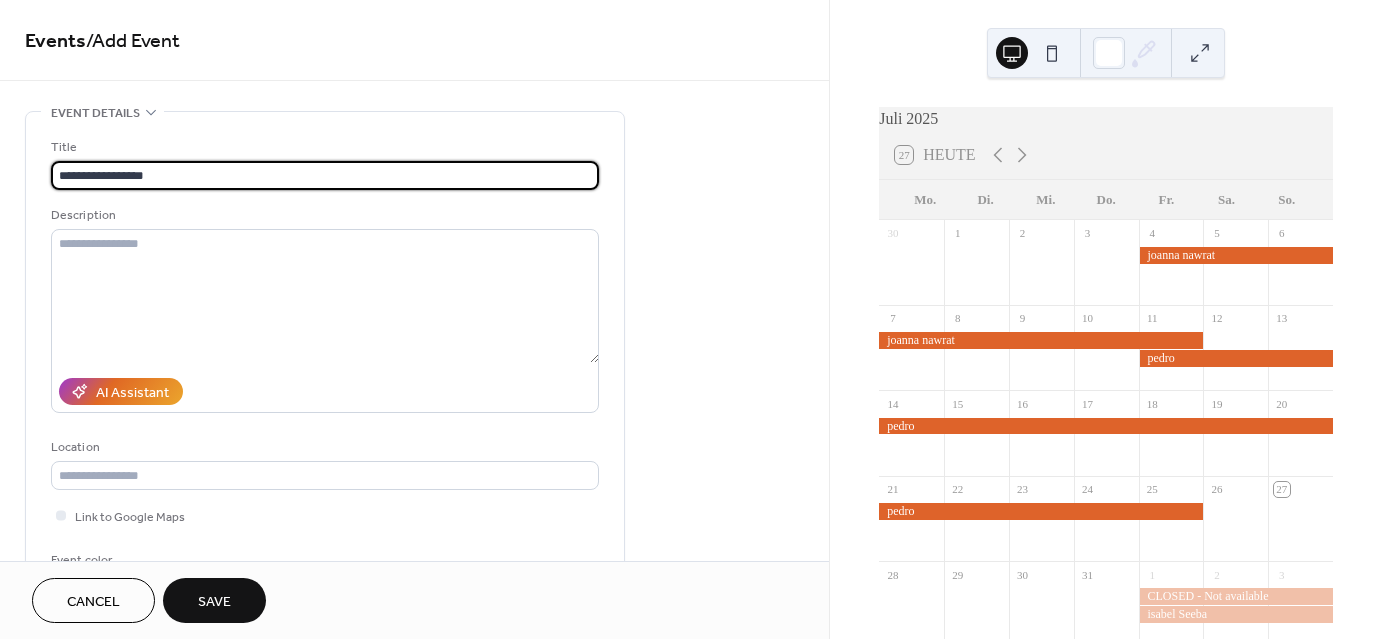 scroll, scrollTop: 1, scrollLeft: 0, axis: vertical 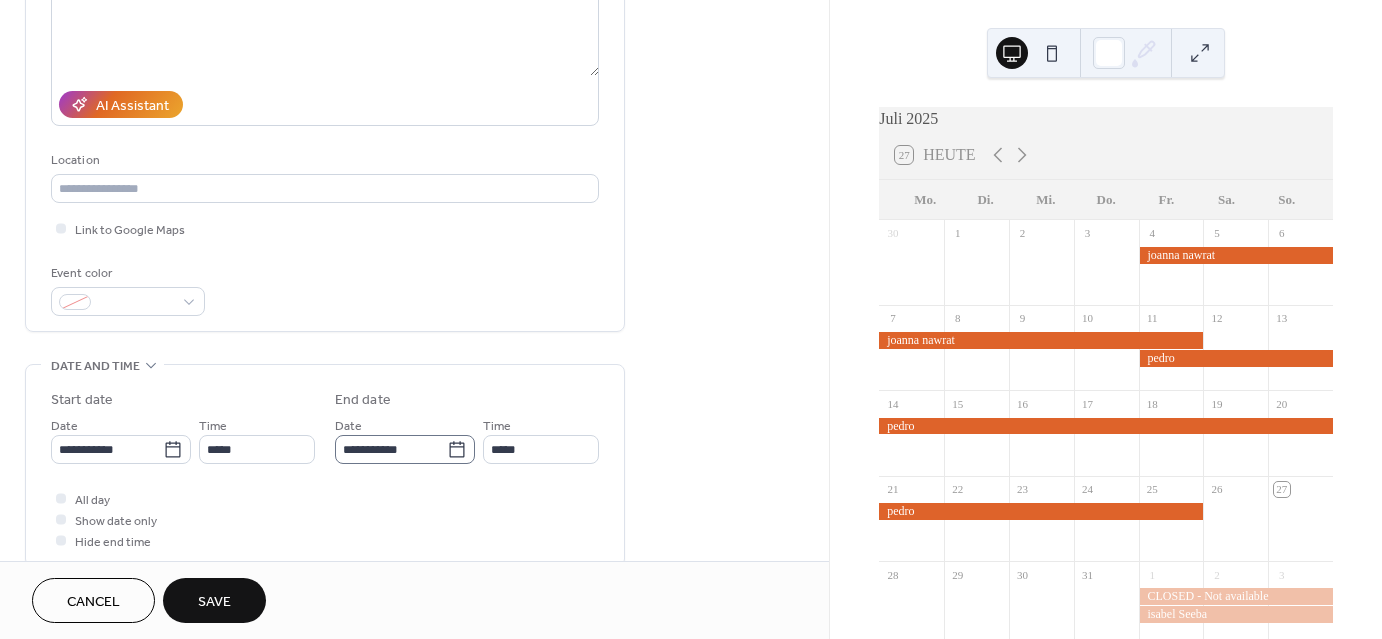 type on "**********" 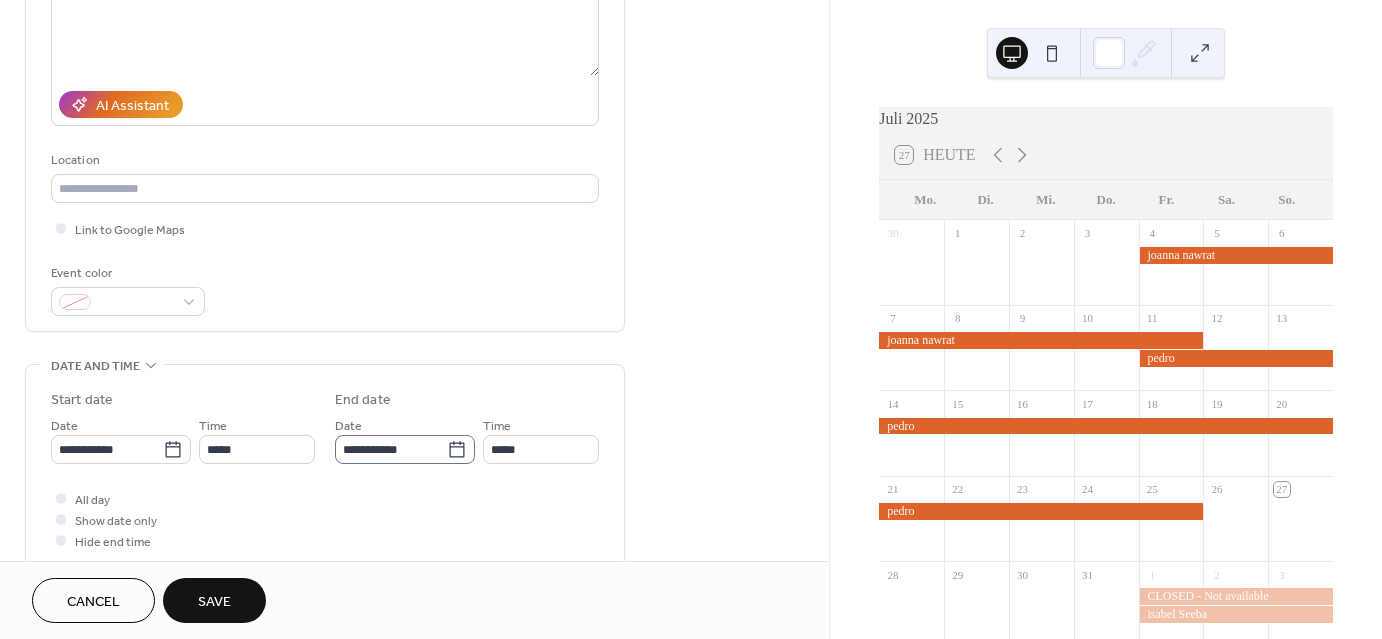 scroll, scrollTop: 0, scrollLeft: 0, axis: both 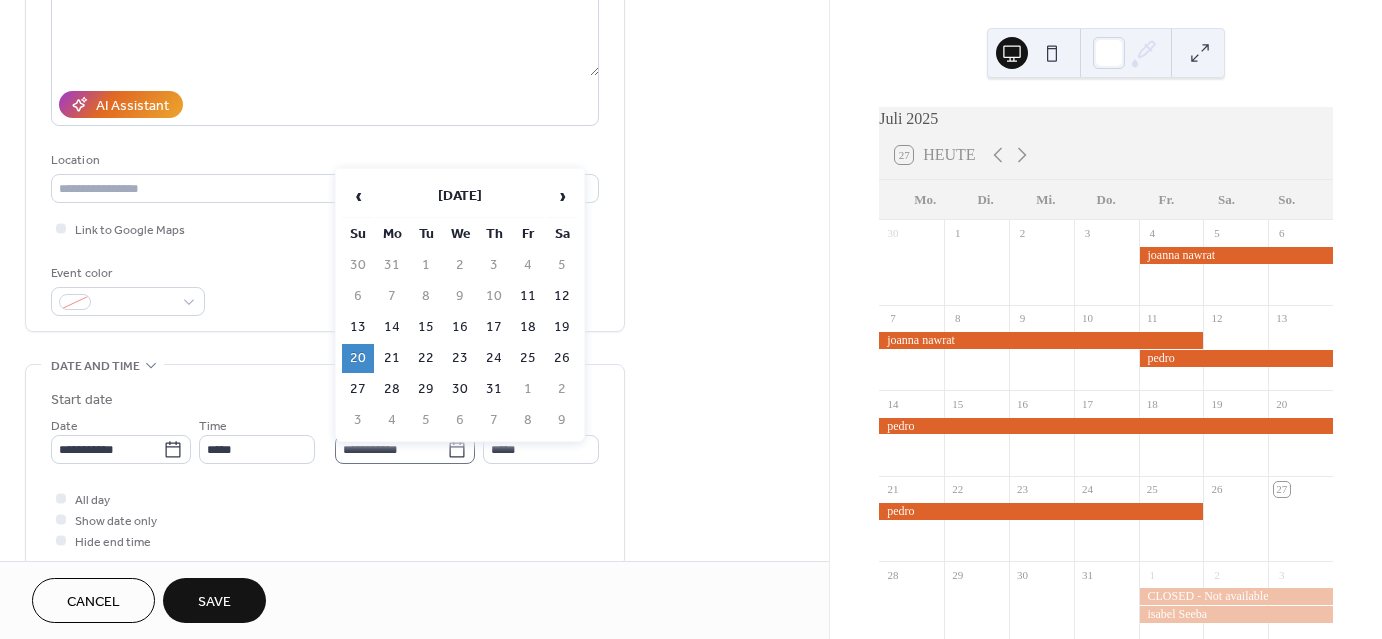 click 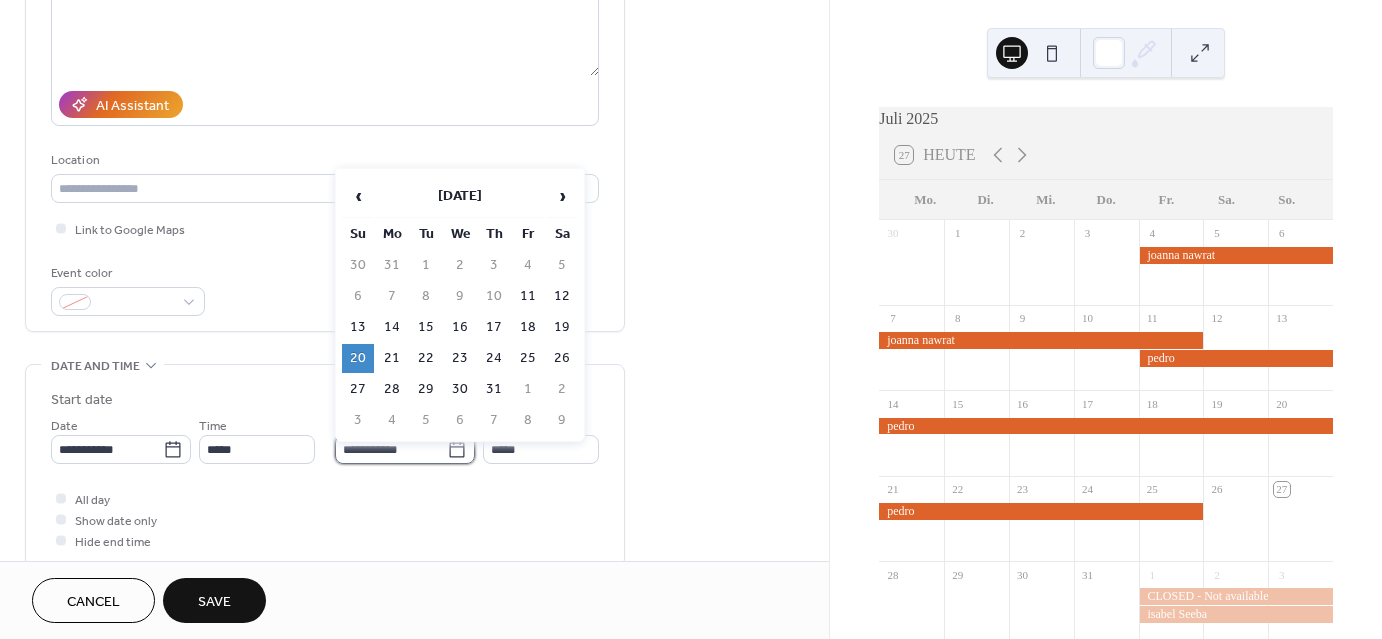 click on "**********" at bounding box center (391, 449) 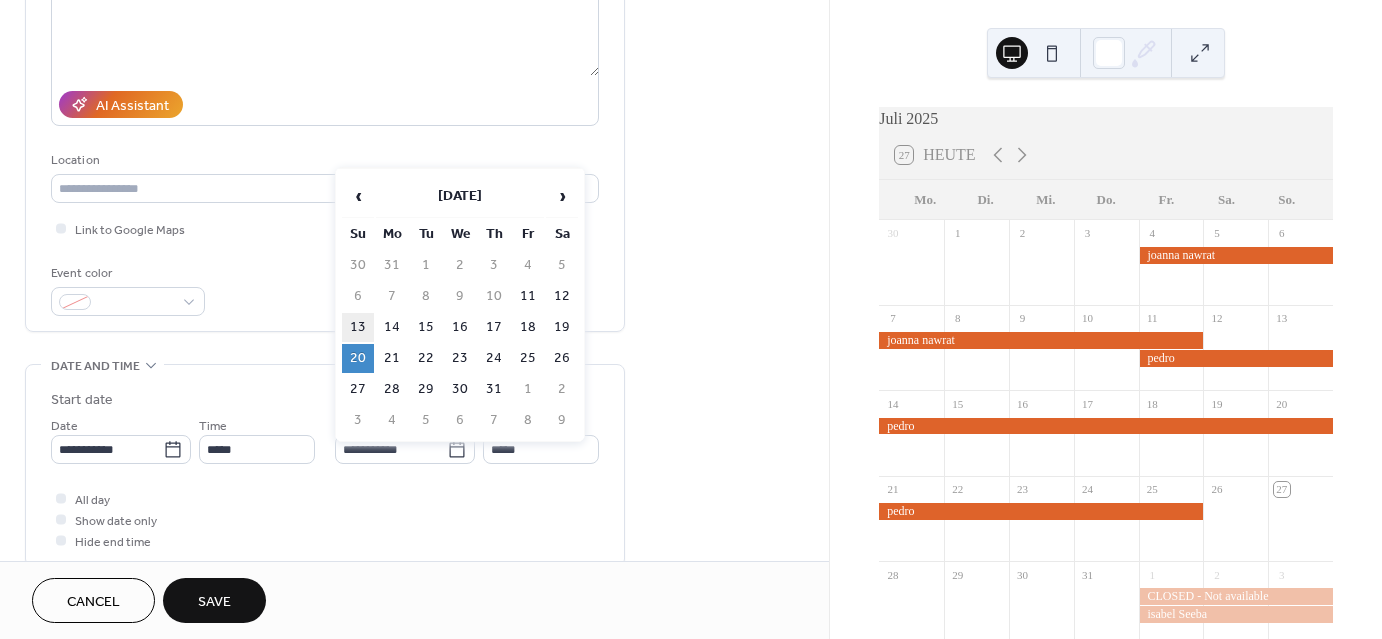click on "13" at bounding box center [358, 327] 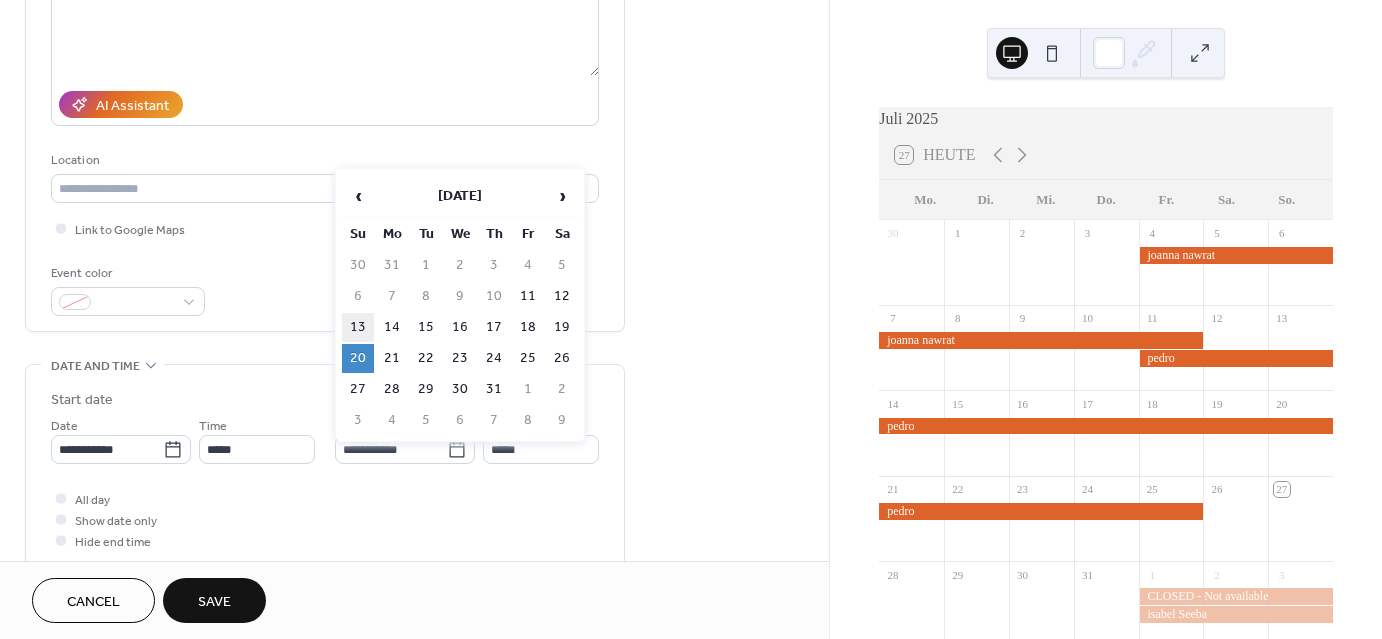type on "**********" 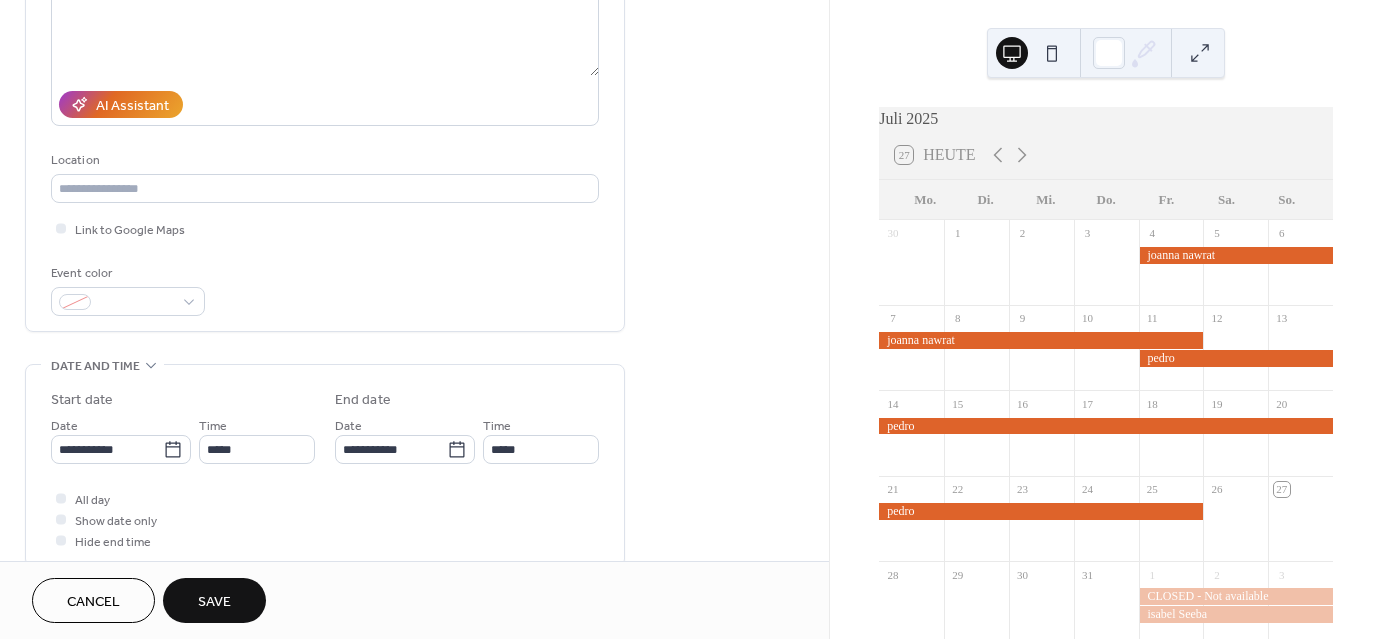 click on "Save" at bounding box center [214, 602] 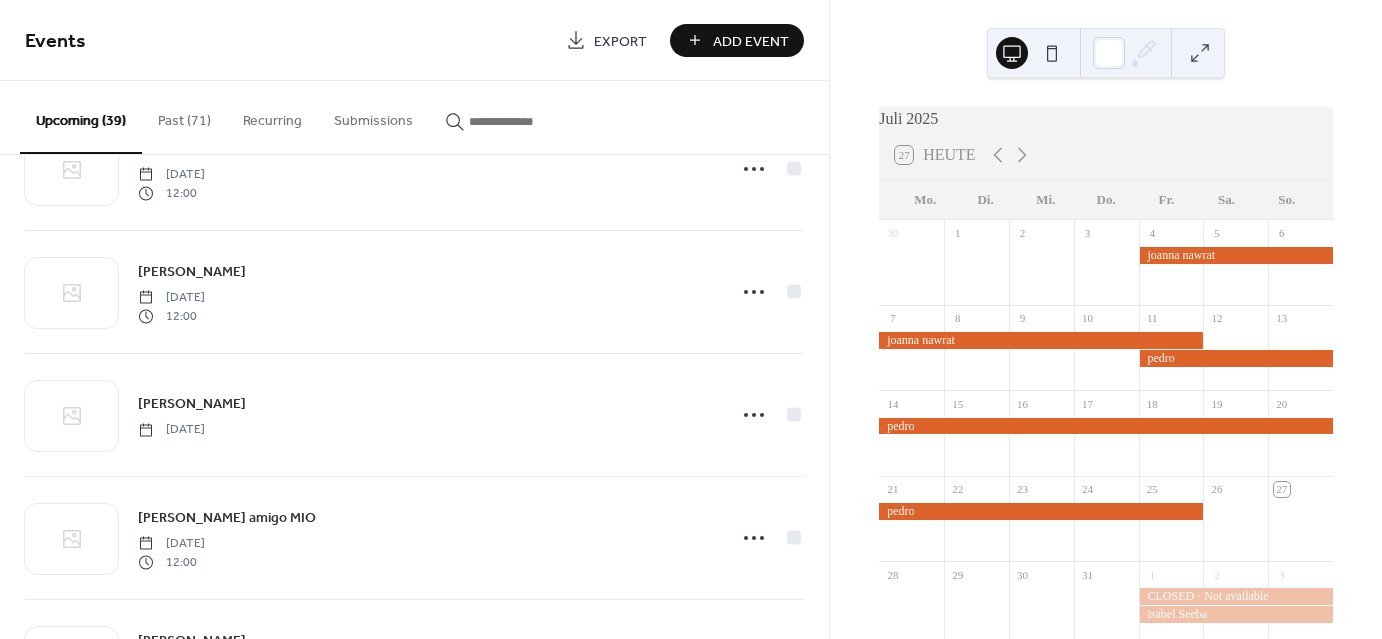 scroll, scrollTop: 0, scrollLeft: 0, axis: both 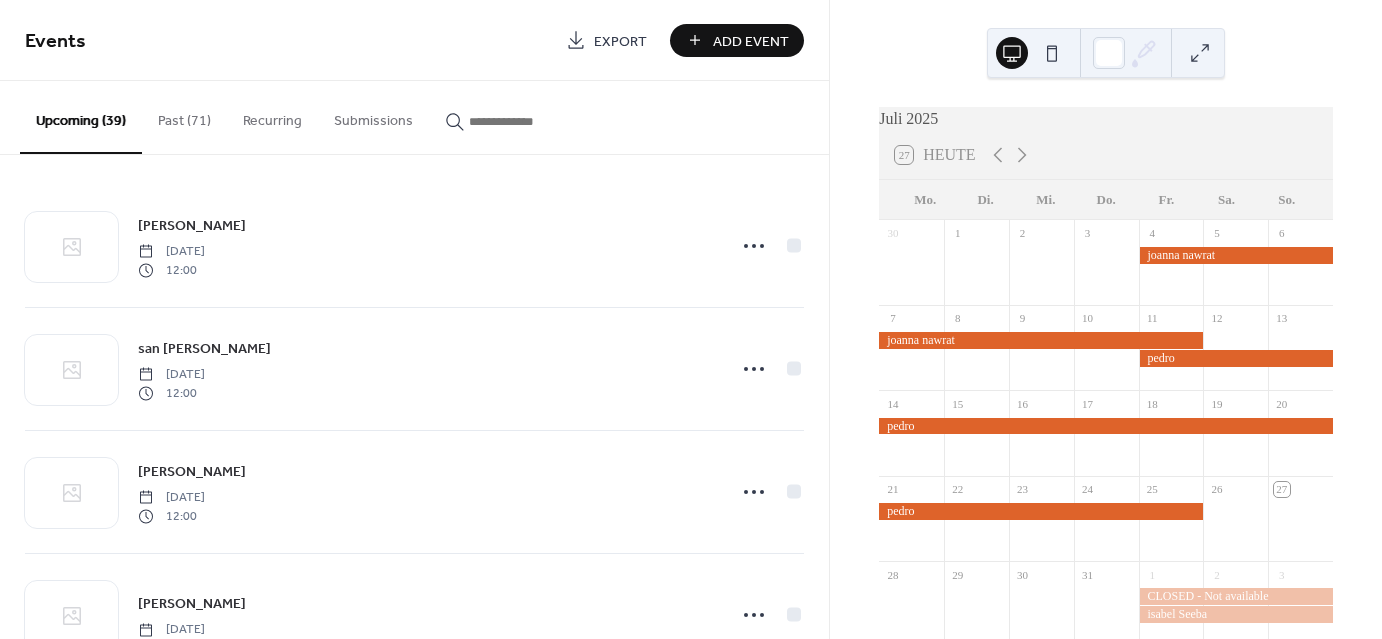 click on "Add Event" at bounding box center (751, 41) 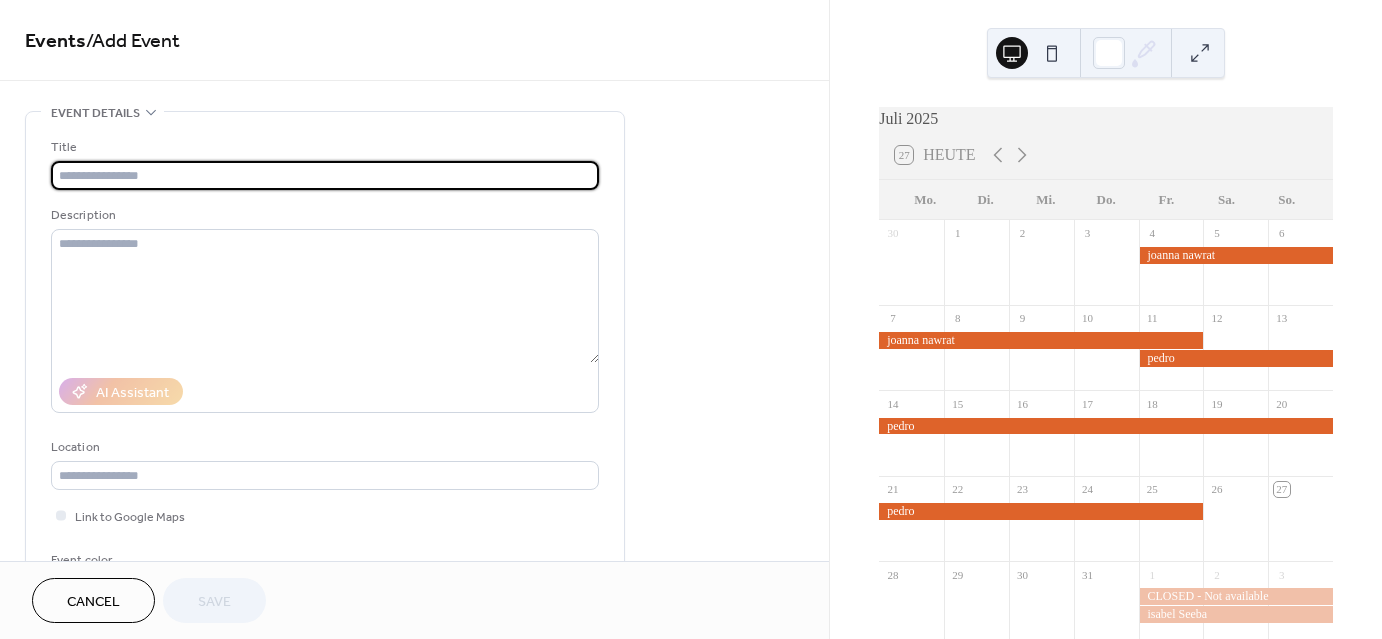 click at bounding box center (325, 175) 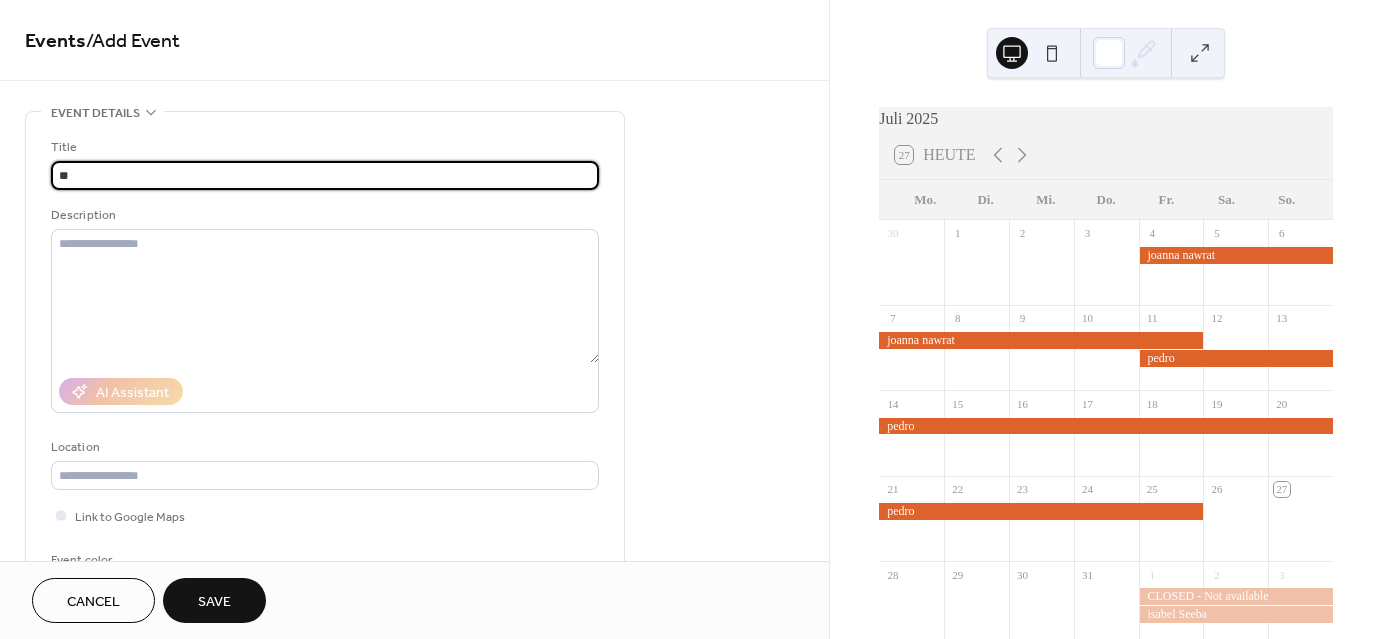 type on "*" 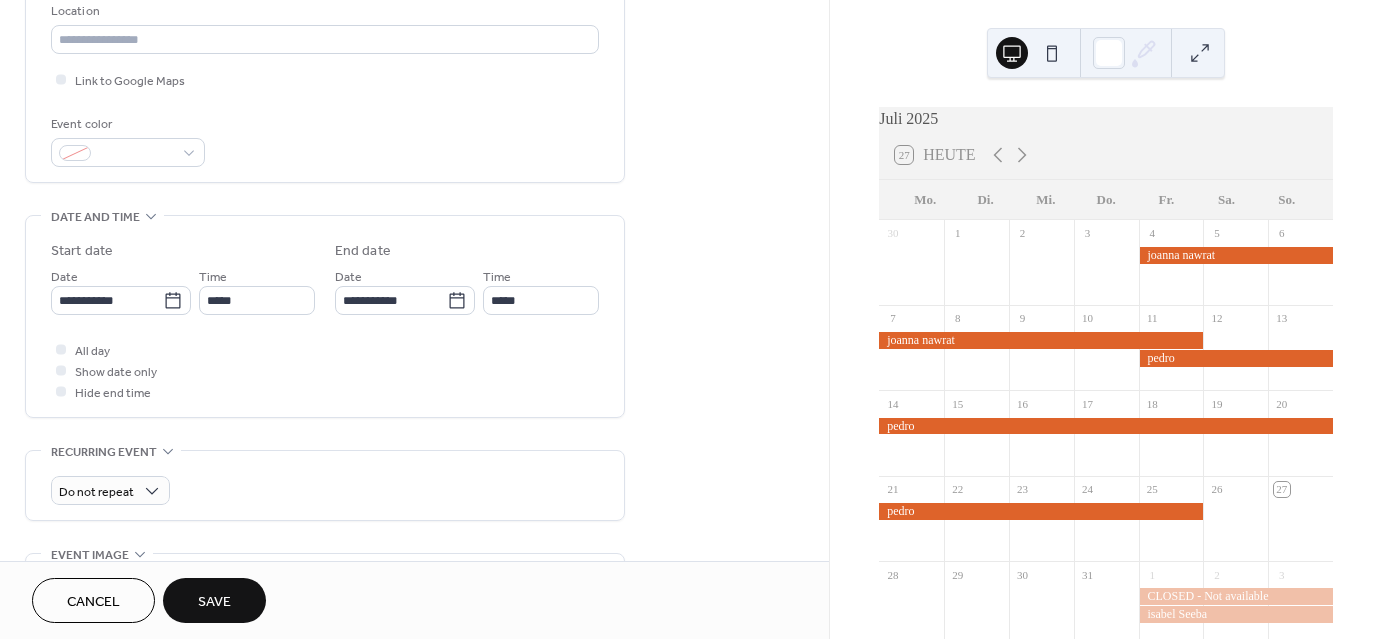 scroll, scrollTop: 458, scrollLeft: 0, axis: vertical 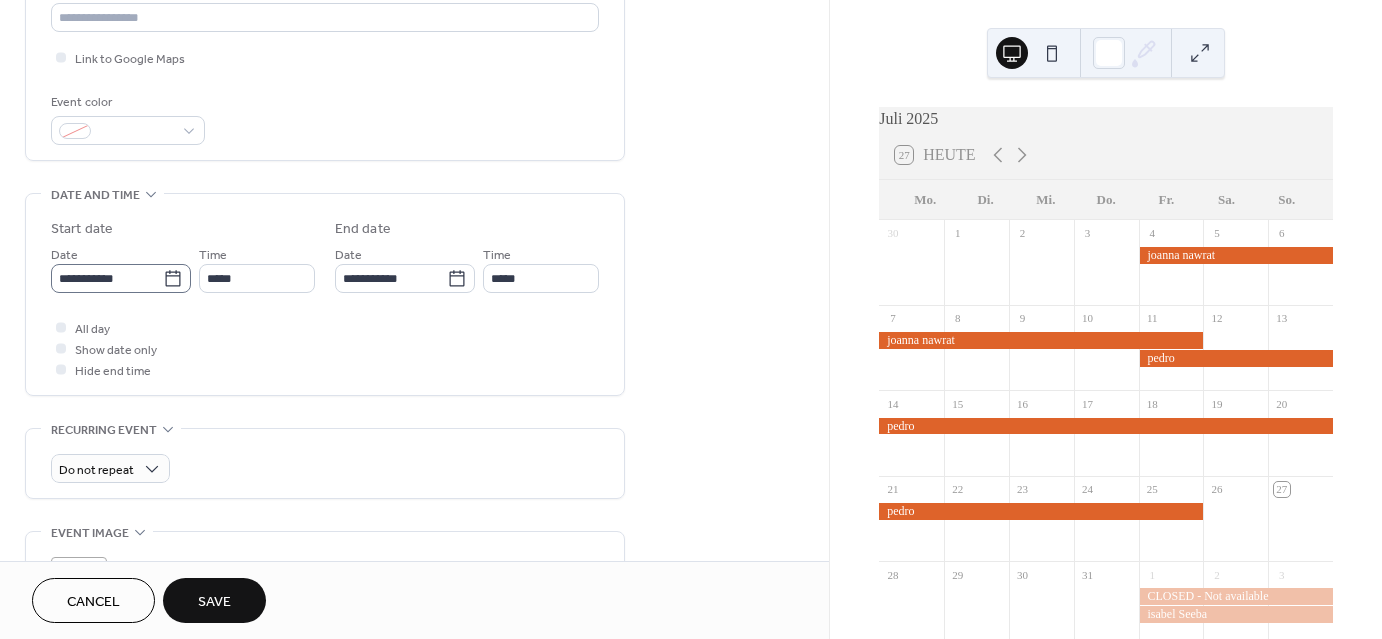 type on "****" 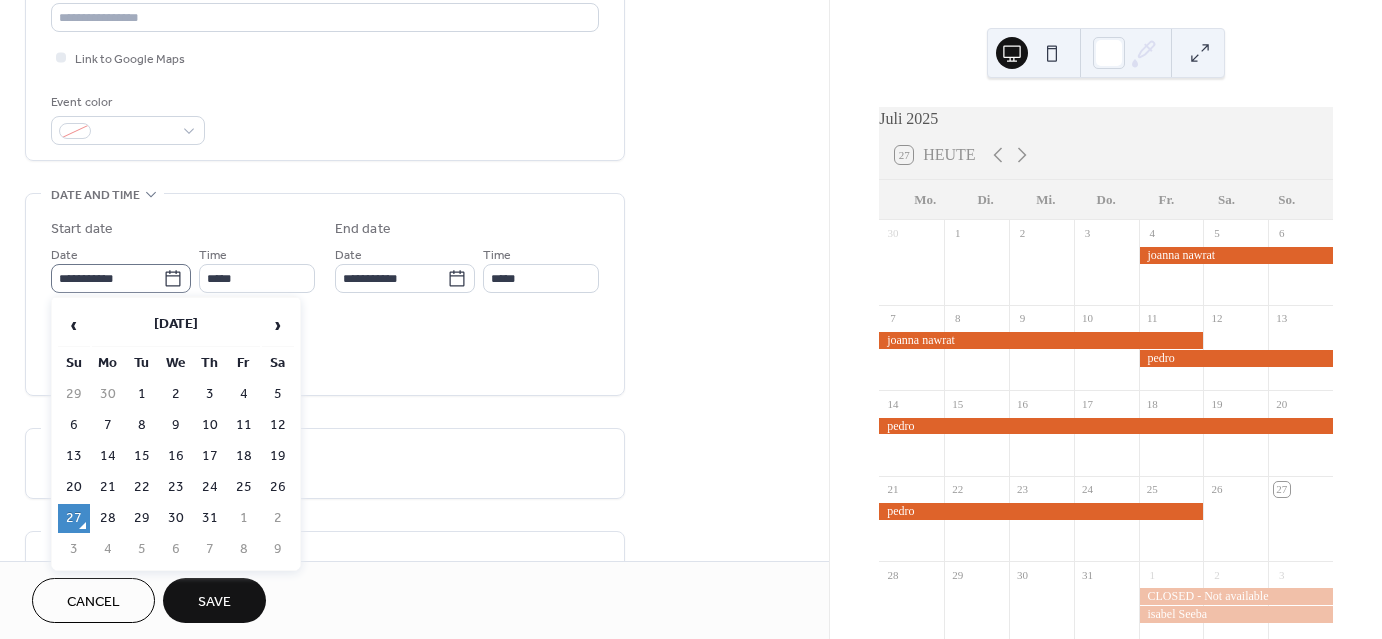 click 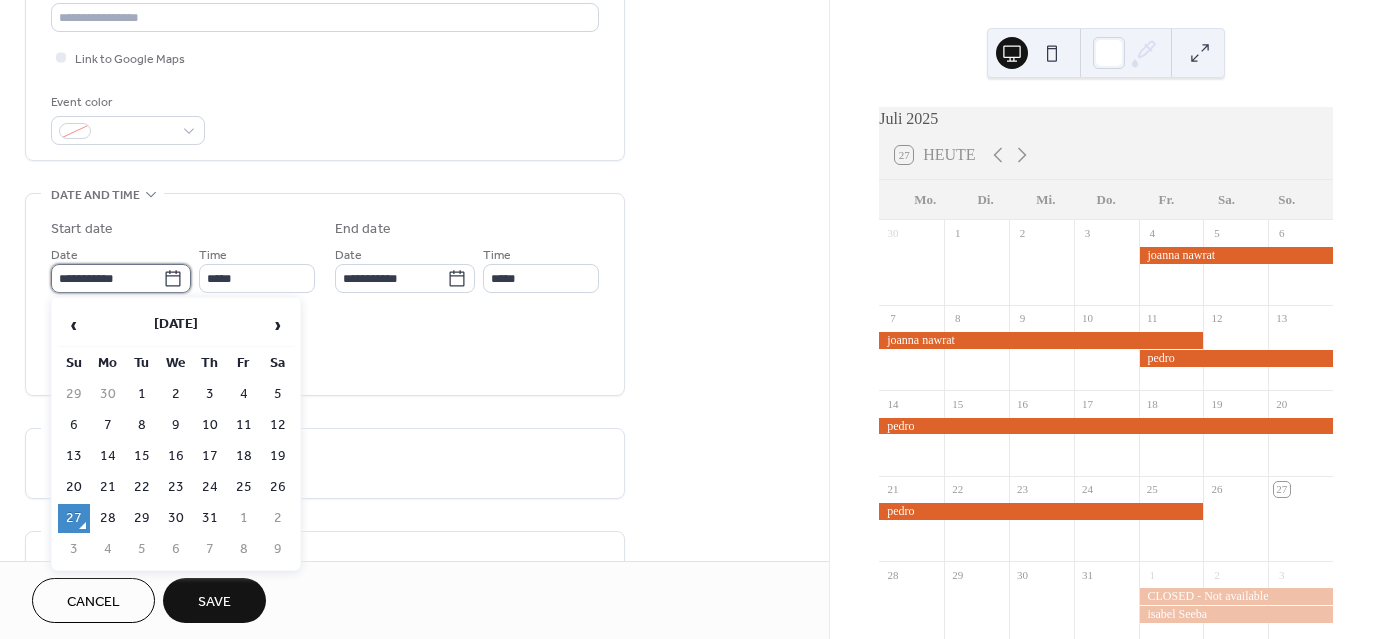 click on "**********" at bounding box center (107, 278) 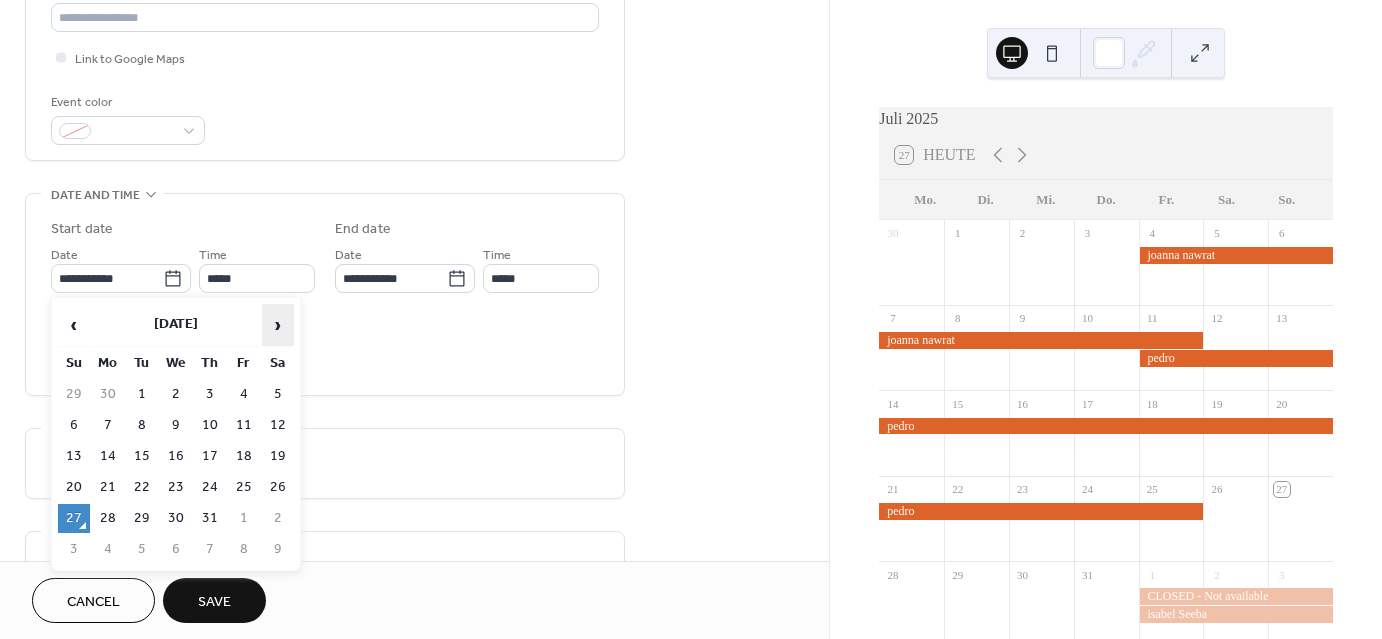 click on "›" at bounding box center (278, 325) 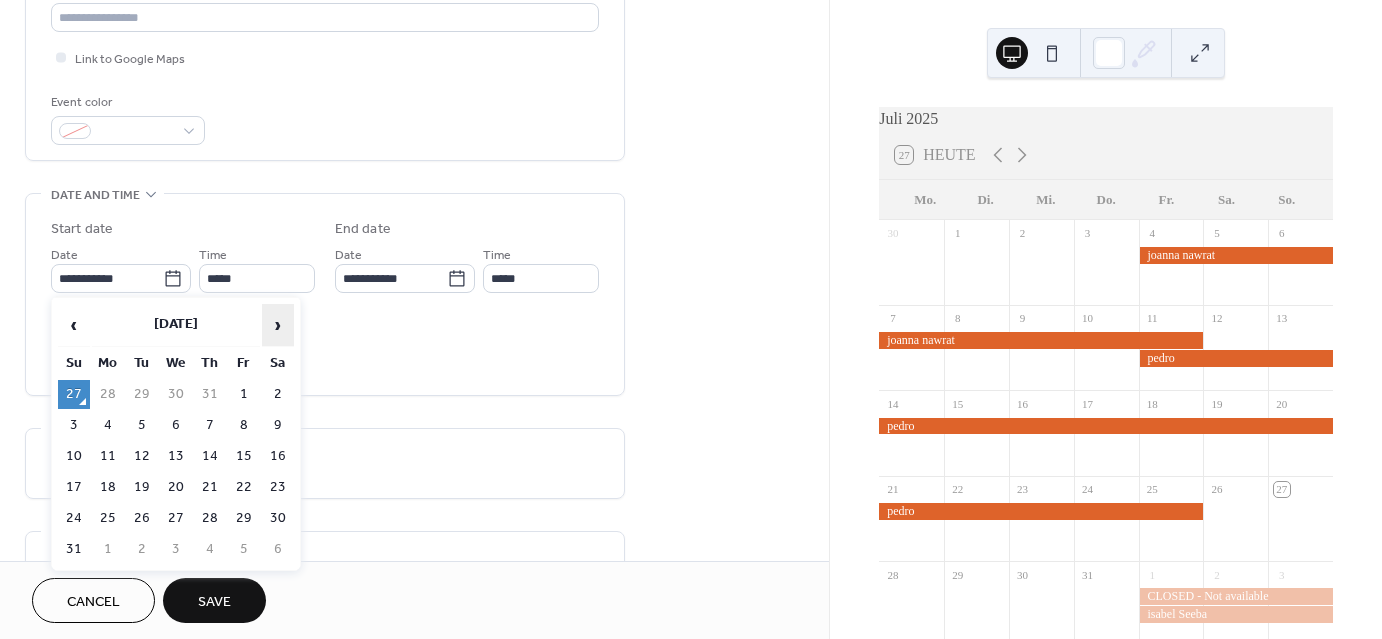 click on "›" at bounding box center [278, 325] 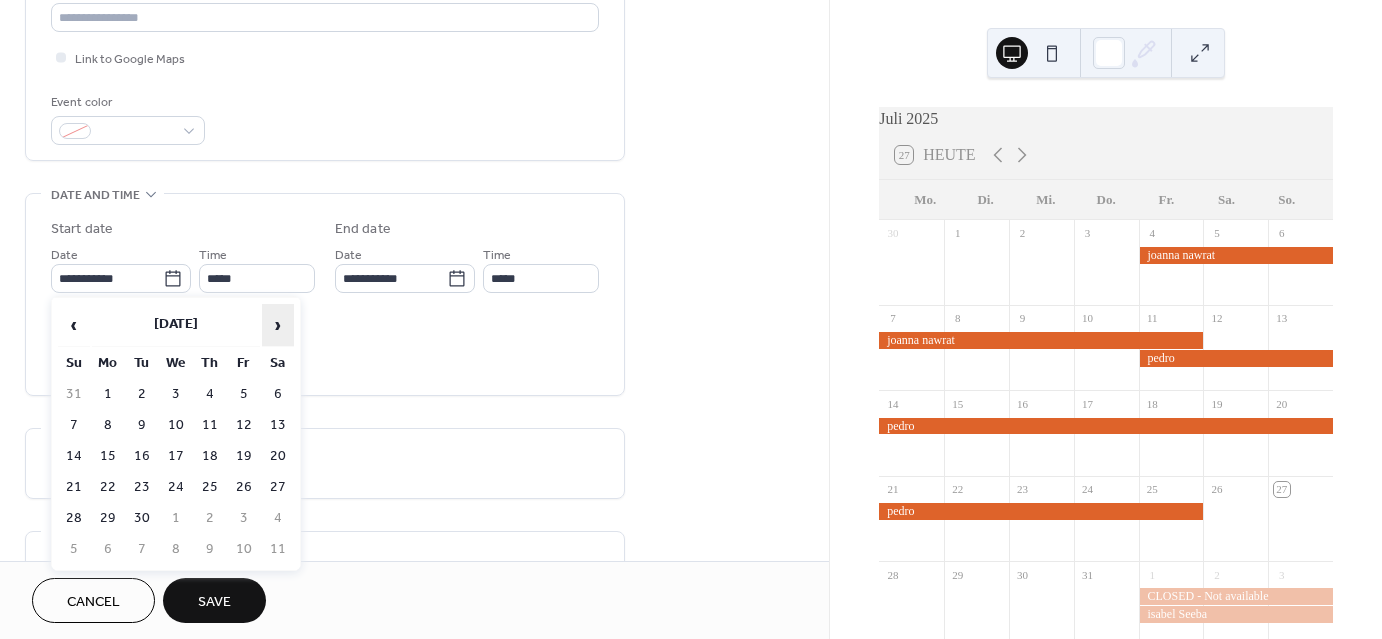 click on "›" at bounding box center (278, 325) 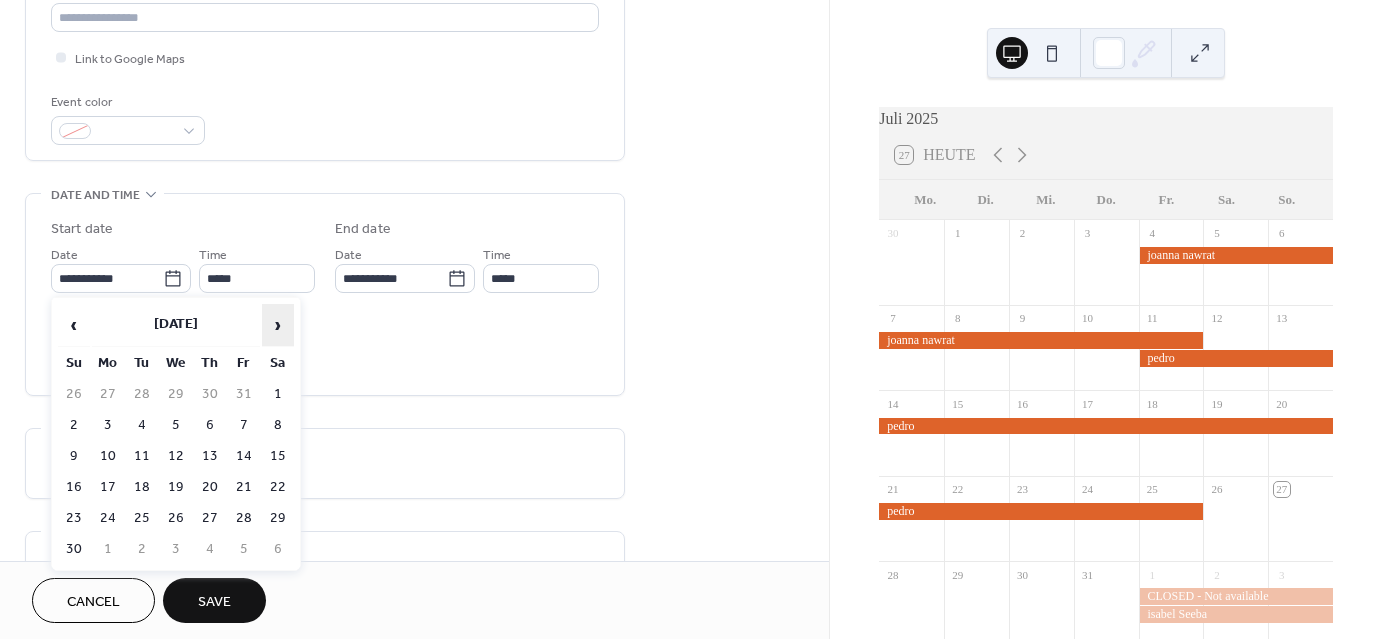 click on "›" at bounding box center [278, 325] 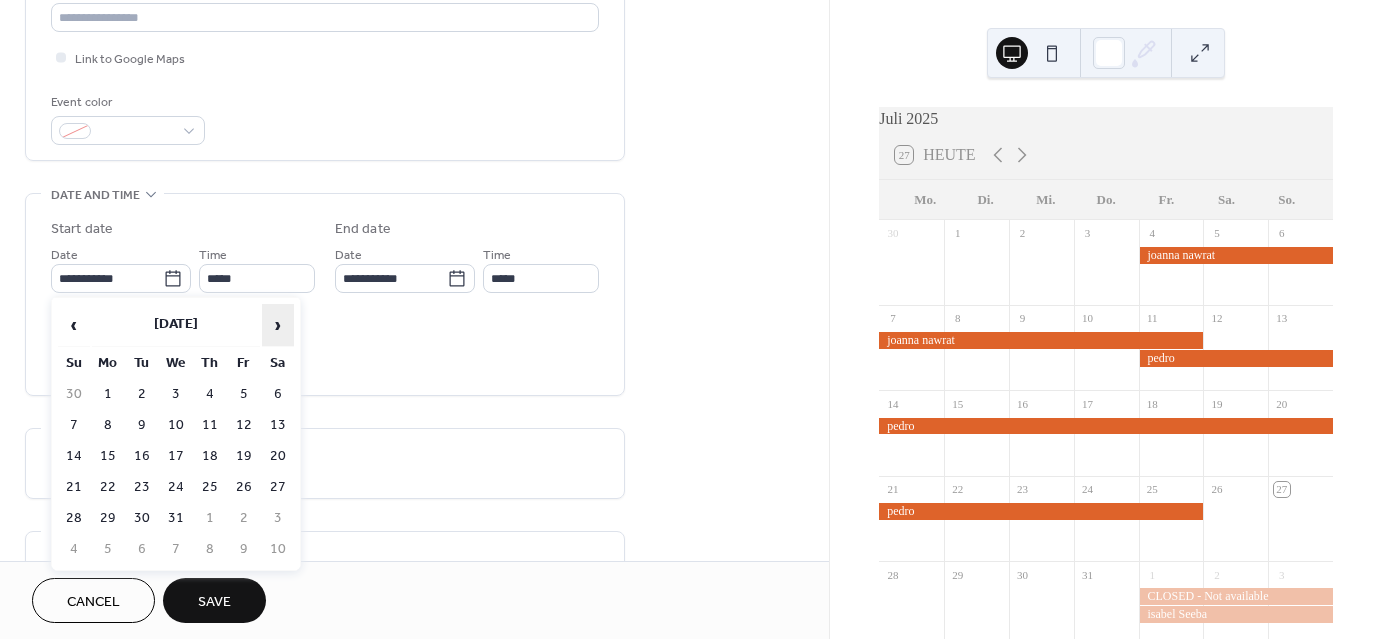 click on "›" at bounding box center (278, 325) 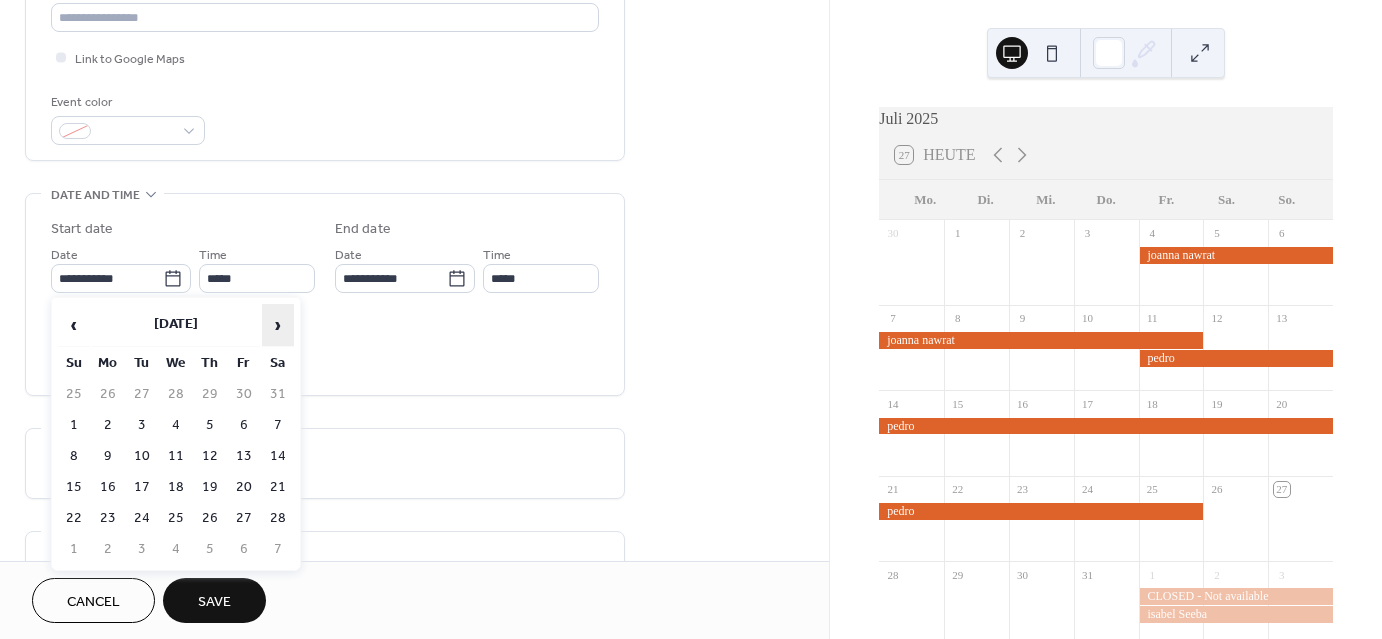 click on "›" at bounding box center (278, 325) 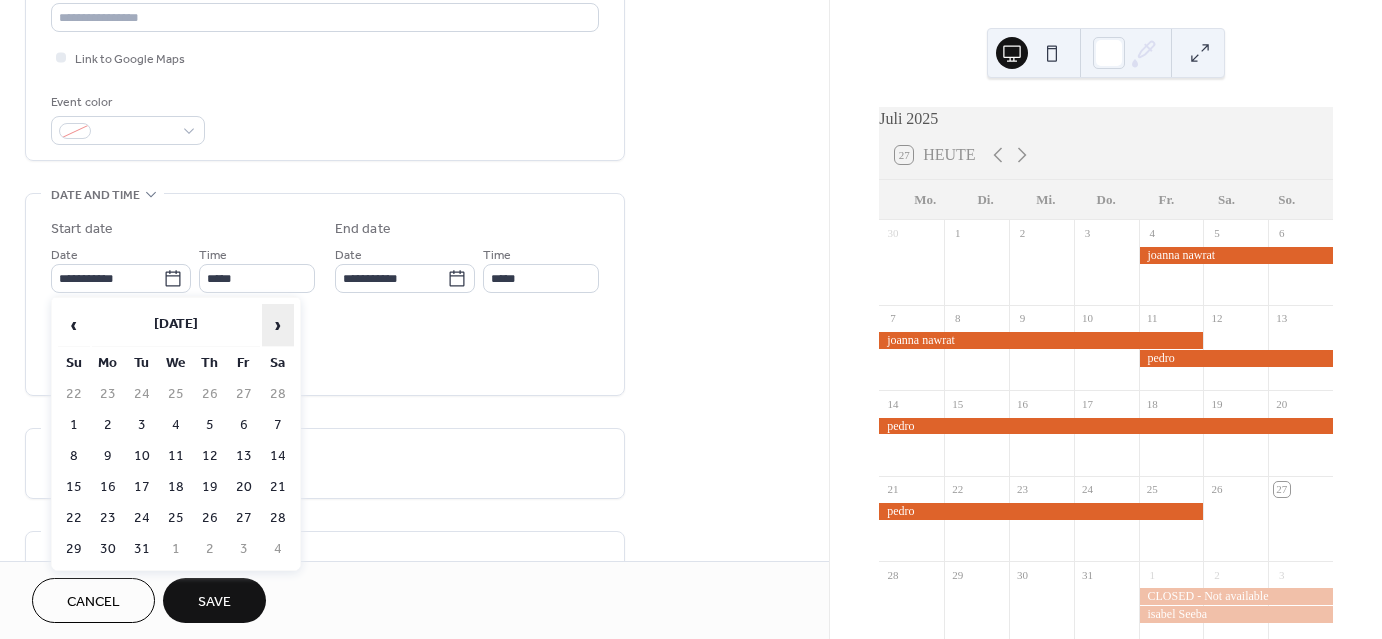 click on "›" at bounding box center (278, 325) 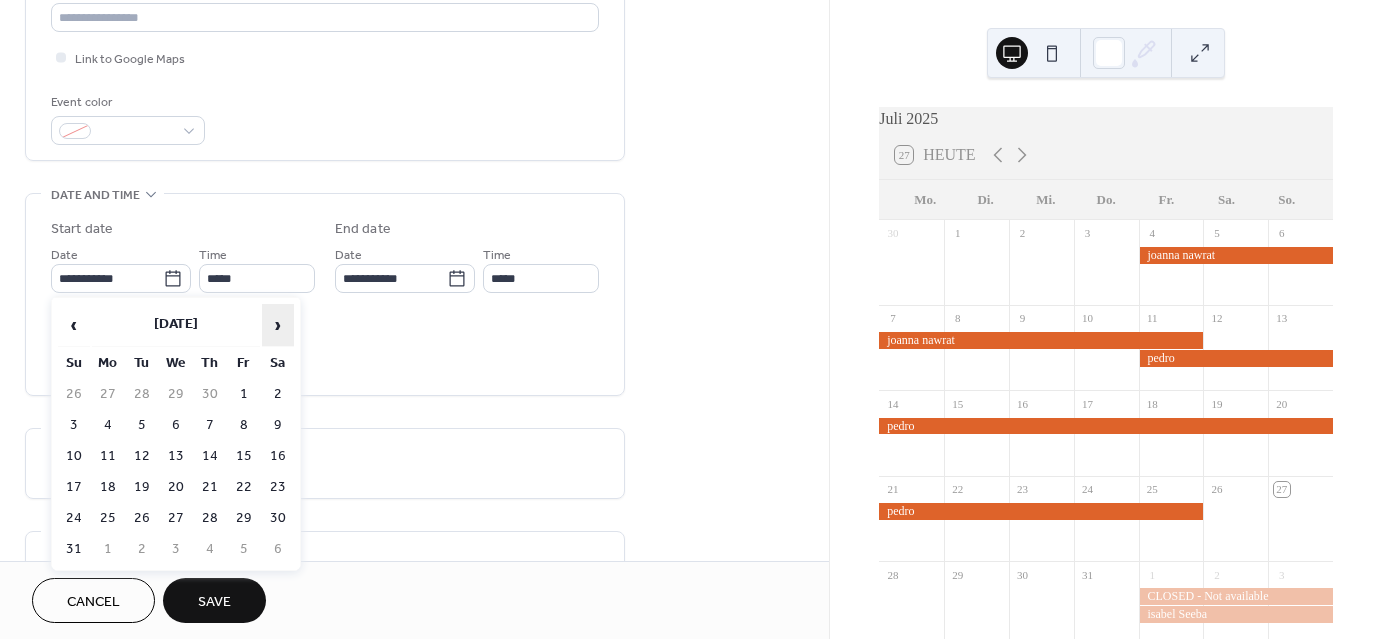 click on "›" at bounding box center (278, 325) 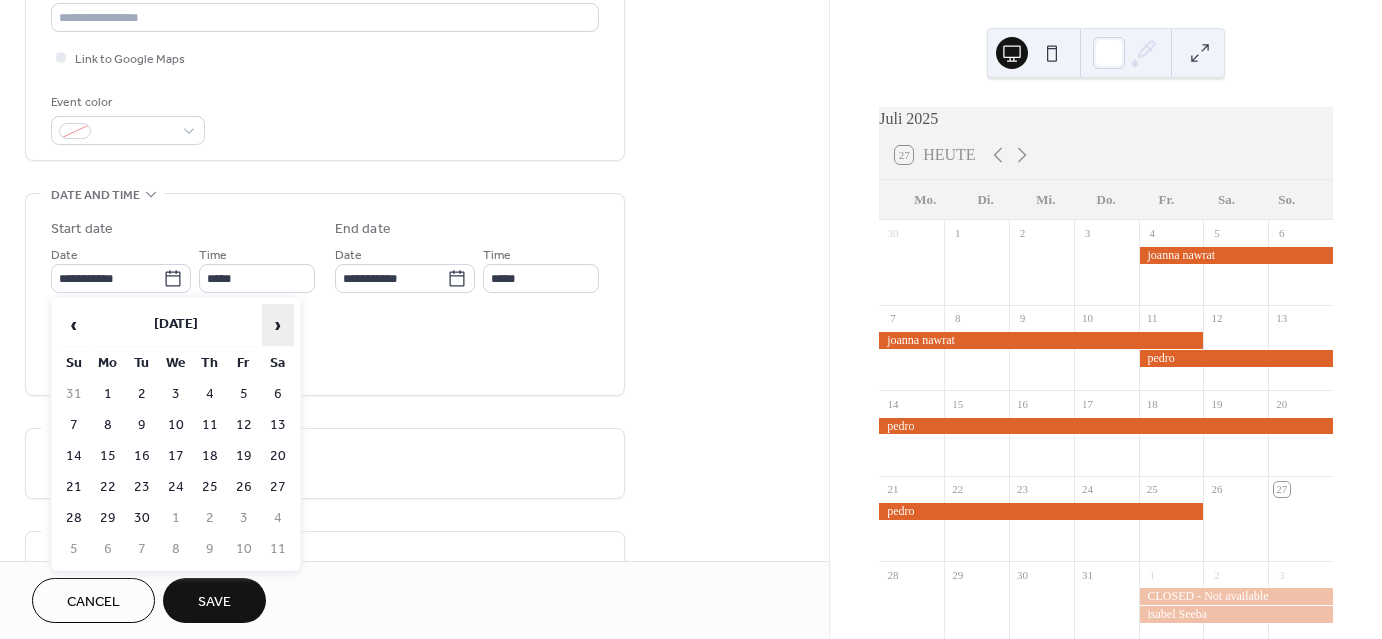 click on "›" at bounding box center (278, 325) 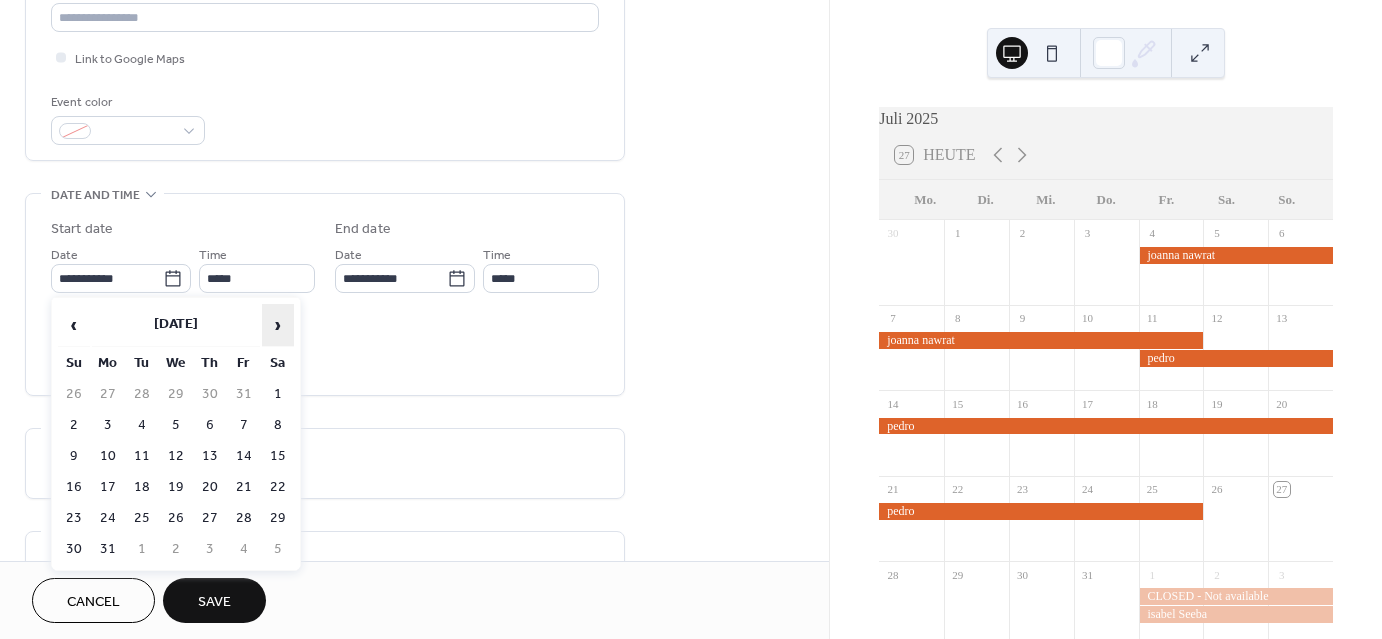 click on "›" at bounding box center (278, 325) 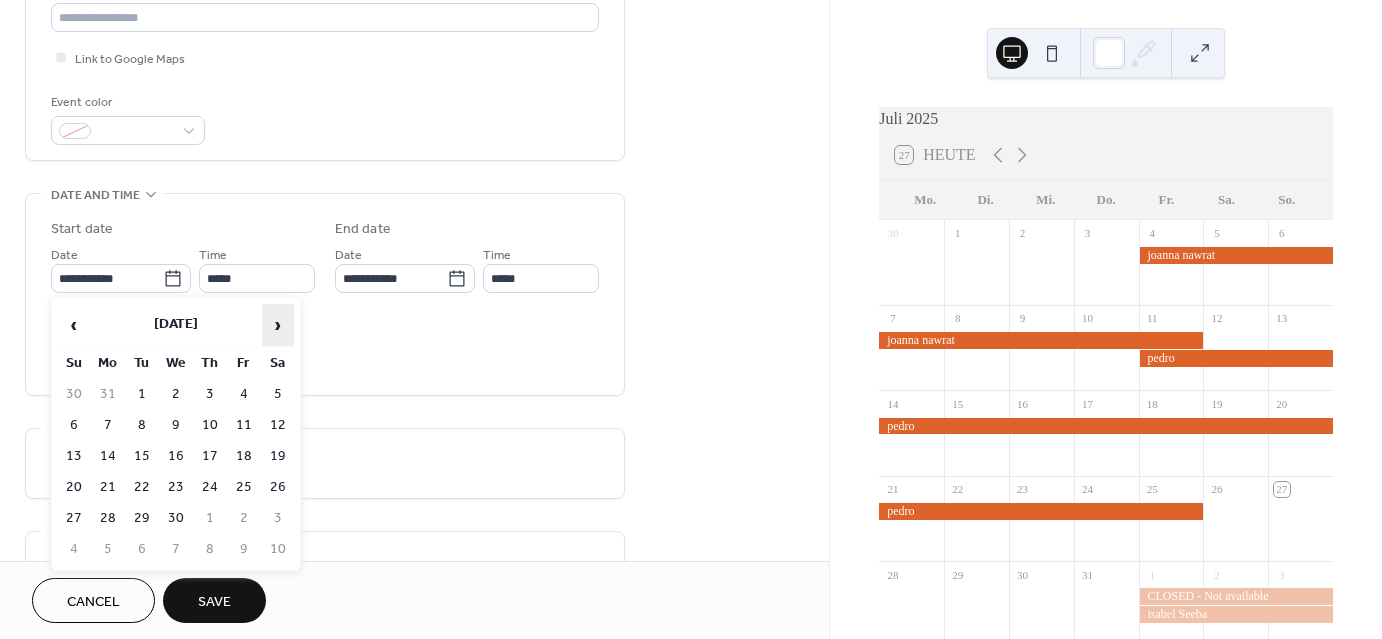 click on "›" at bounding box center [278, 325] 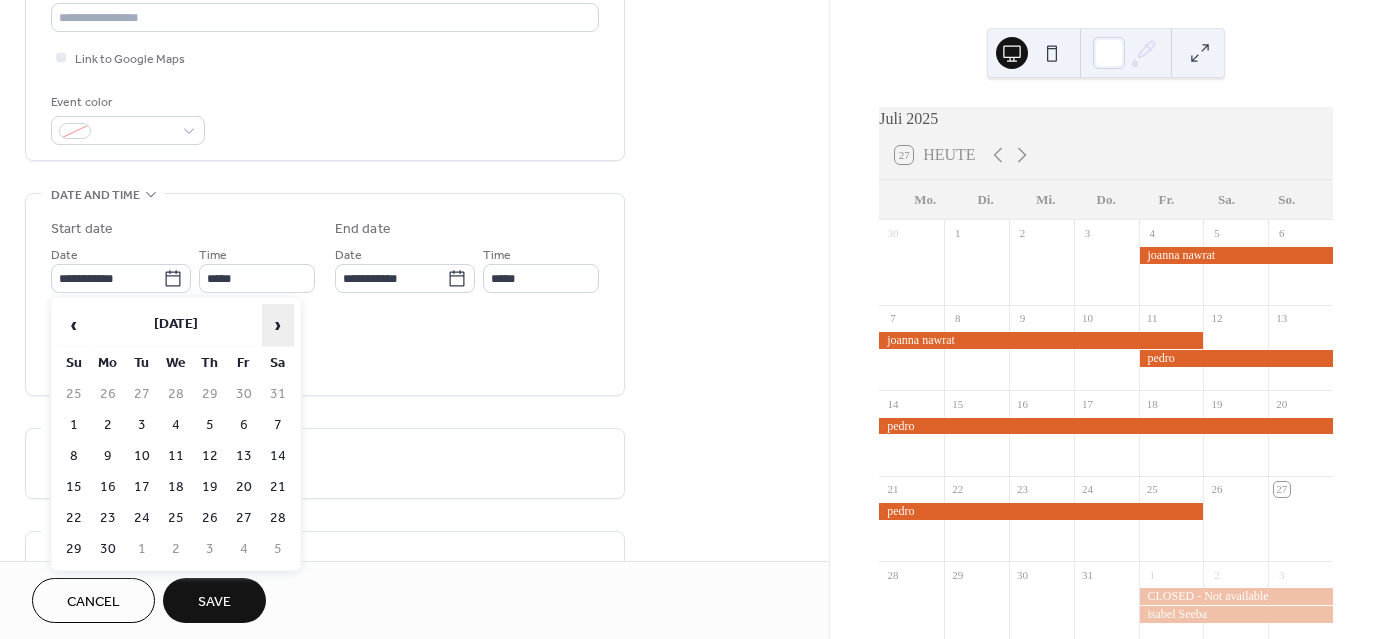 click on "›" at bounding box center [278, 325] 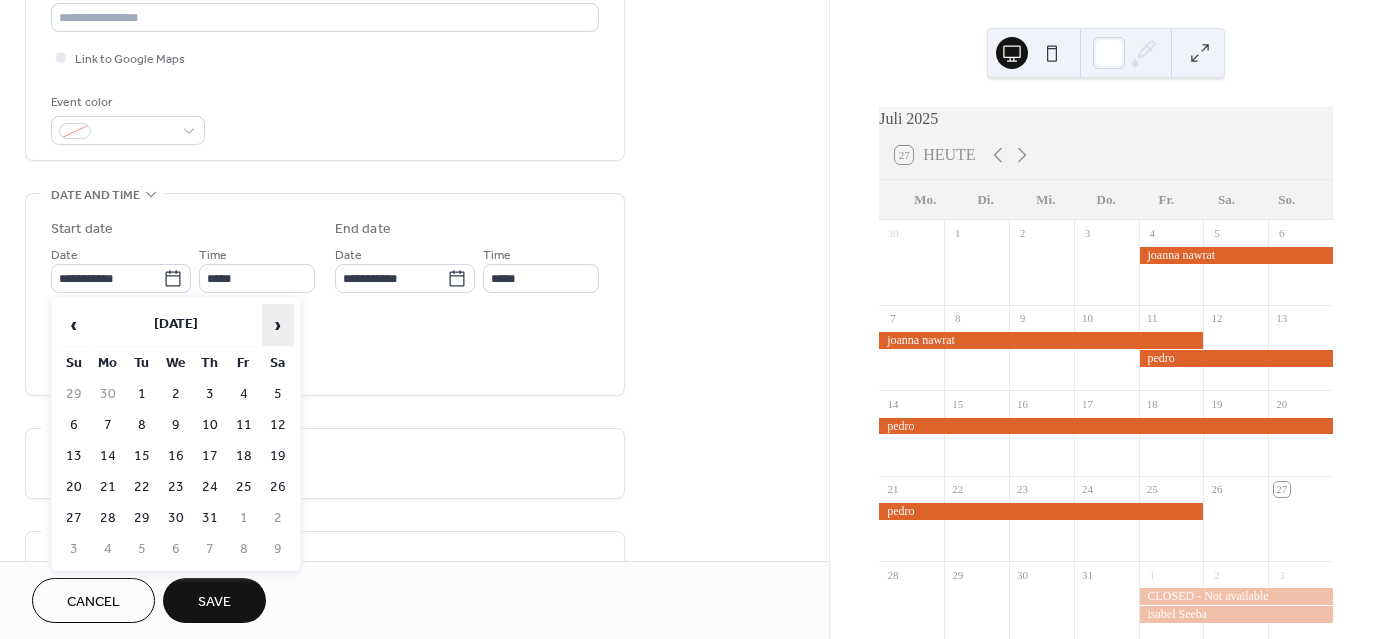 click on "›" at bounding box center (278, 325) 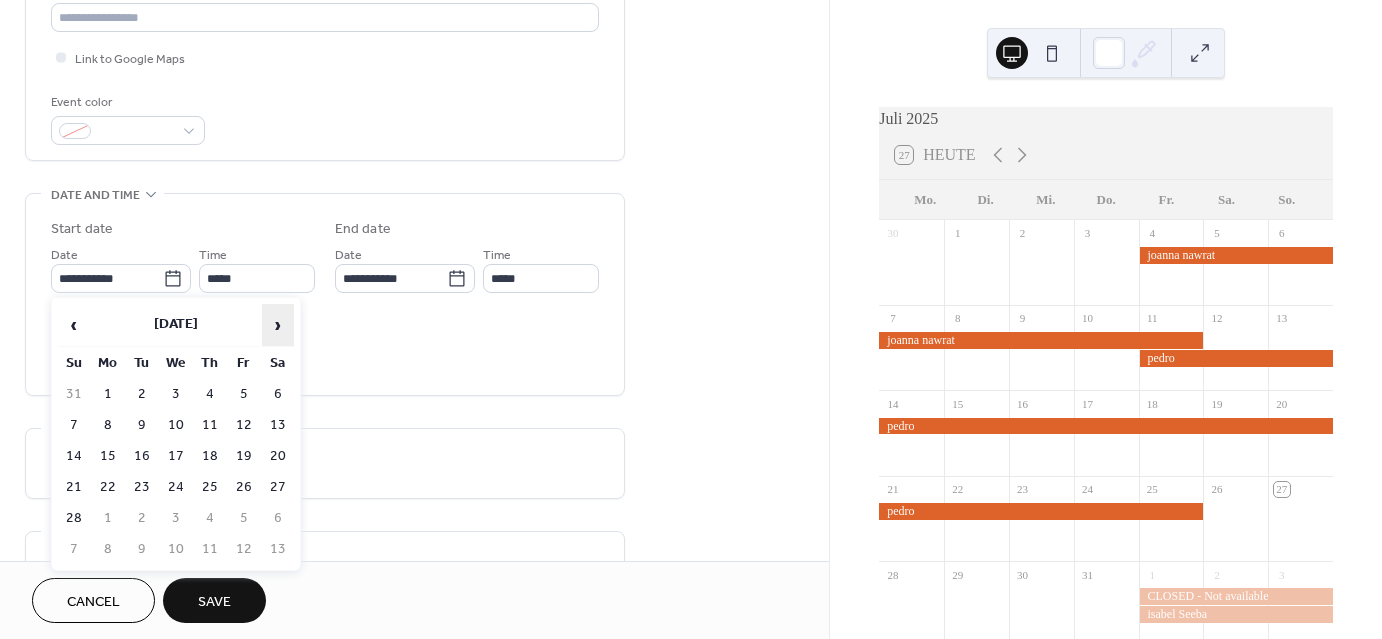 click on "›" at bounding box center [278, 325] 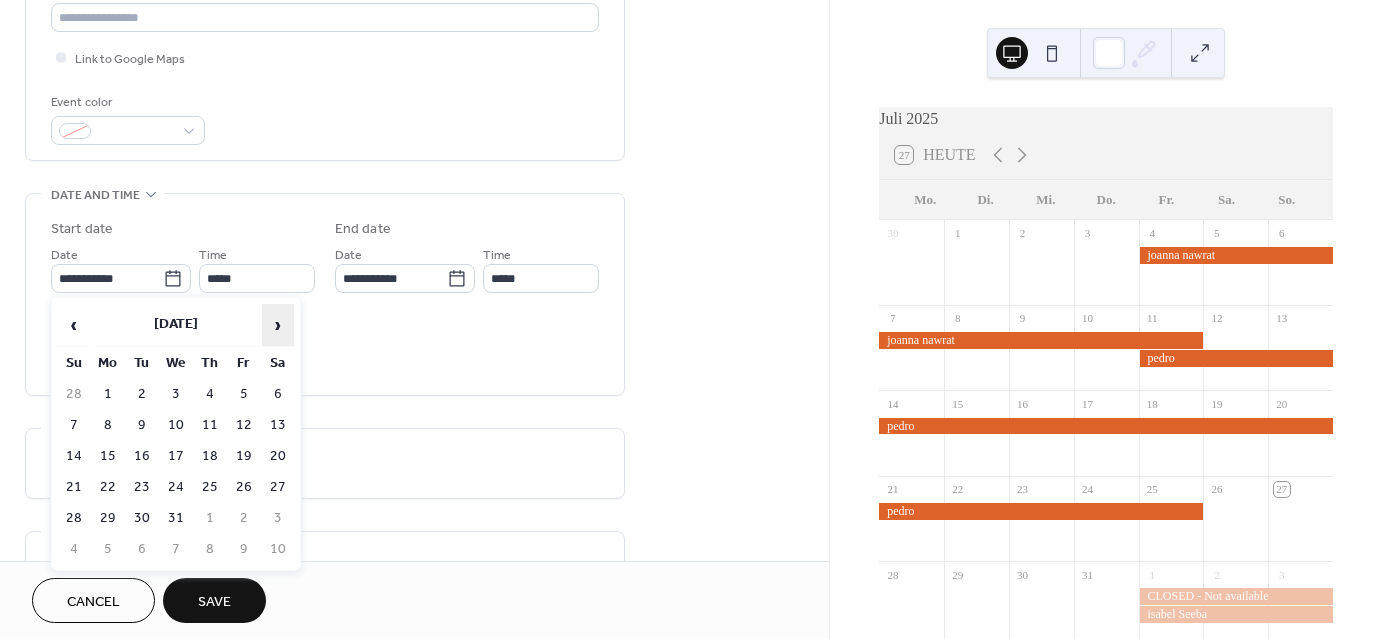 click on "›" at bounding box center (278, 325) 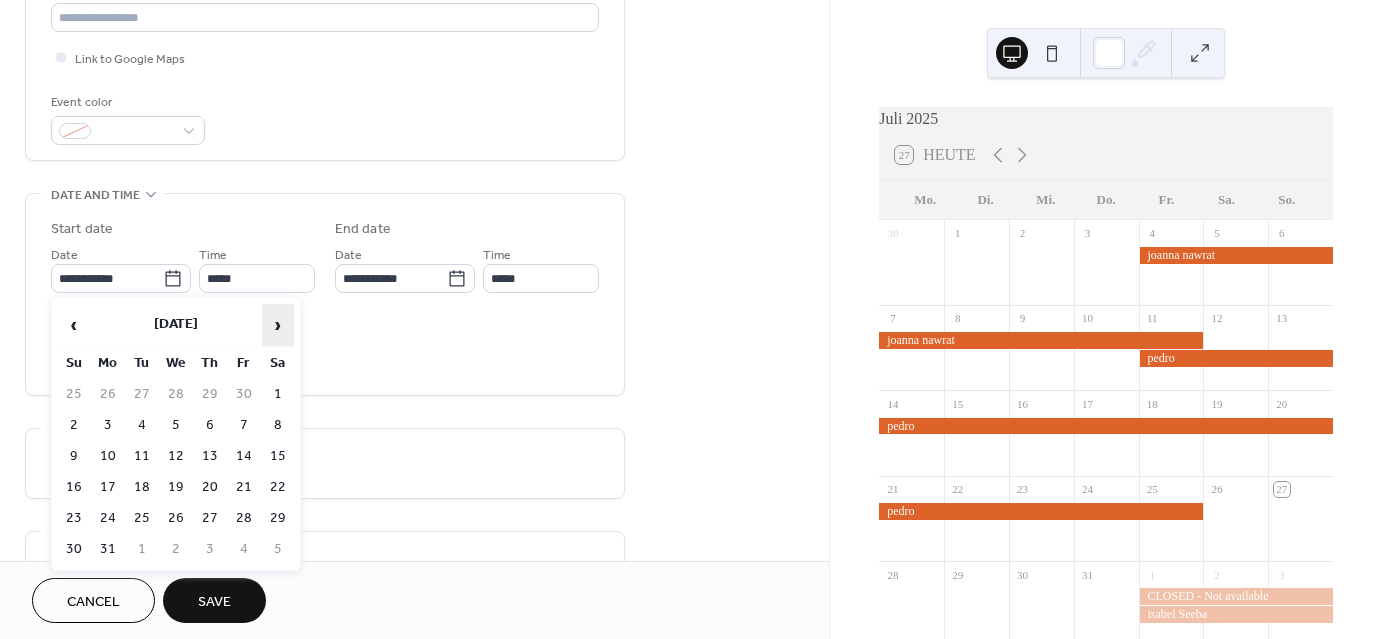 click on "›" at bounding box center (278, 325) 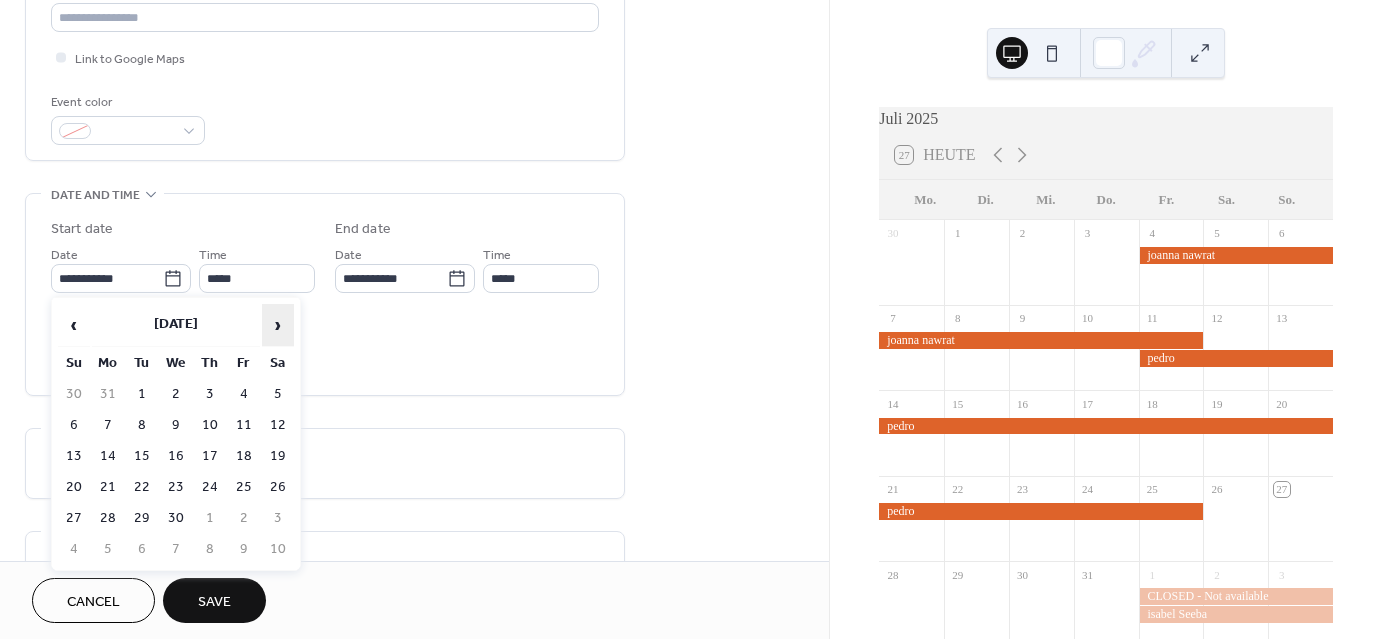 click on "›" at bounding box center (278, 325) 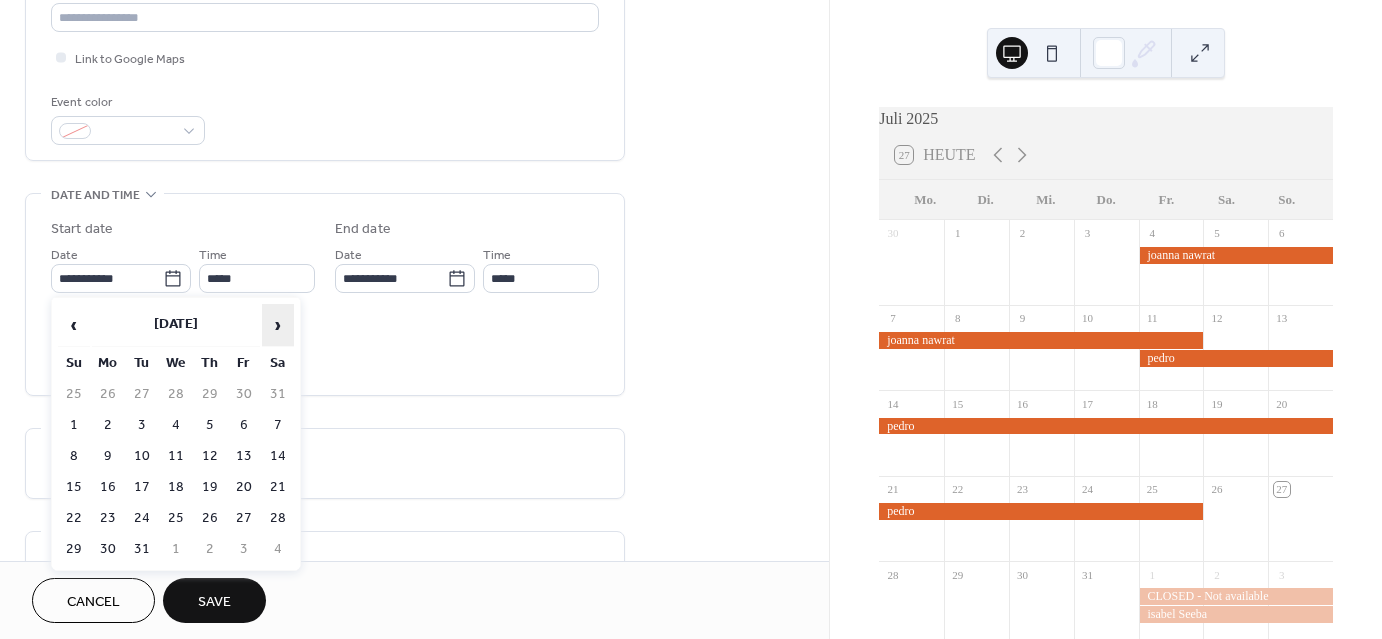 click on "›" at bounding box center (278, 325) 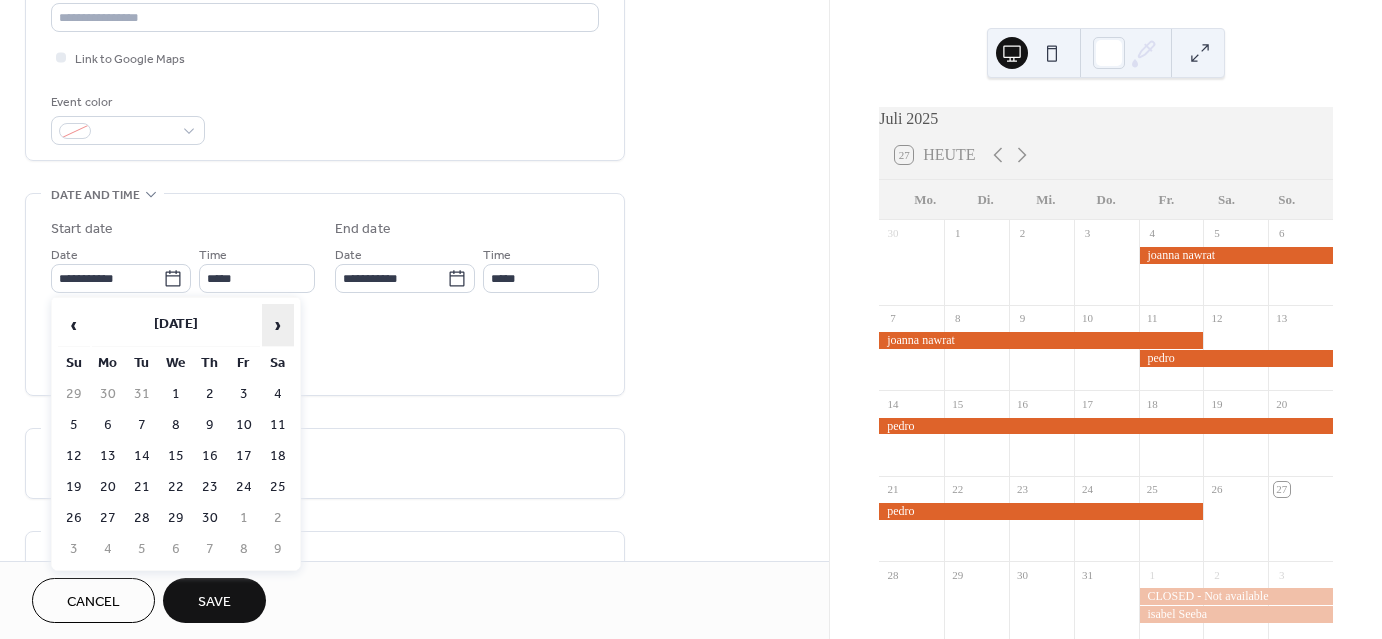 click on "›" at bounding box center (278, 325) 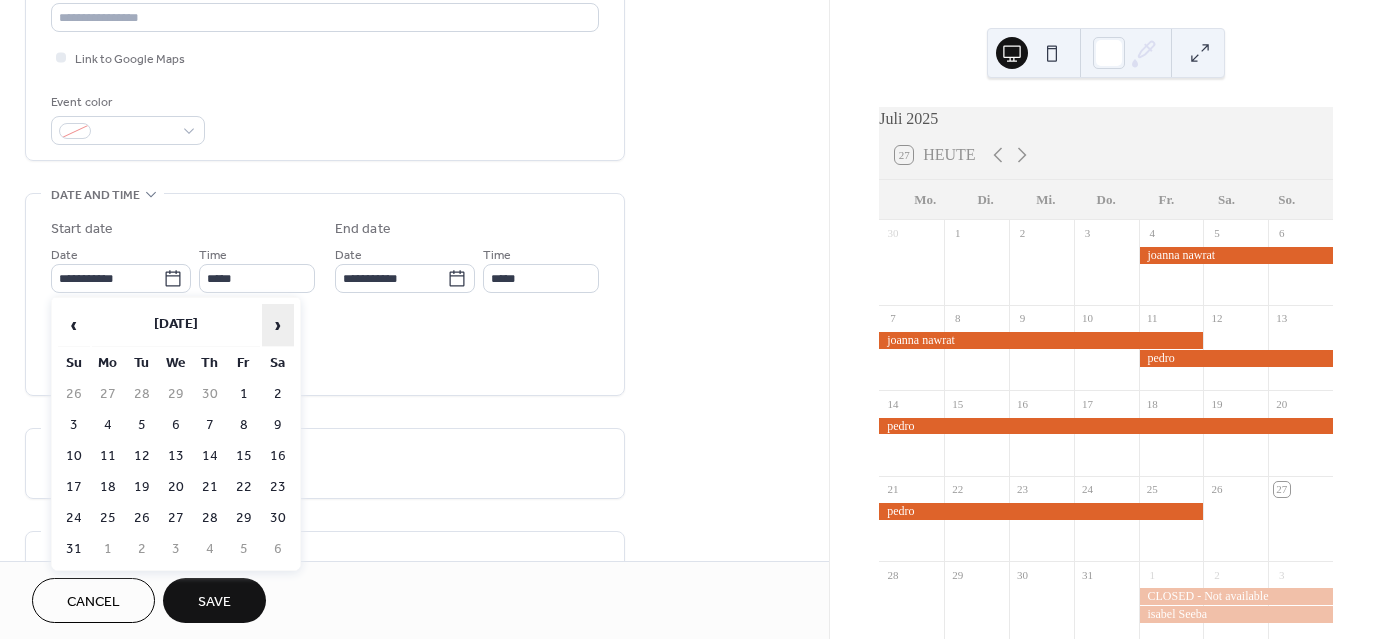 click on "›" at bounding box center [278, 325] 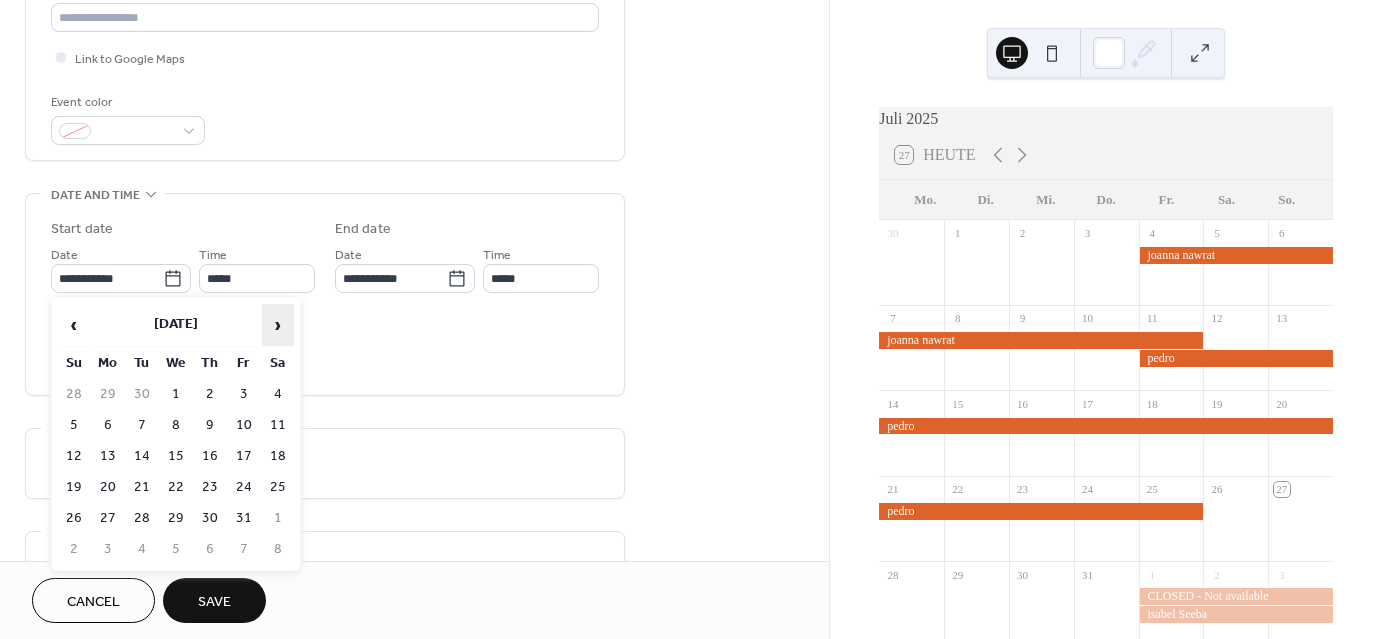 click on "›" at bounding box center [278, 325] 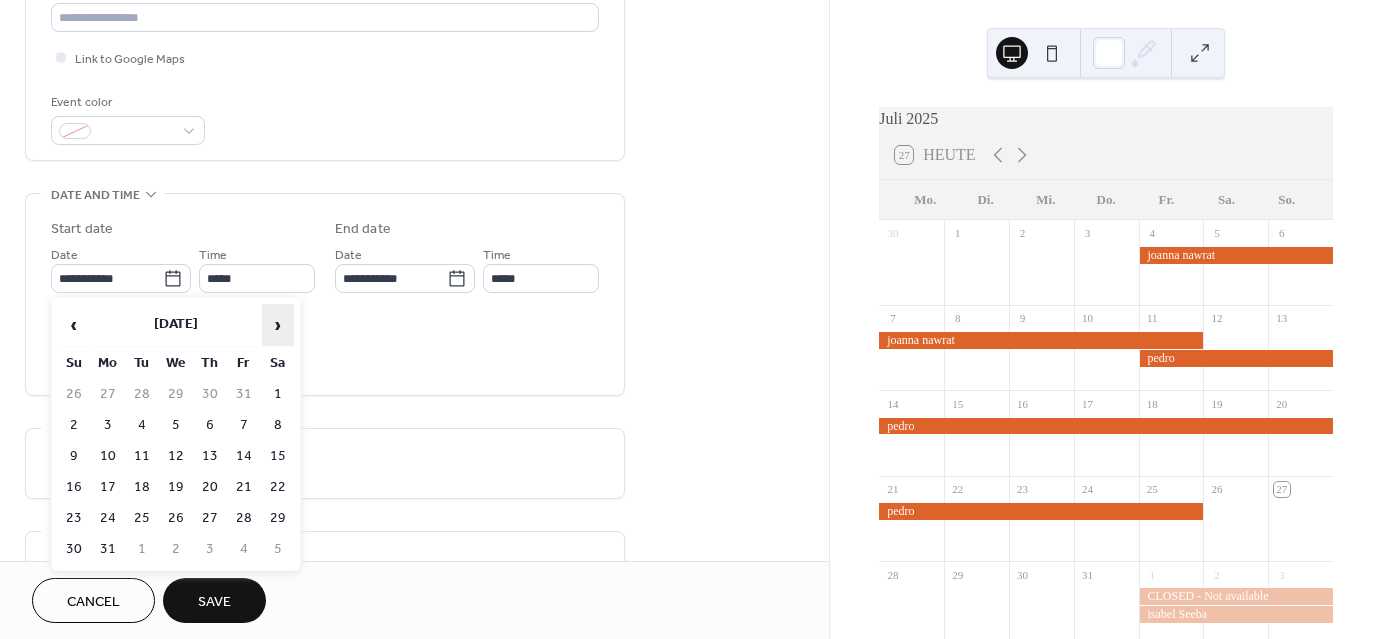 click on "›" at bounding box center [278, 325] 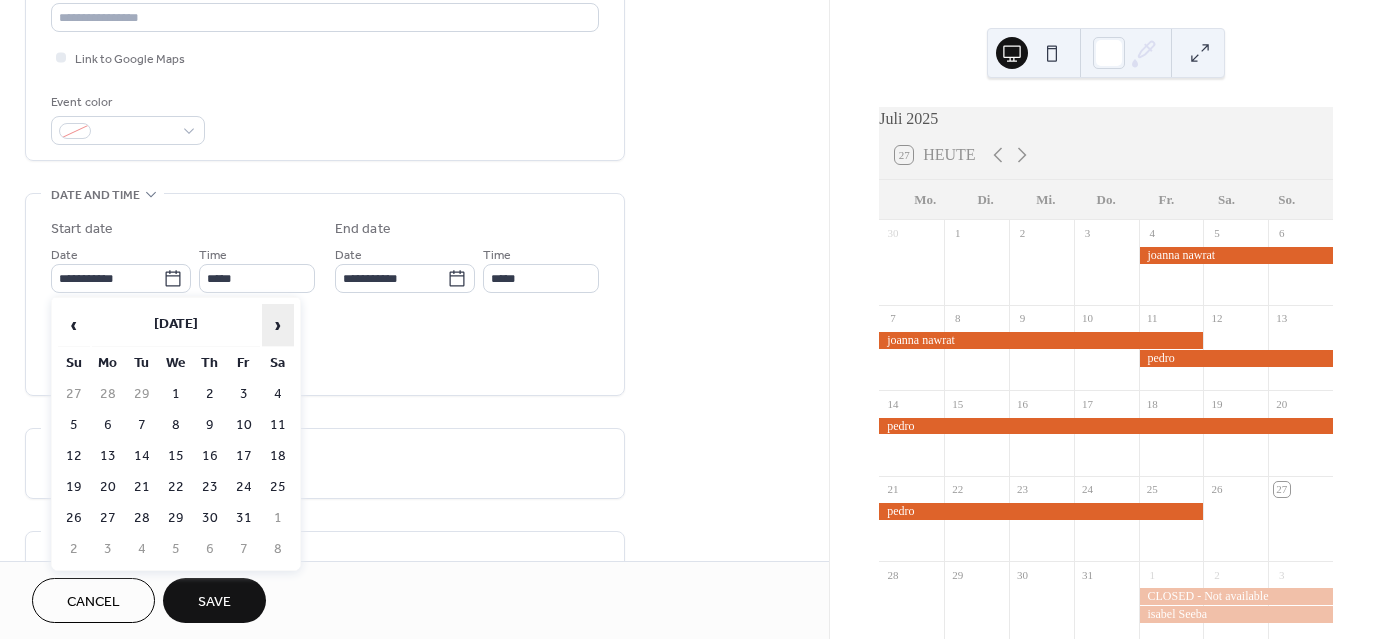 click on "›" at bounding box center (278, 325) 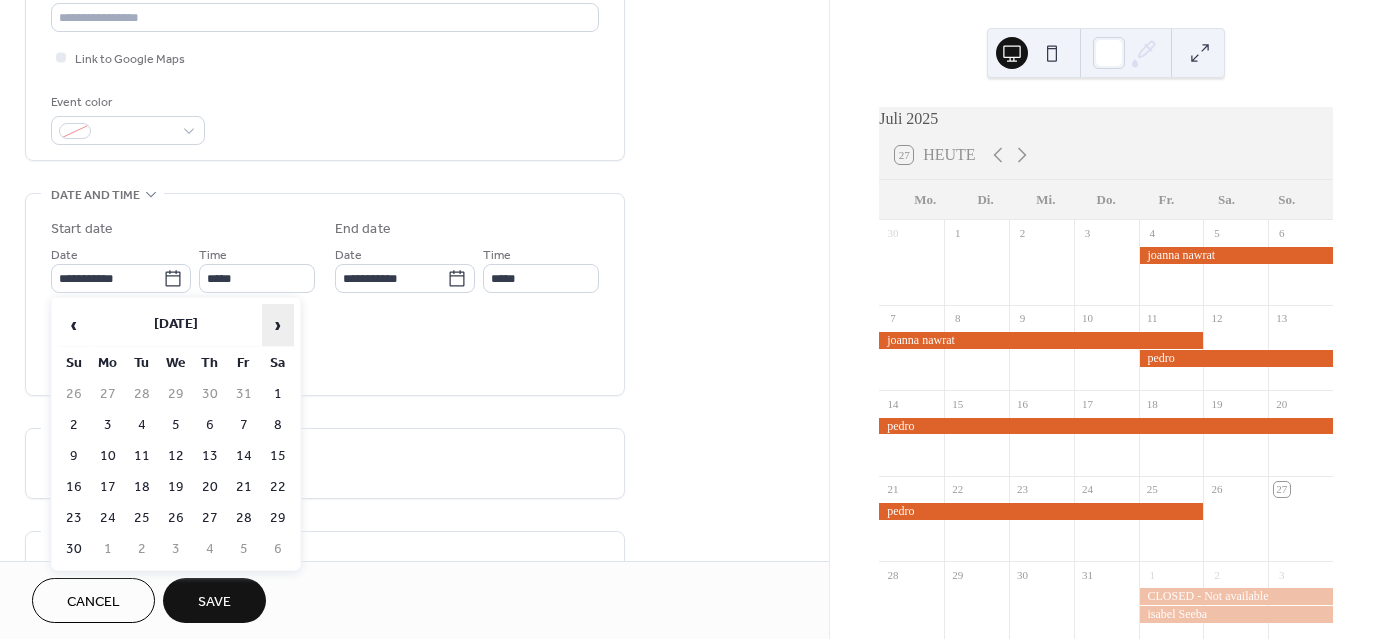 click on "›" at bounding box center (278, 325) 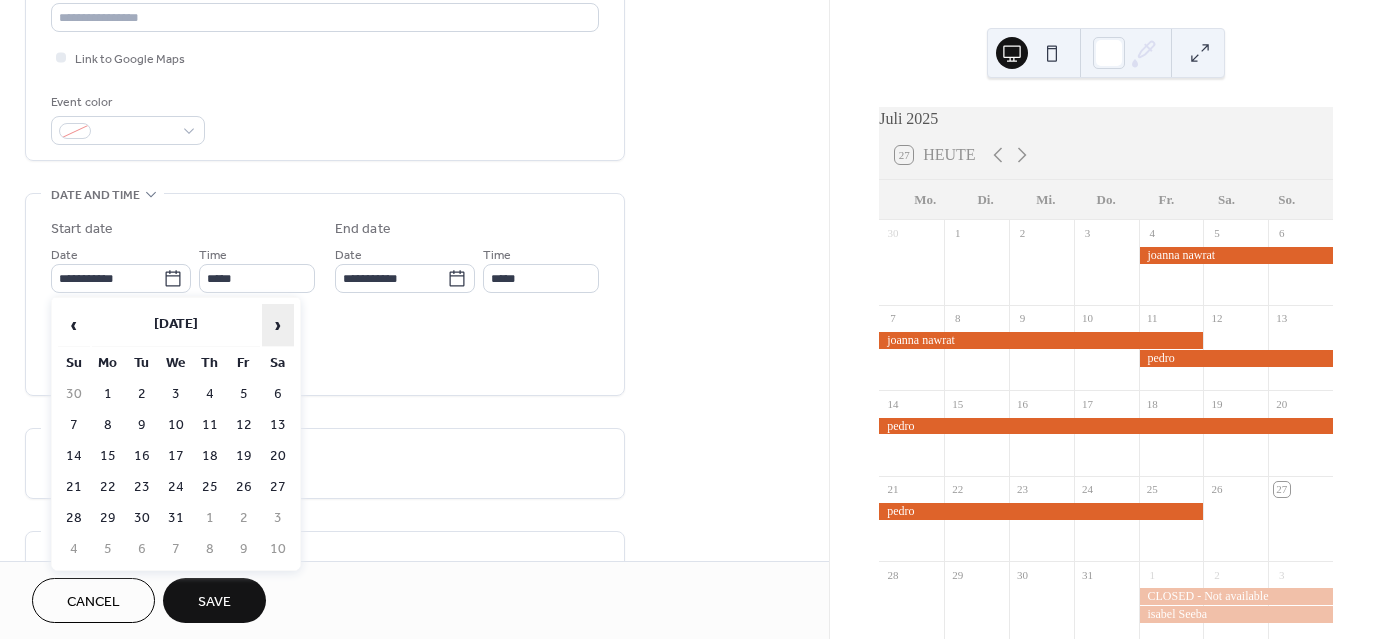 click on "›" at bounding box center [278, 325] 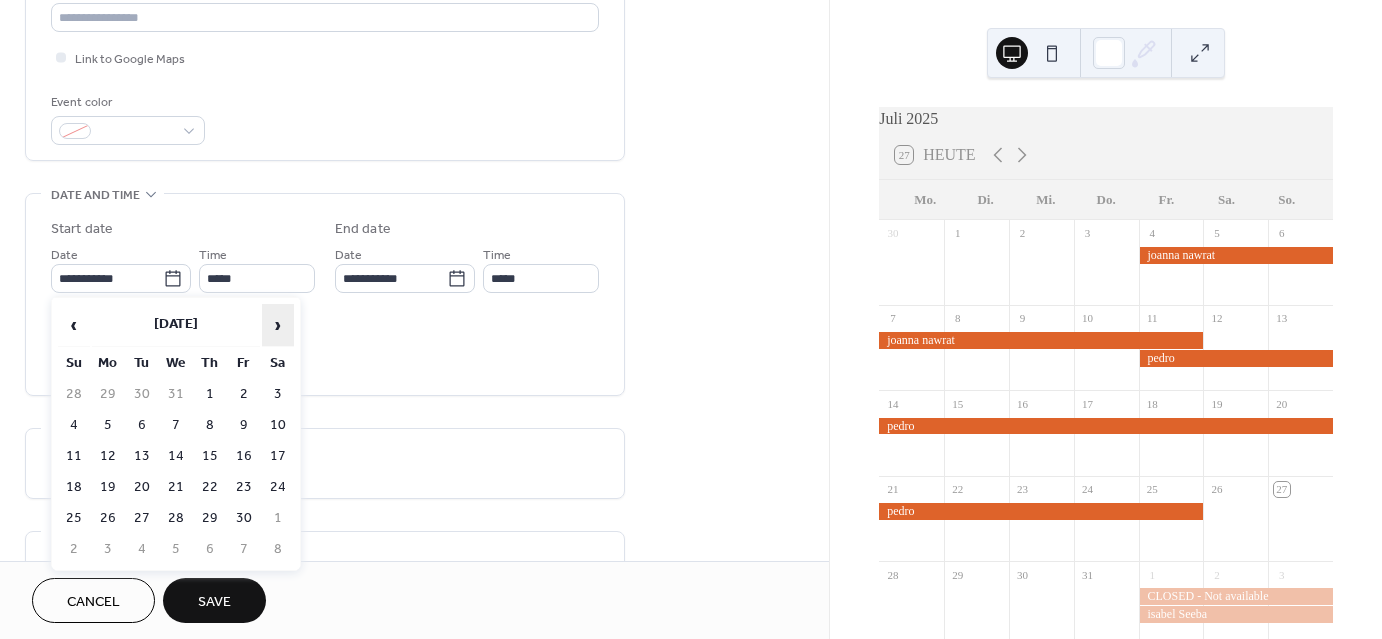 click on "›" at bounding box center [278, 325] 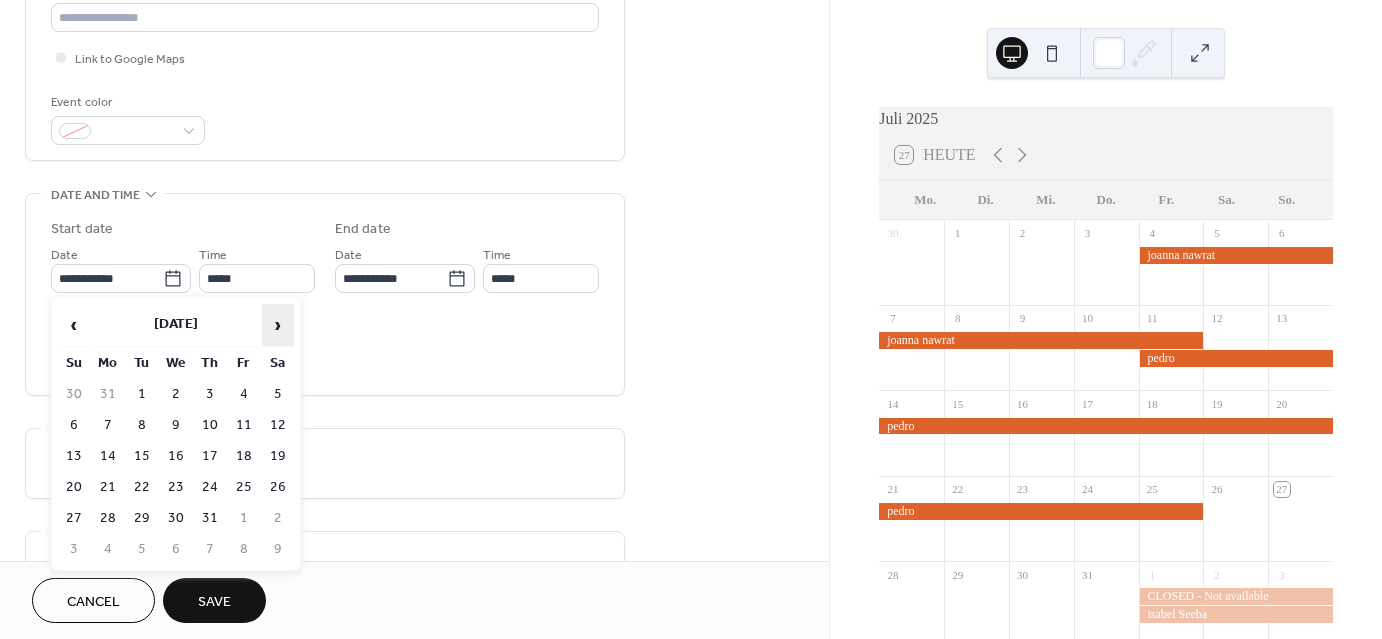 click on "›" at bounding box center (278, 325) 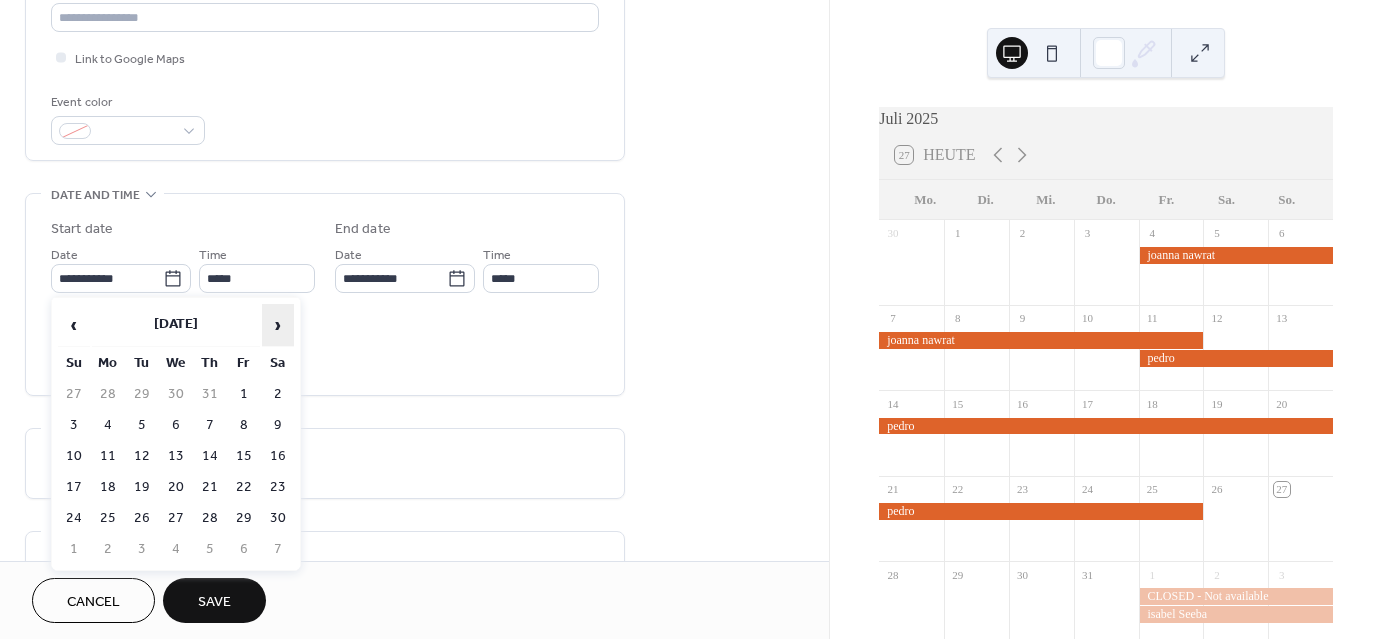 click on "›" at bounding box center (278, 325) 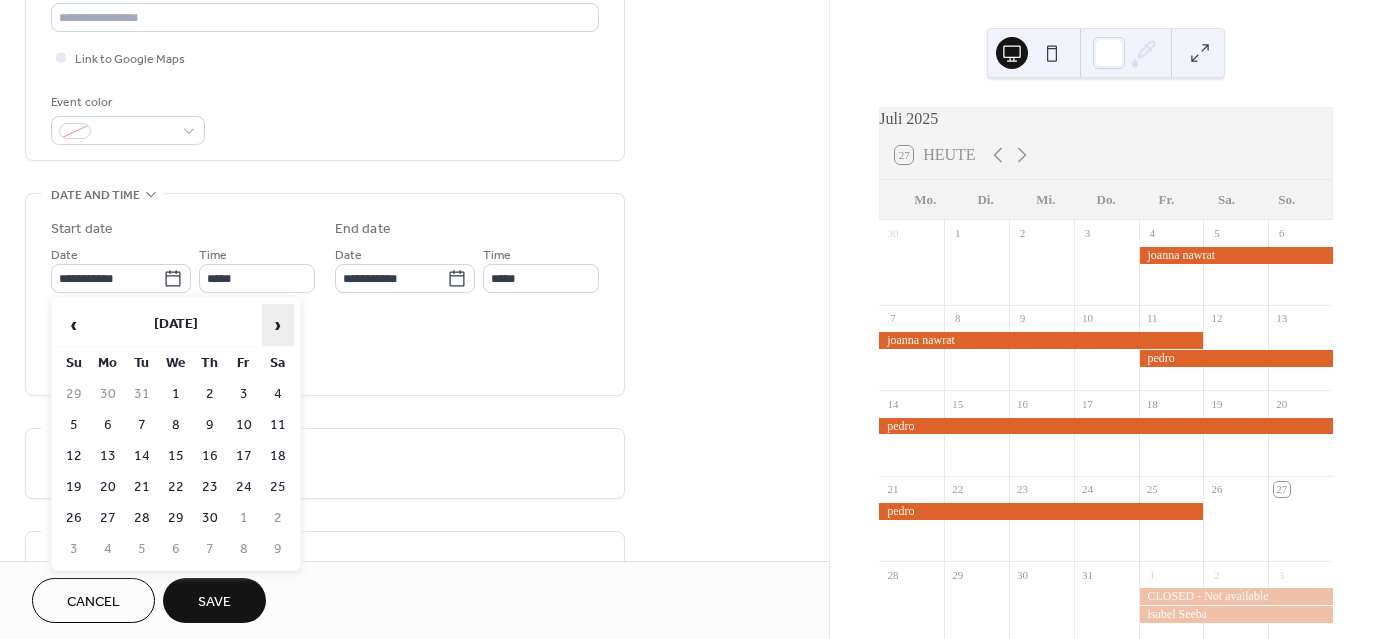 click on "›" at bounding box center (278, 325) 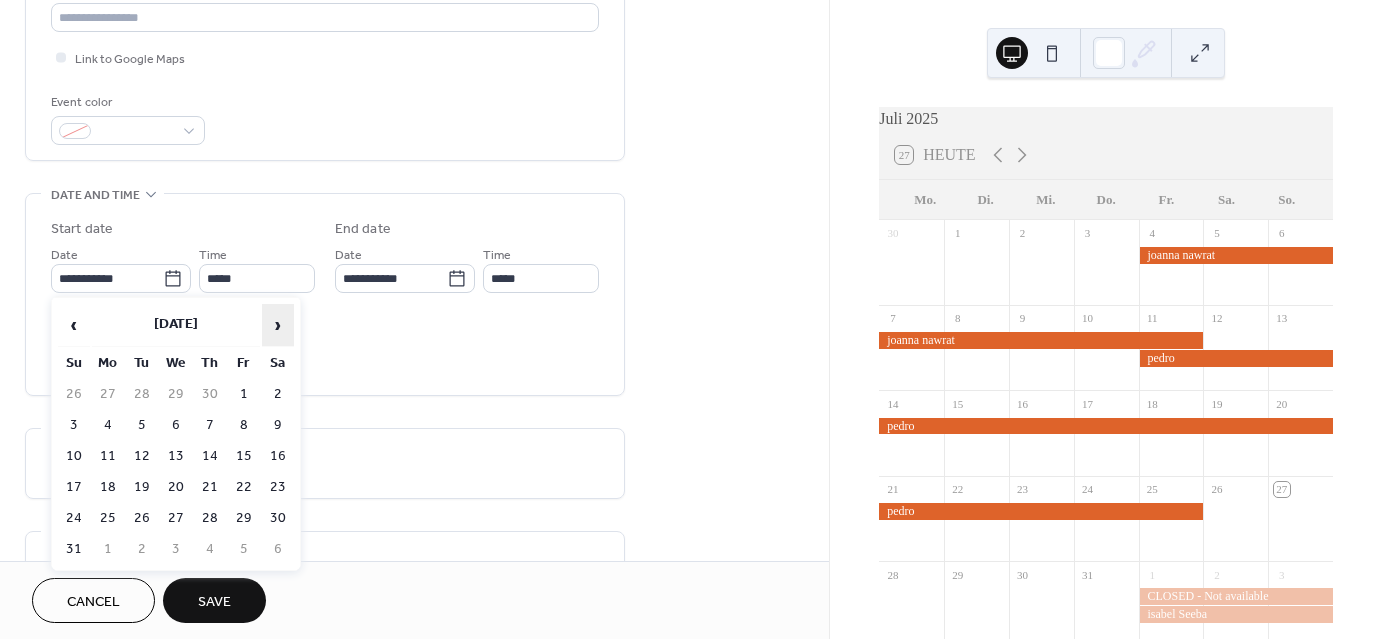 click on "›" at bounding box center (278, 325) 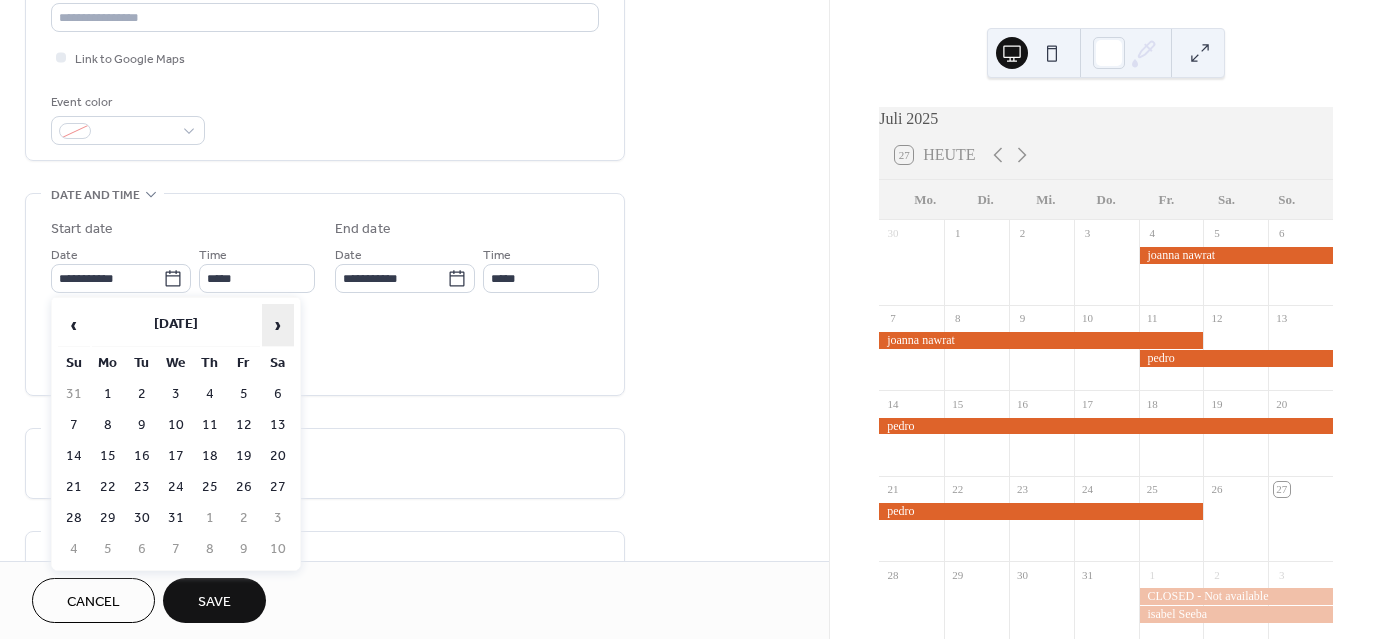 click on "›" at bounding box center (278, 325) 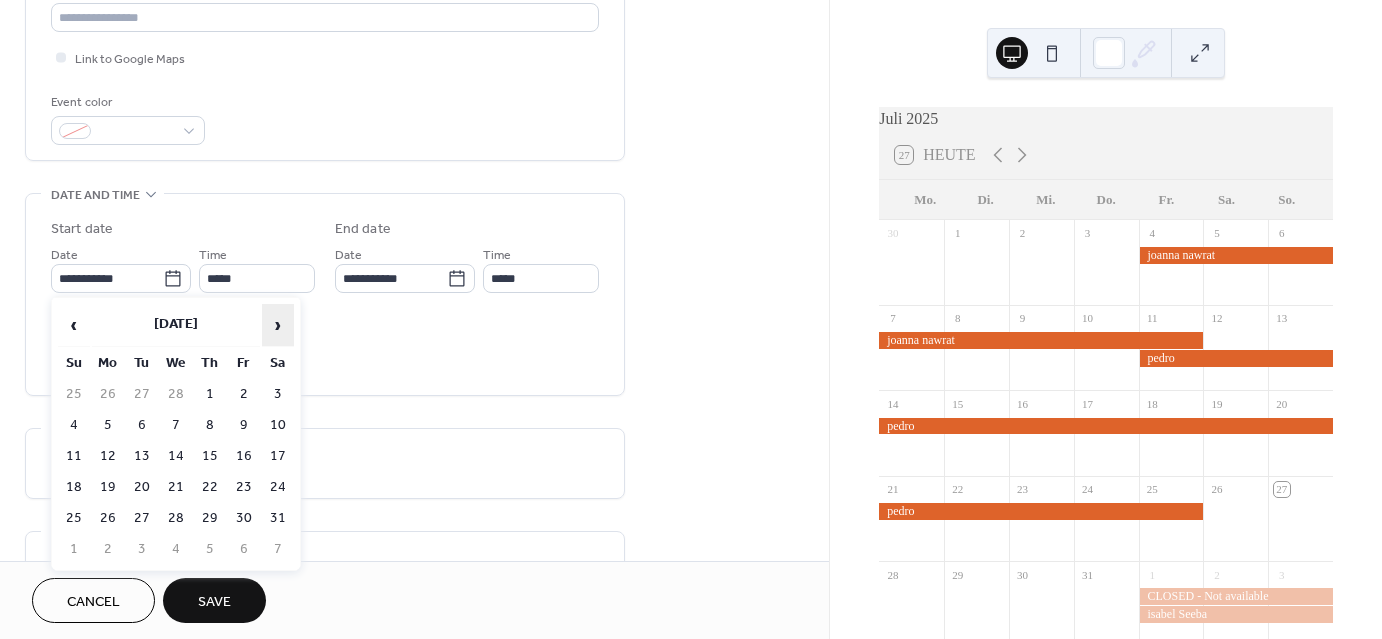 click on "›" at bounding box center [278, 325] 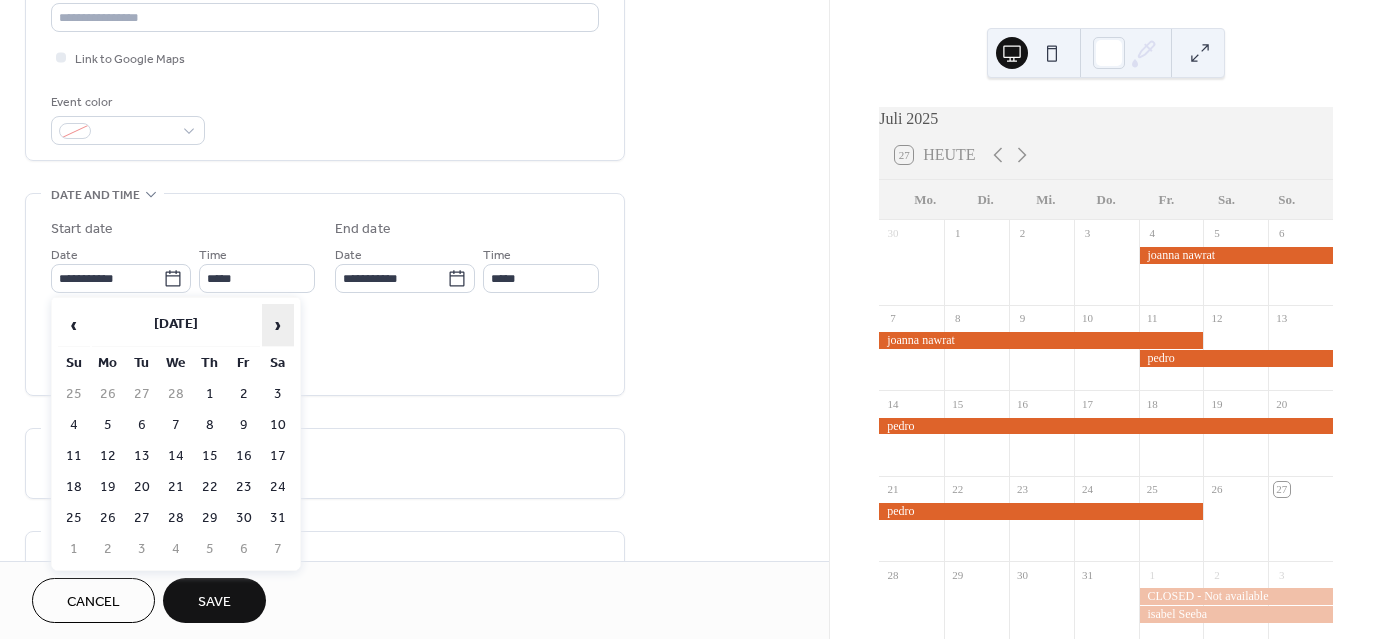 click on "›" at bounding box center (278, 325) 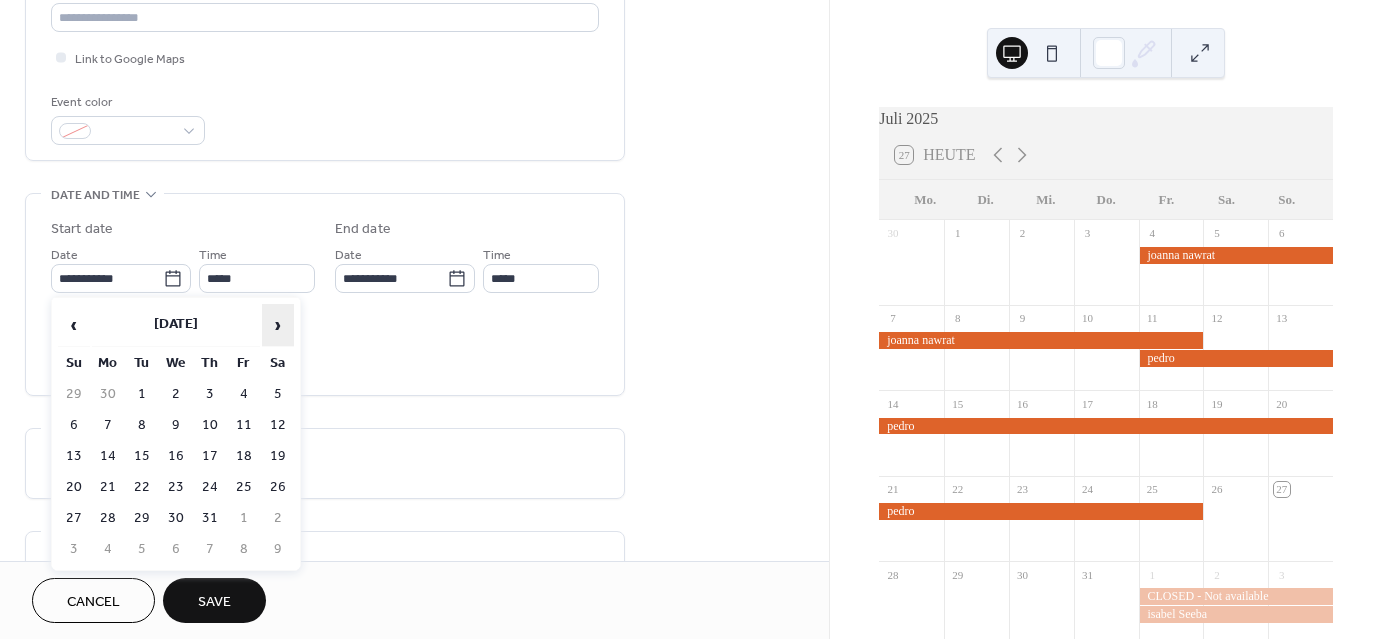 click on "›" at bounding box center (278, 325) 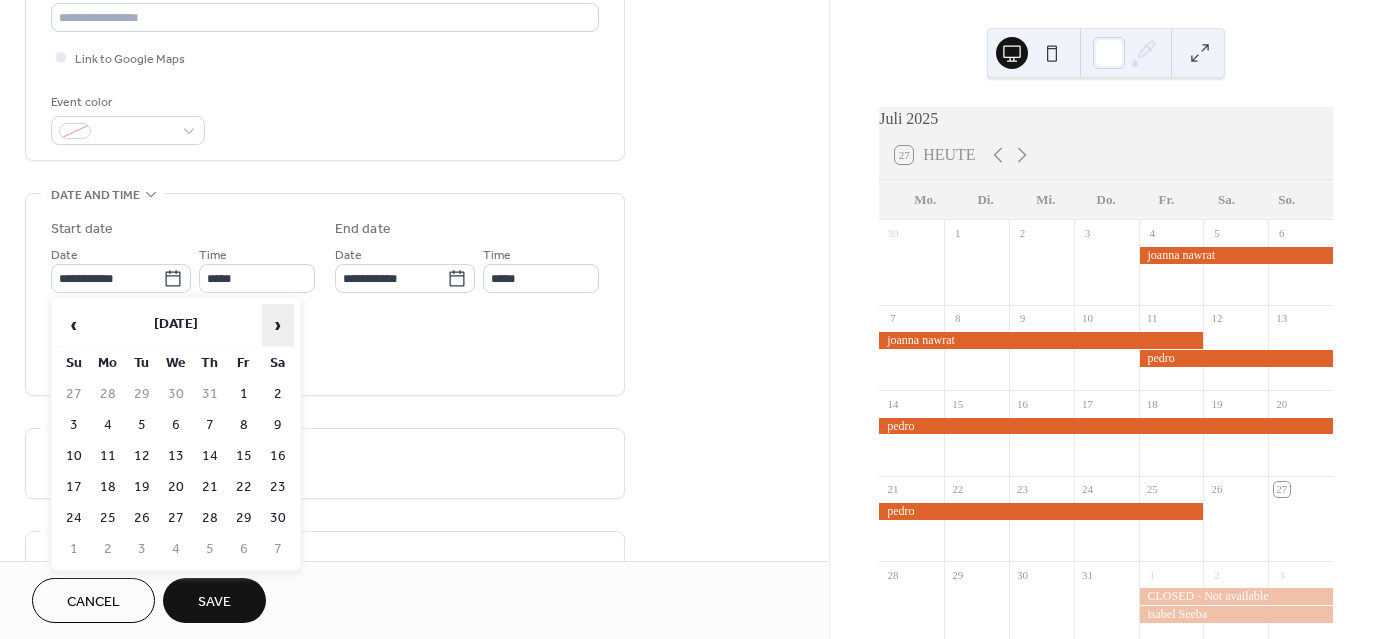 click on "›" at bounding box center (278, 325) 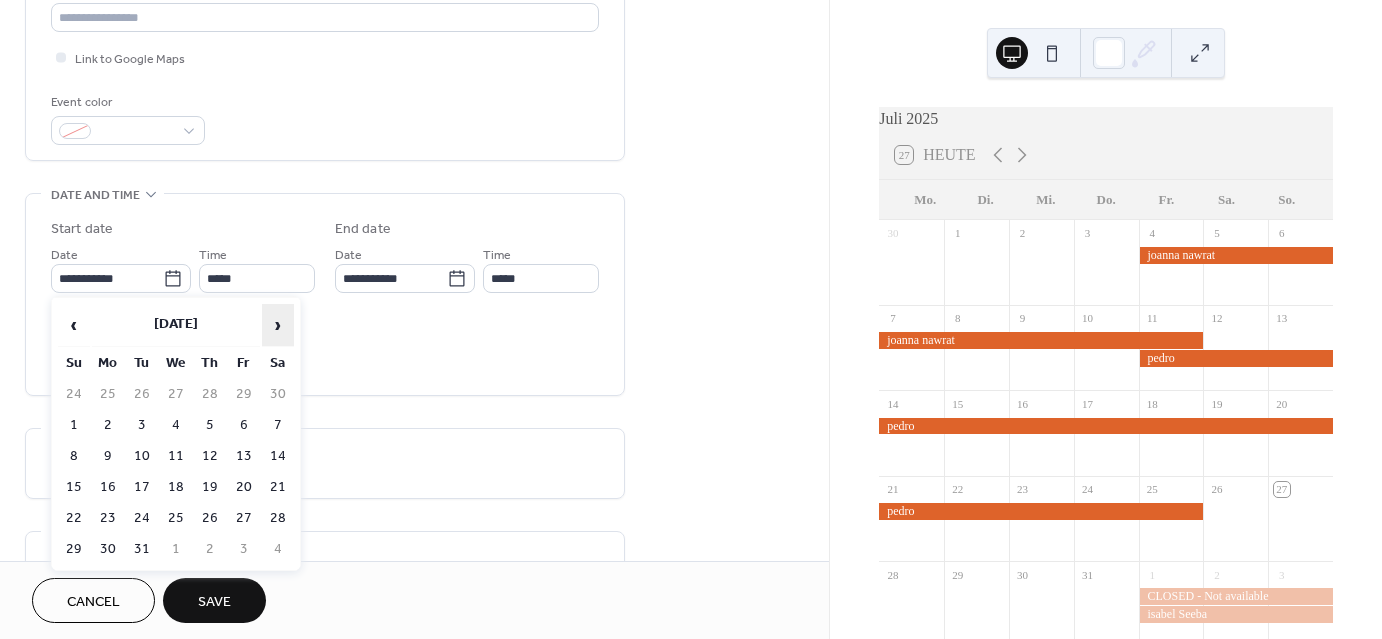 click on "›" at bounding box center (278, 325) 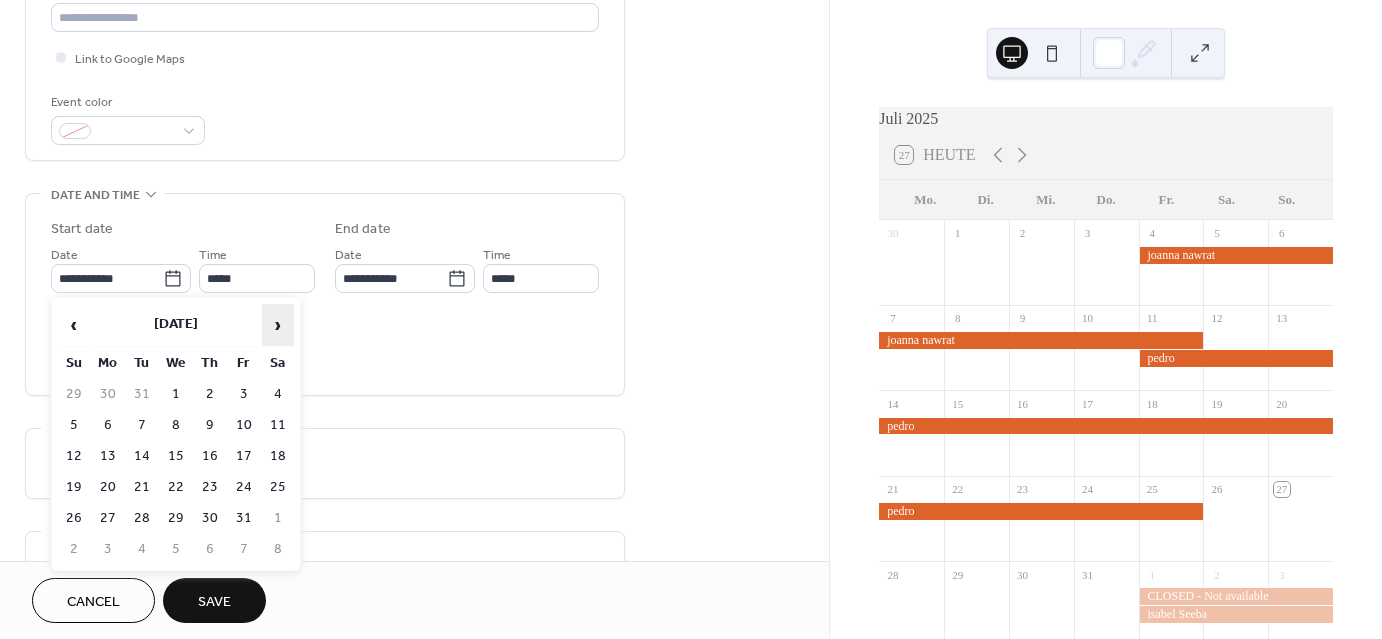 click on "›" at bounding box center (278, 325) 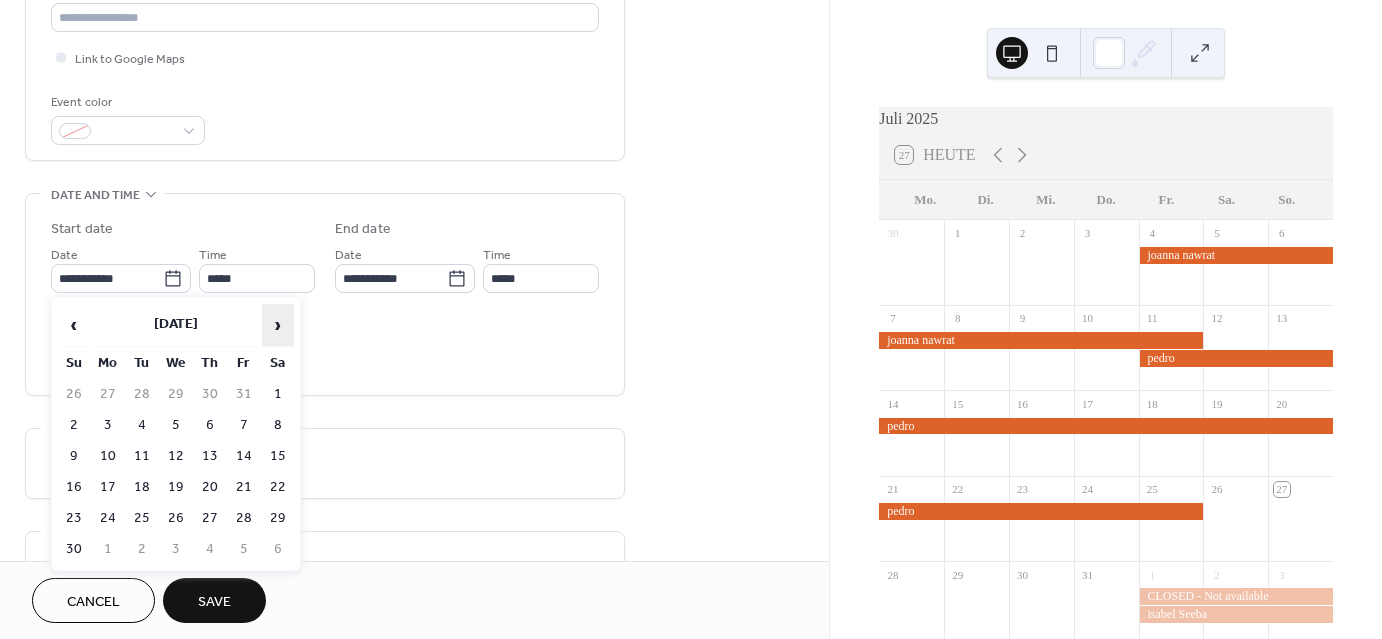 click on "›" at bounding box center [278, 325] 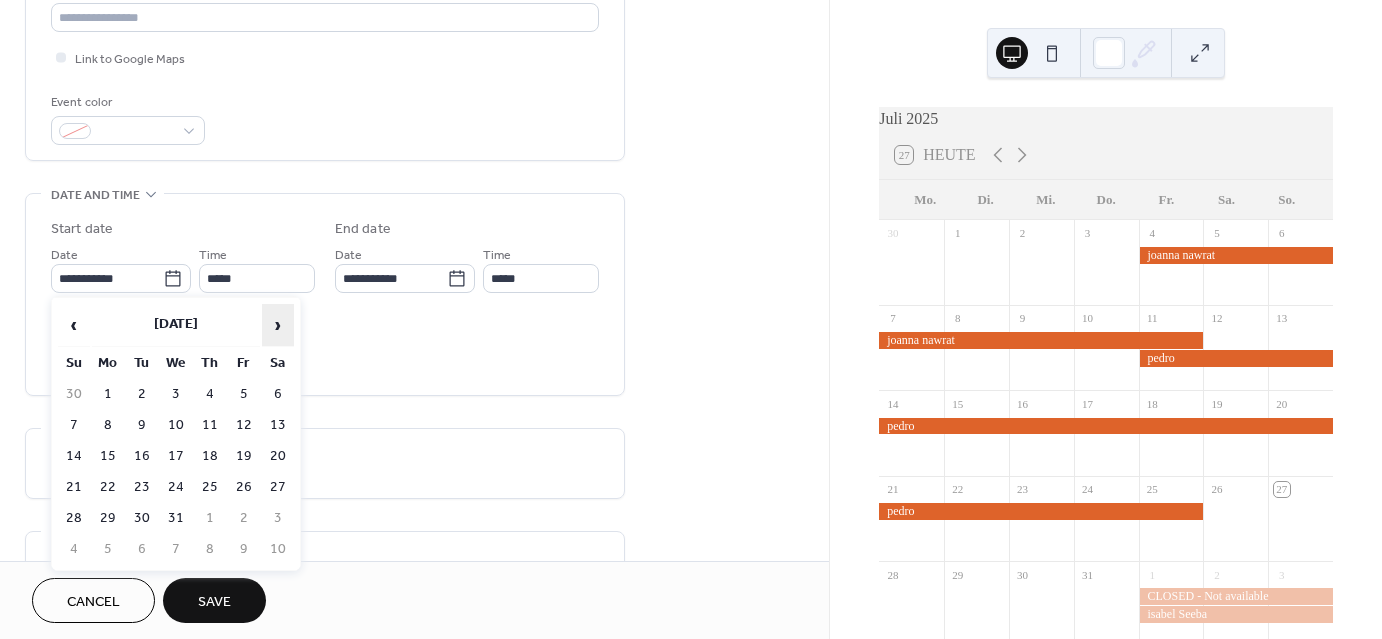 click on "›" at bounding box center [278, 325] 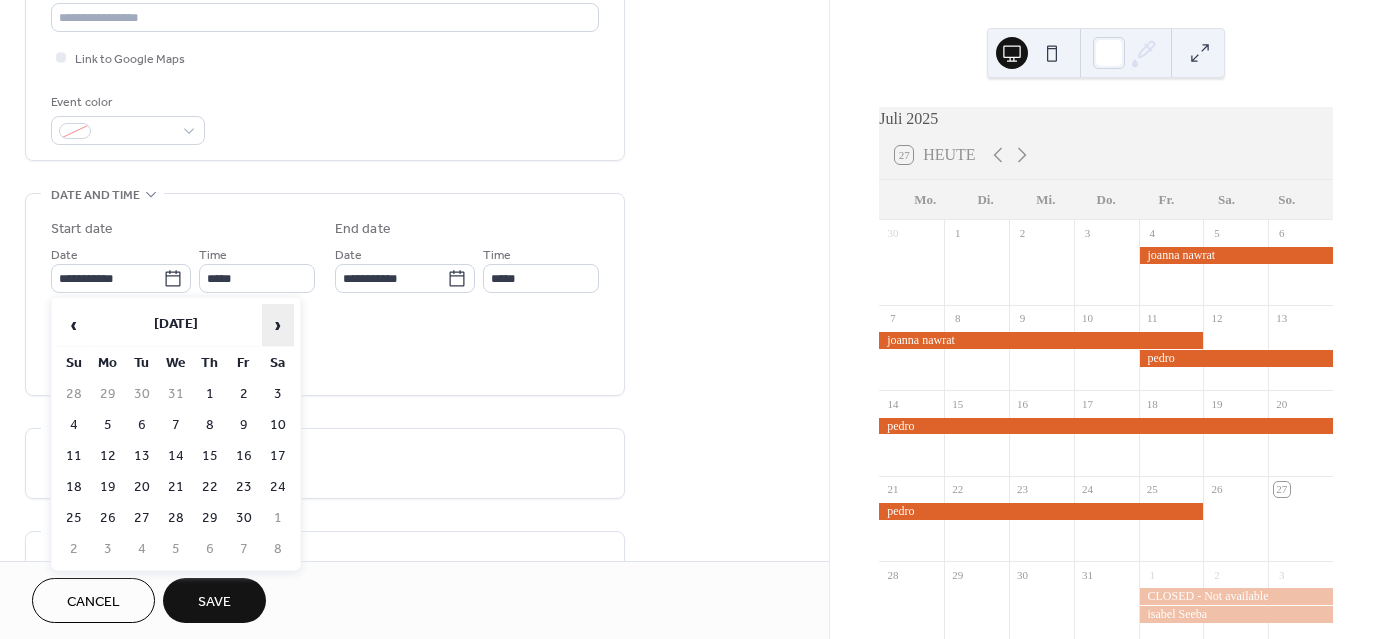 click on "›" at bounding box center (278, 325) 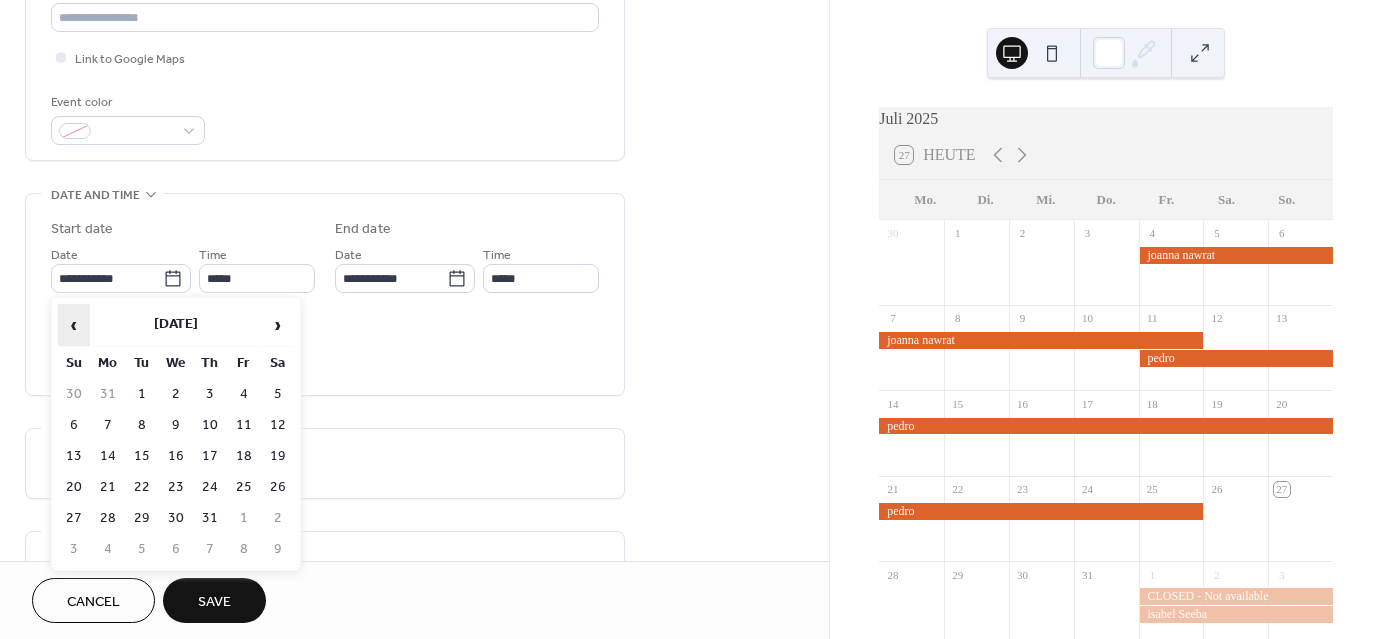 click on "‹" at bounding box center (74, 325) 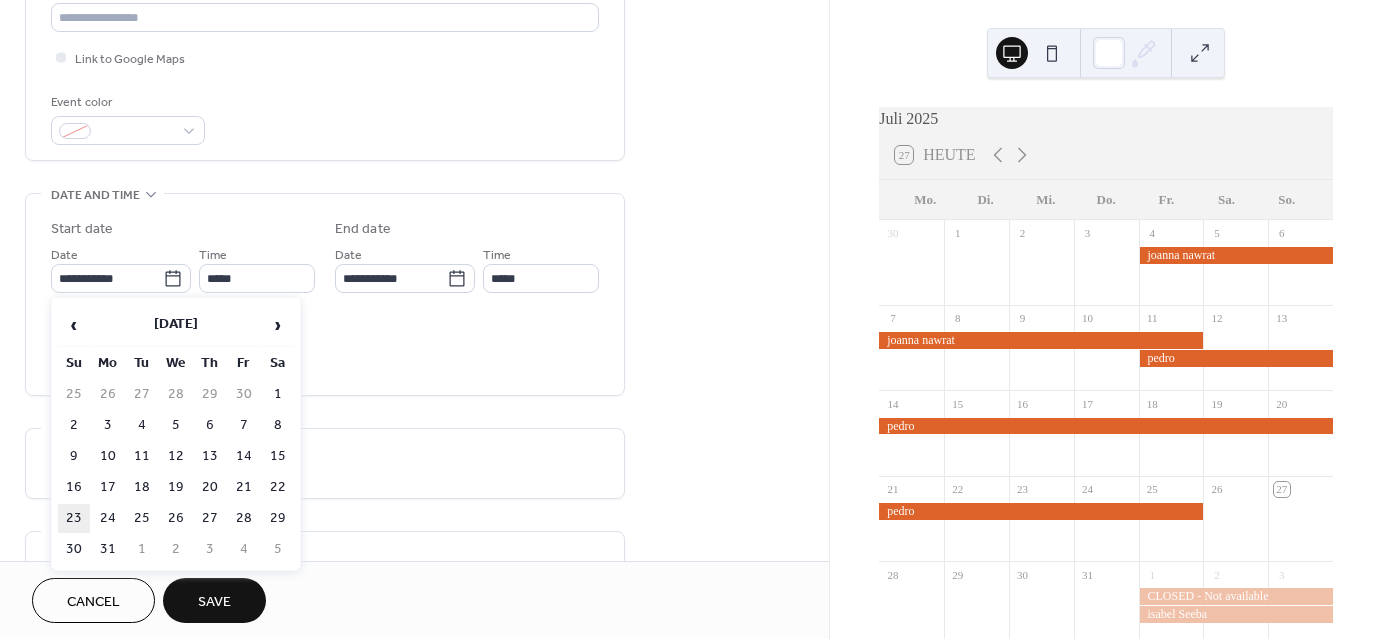 click on "23" at bounding box center [74, 518] 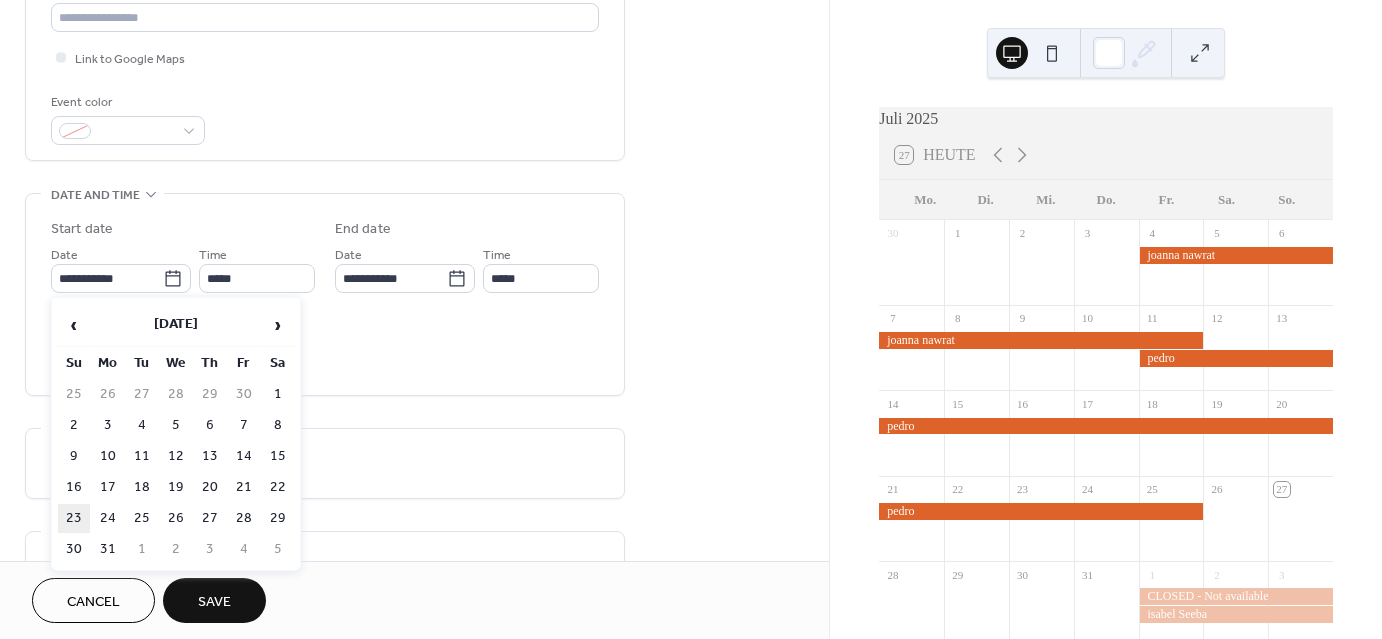 type on "**********" 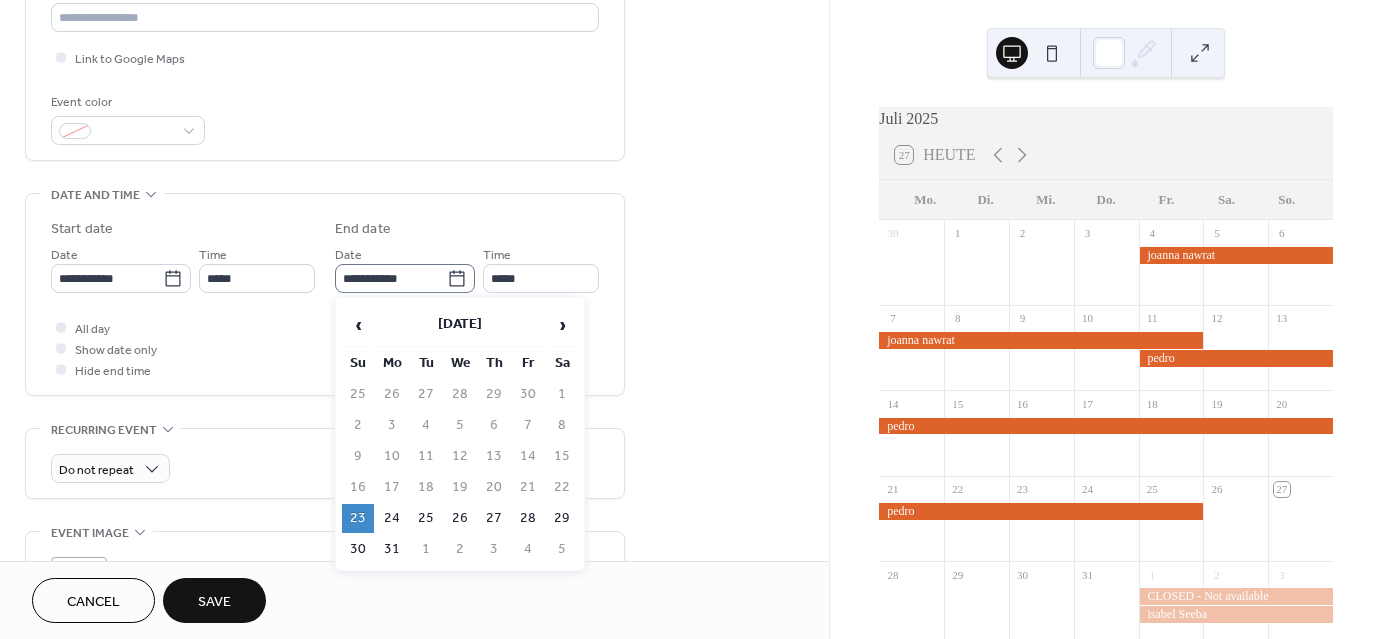 click 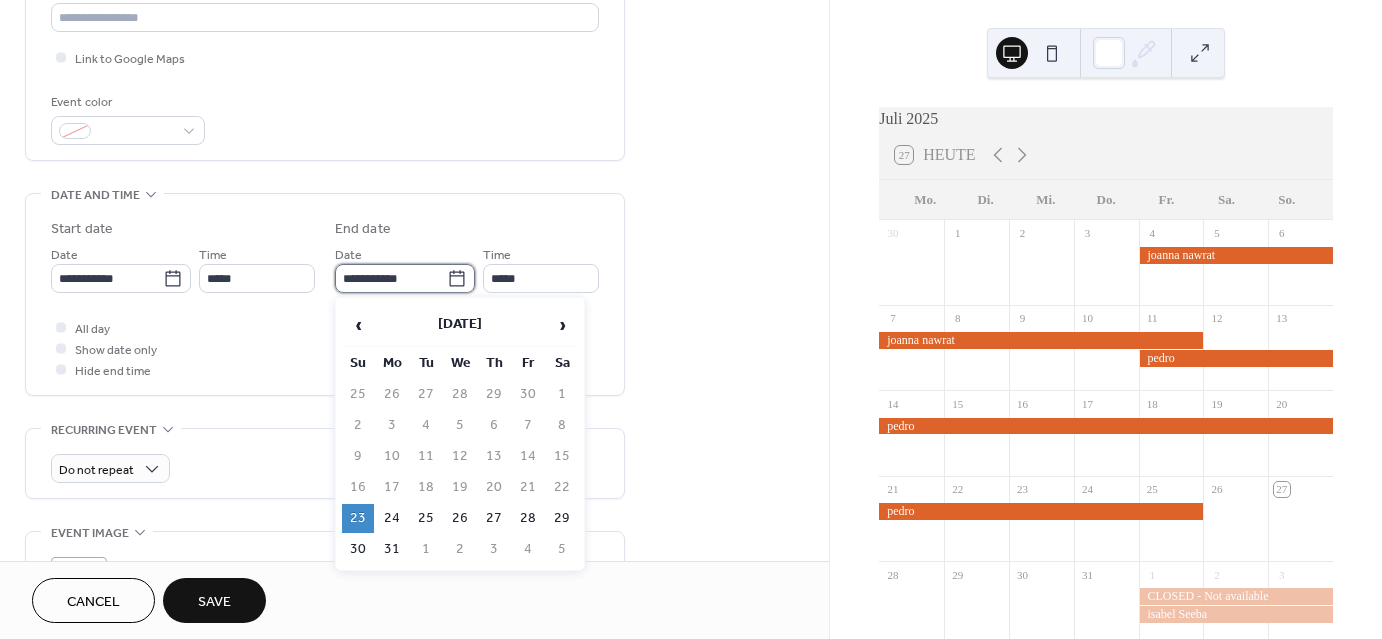 click on "**********" at bounding box center (391, 278) 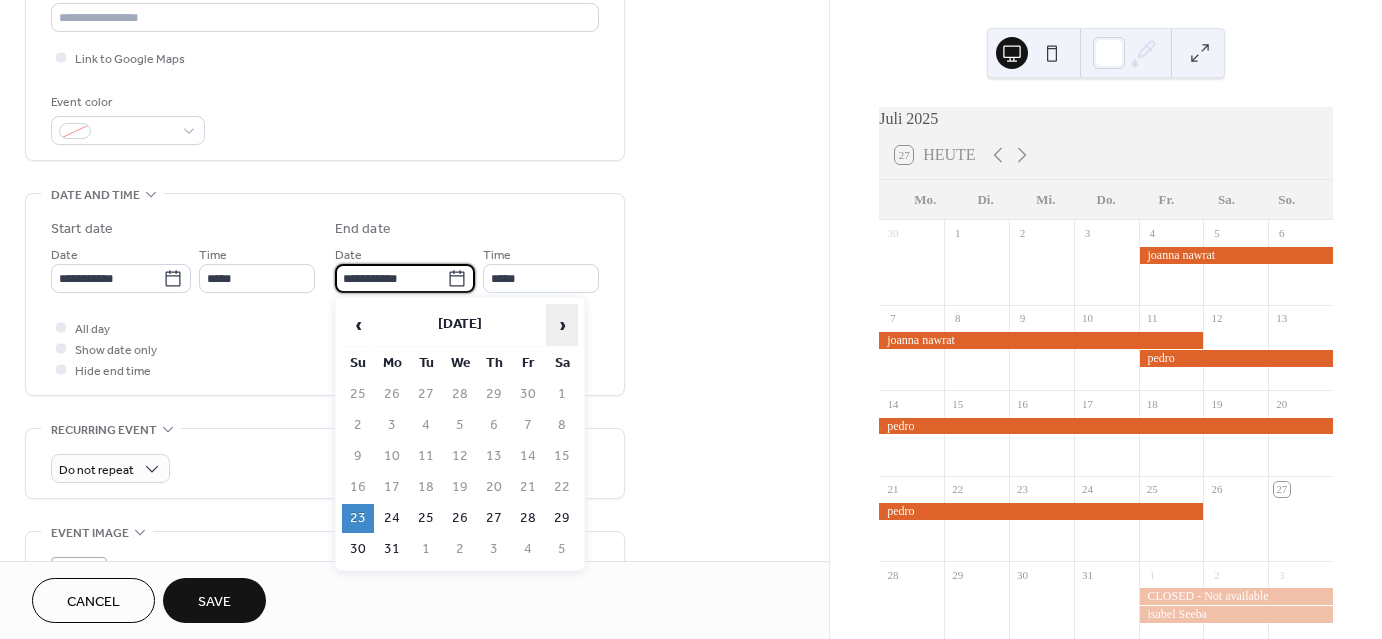 click on "›" at bounding box center (562, 325) 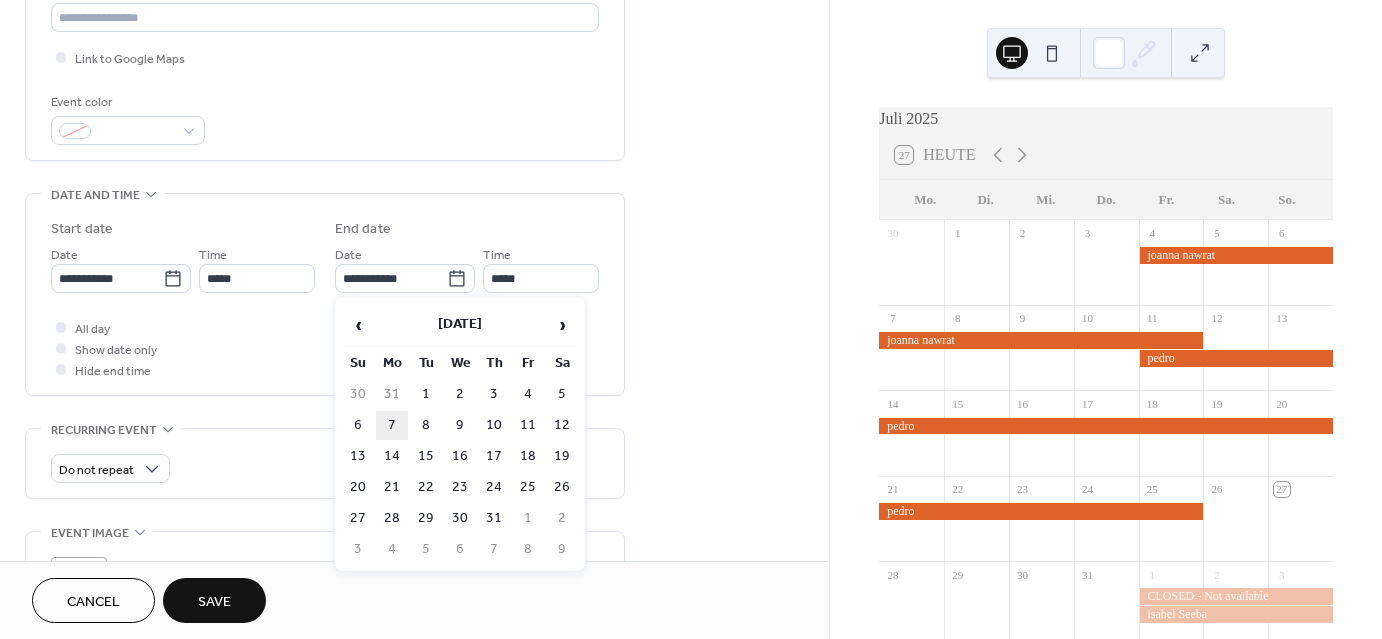 click on "7" at bounding box center [392, 425] 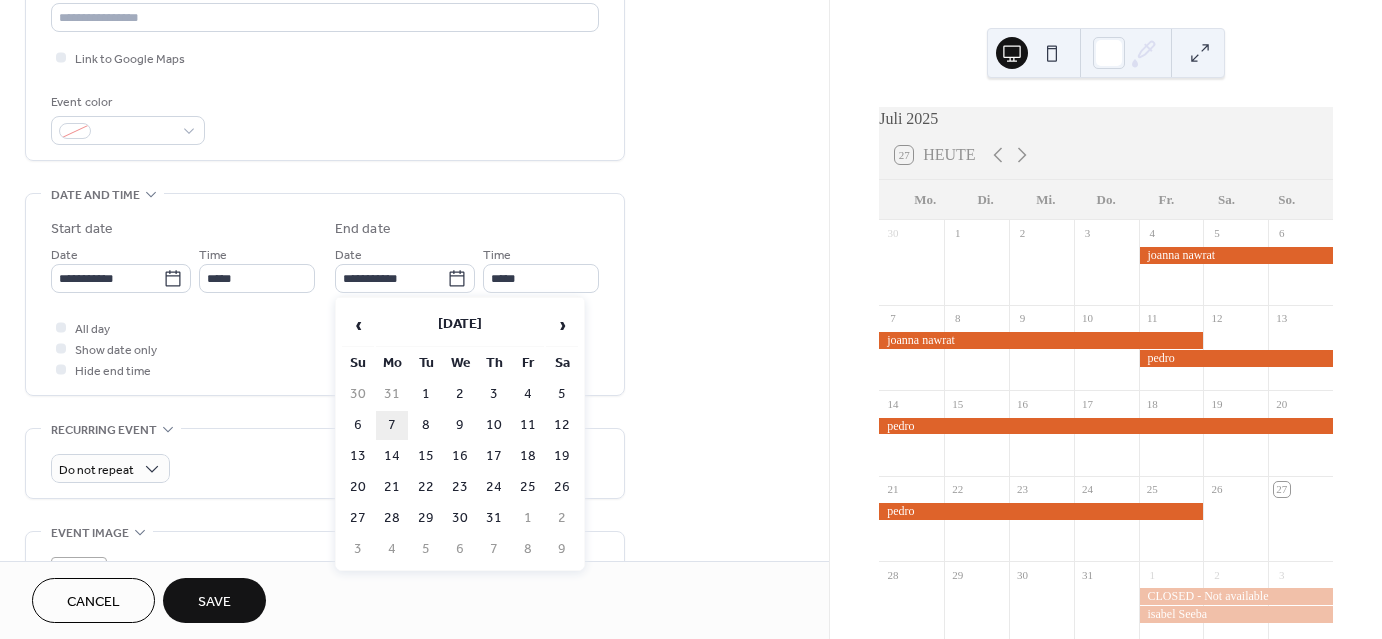 type on "**********" 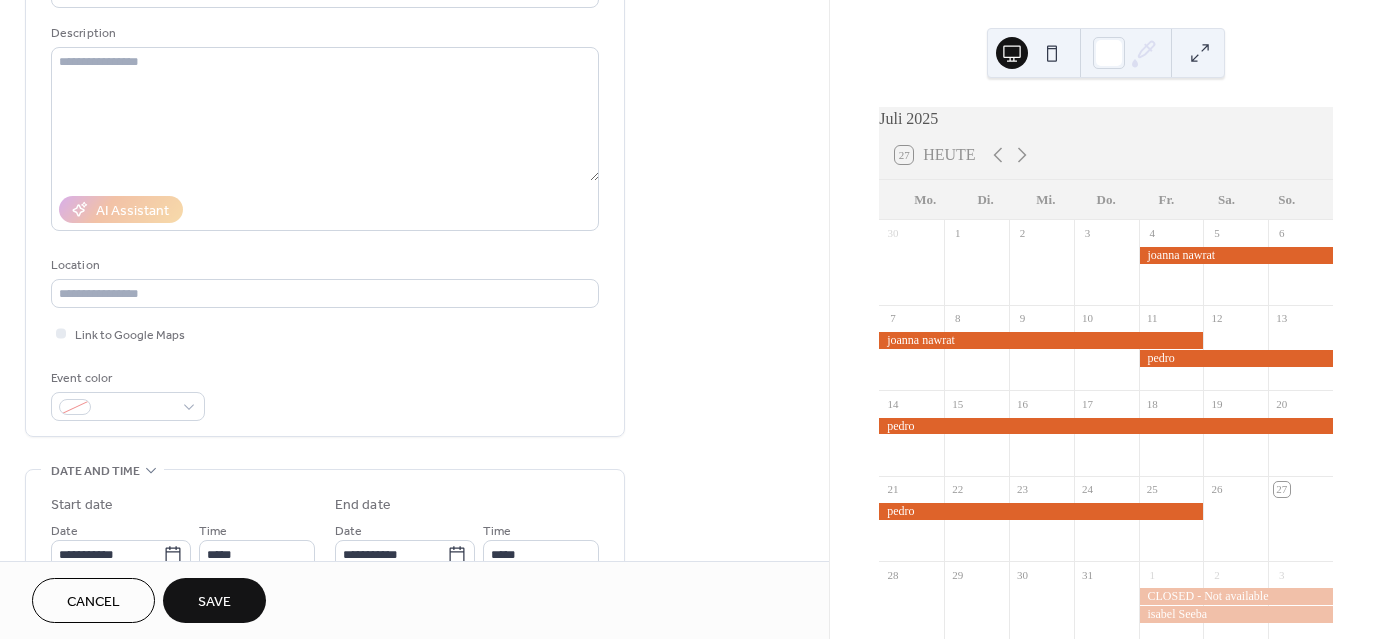 scroll, scrollTop: 0, scrollLeft: 0, axis: both 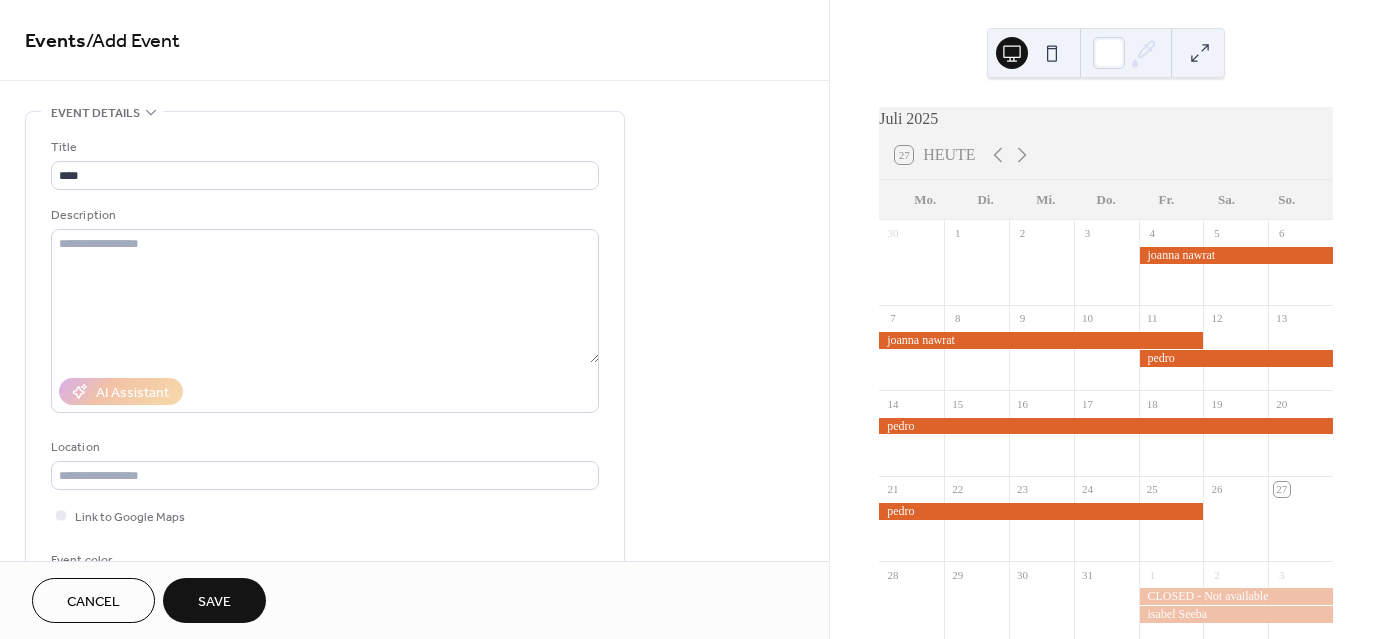 click on "Save" at bounding box center (214, 602) 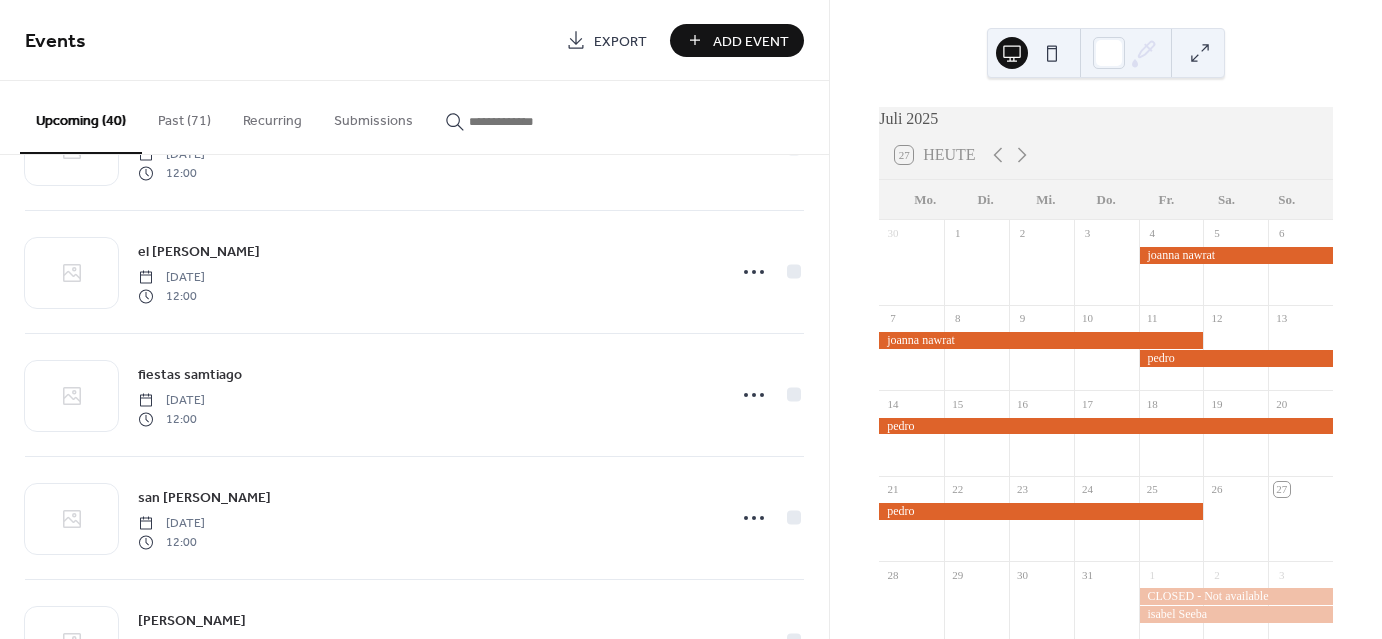 scroll, scrollTop: 2866, scrollLeft: 0, axis: vertical 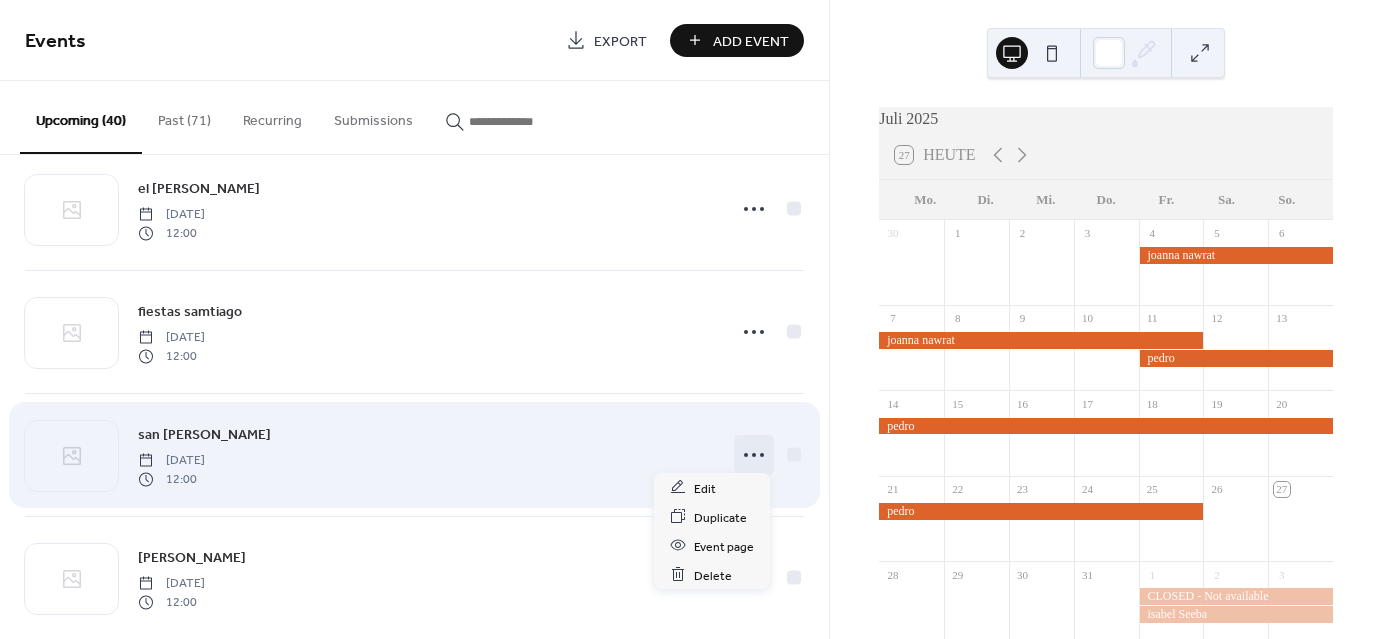 click 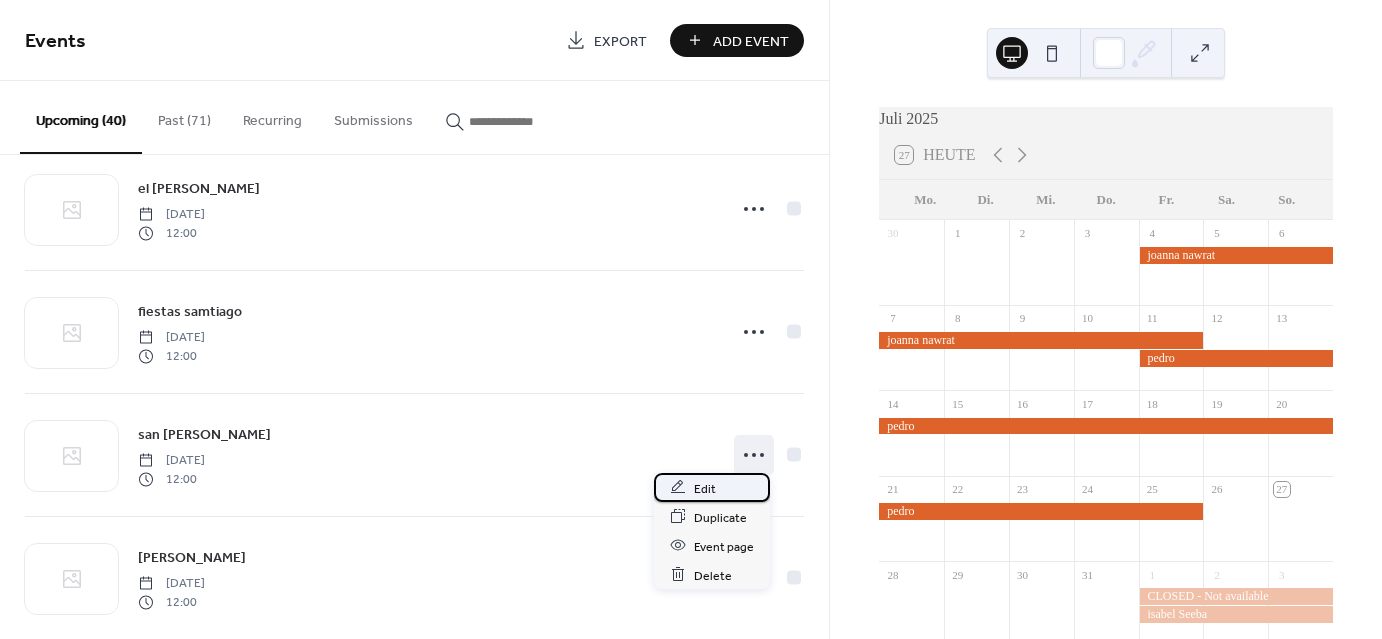 click on "Edit" at bounding box center (705, 488) 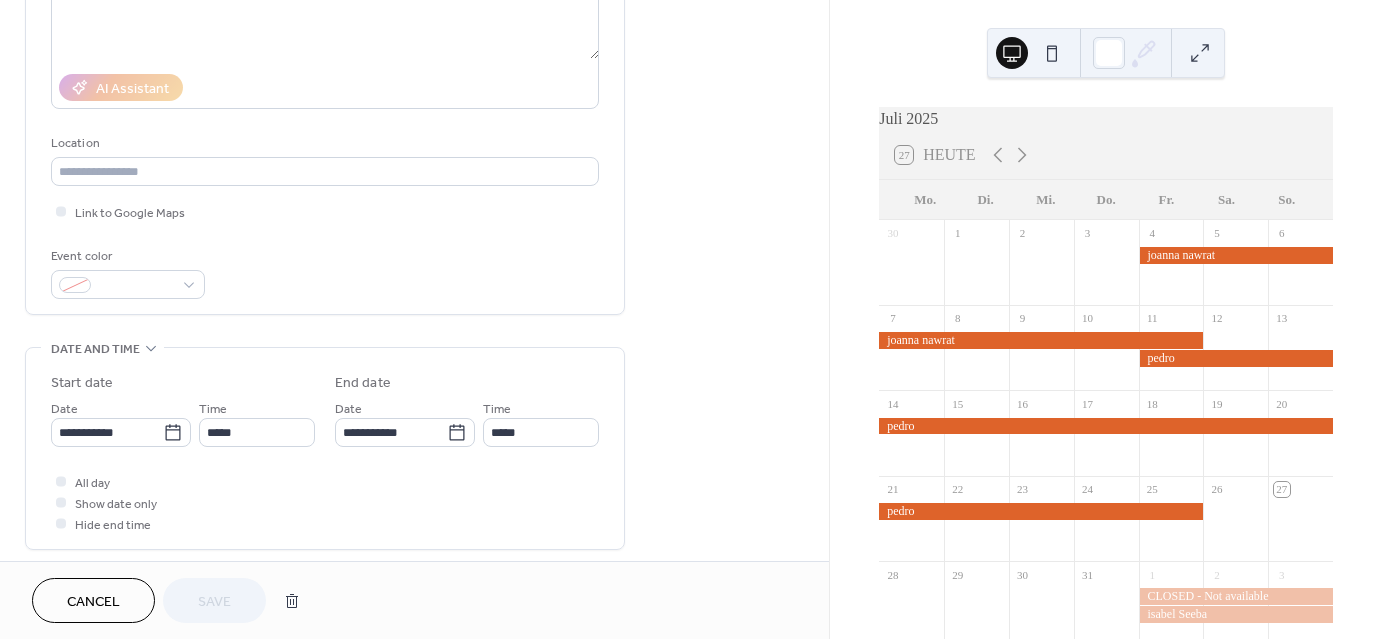 scroll, scrollTop: 468, scrollLeft: 0, axis: vertical 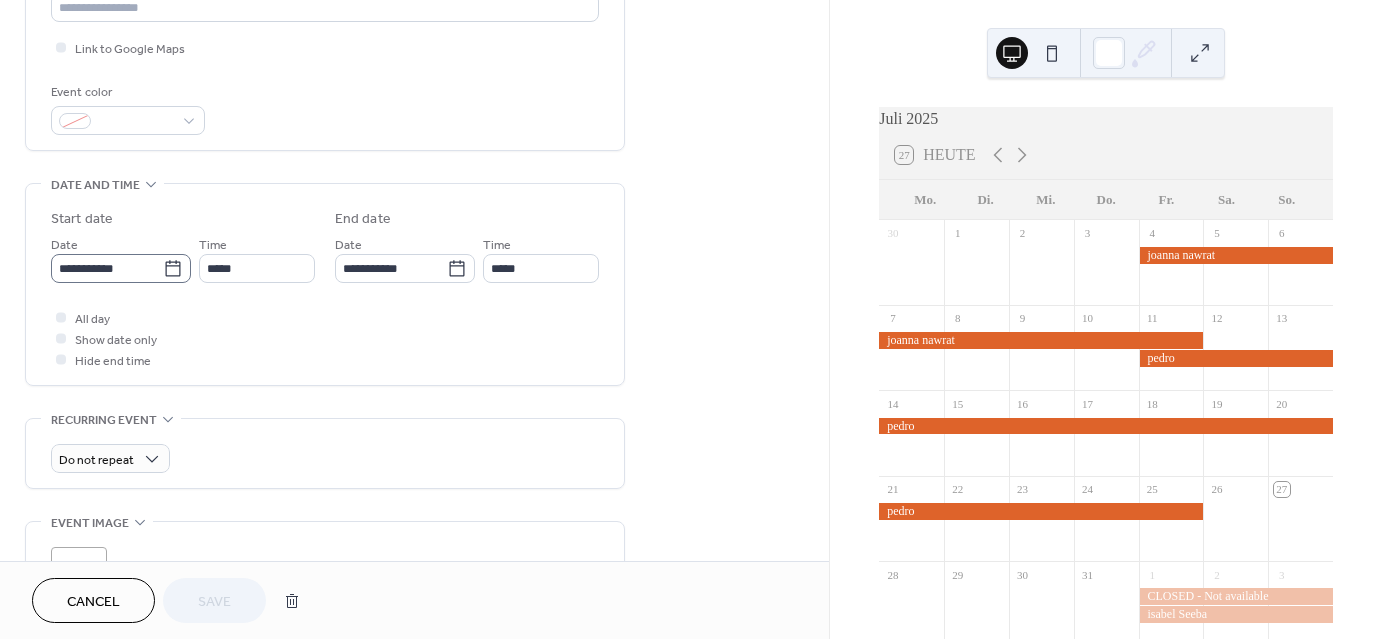 click 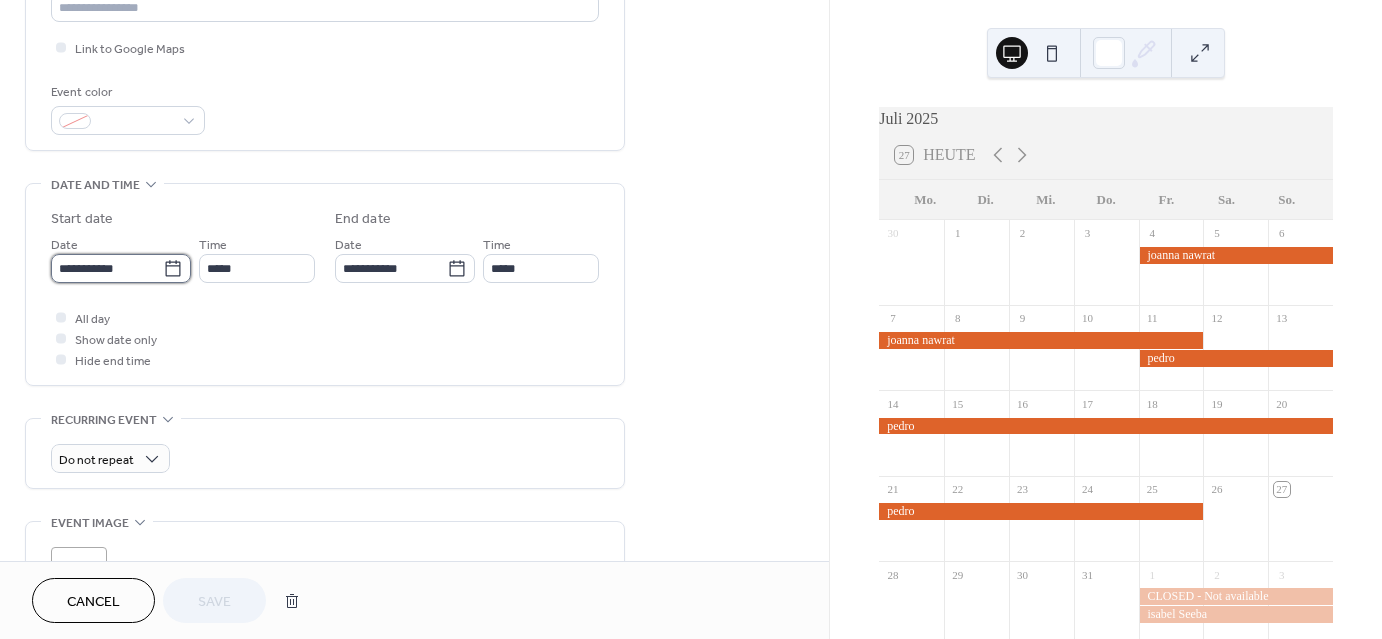 click on "**********" at bounding box center (107, 268) 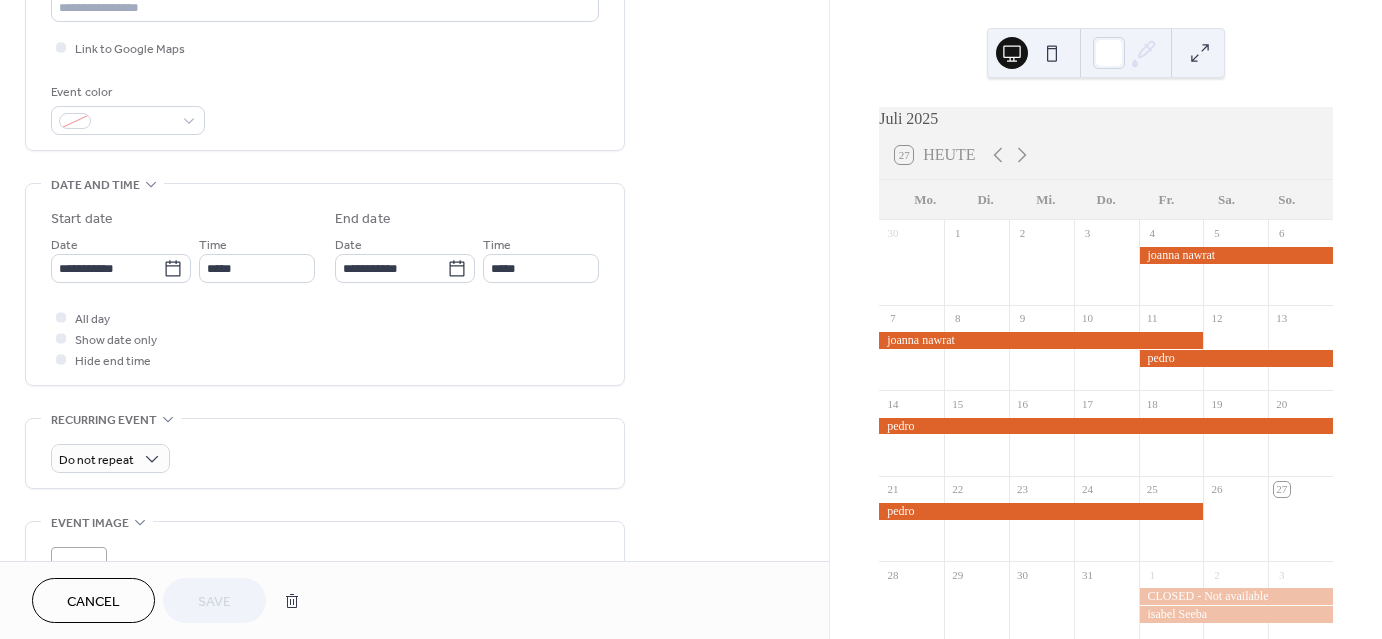 click on "Cancel" at bounding box center (93, 600) 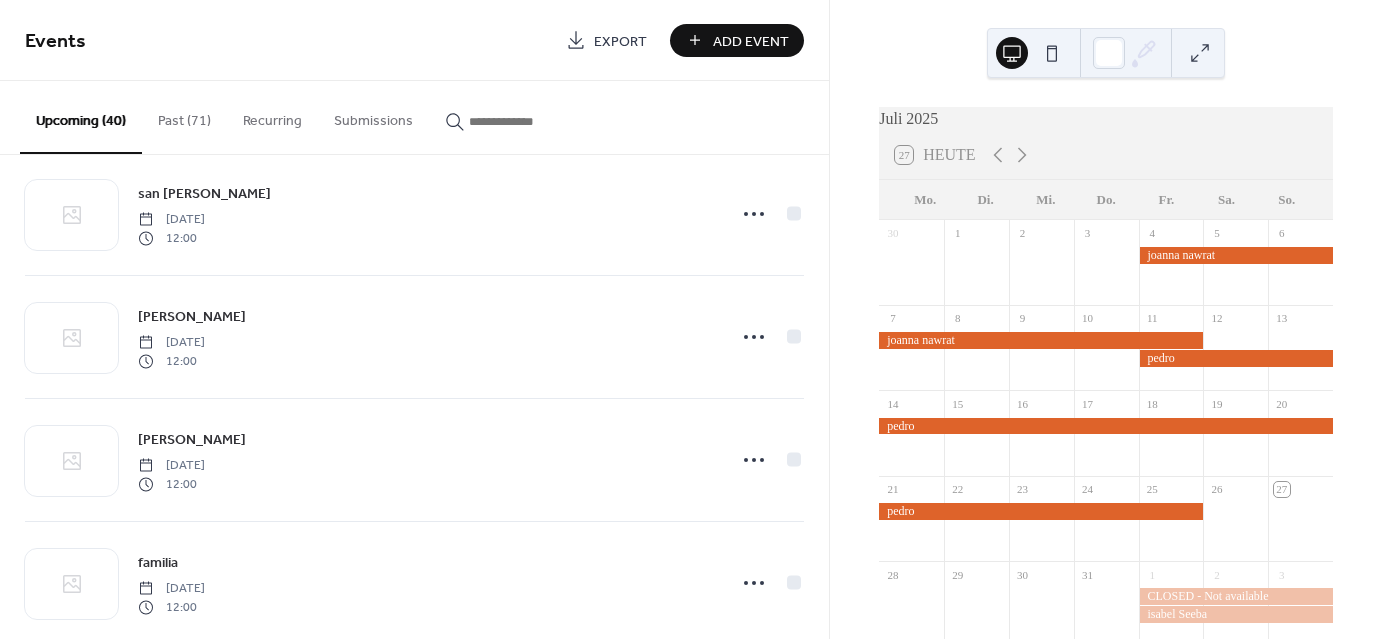 scroll, scrollTop: 3094, scrollLeft: 0, axis: vertical 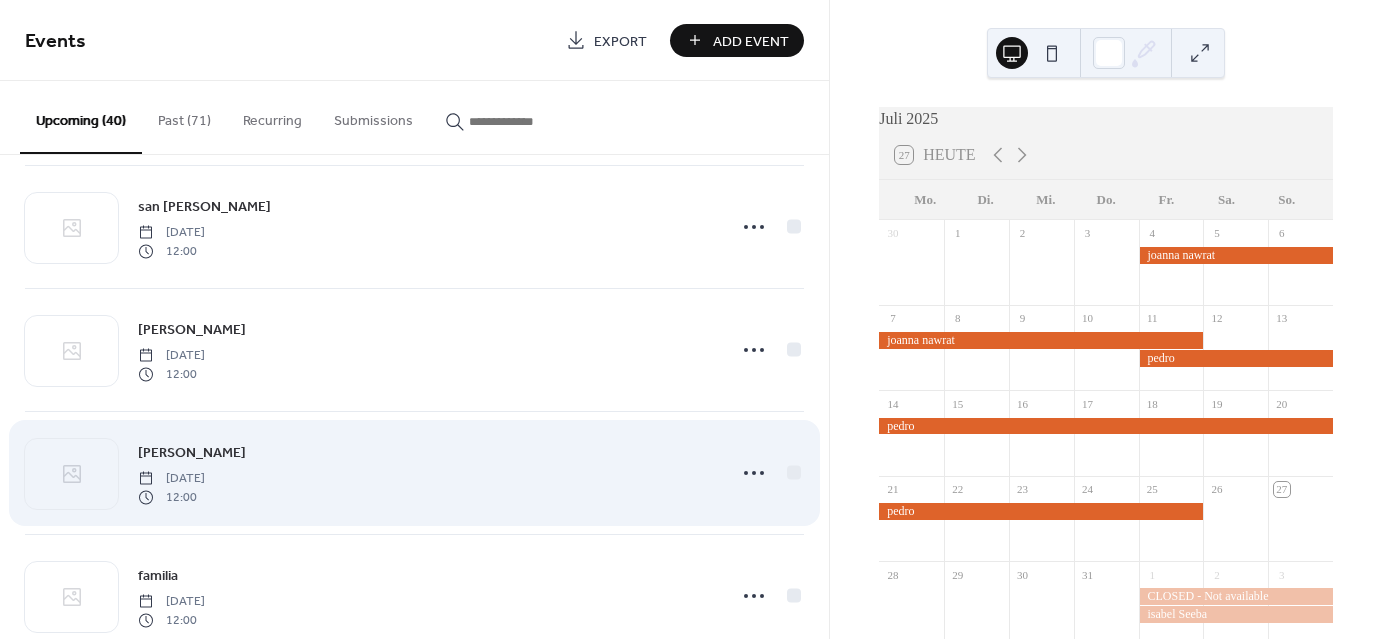 click on "Marion Loos Saturday, January 30, 2027 12:00" at bounding box center (414, 473) 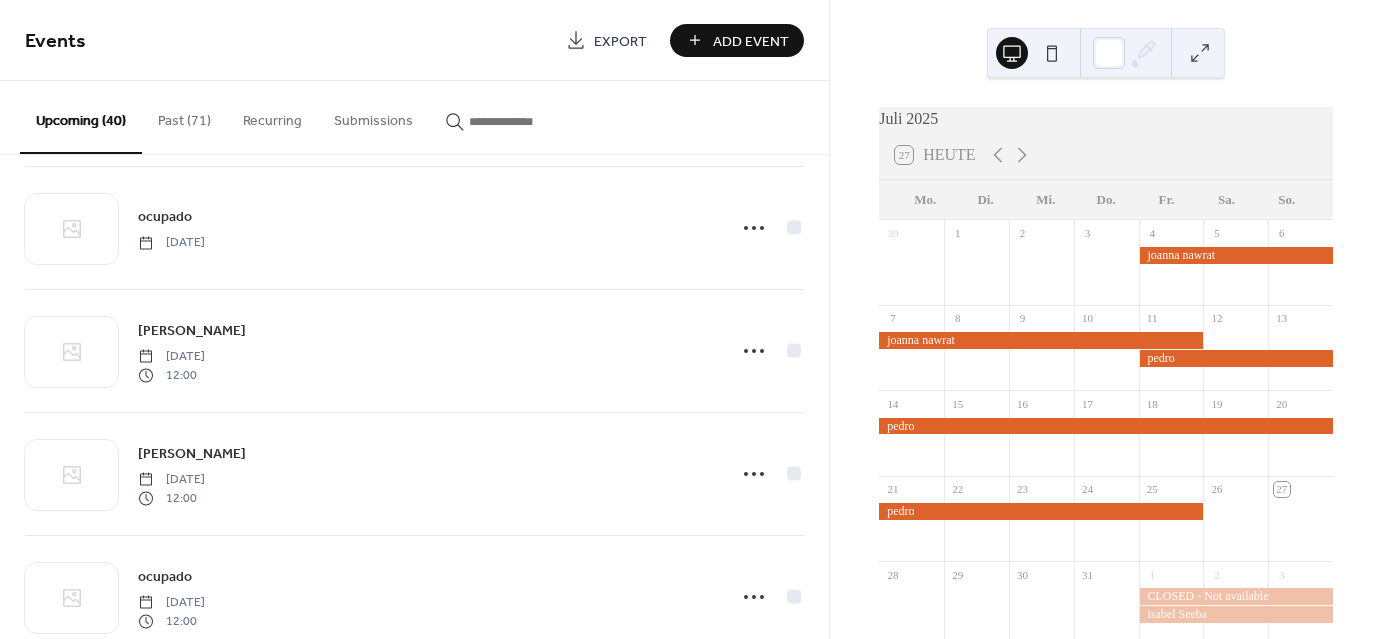 scroll, scrollTop: 1862, scrollLeft: 0, axis: vertical 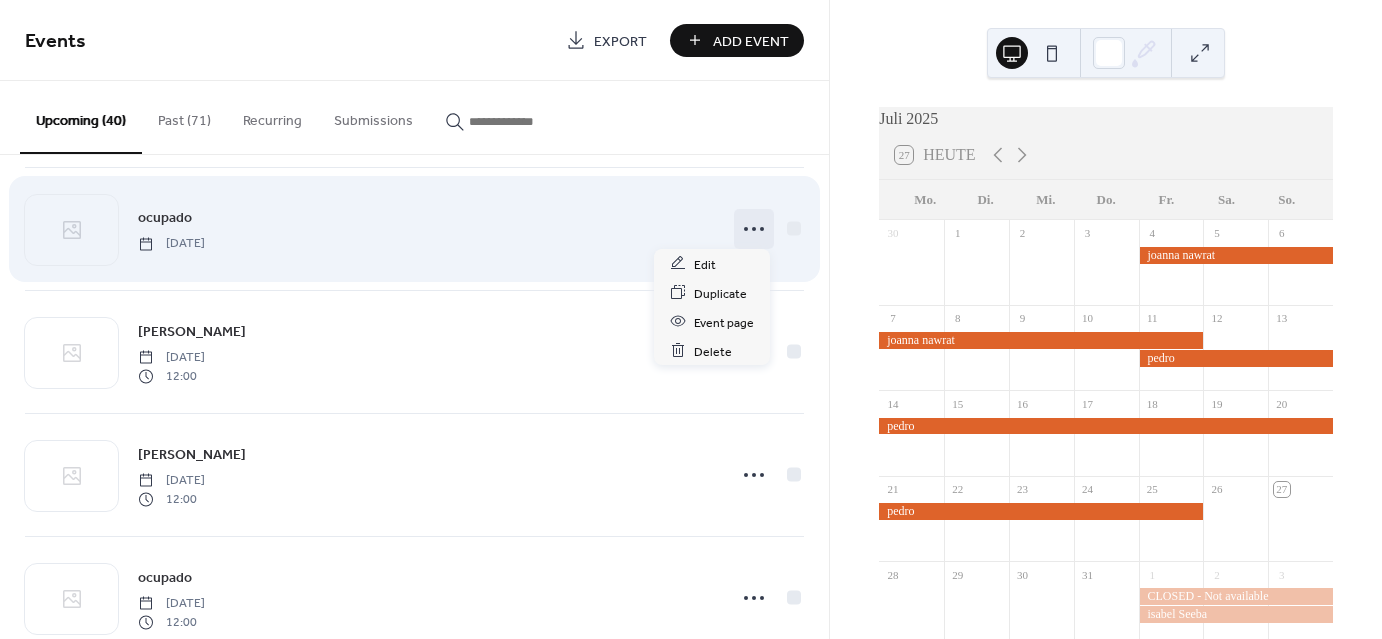 click 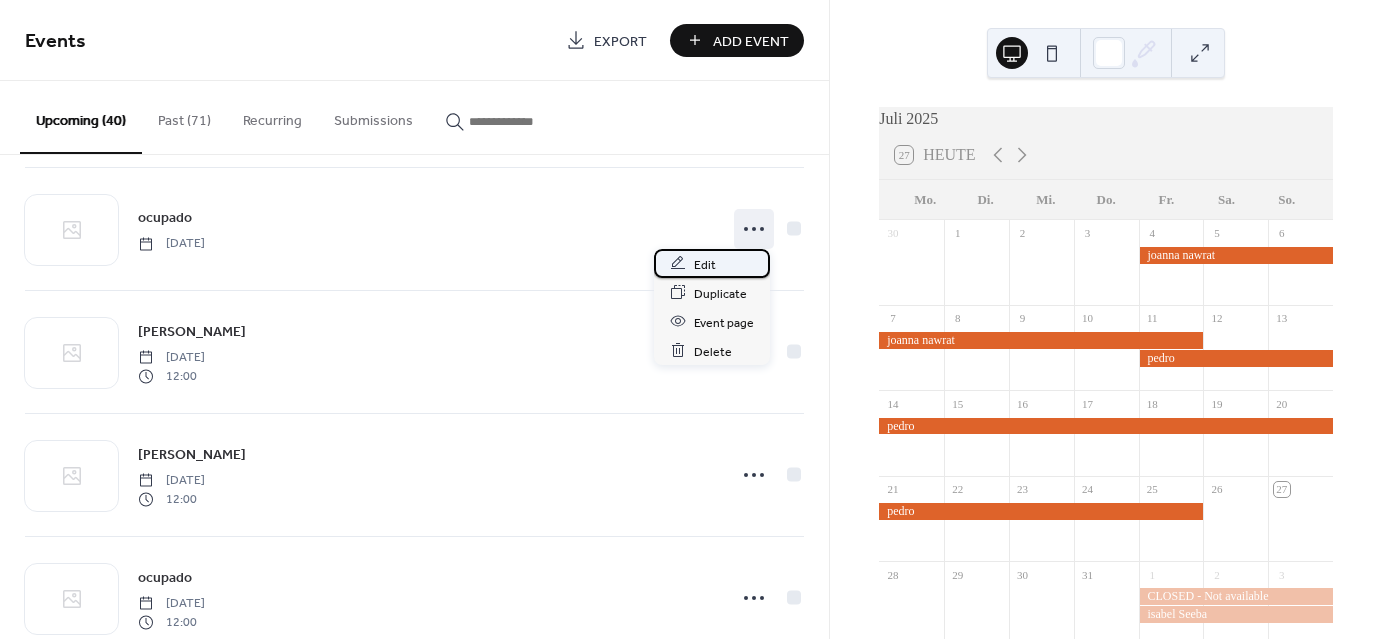 click on "Edit" at bounding box center [712, 263] 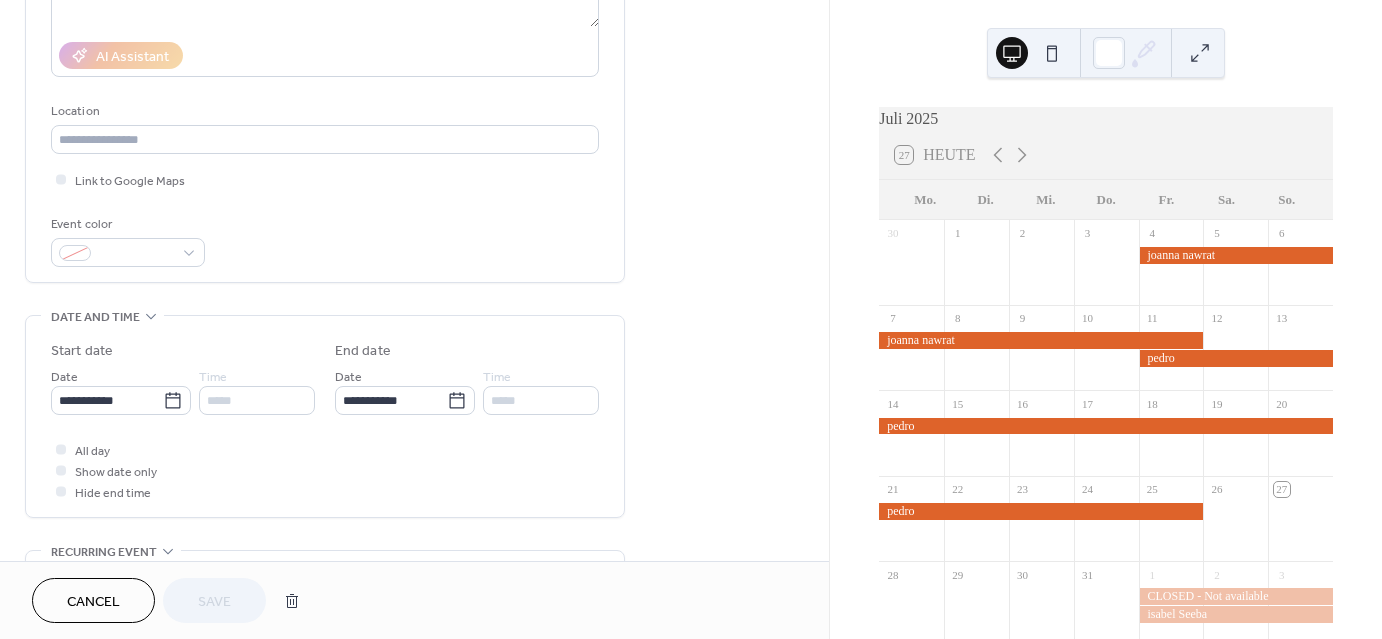 scroll, scrollTop: 339, scrollLeft: 0, axis: vertical 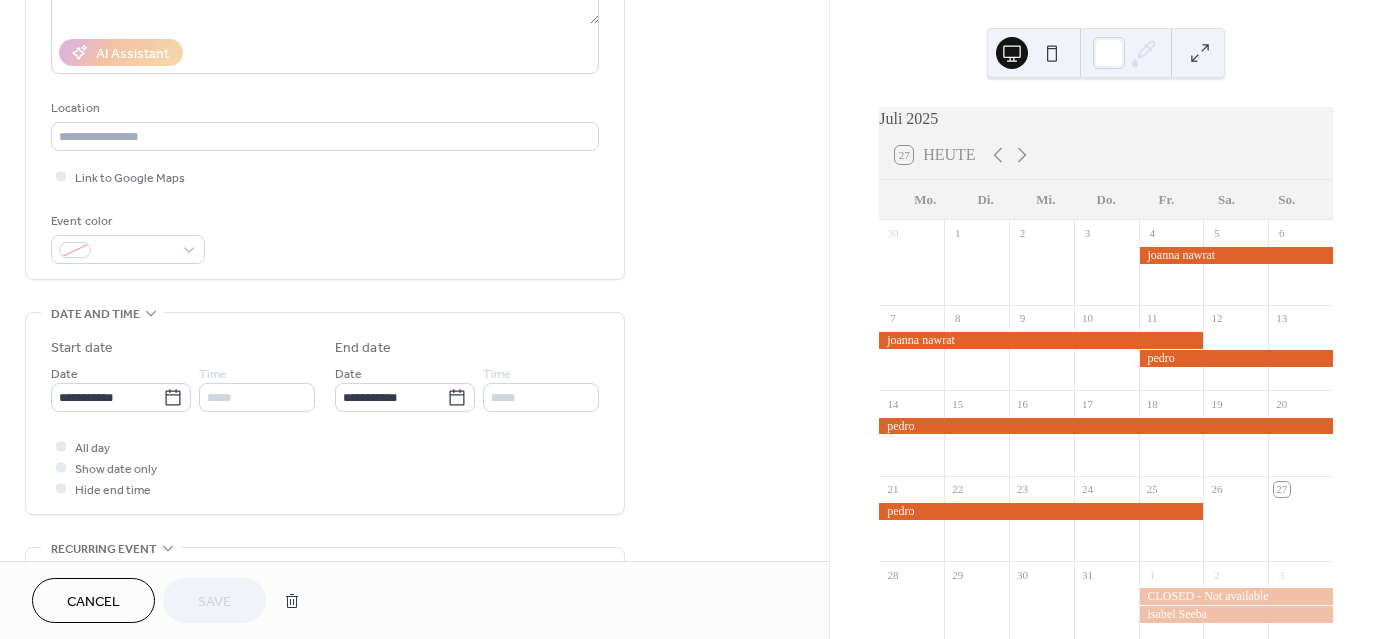 click on "Cancel" at bounding box center (93, 600) 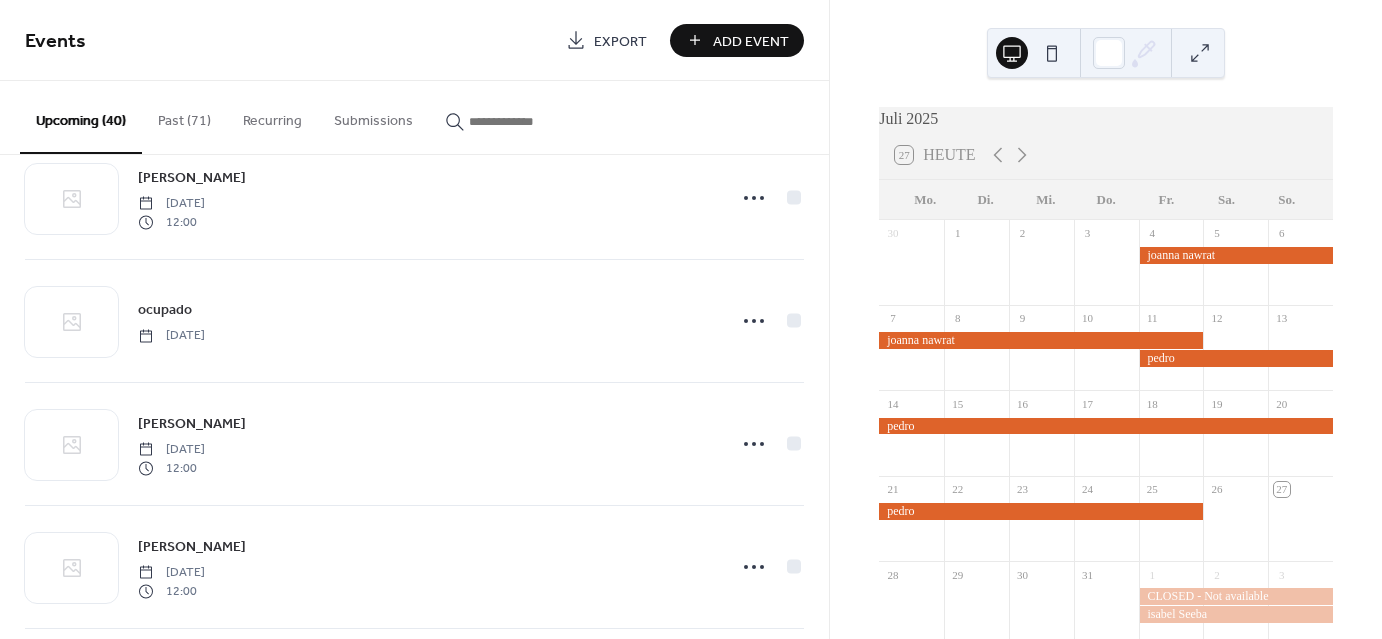 scroll, scrollTop: 1768, scrollLeft: 0, axis: vertical 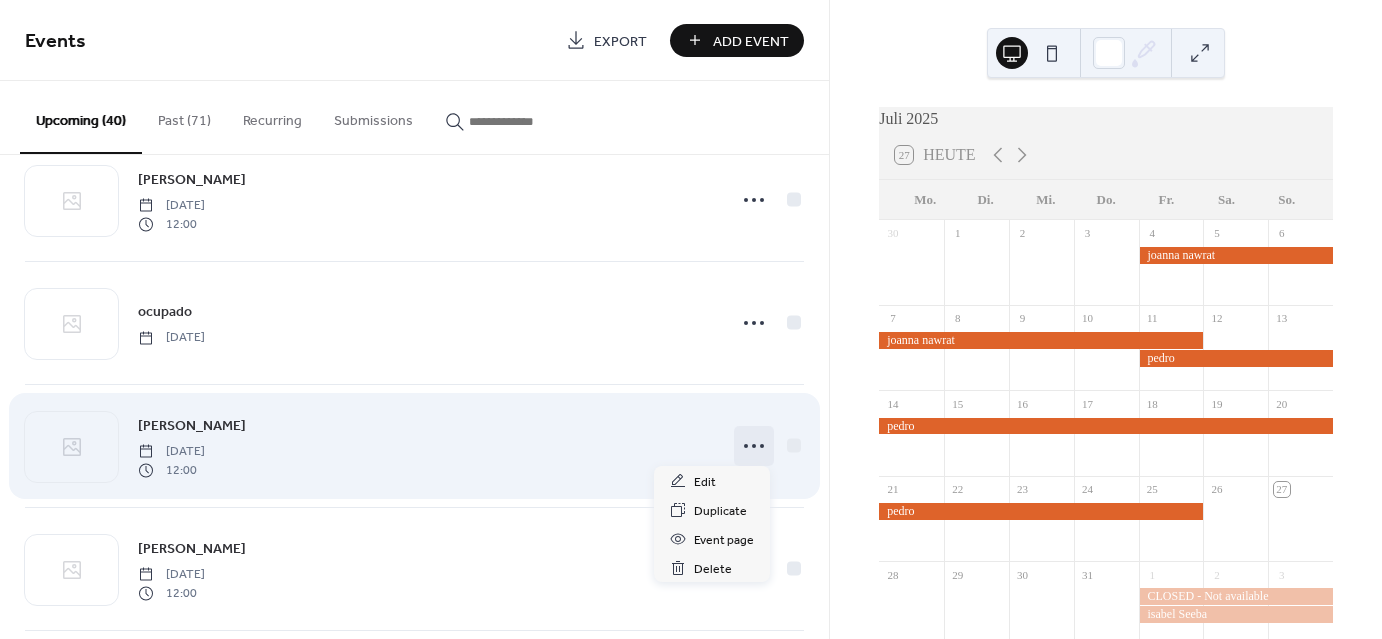 click 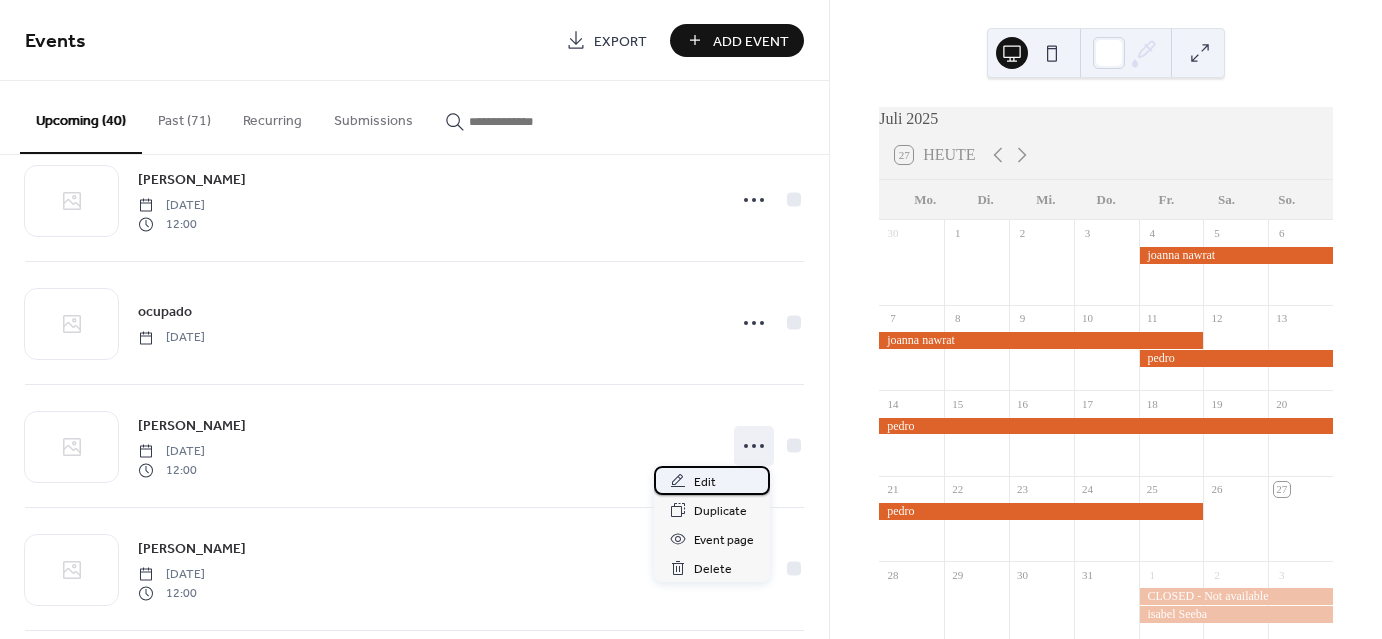 click on "Edit" at bounding box center (705, 482) 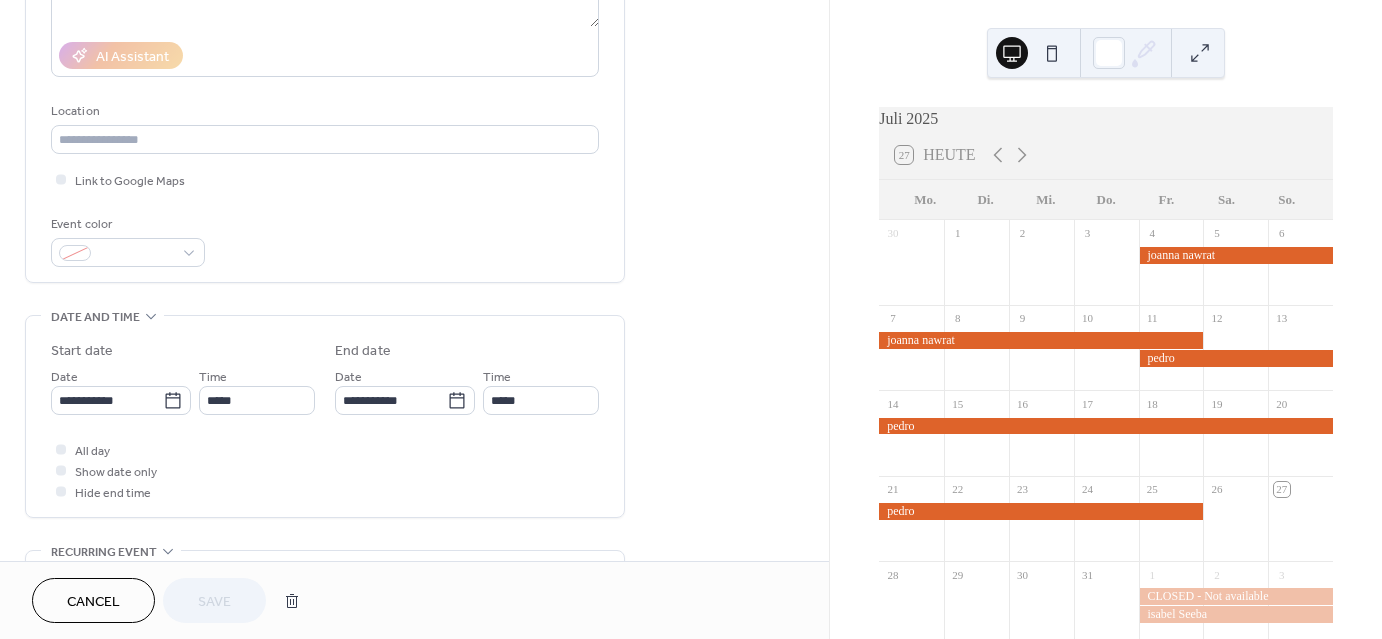scroll, scrollTop: 338, scrollLeft: 0, axis: vertical 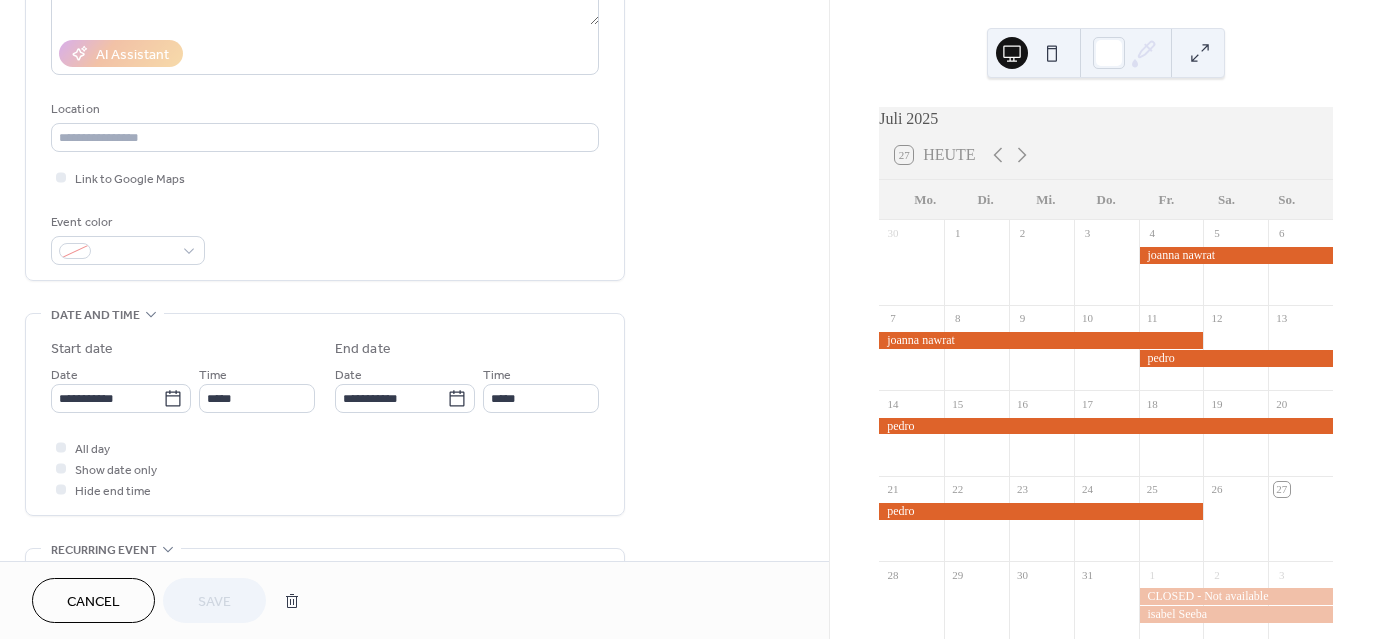 click on "Cancel" at bounding box center (93, 602) 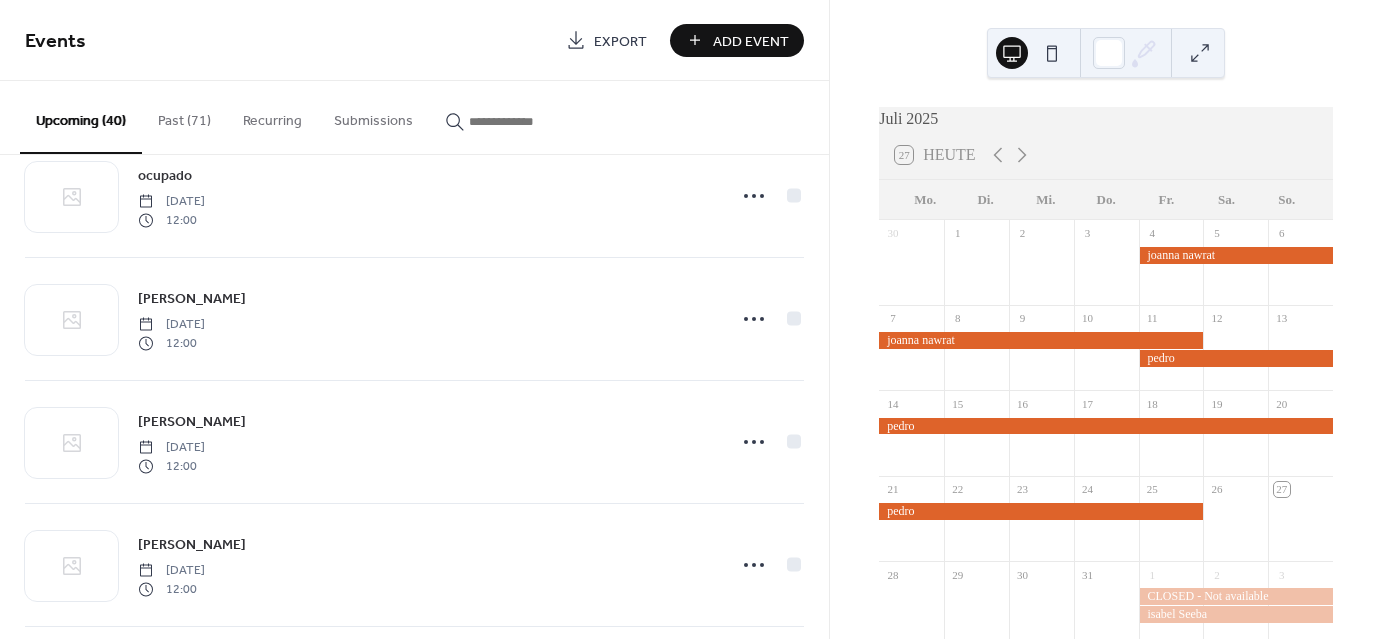 scroll, scrollTop: 2380, scrollLeft: 0, axis: vertical 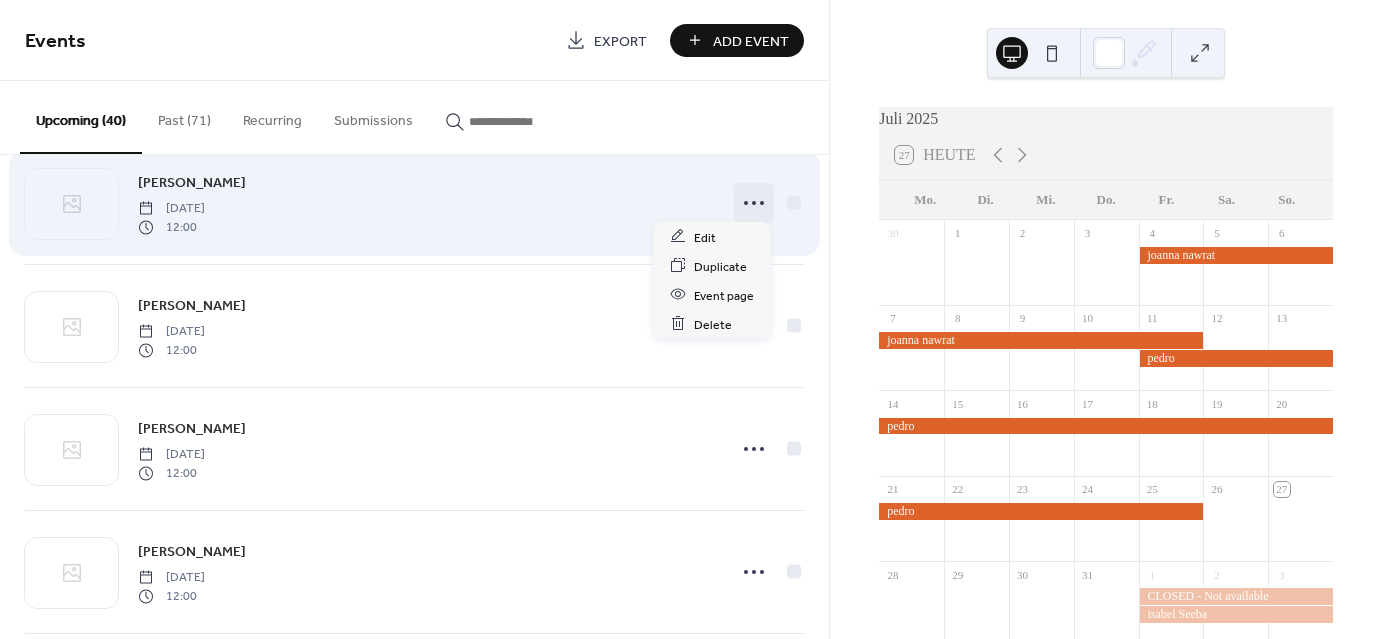 click 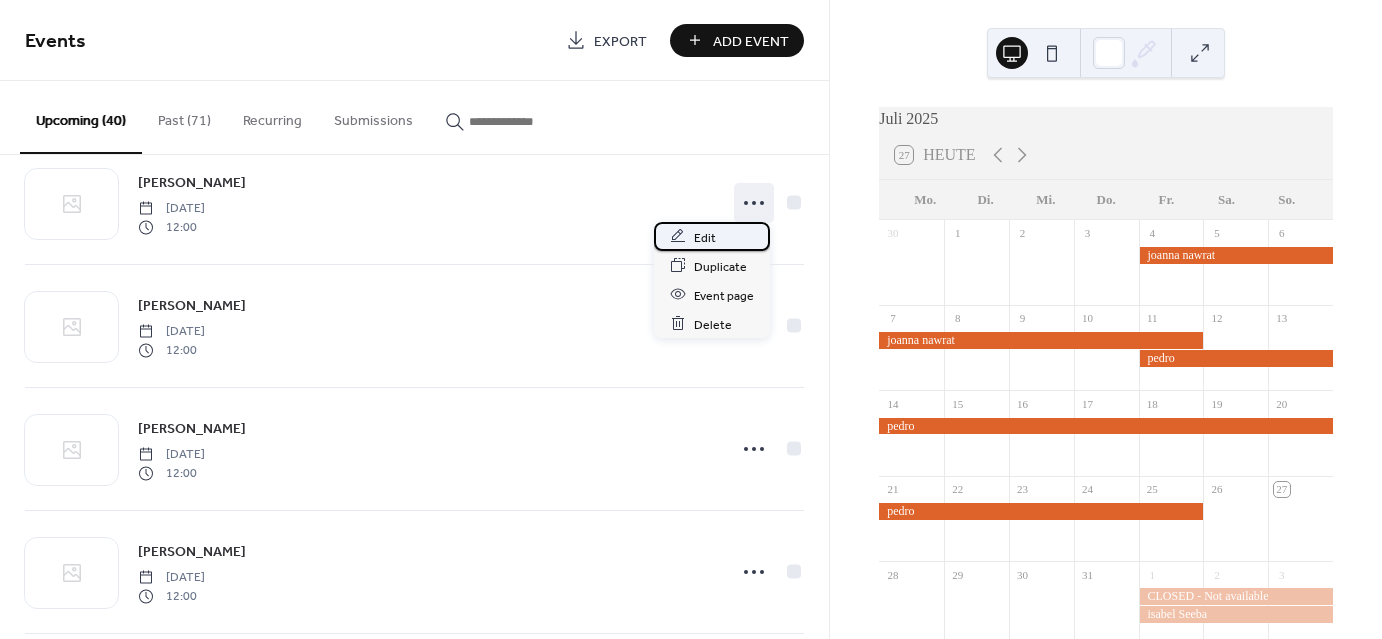 click on "Edit" at bounding box center (705, 237) 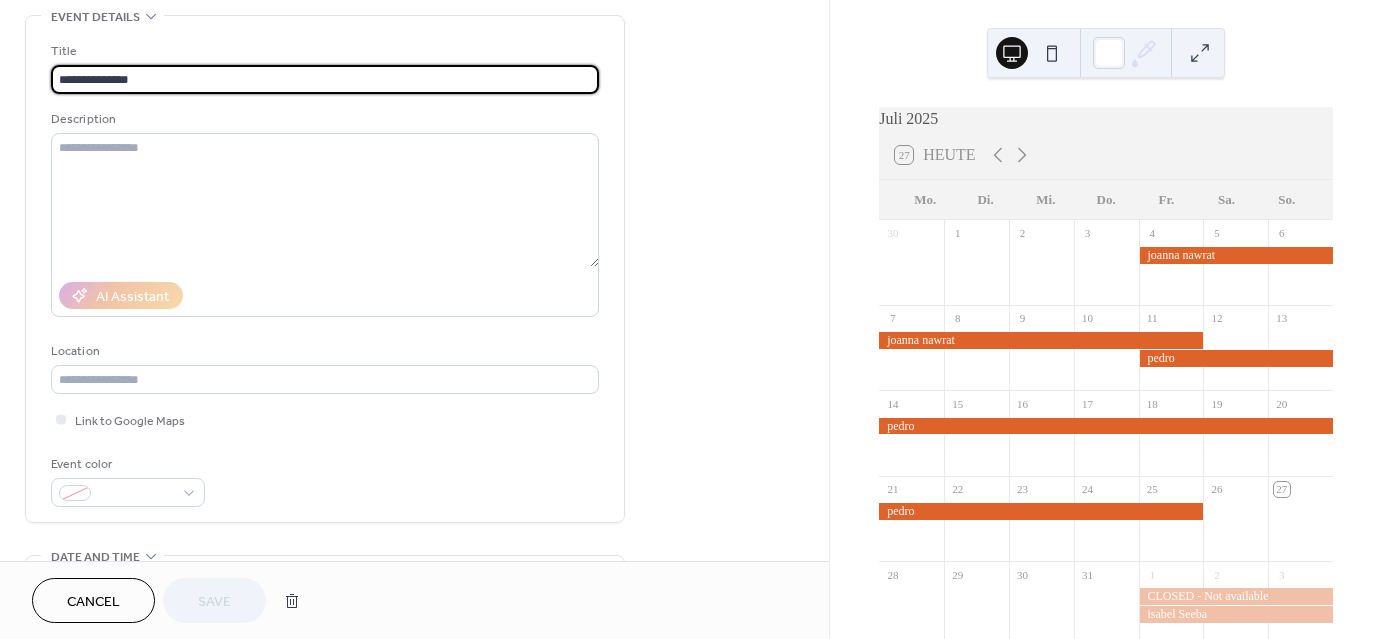 scroll, scrollTop: 0, scrollLeft: 0, axis: both 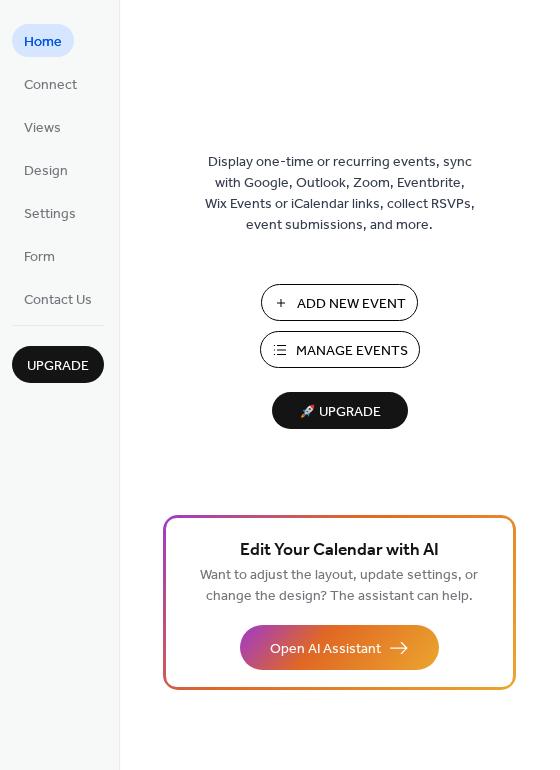 click on "Manage Events" at bounding box center [352, 351] 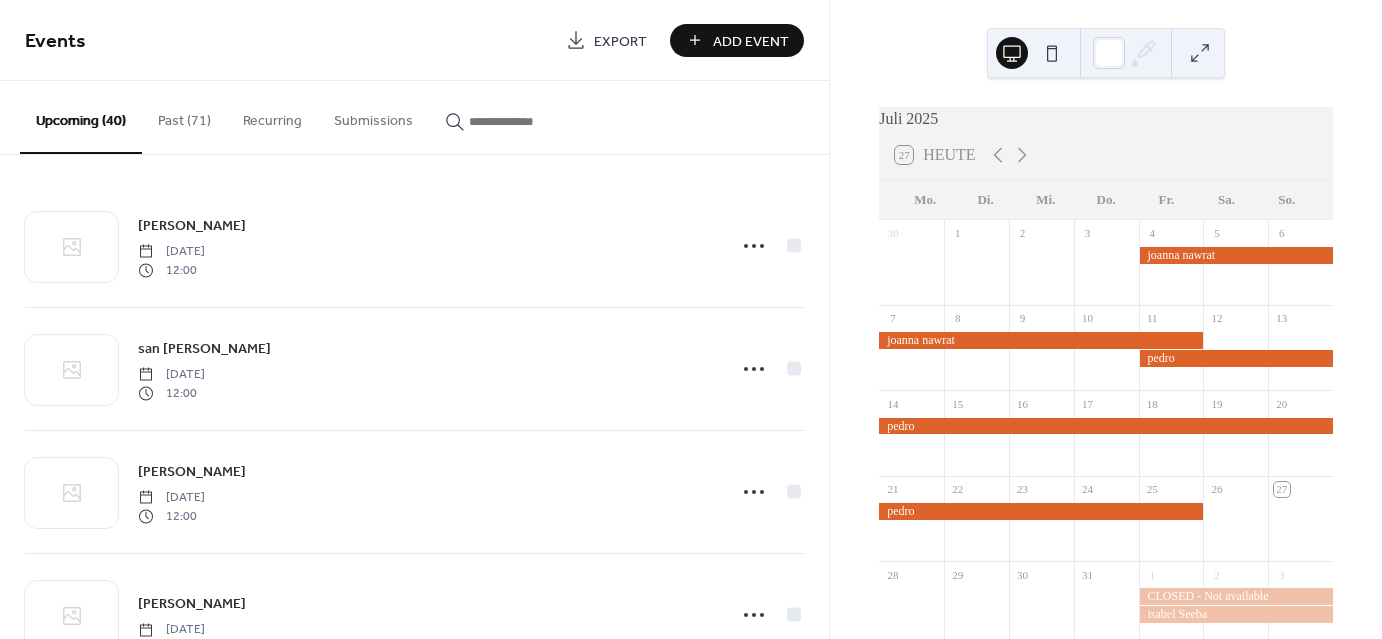 scroll, scrollTop: 0, scrollLeft: 0, axis: both 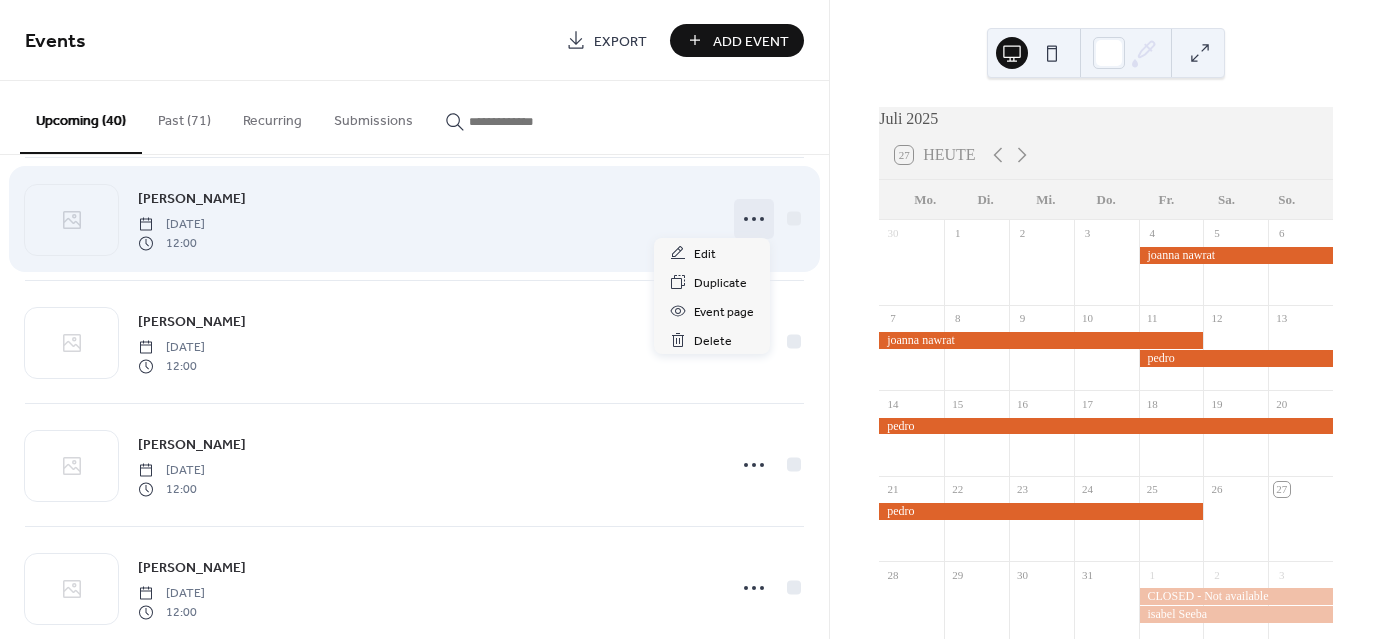 click 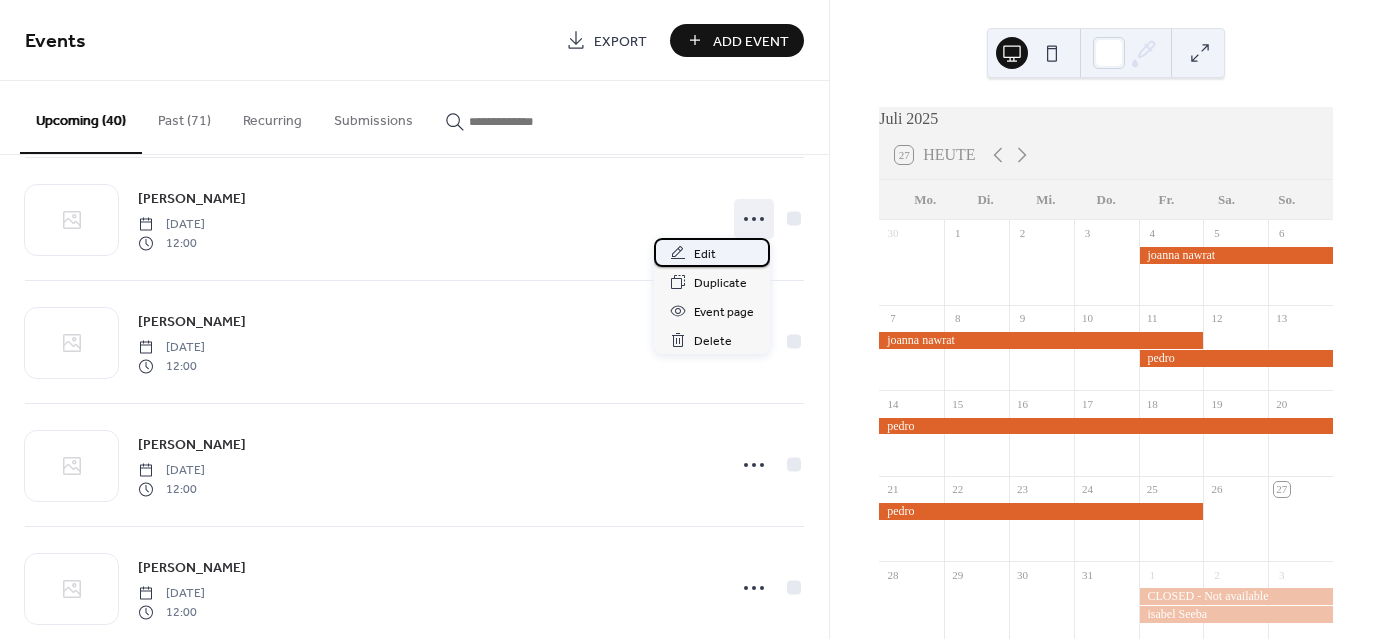 click on "Edit" at bounding box center [705, 254] 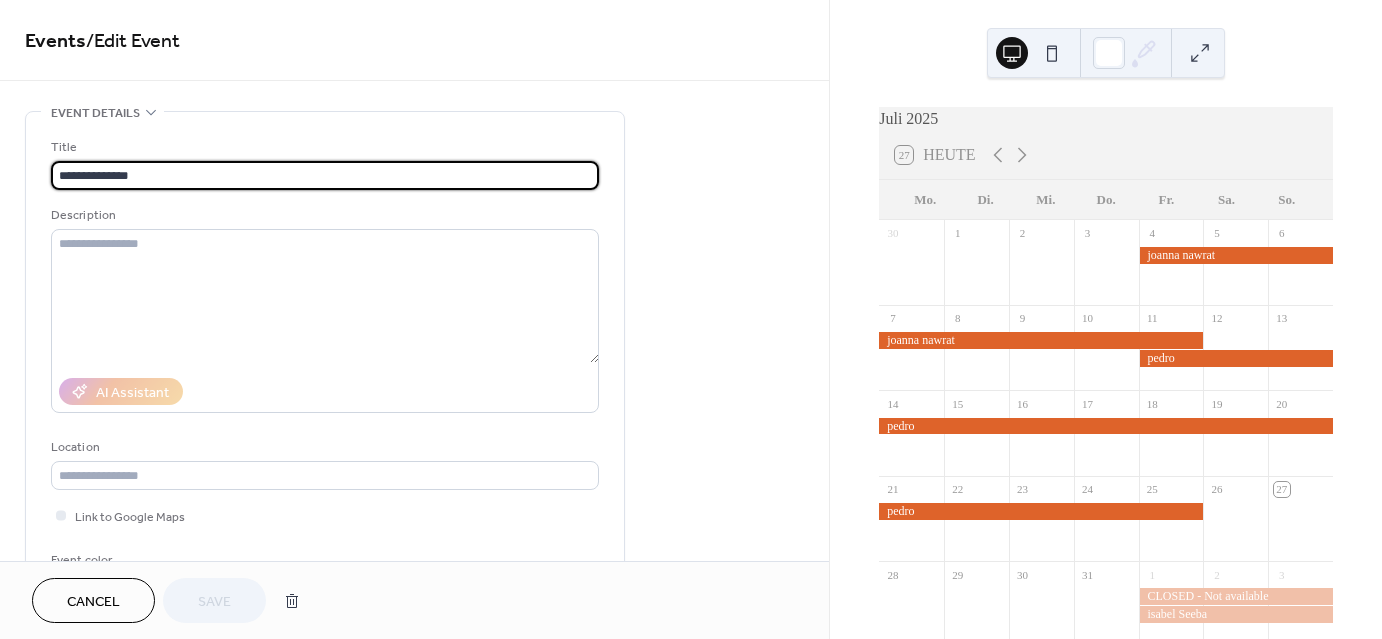 click on "**********" at bounding box center (325, 175) 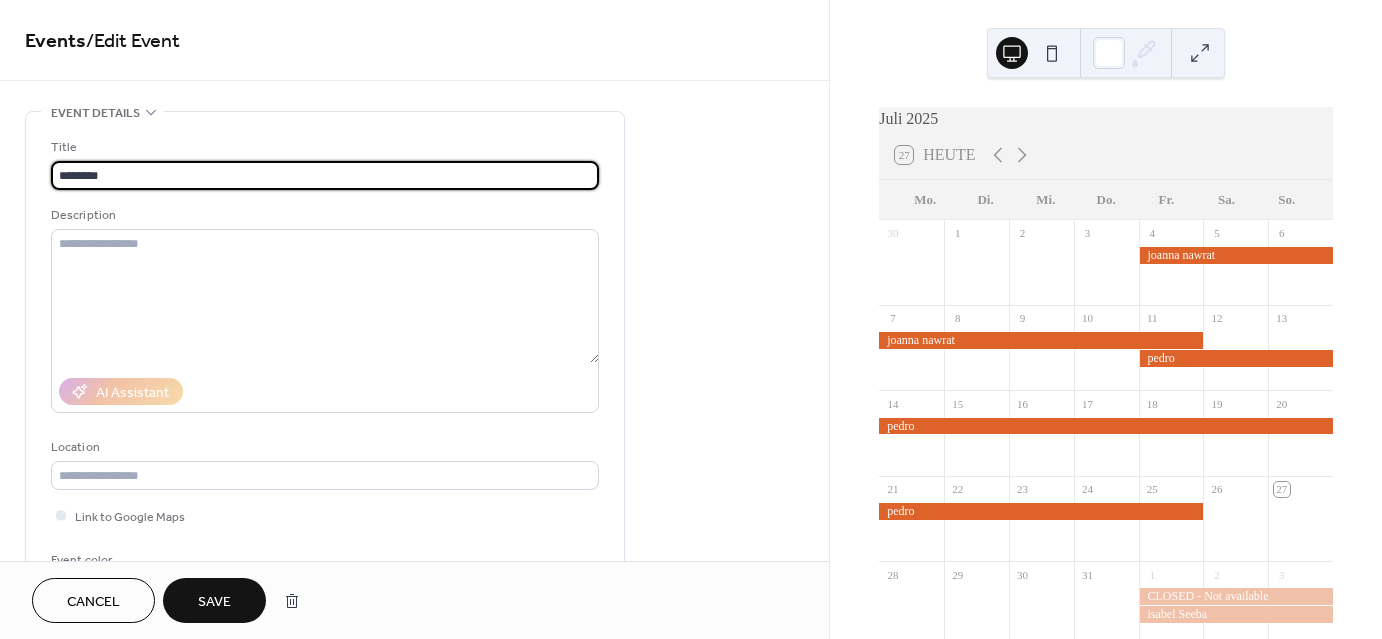 type on "*******" 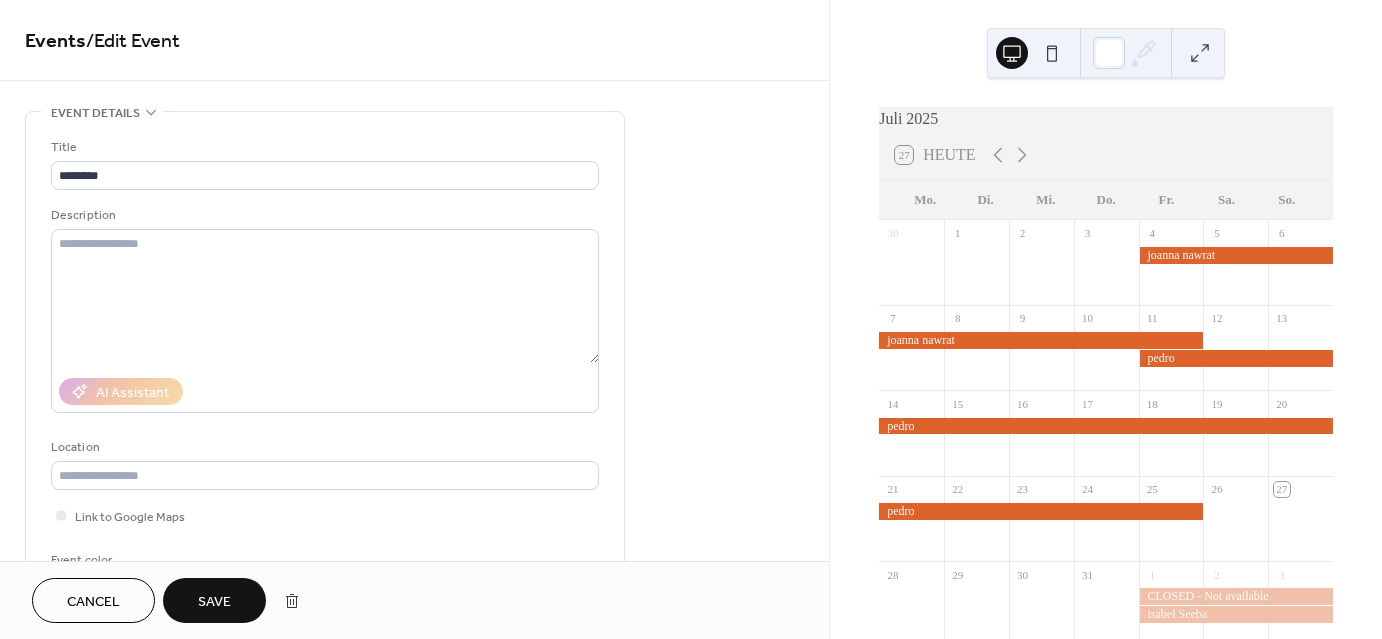 click on "Save" at bounding box center [214, 602] 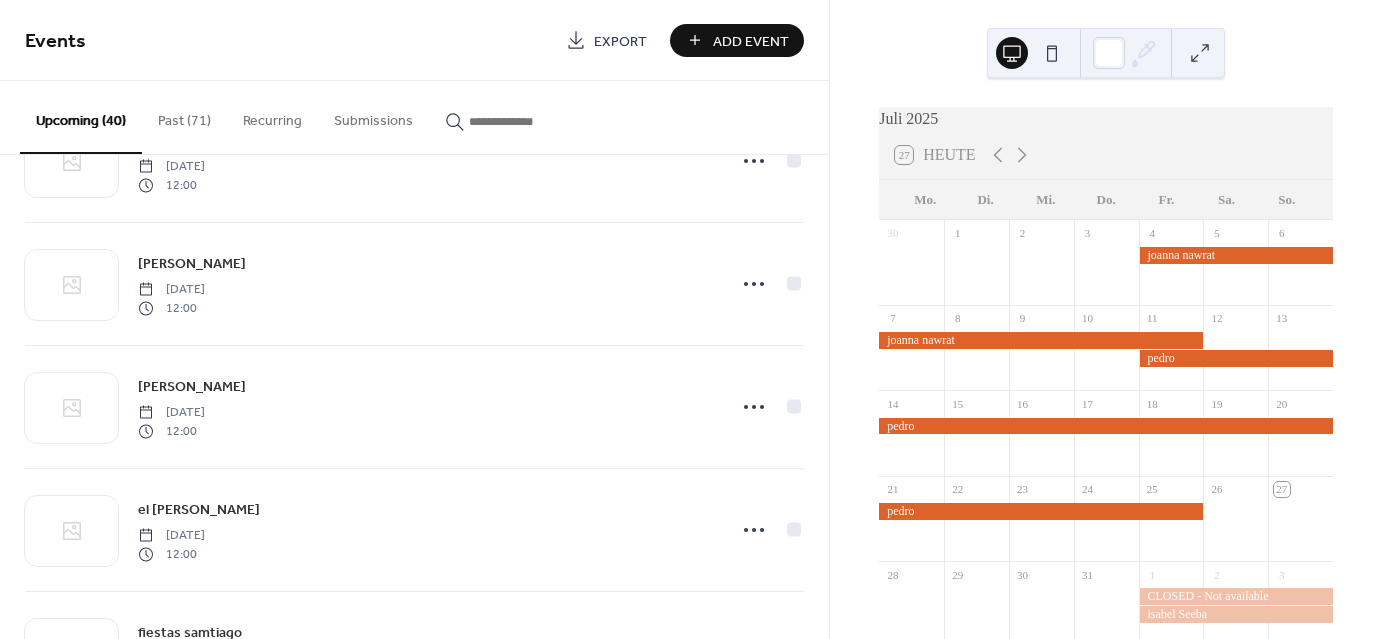 scroll, scrollTop: 2477, scrollLeft: 0, axis: vertical 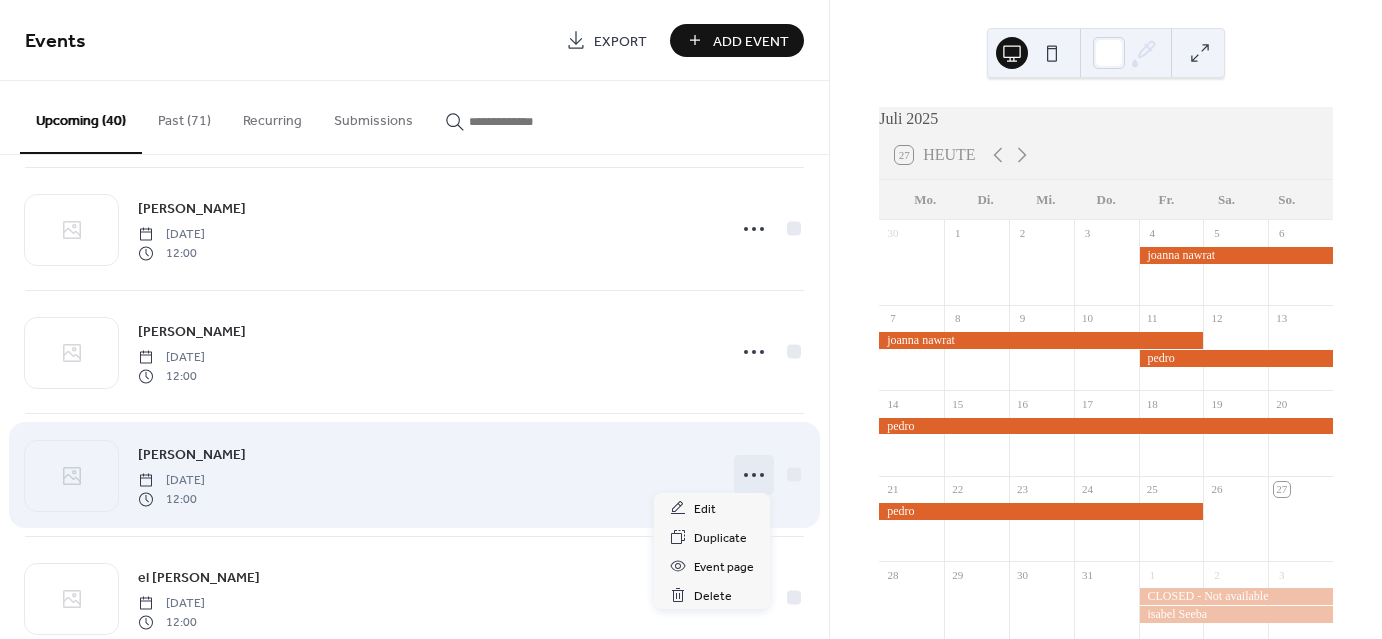 click 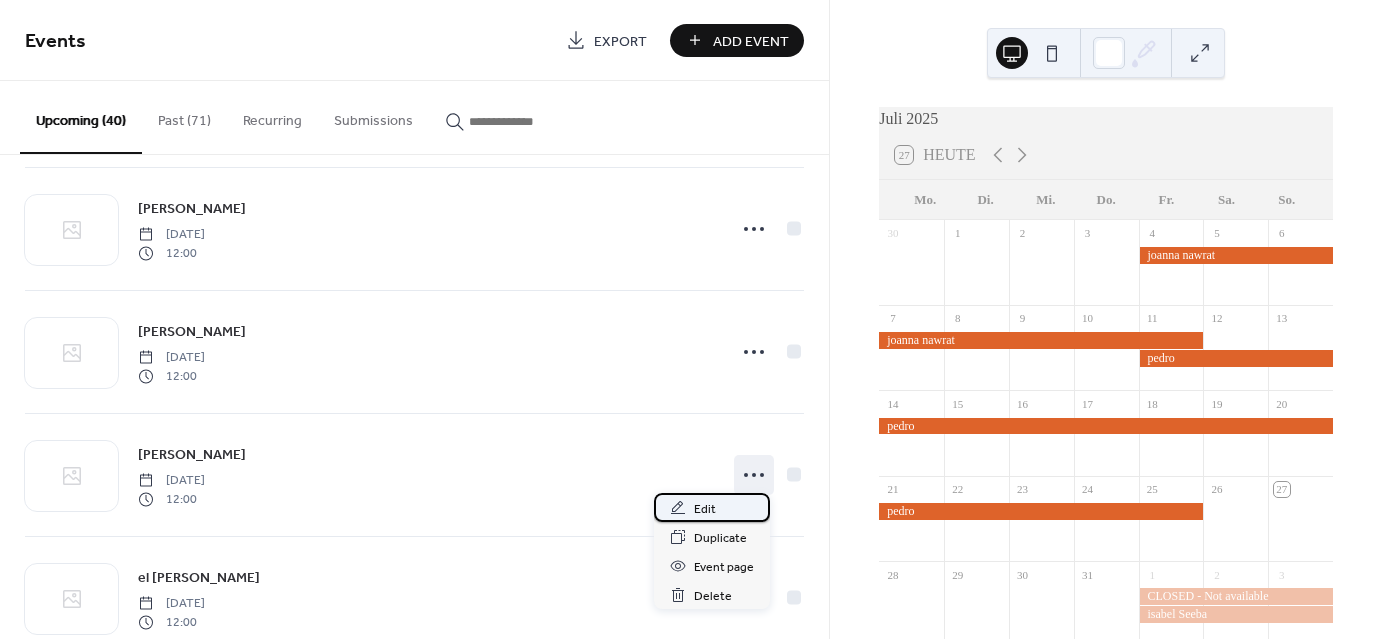 click on "Edit" at bounding box center (705, 509) 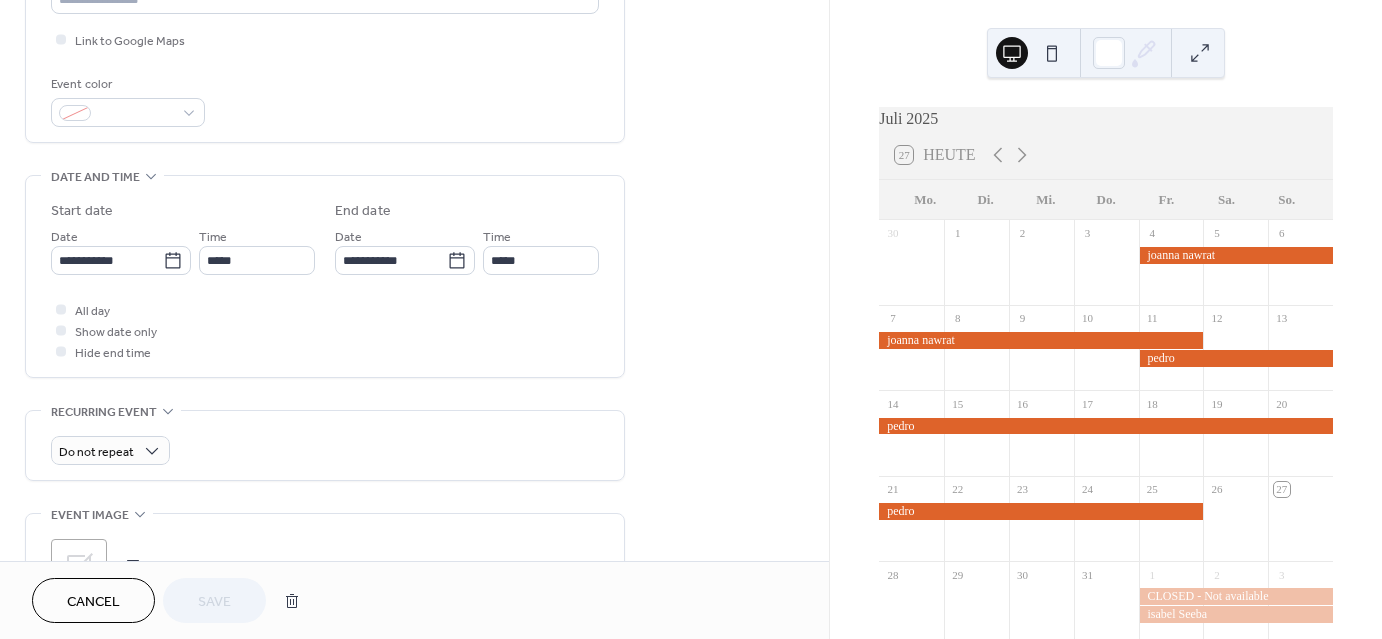 scroll, scrollTop: 0, scrollLeft: 0, axis: both 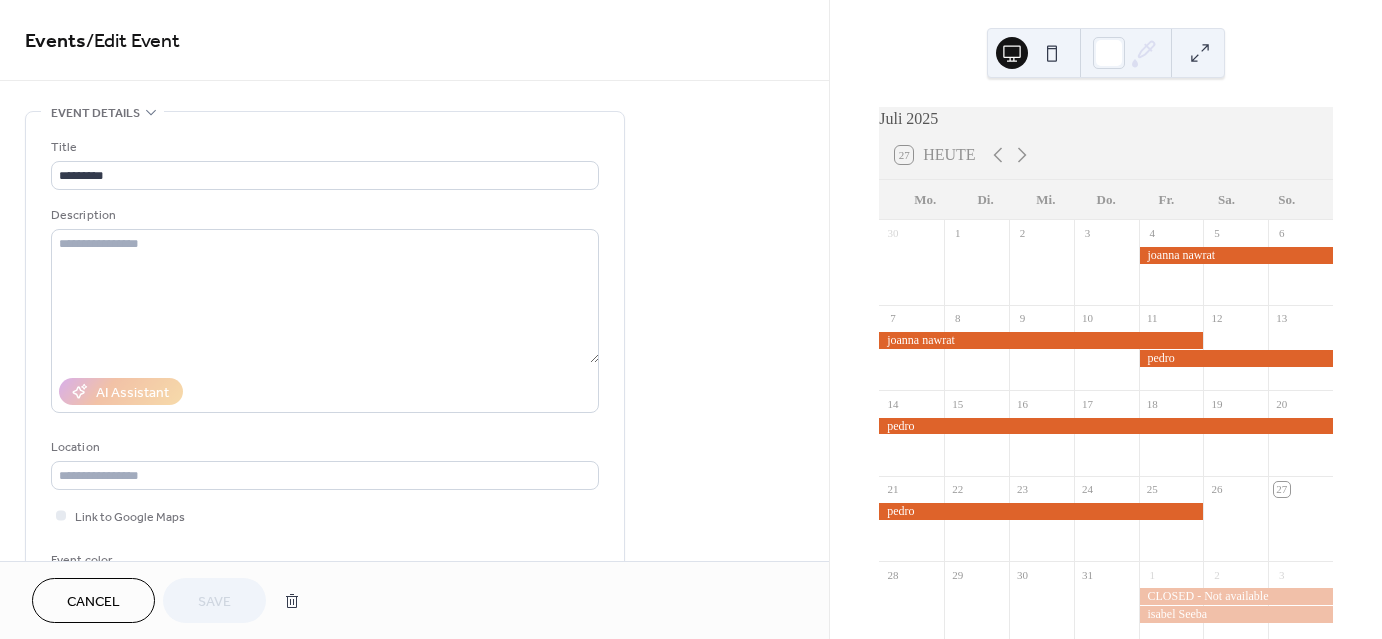 click on "Cancel" at bounding box center (93, 602) 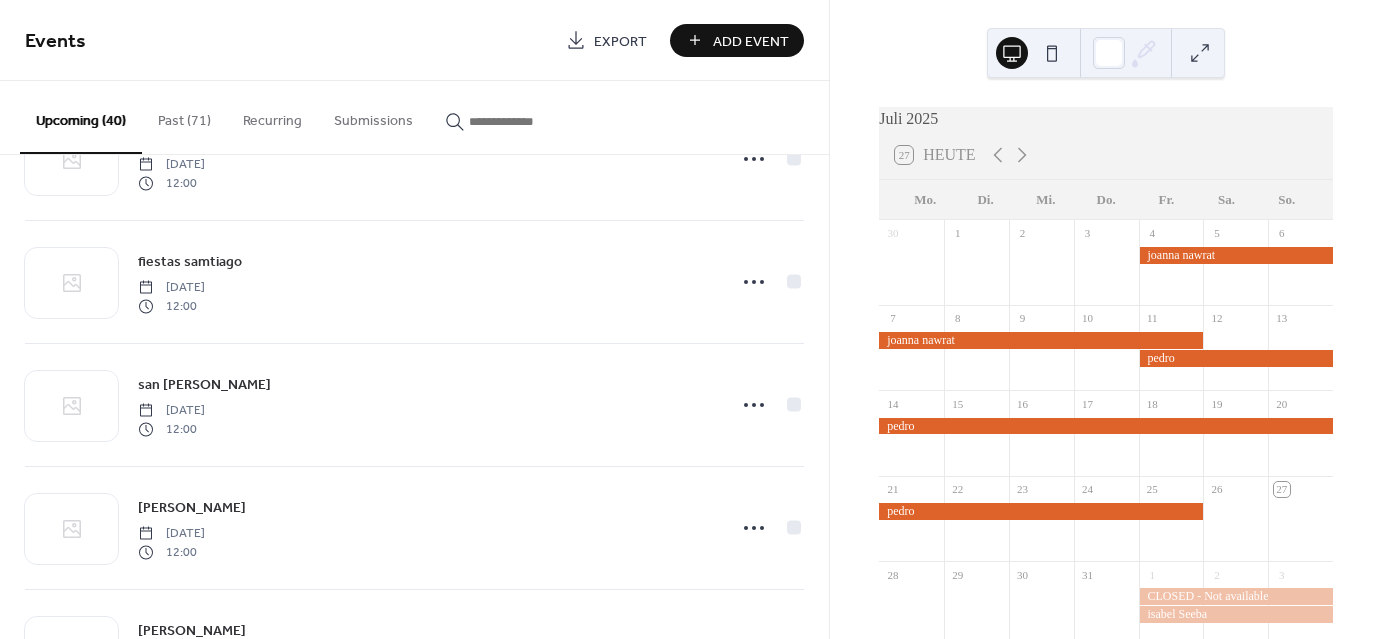 scroll, scrollTop: 2935, scrollLeft: 0, axis: vertical 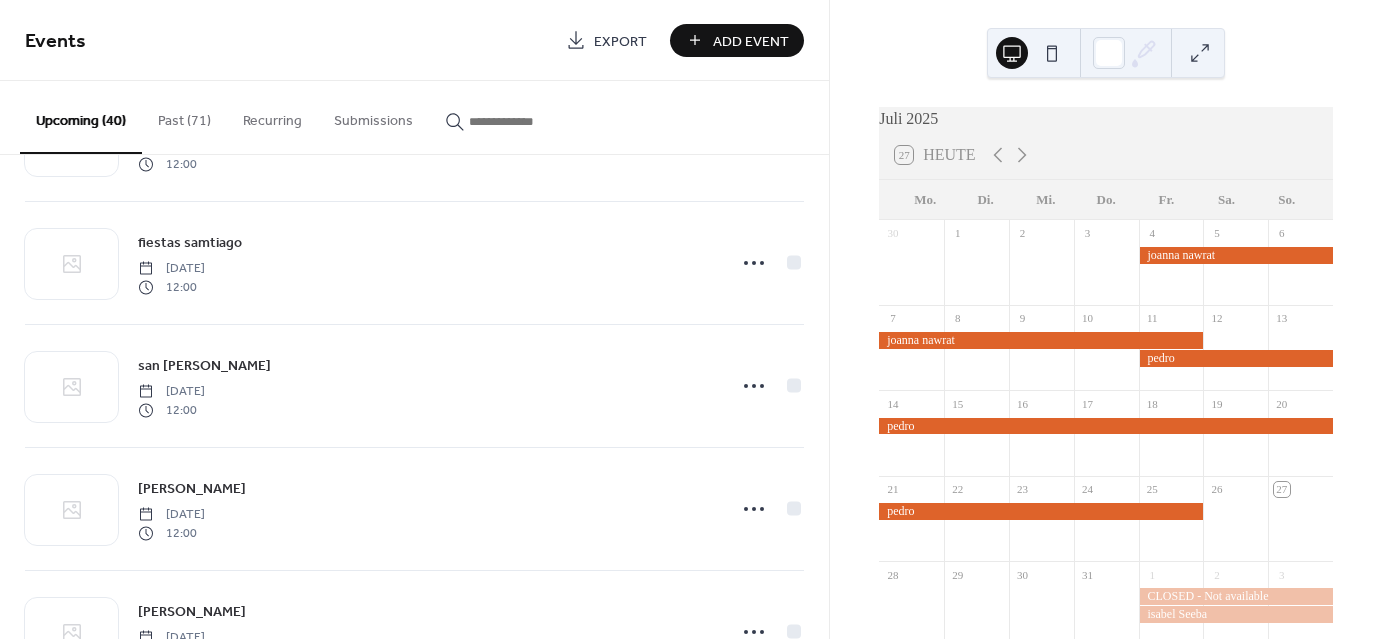 click on "Add Event" at bounding box center [751, 41] 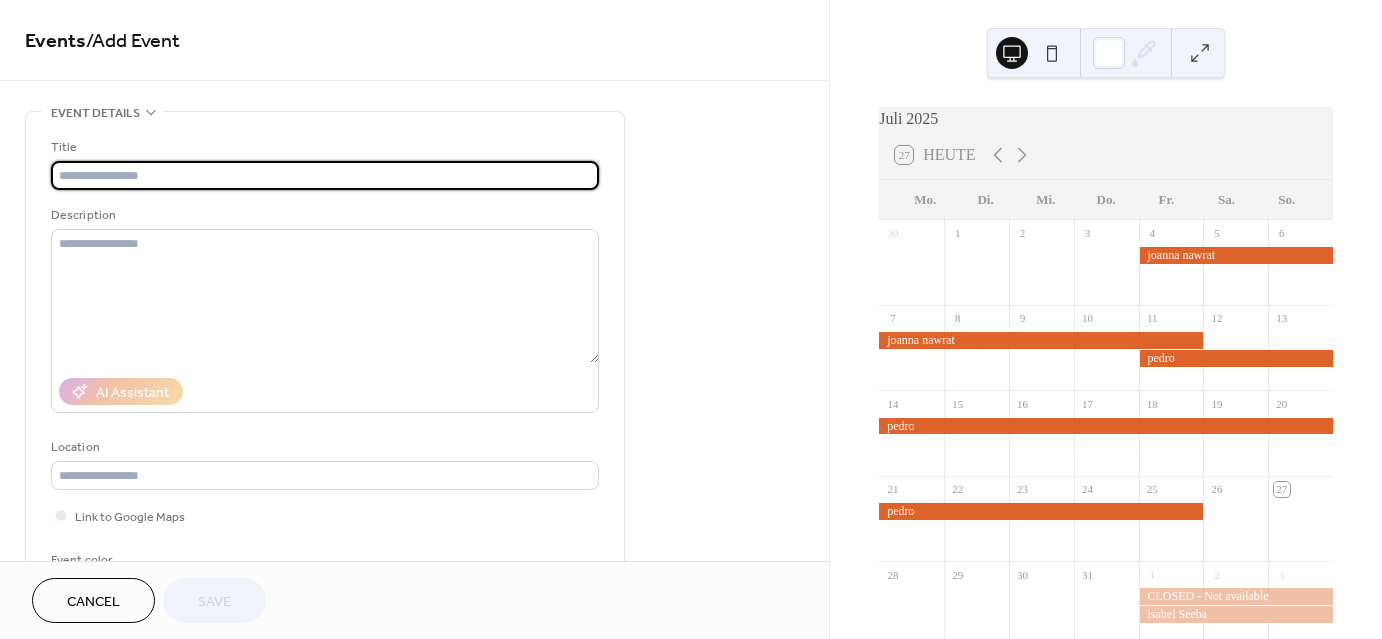 click at bounding box center [325, 175] 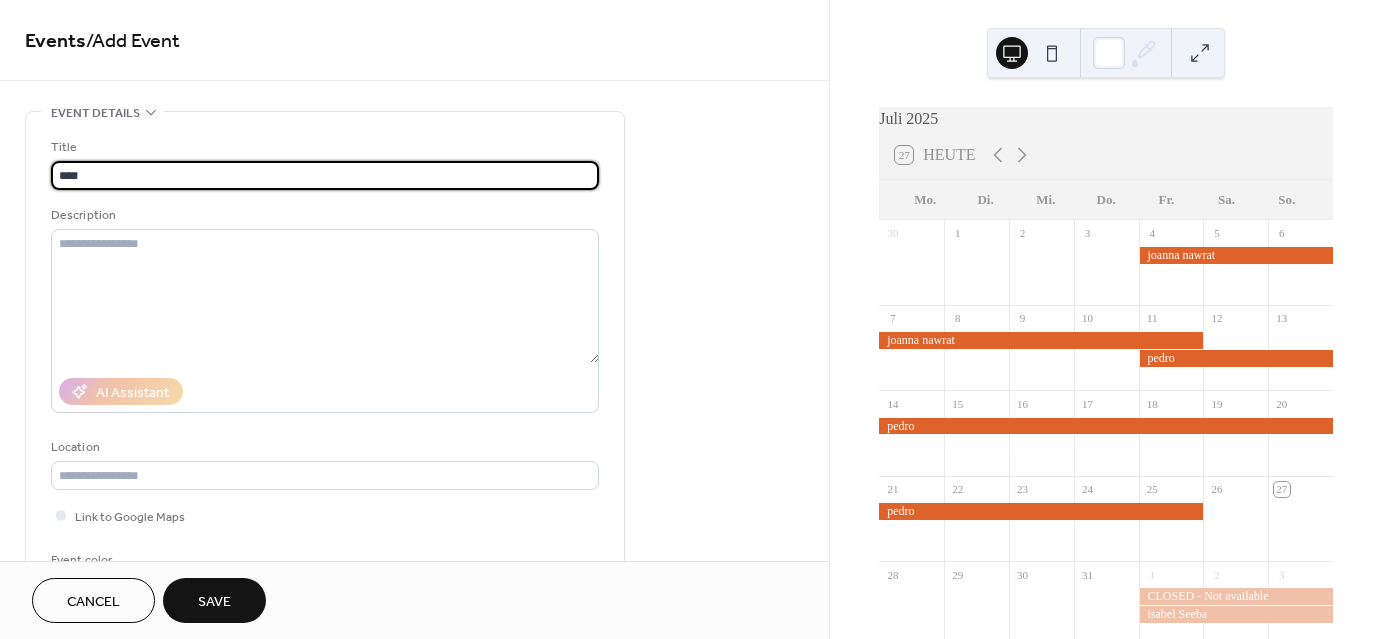 scroll, scrollTop: 176, scrollLeft: 0, axis: vertical 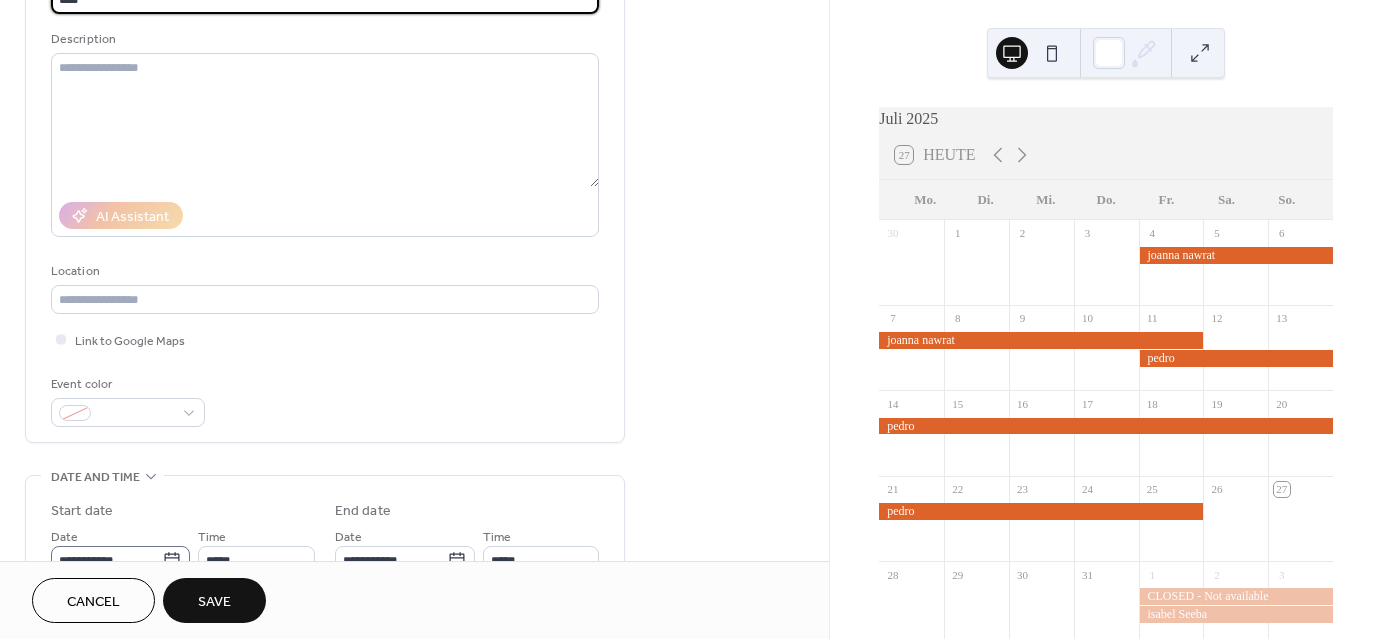 type on "****" 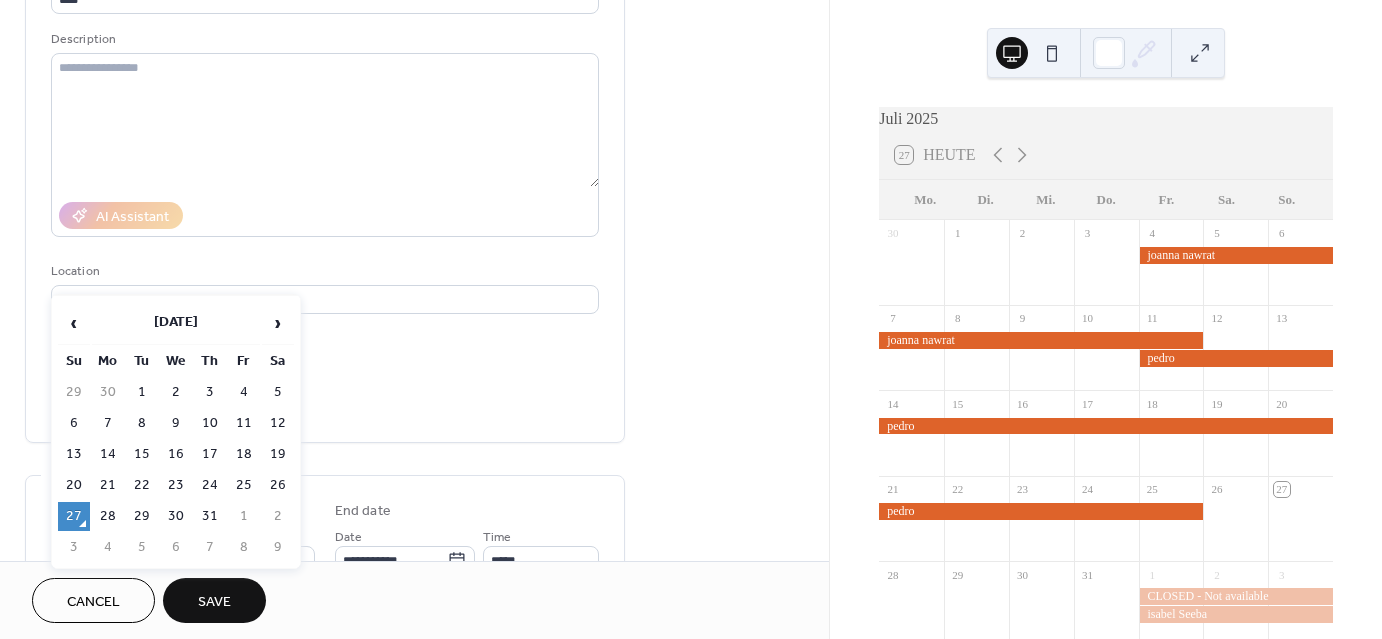 click 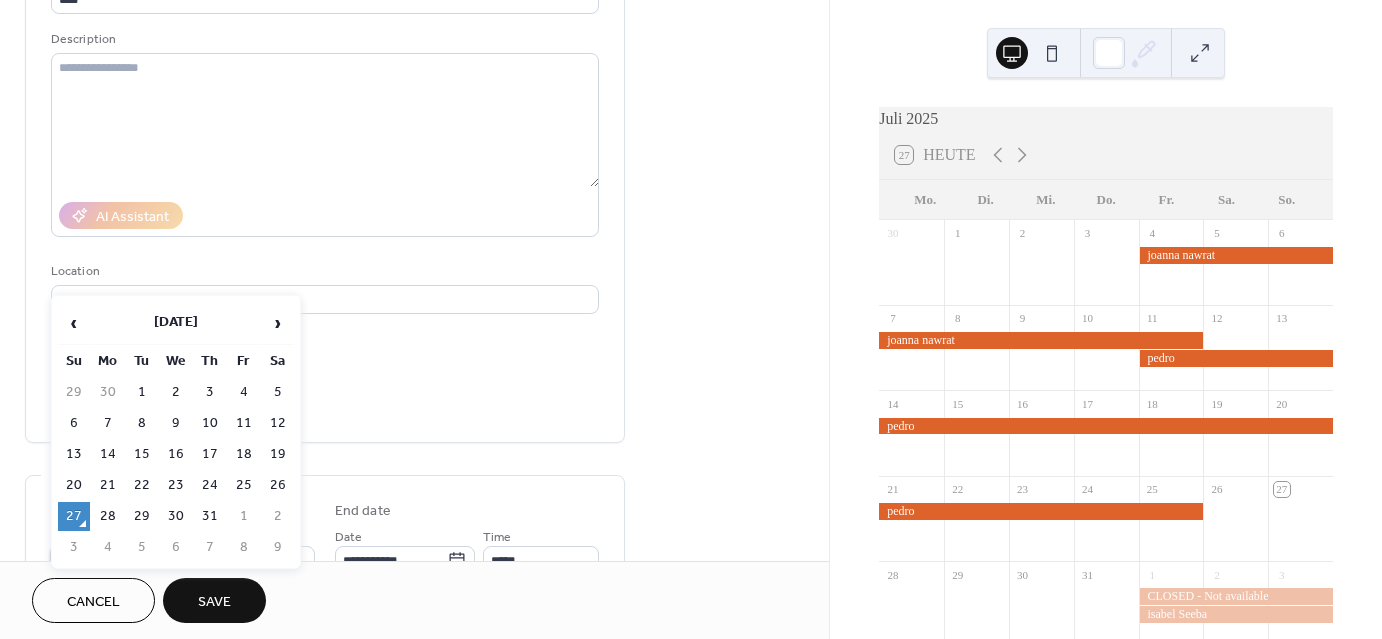 click on "**********" at bounding box center [106, 560] 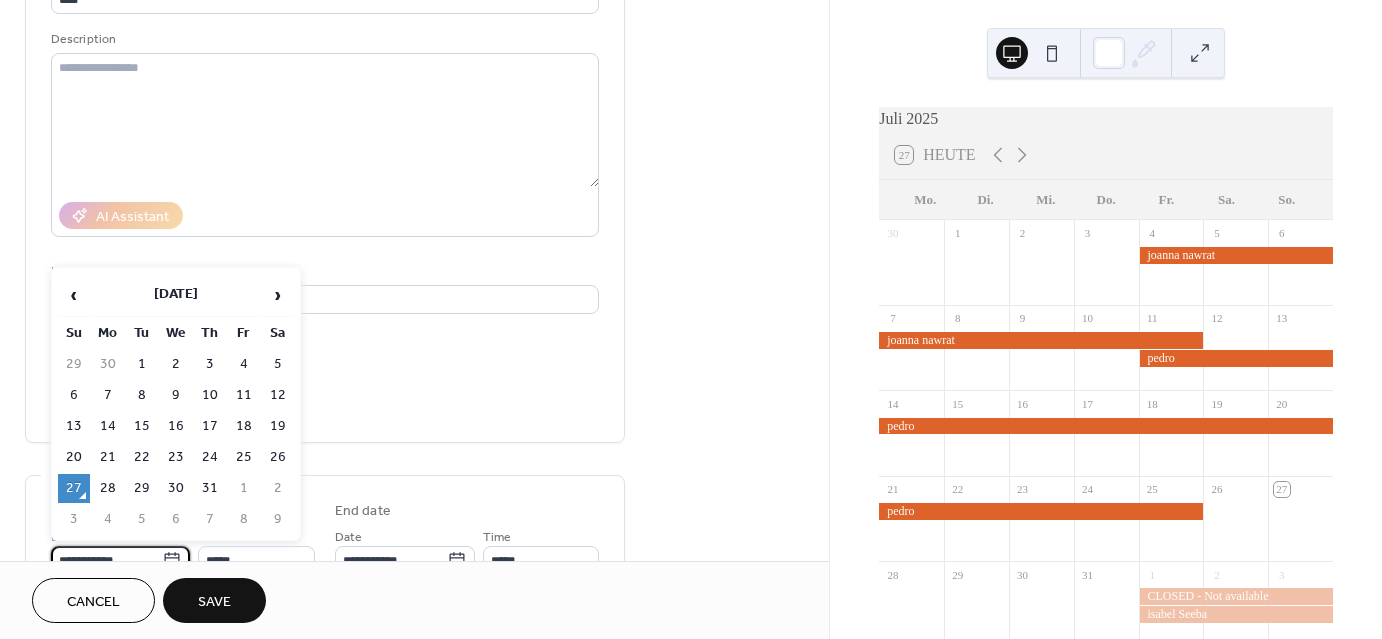 scroll, scrollTop: 188, scrollLeft: 0, axis: vertical 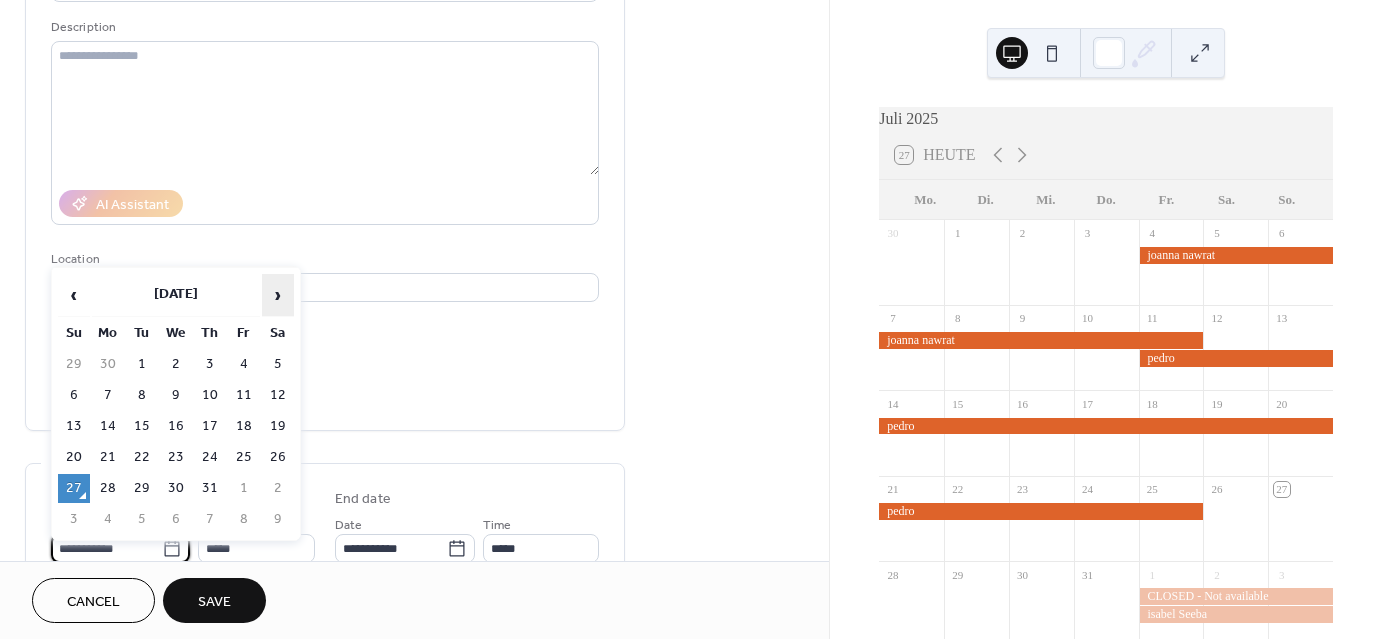 click on "›" at bounding box center [278, 295] 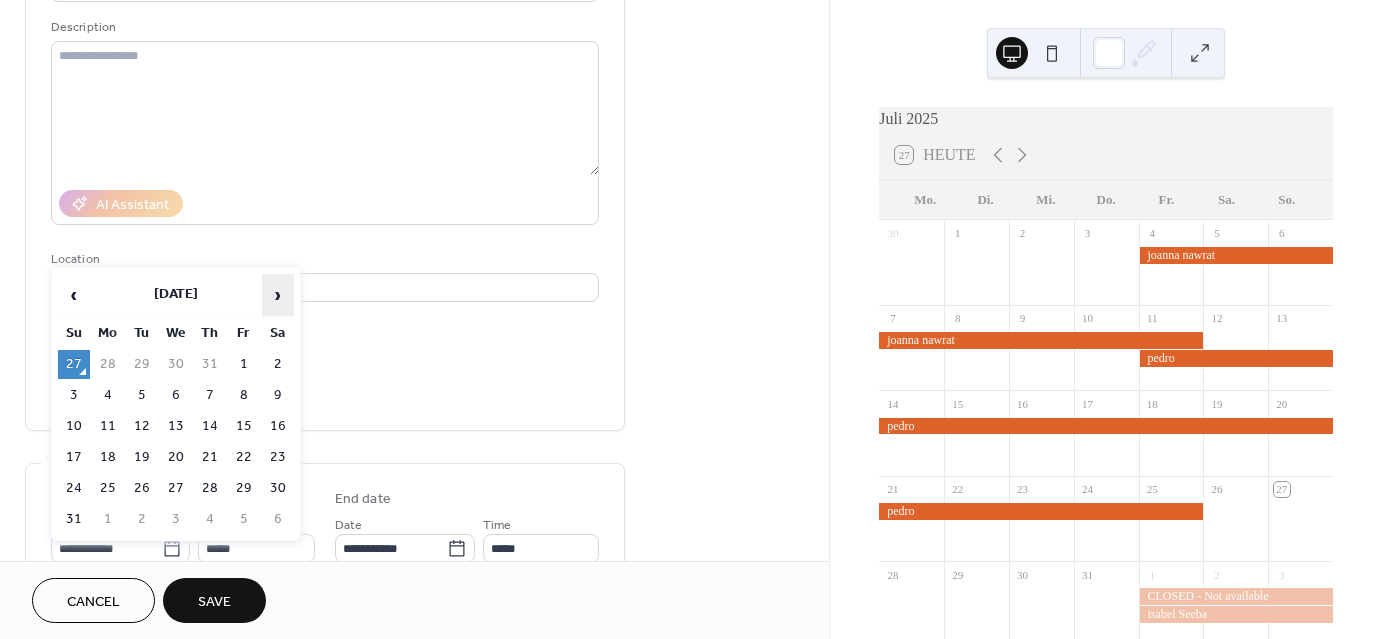 click on "›" at bounding box center (278, 295) 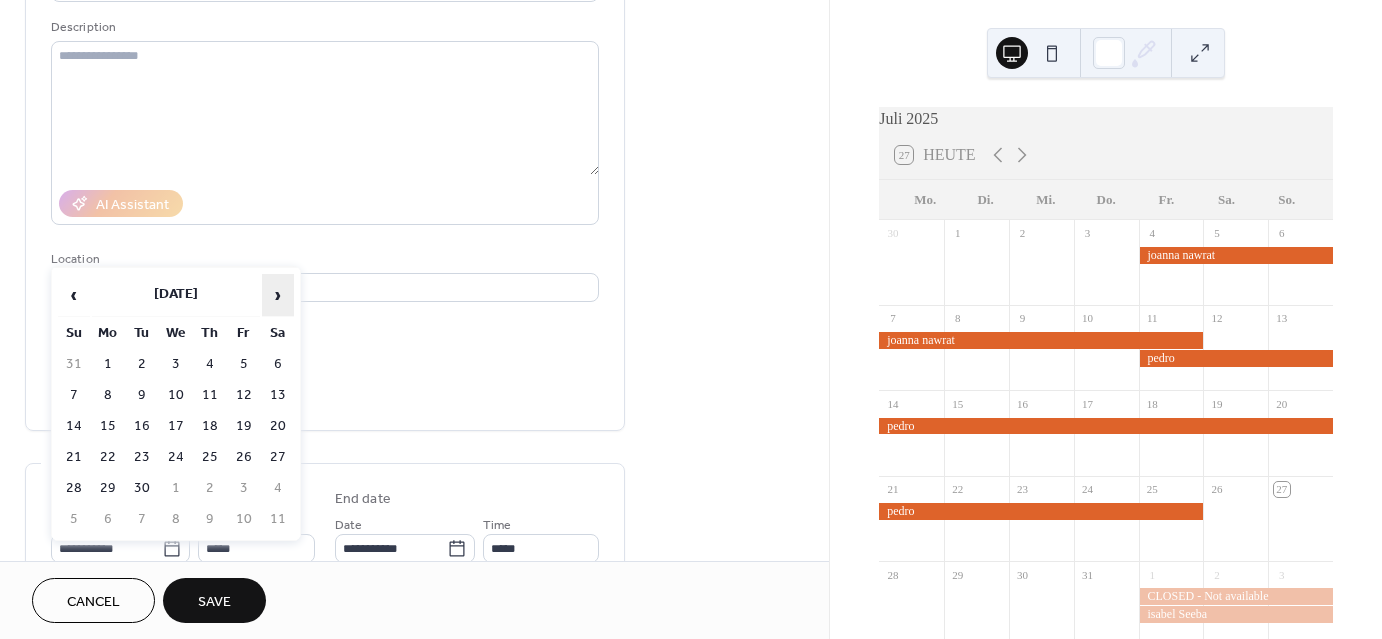 click on "›" at bounding box center (278, 295) 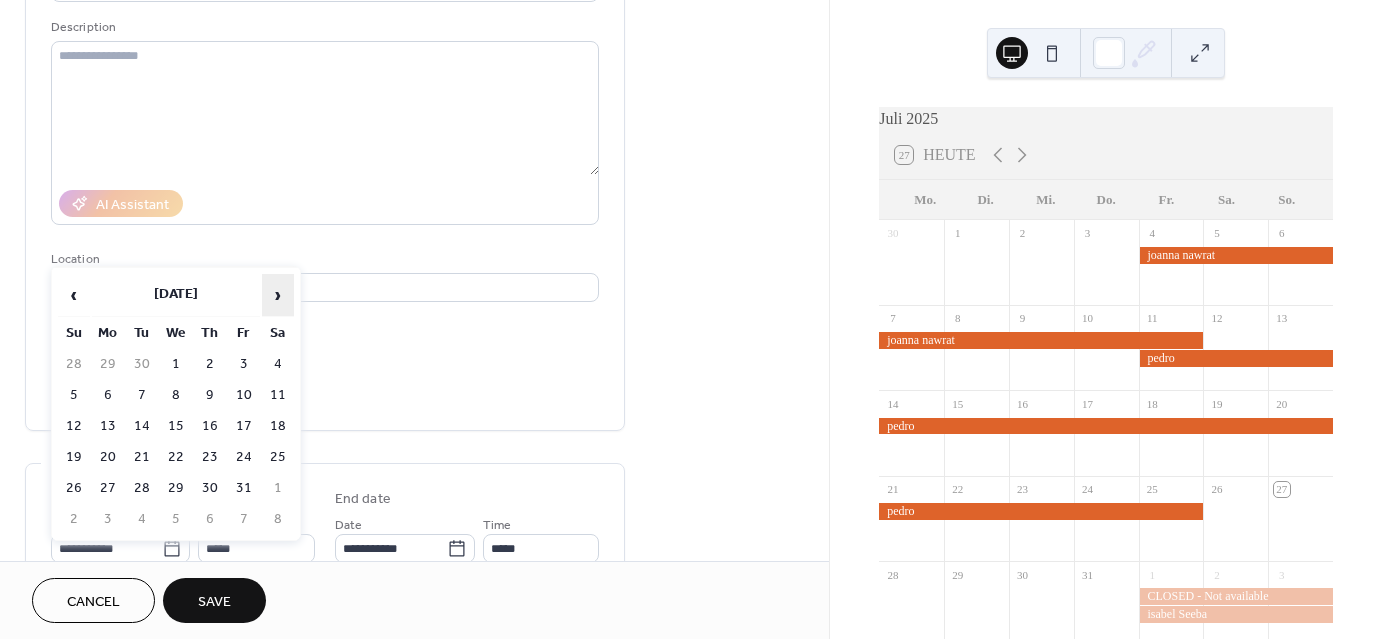 click on "›" at bounding box center (278, 295) 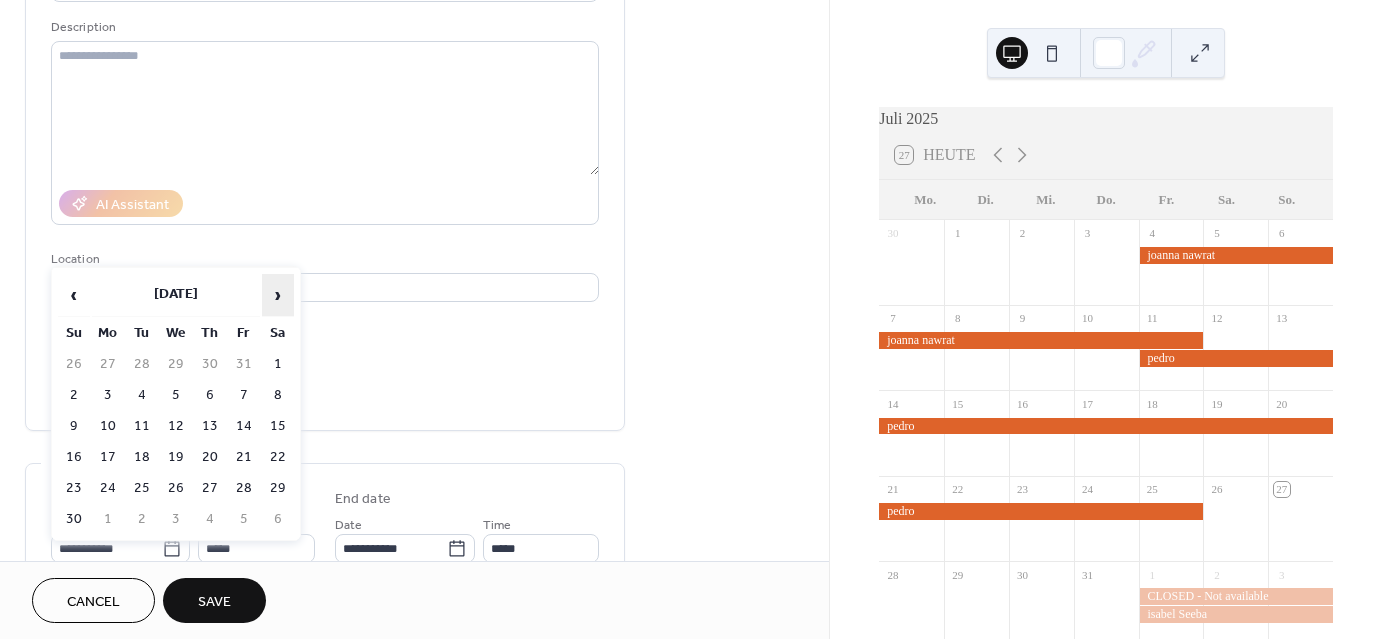 click on "›" at bounding box center [278, 295] 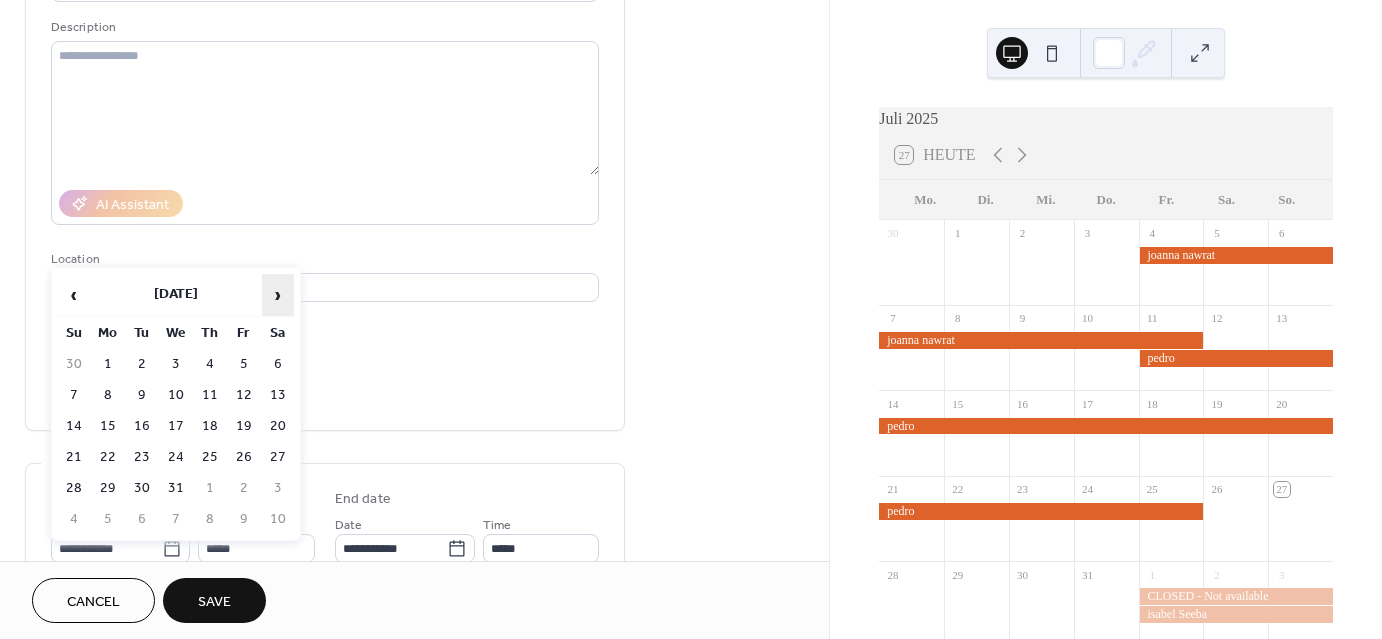 click on "›" at bounding box center (278, 295) 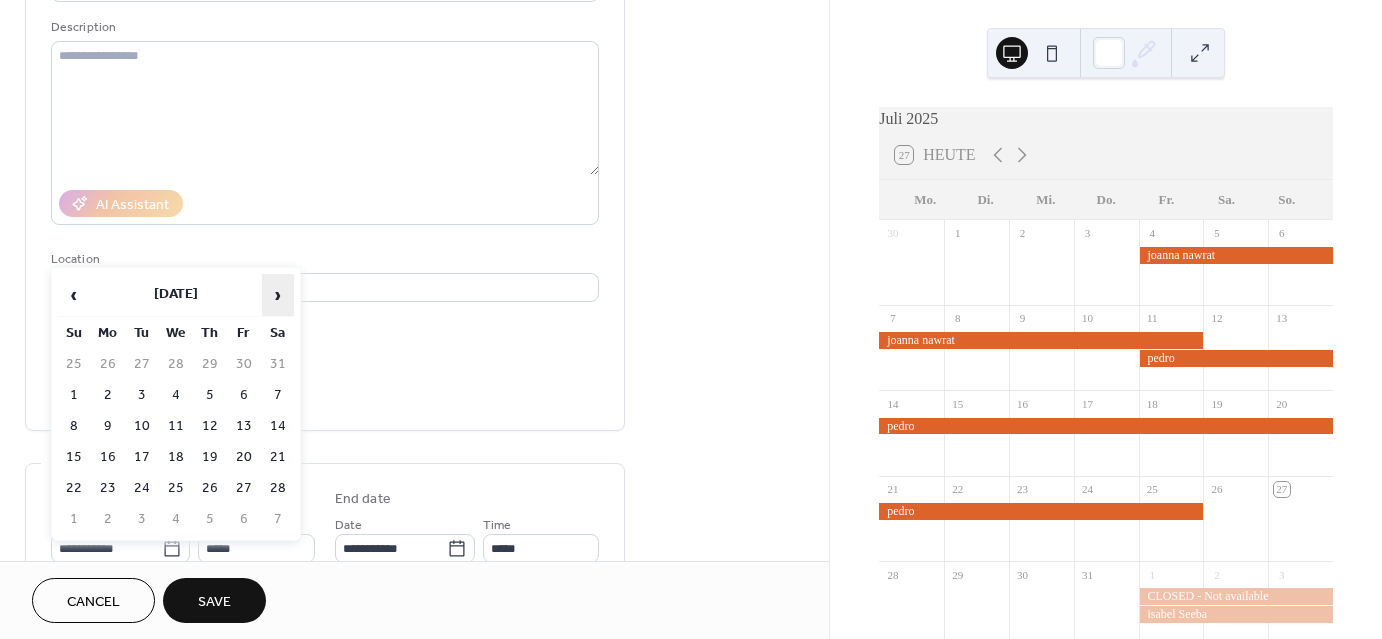 click on "›" at bounding box center (278, 295) 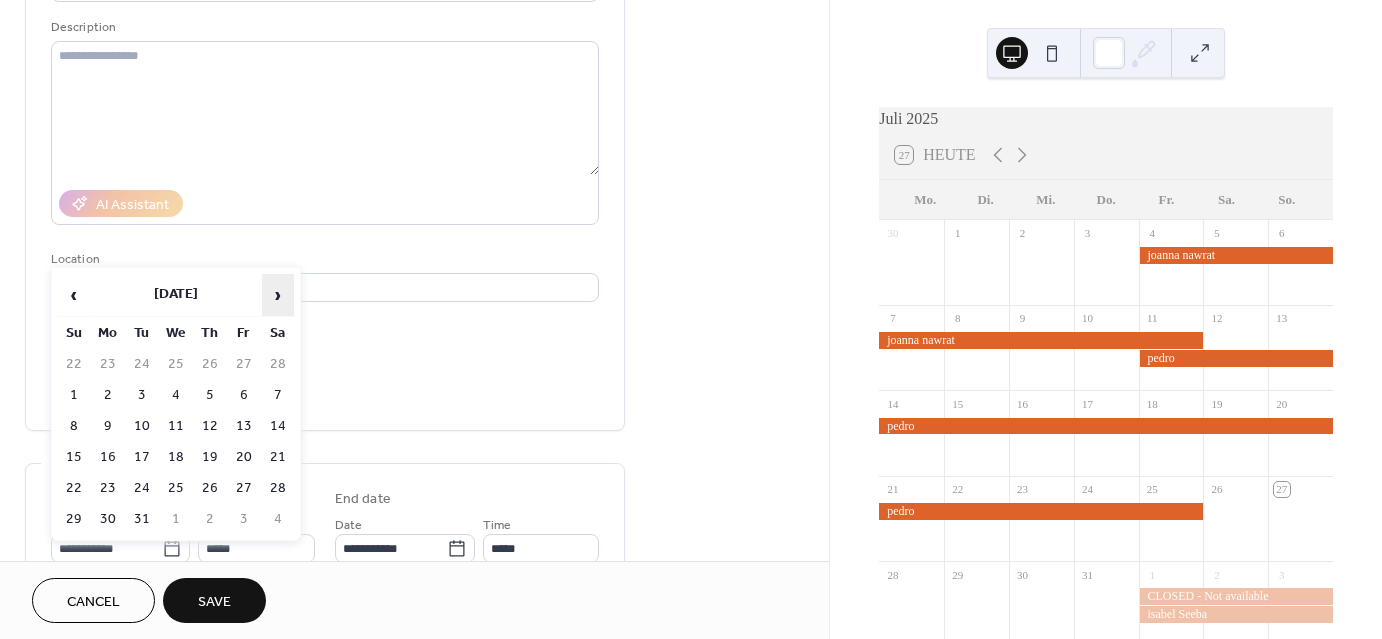click on "›" at bounding box center (278, 295) 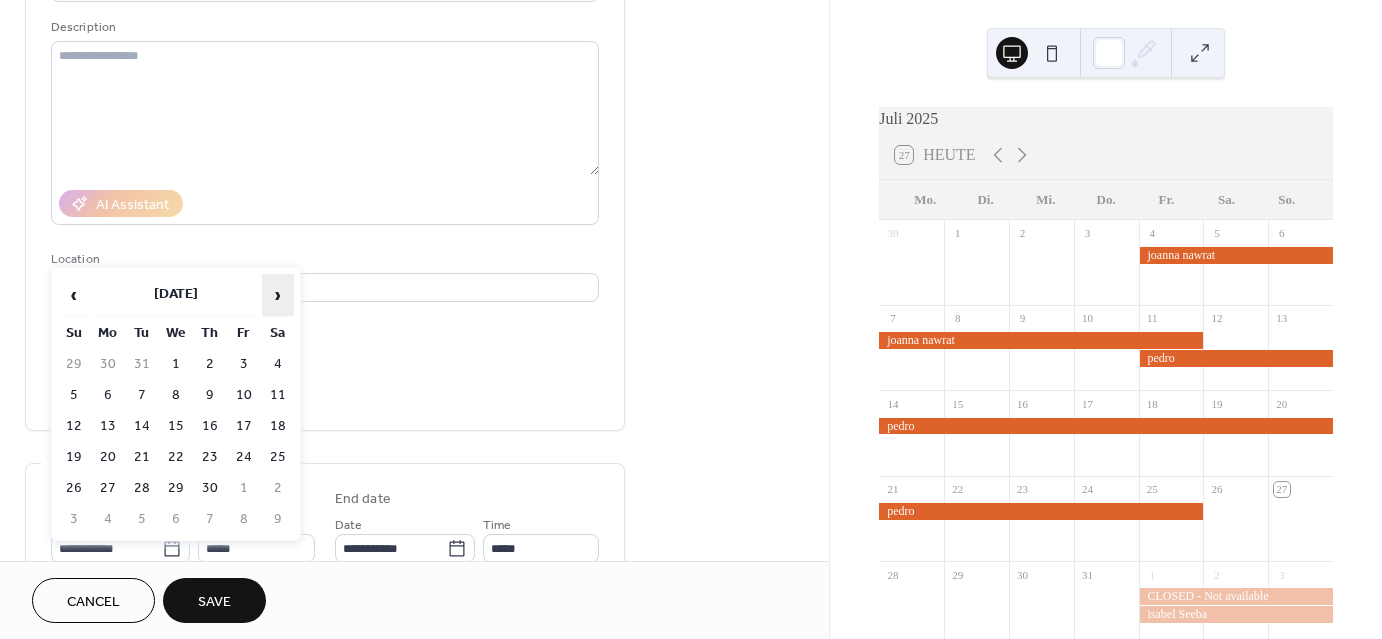 click on "›" at bounding box center [278, 295] 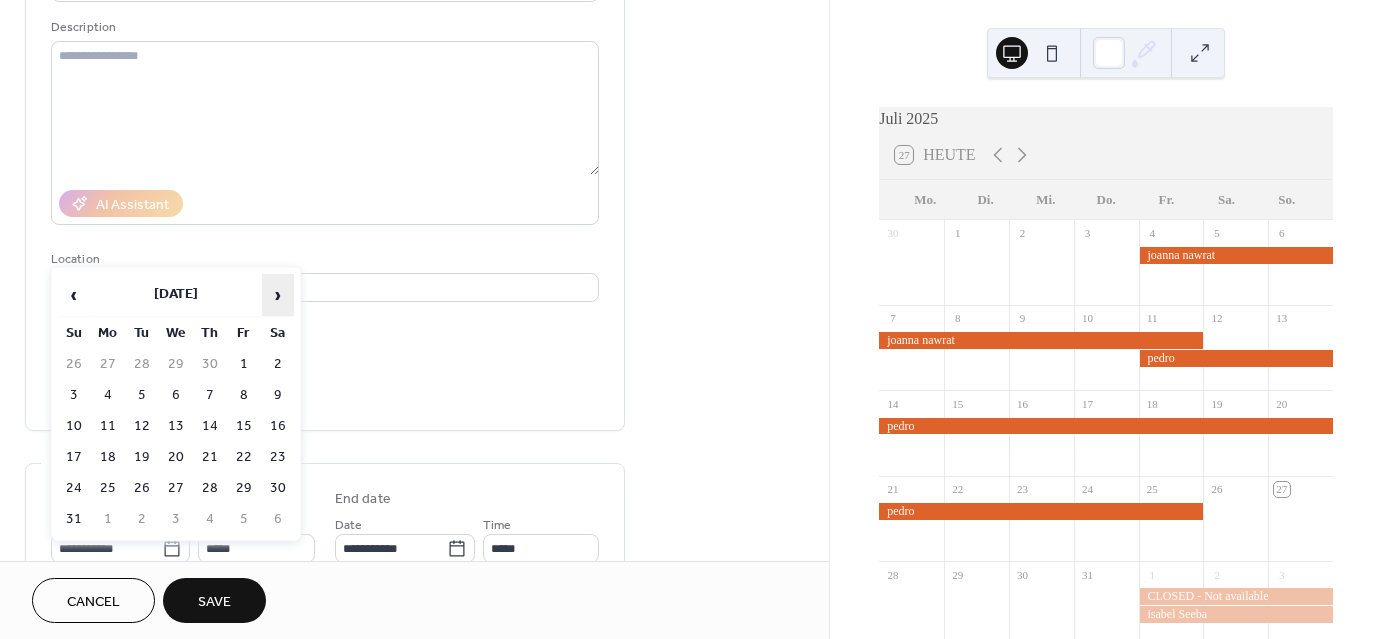 click on "›" at bounding box center [278, 295] 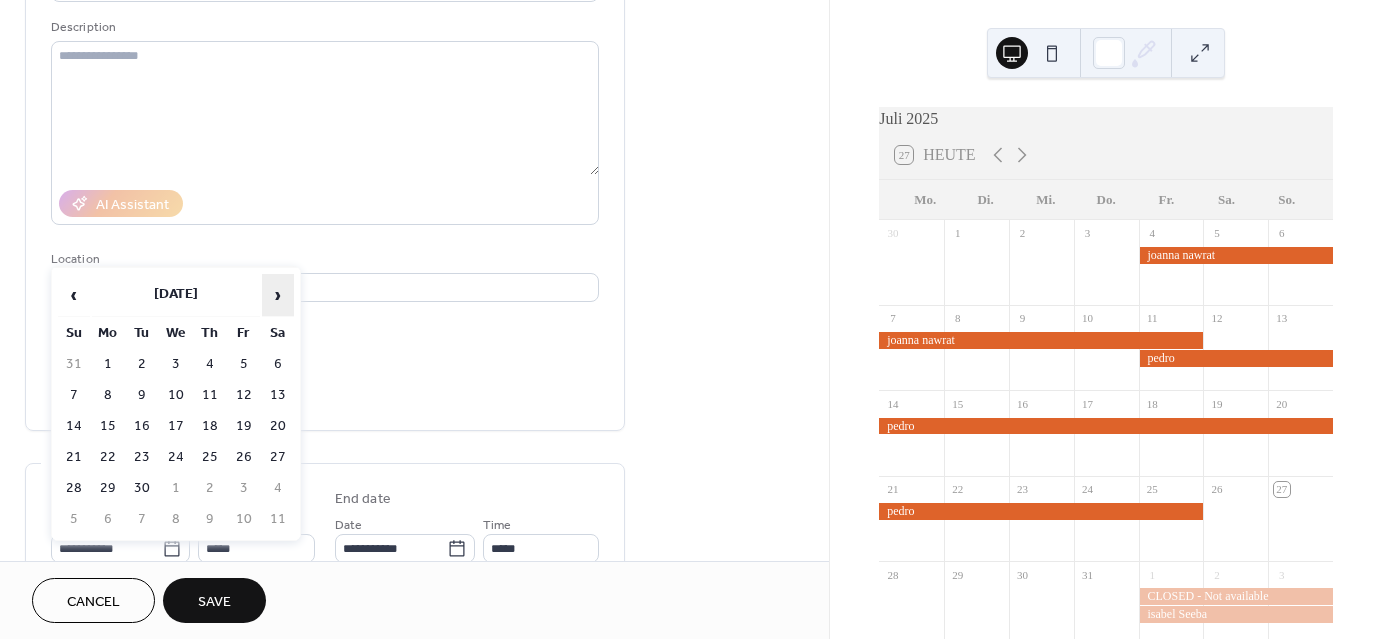 click on "›" at bounding box center (278, 295) 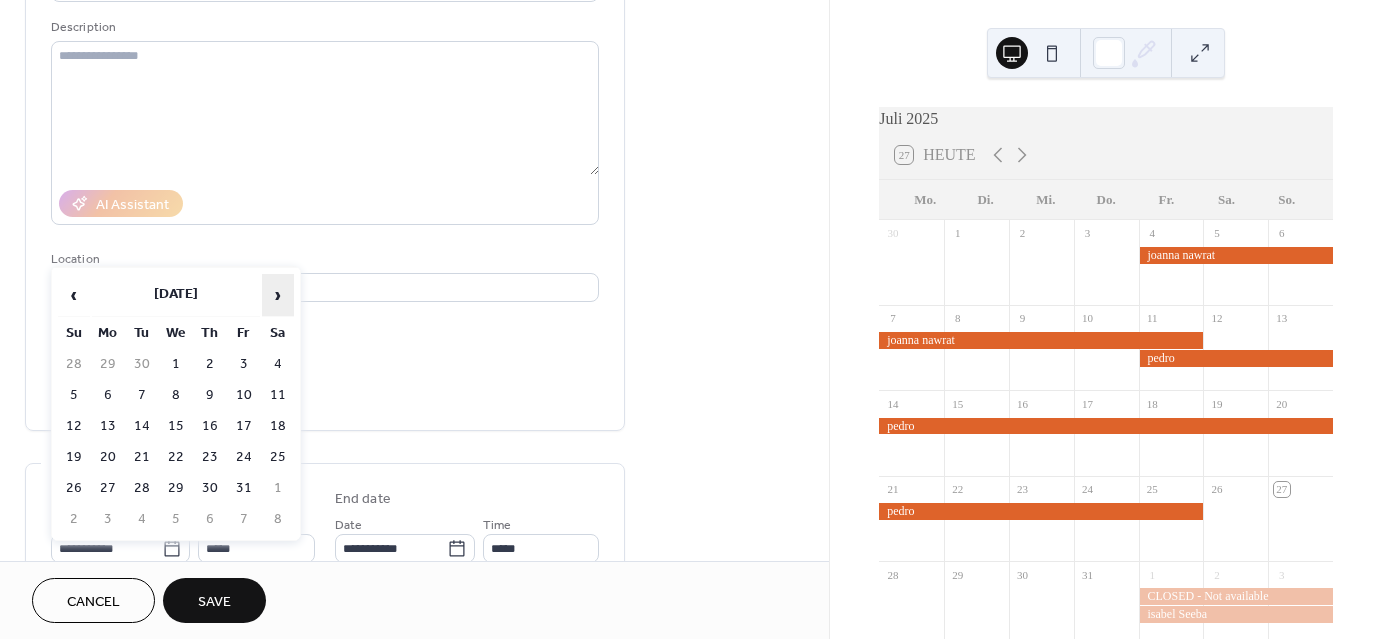click on "›" at bounding box center (278, 295) 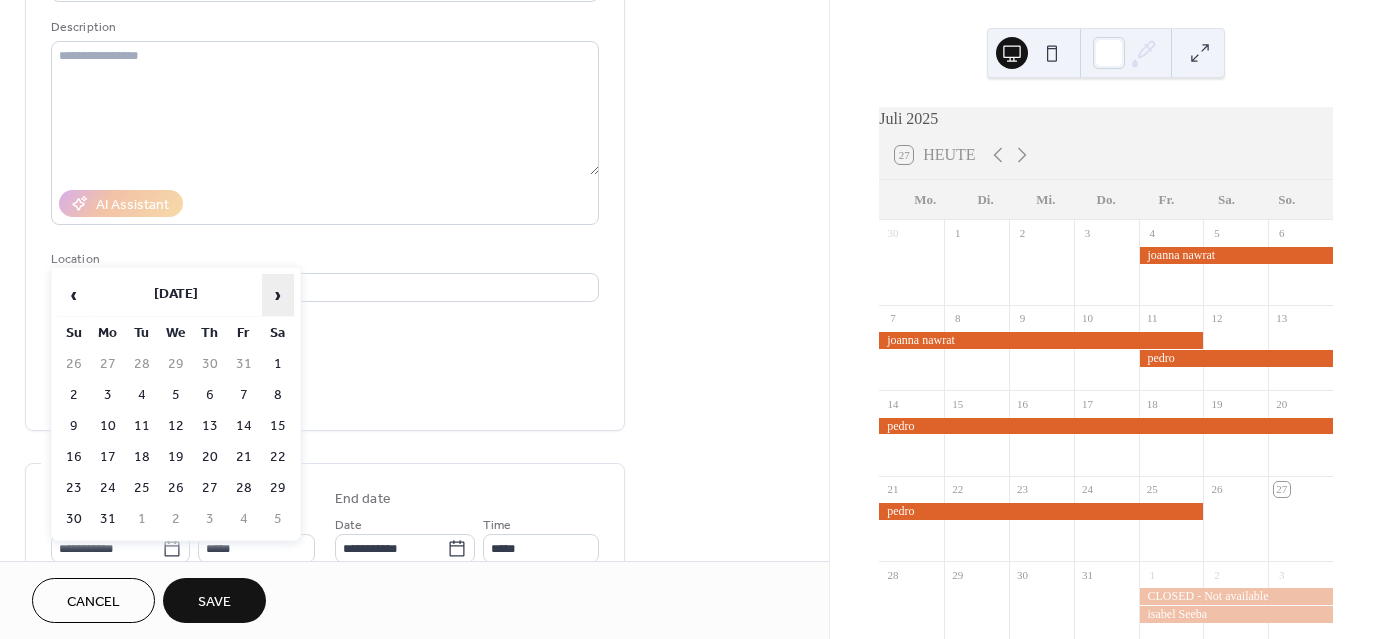 click on "›" at bounding box center (278, 295) 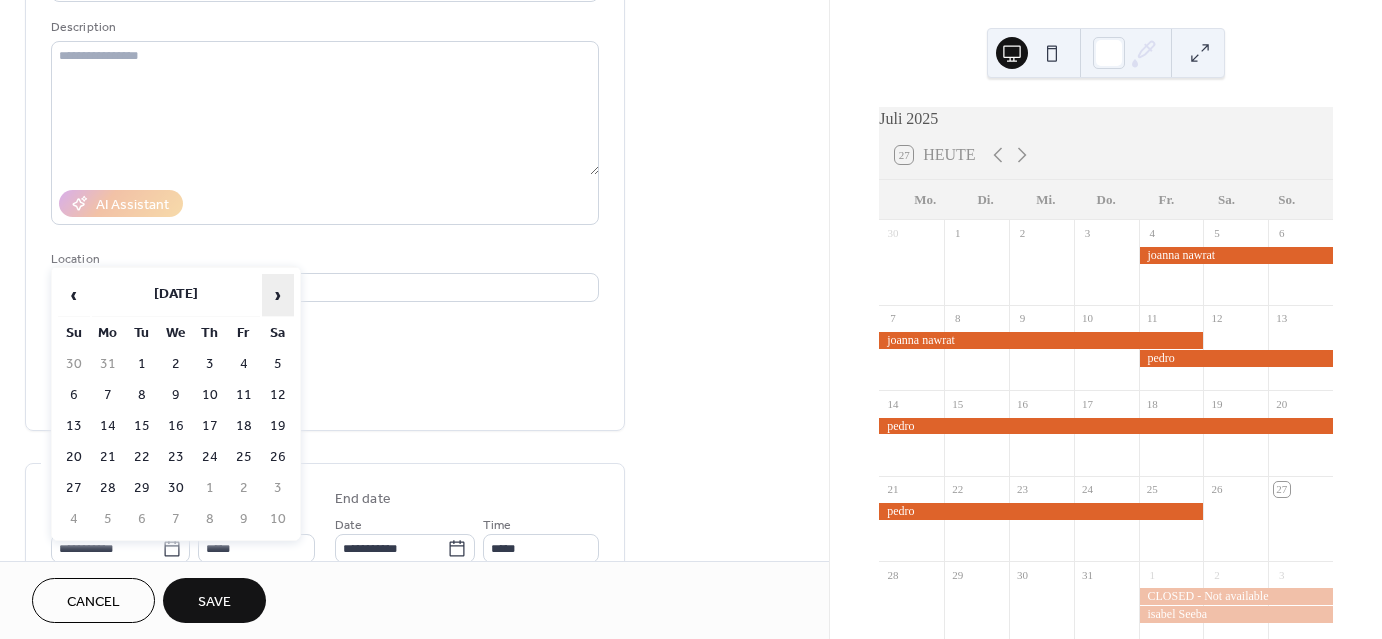 click on "›" at bounding box center [278, 295] 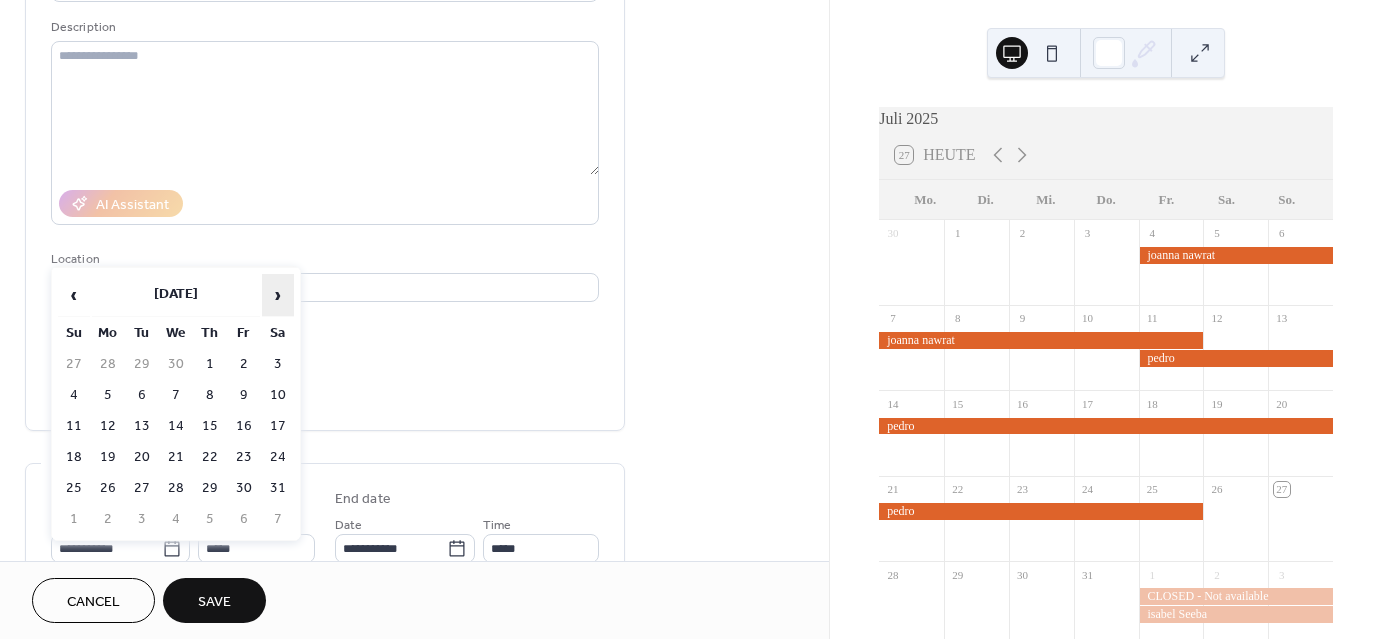 click on "›" at bounding box center (278, 295) 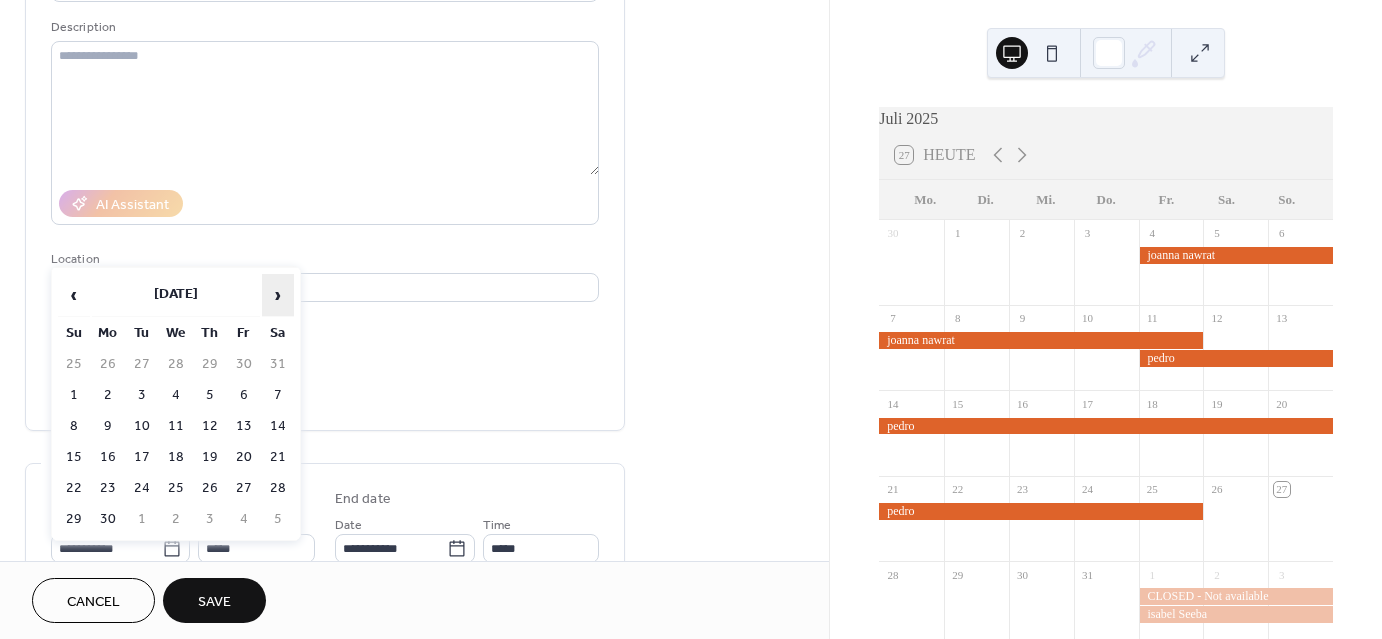 click on "›" at bounding box center (278, 295) 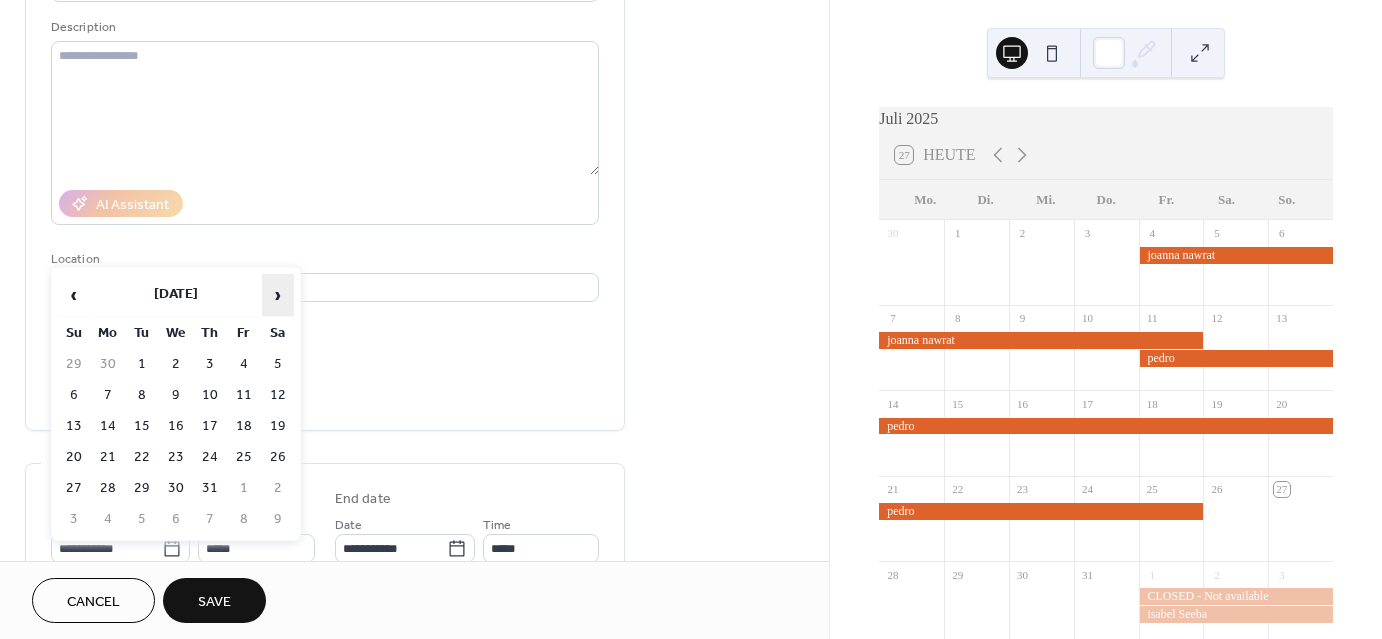 click on "›" at bounding box center (278, 295) 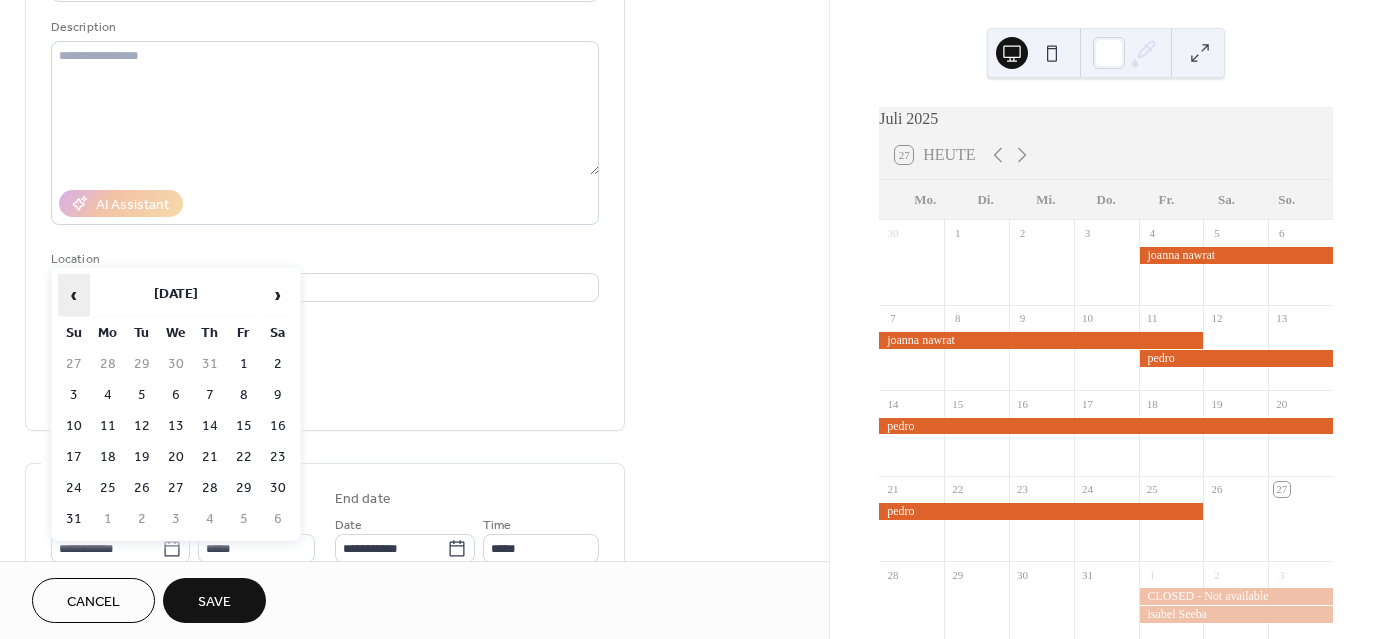 click on "‹" at bounding box center (74, 295) 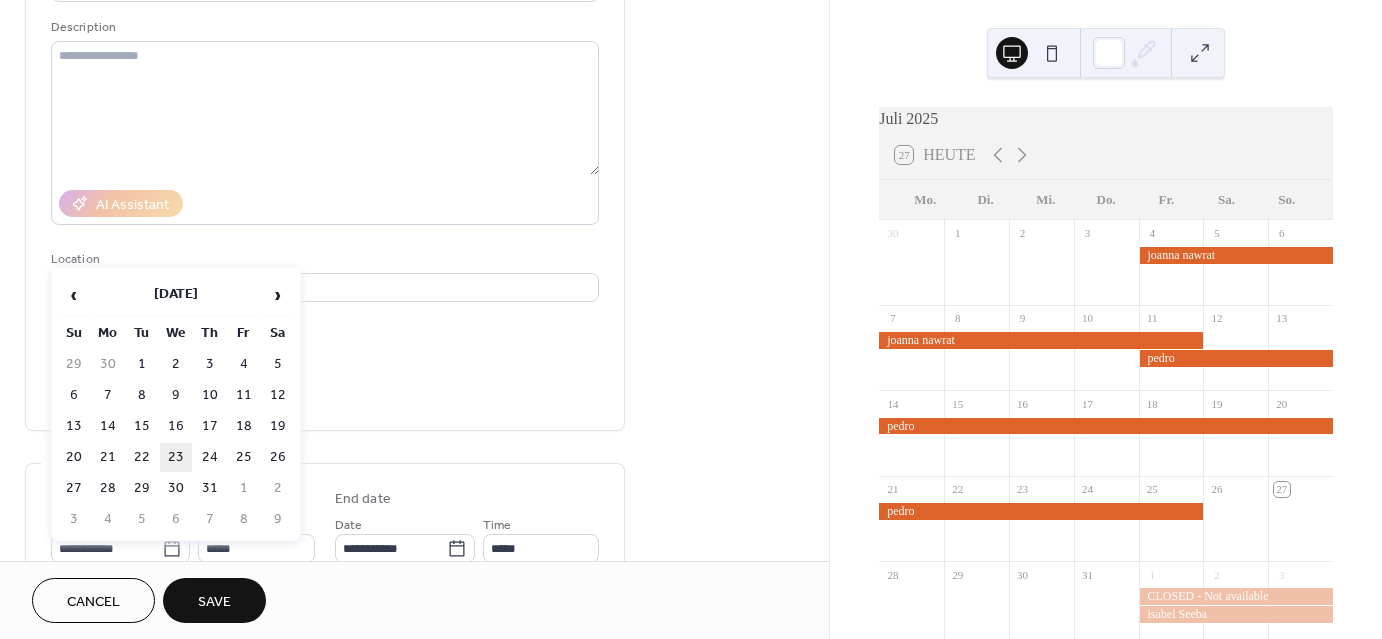 click on "23" at bounding box center [176, 457] 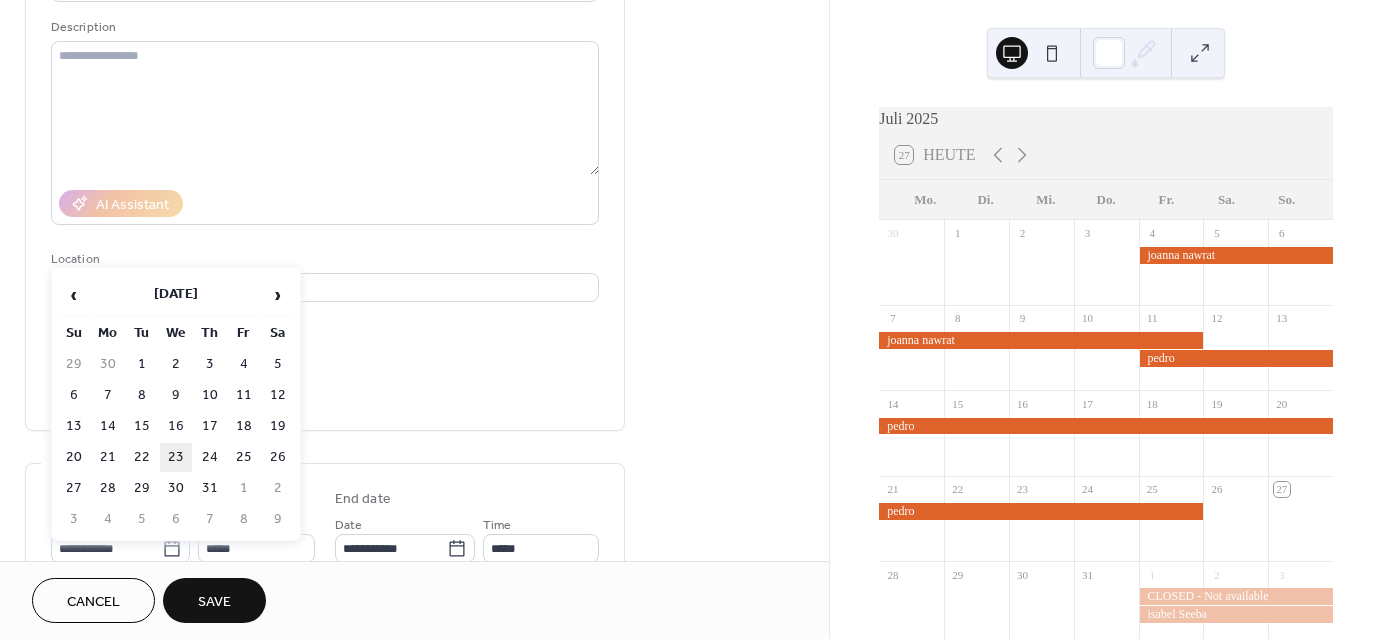 type on "**********" 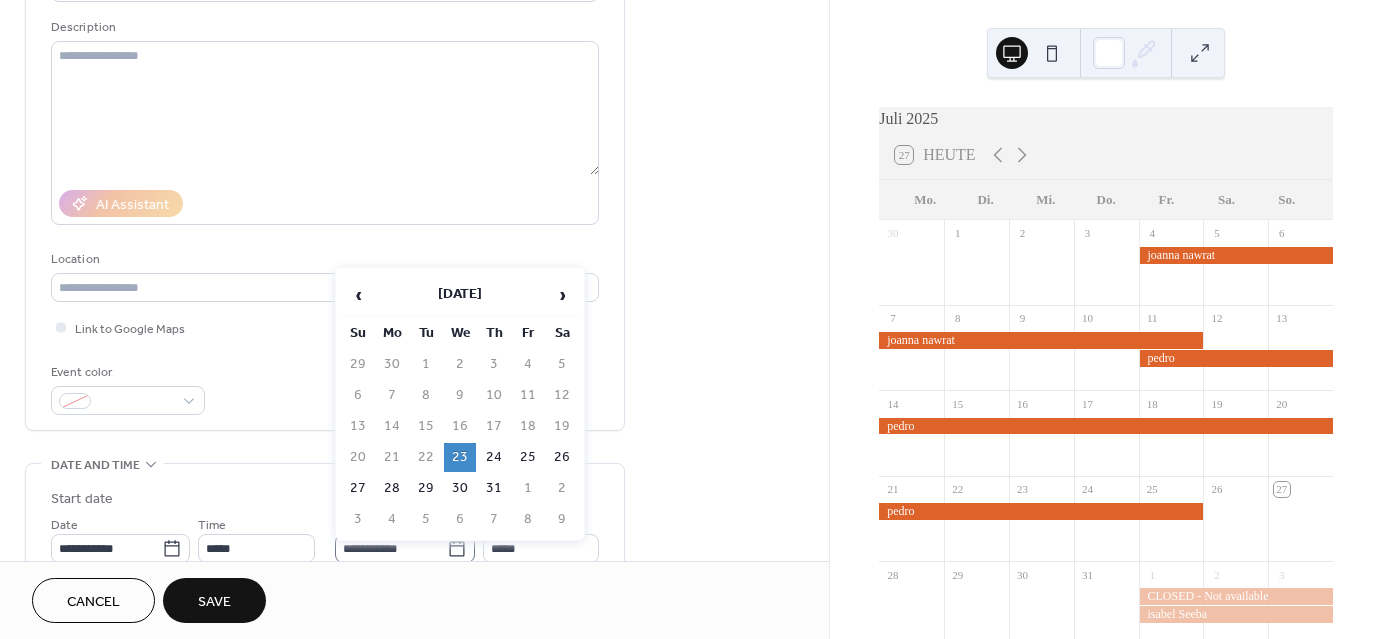 click 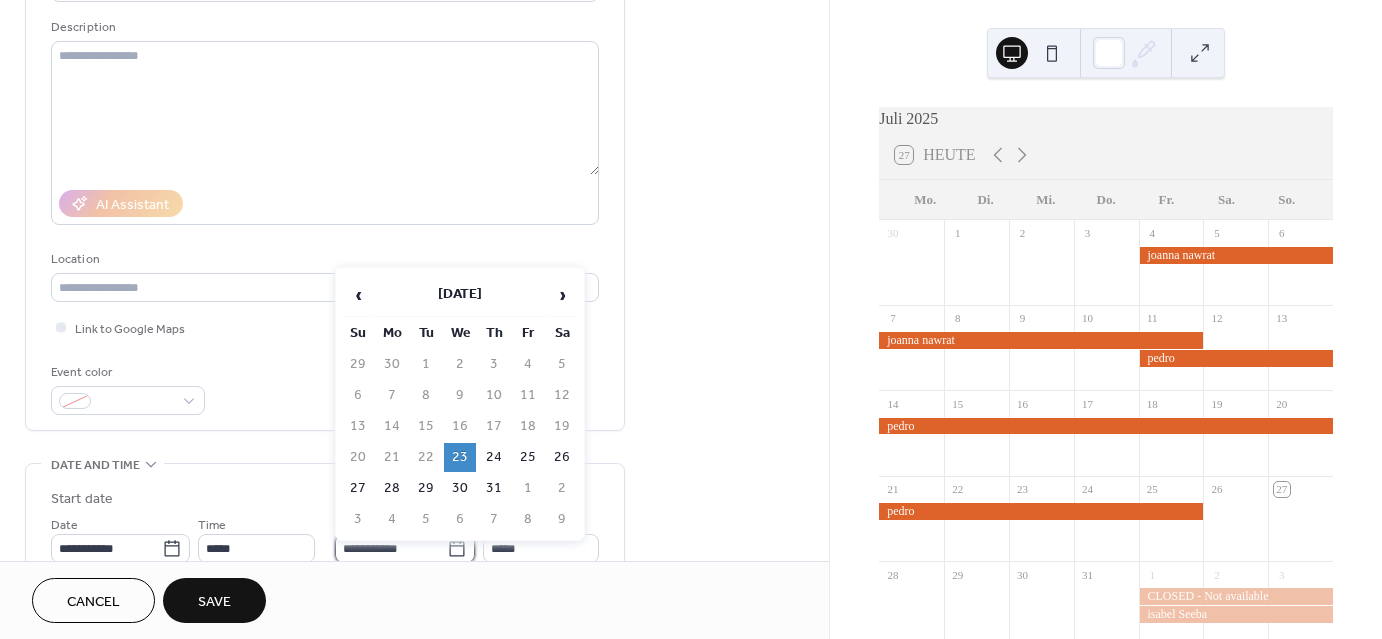 click on "**********" at bounding box center [391, 548] 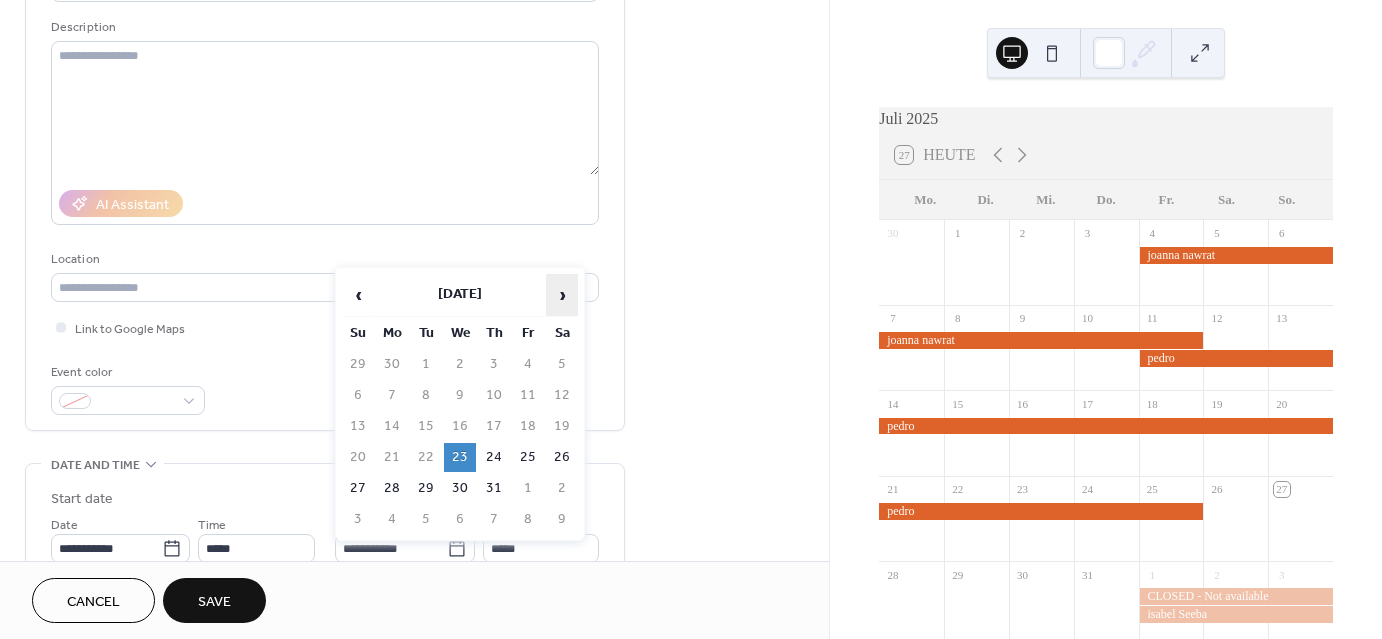 click on "›" at bounding box center [562, 295] 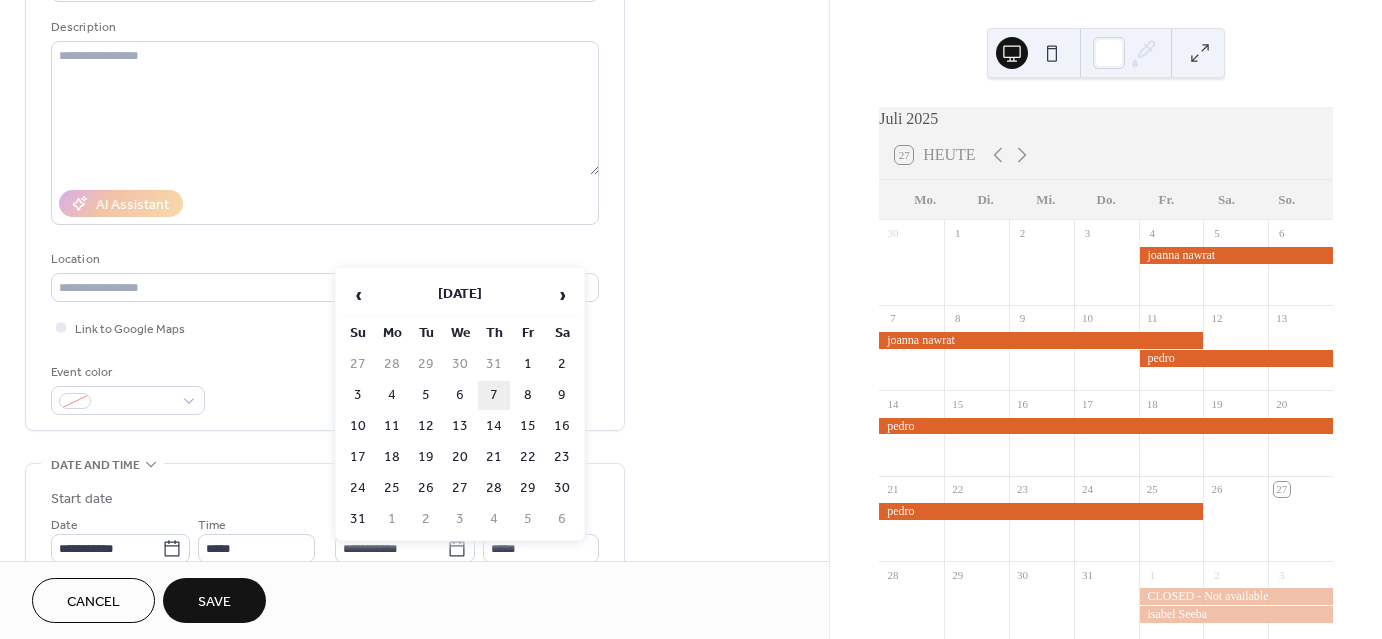 click on "7" at bounding box center (494, 395) 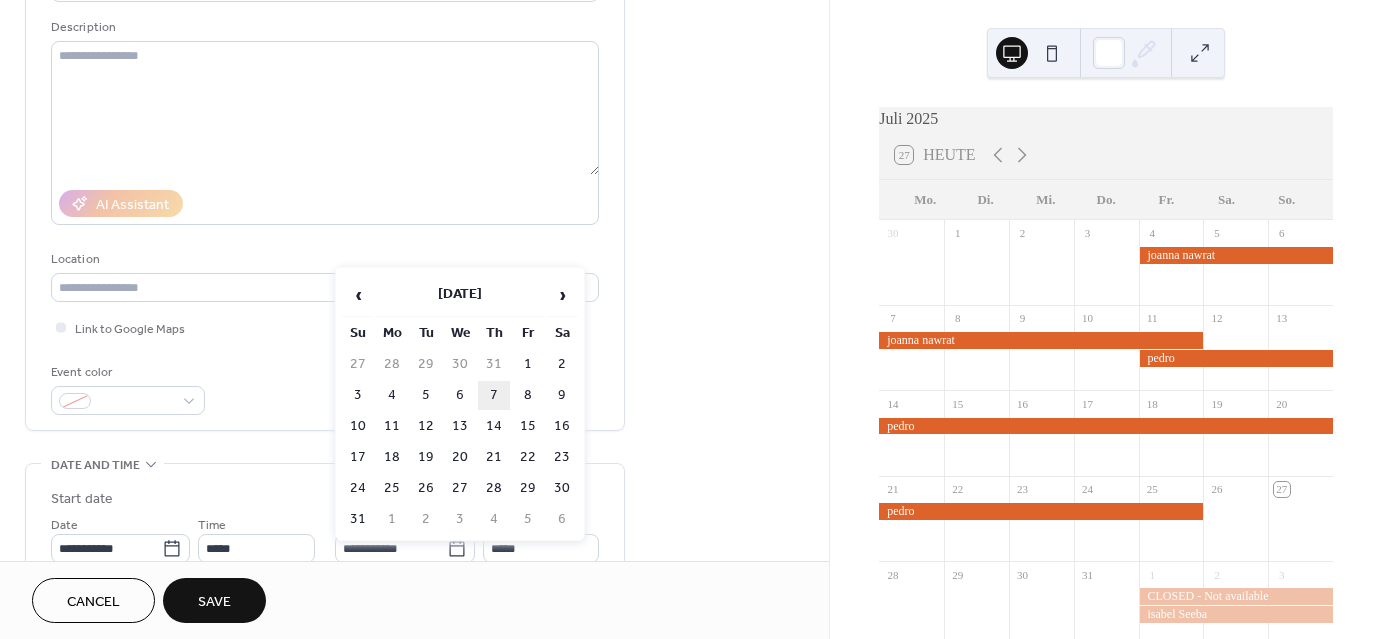 type on "**********" 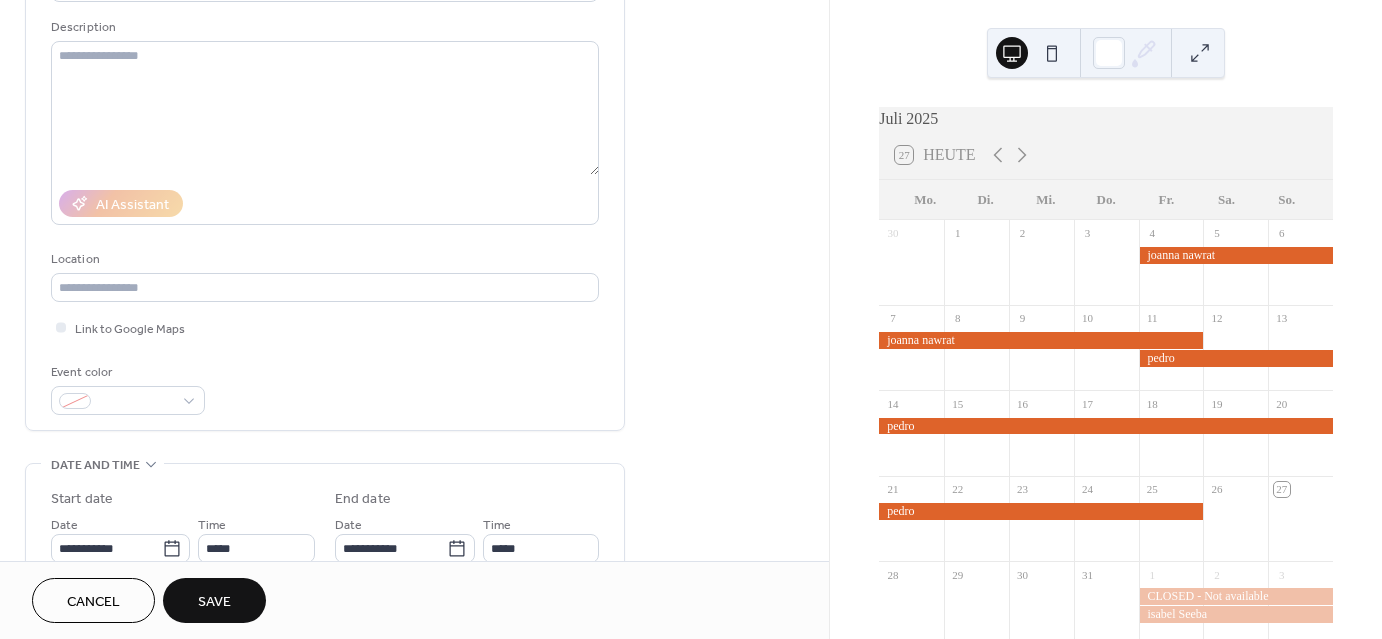 click on "Save" at bounding box center [214, 600] 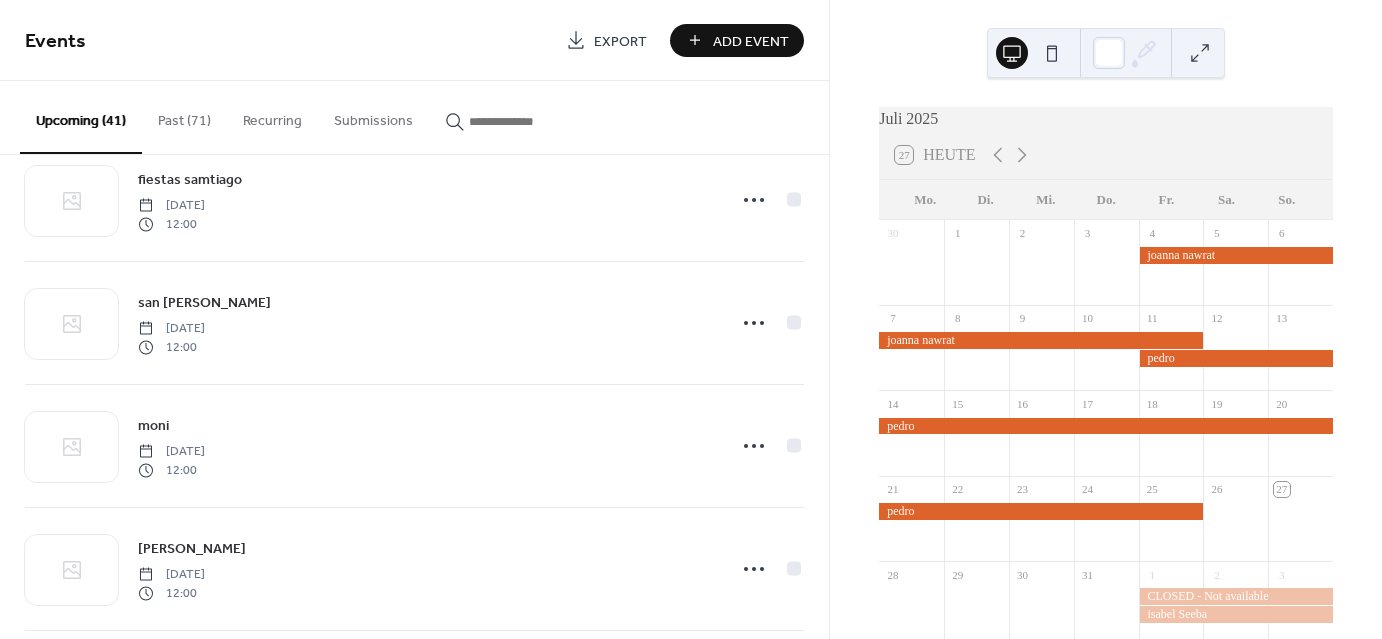 scroll, scrollTop: 3015, scrollLeft: 0, axis: vertical 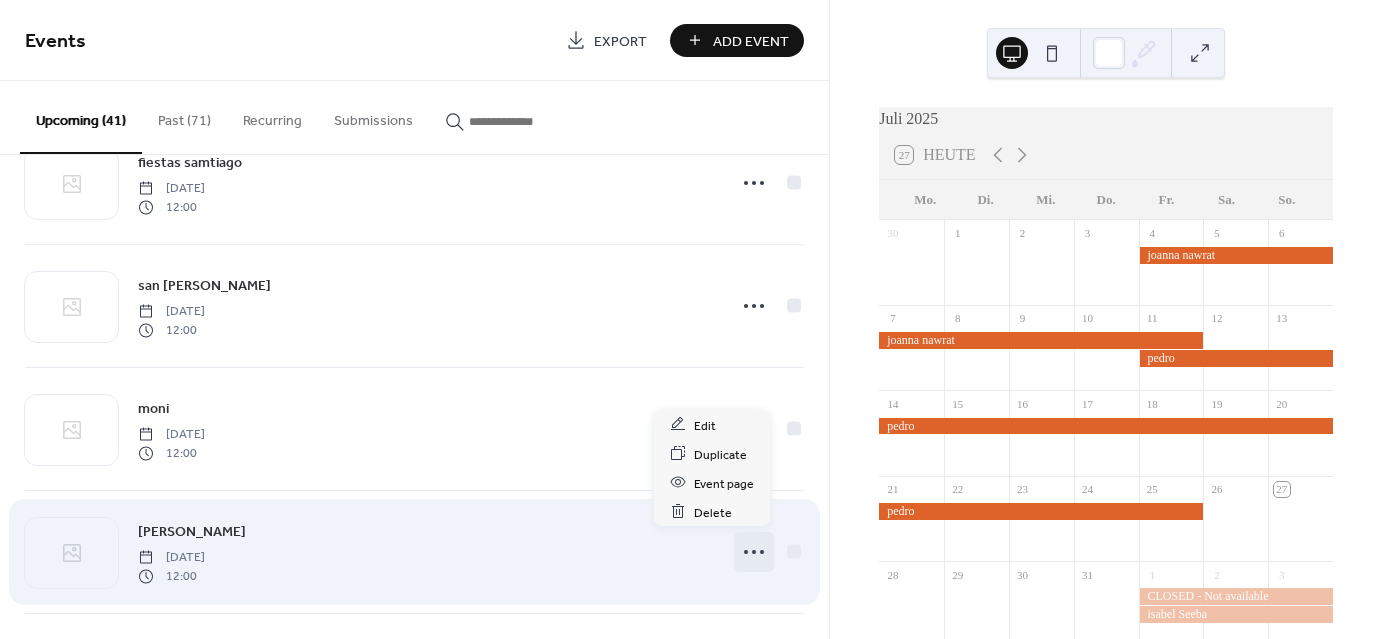 click 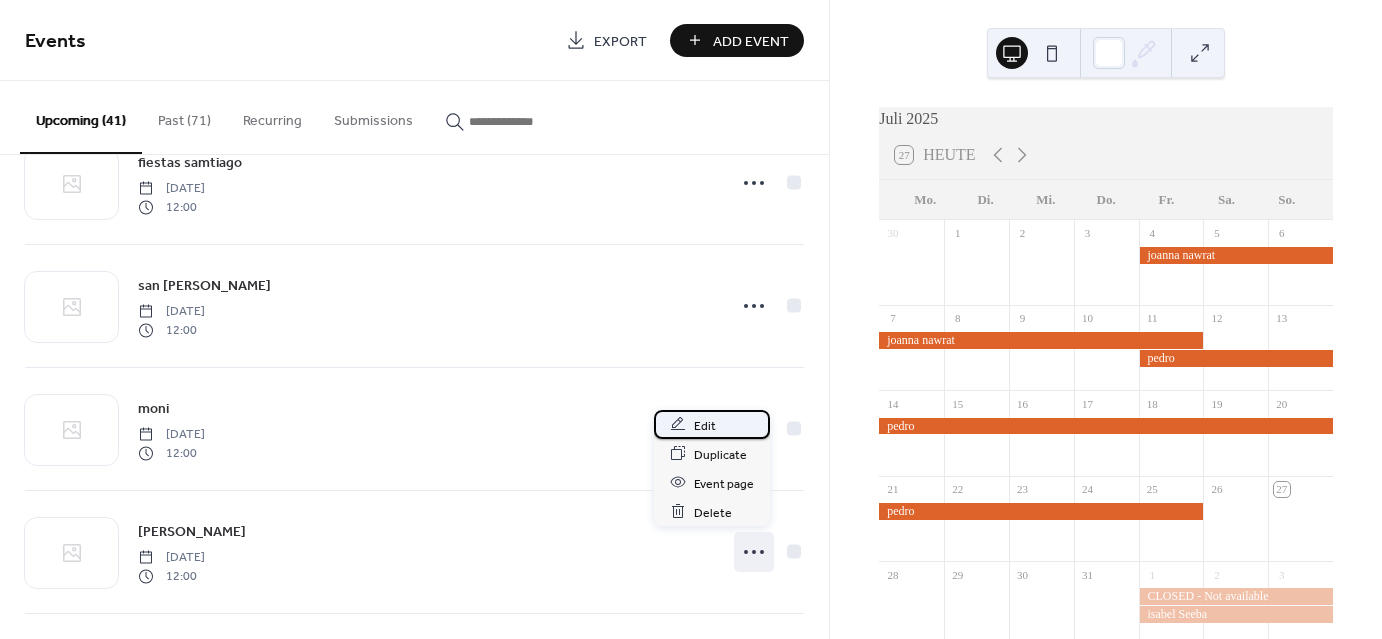 click on "Edit" at bounding box center (705, 425) 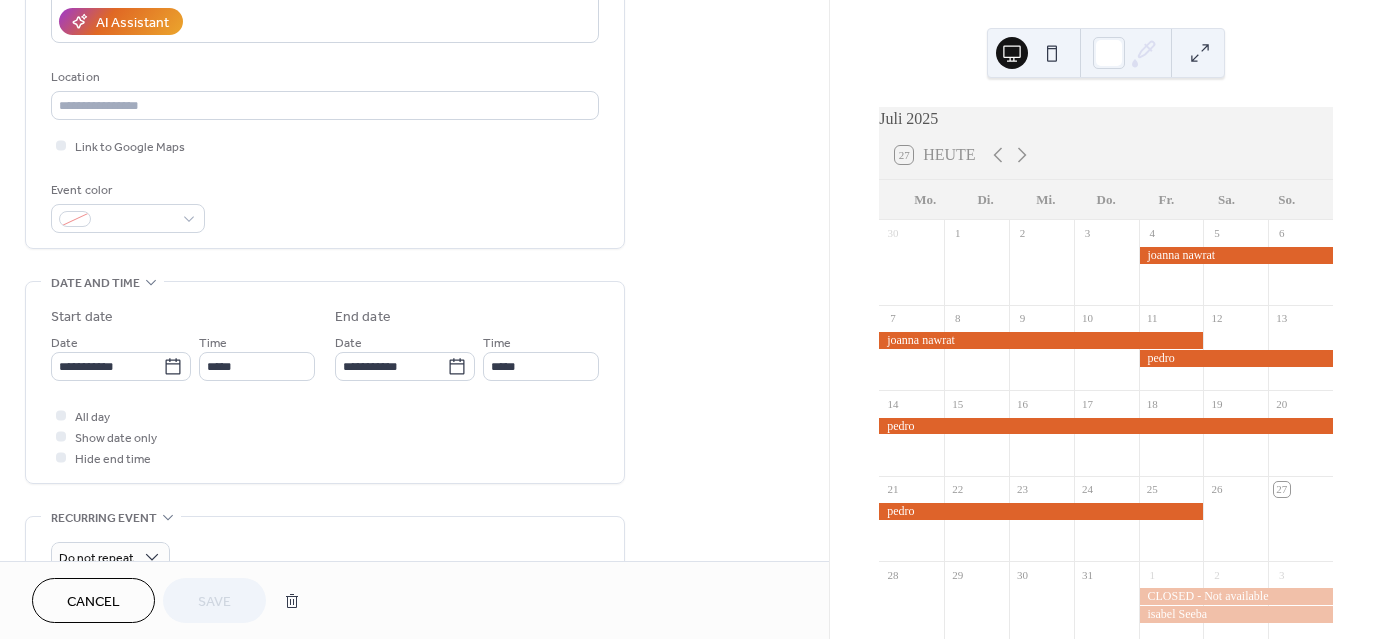 scroll, scrollTop: 384, scrollLeft: 0, axis: vertical 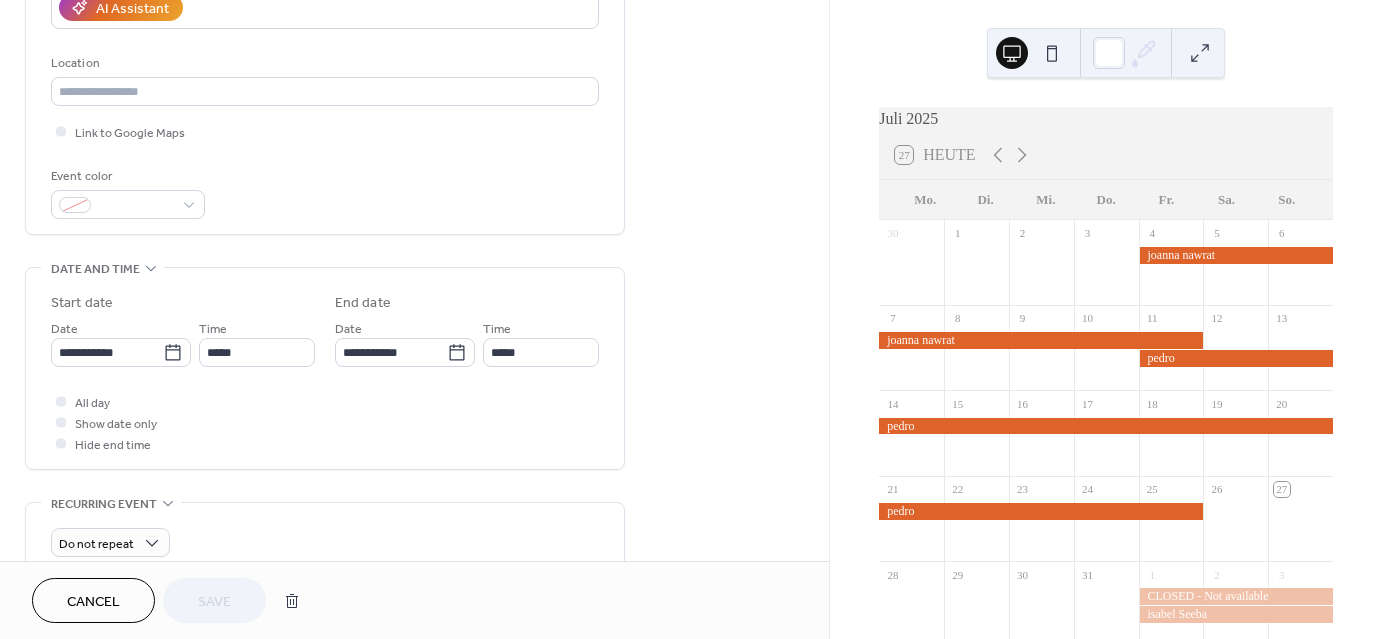 click on "Cancel" at bounding box center (93, 602) 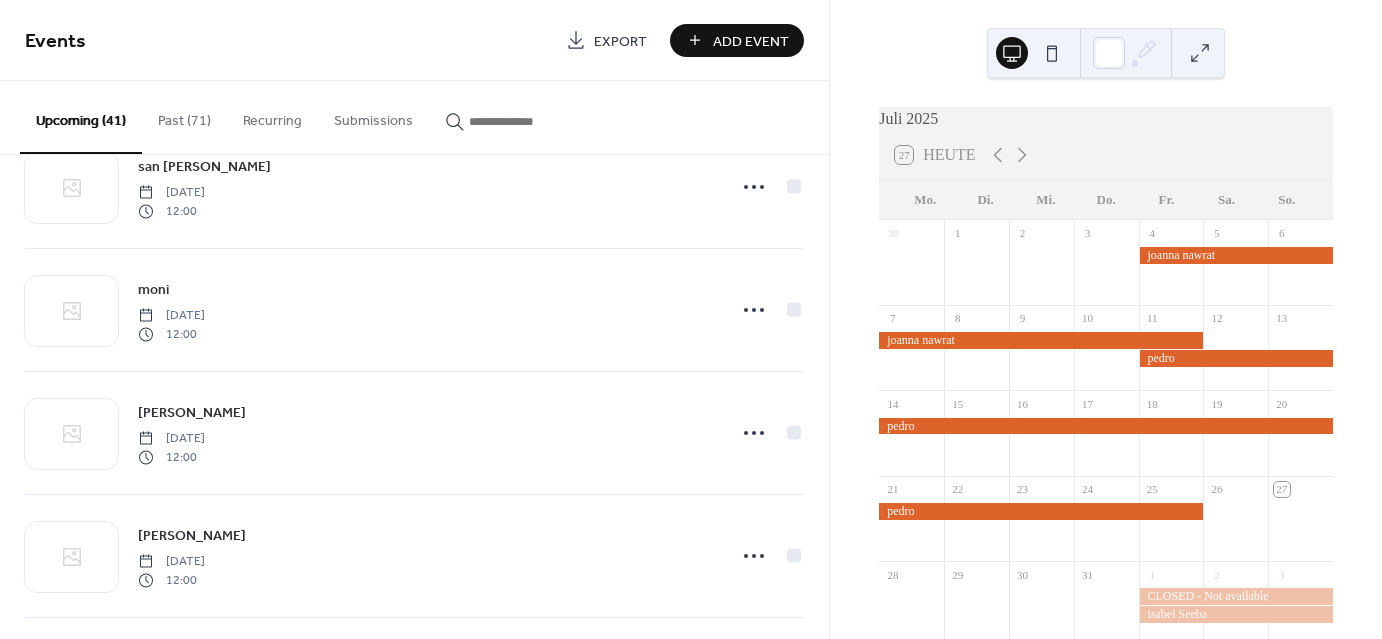 scroll, scrollTop: 3138, scrollLeft: 0, axis: vertical 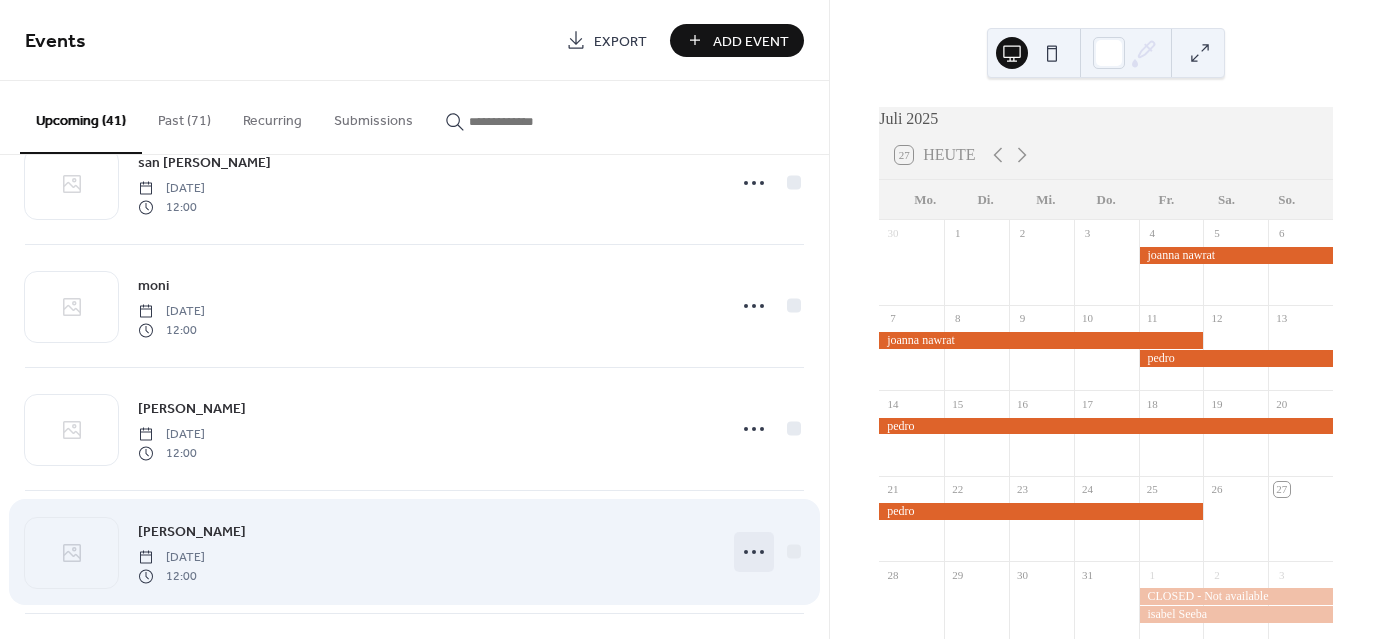 click 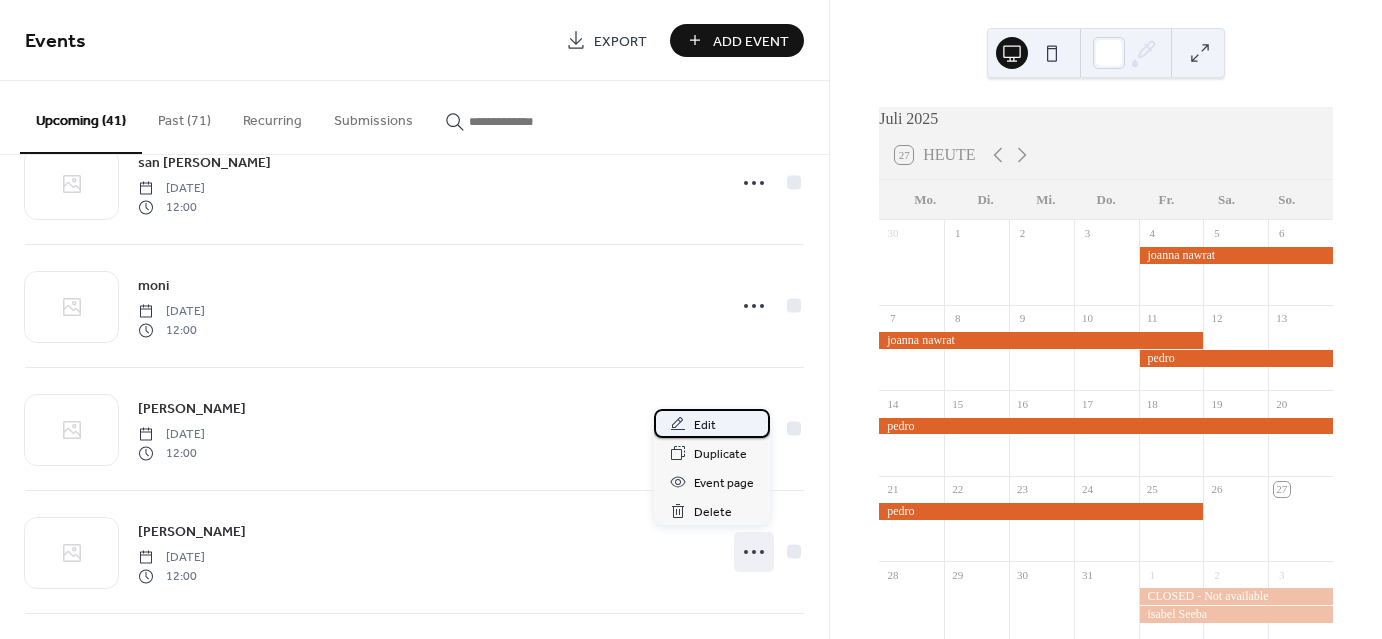 click on "Edit" at bounding box center (705, 425) 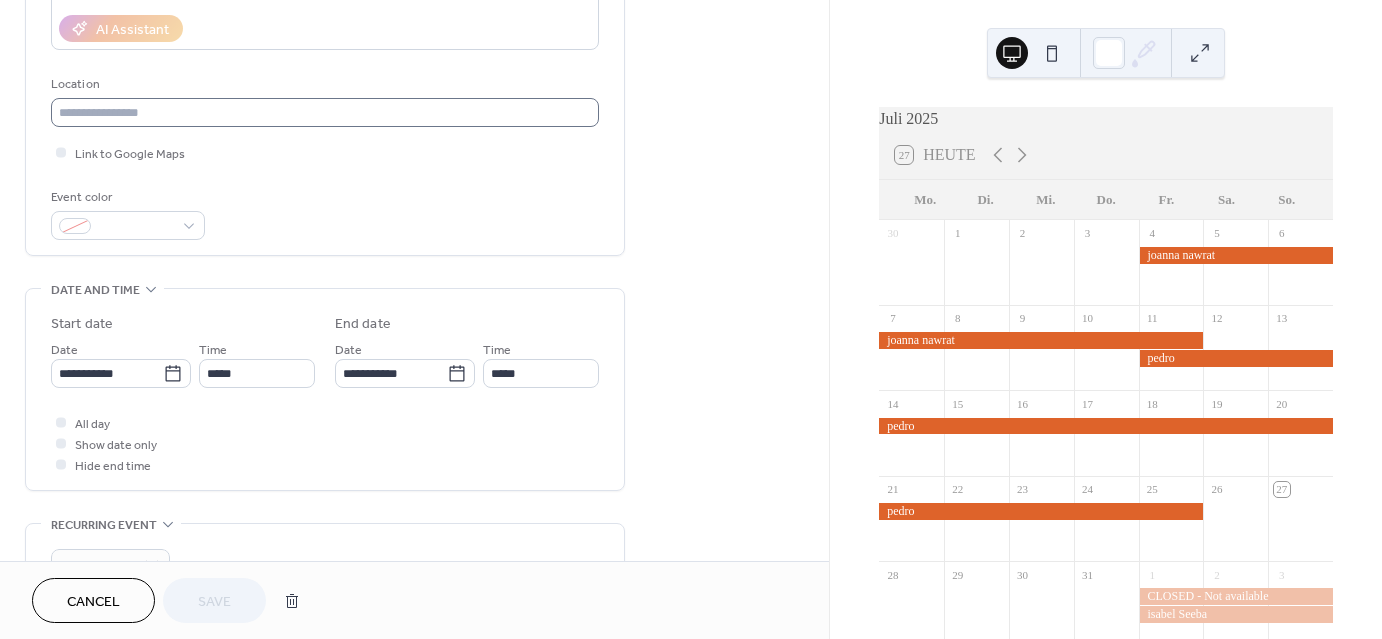 scroll, scrollTop: 0, scrollLeft: 0, axis: both 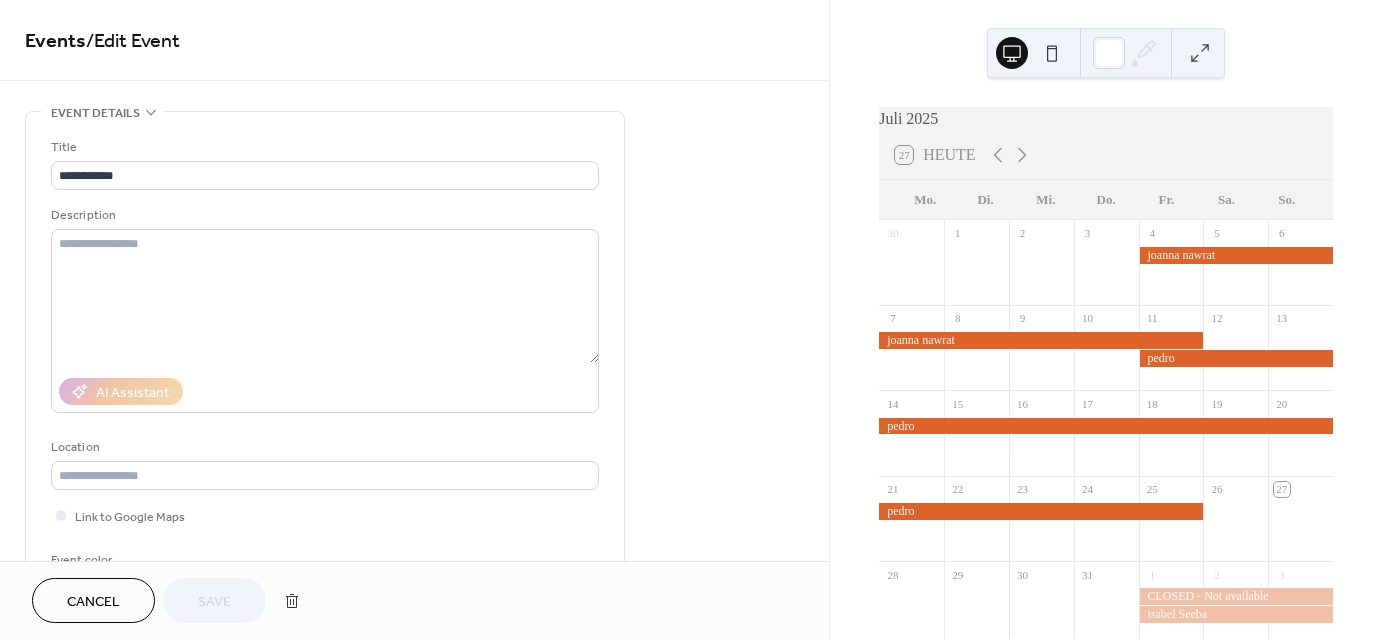 click on "Cancel" at bounding box center (93, 602) 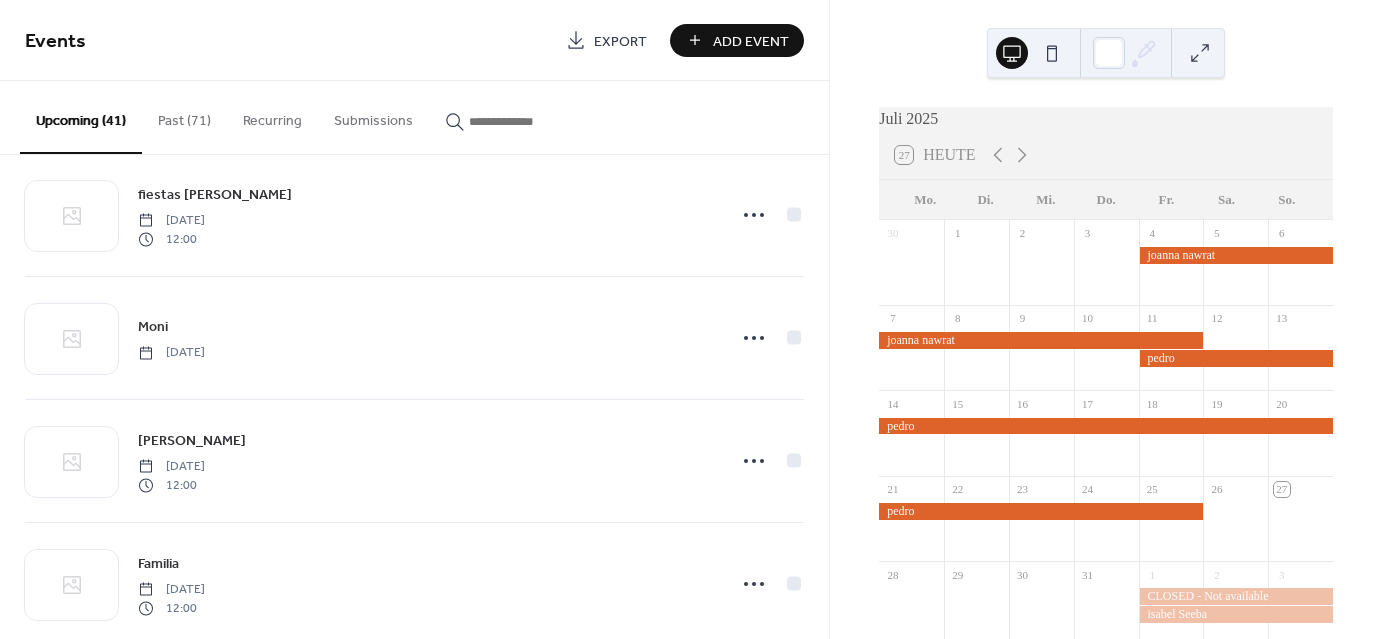 scroll, scrollTop: 3844, scrollLeft: 0, axis: vertical 